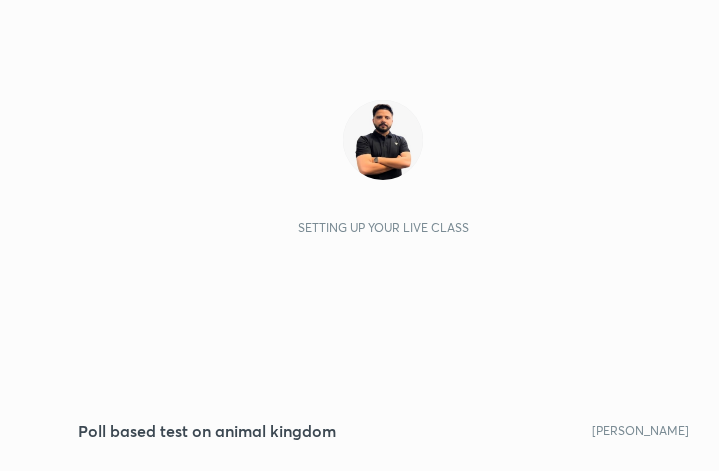 scroll, scrollTop: 0, scrollLeft: 0, axis: both 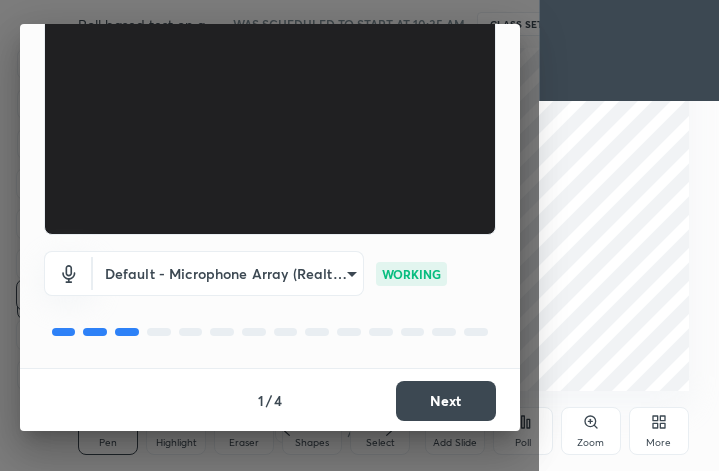 click on "Next" at bounding box center (446, 401) 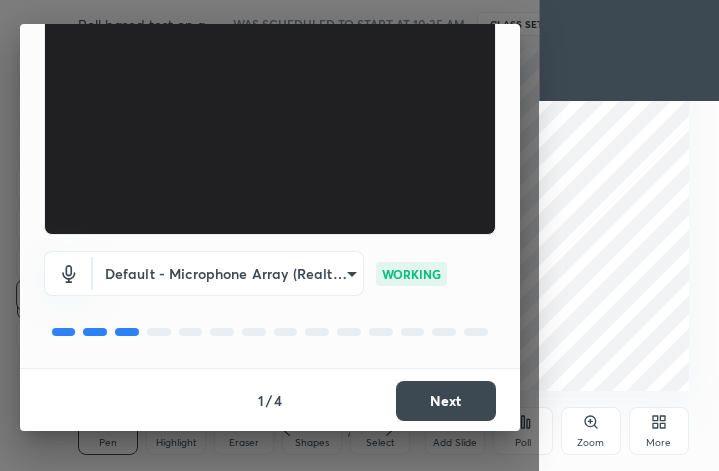 scroll, scrollTop: 0, scrollLeft: 0, axis: both 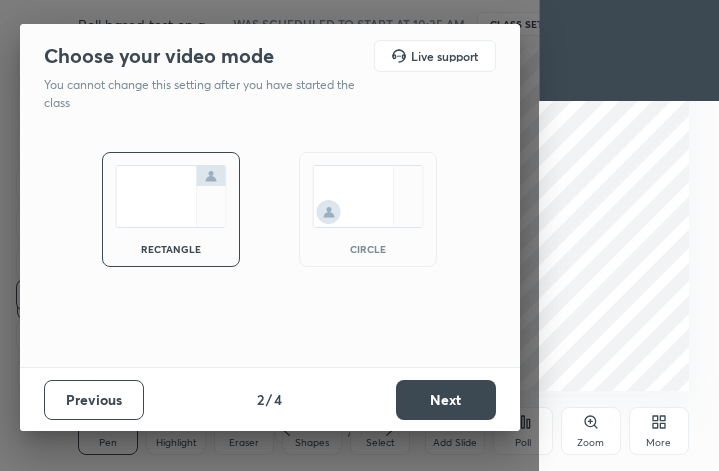 click on "Next" at bounding box center [446, 400] 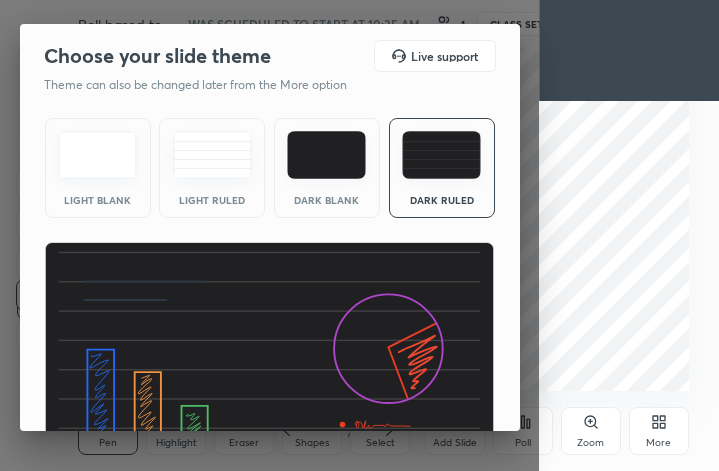 scroll, scrollTop: 128, scrollLeft: 0, axis: vertical 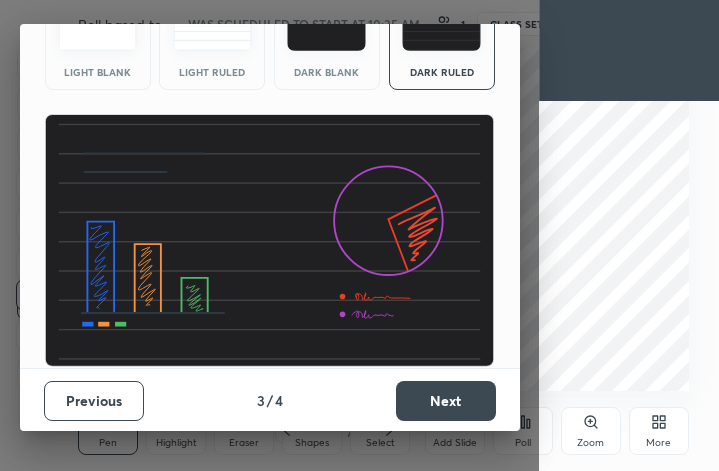 click on "Next" at bounding box center [446, 401] 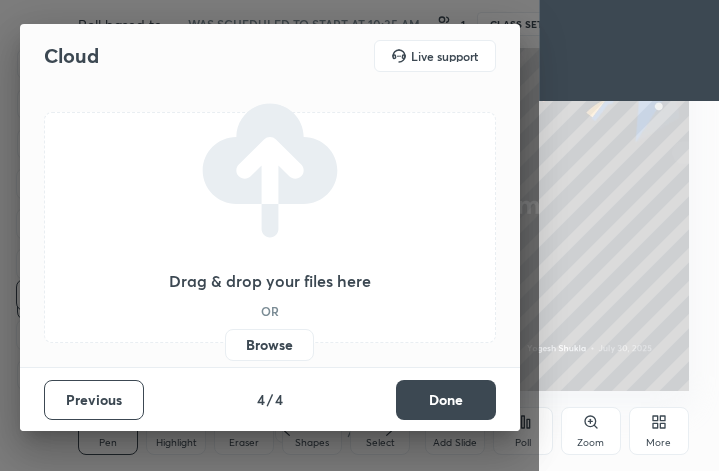click on "Done" at bounding box center (446, 400) 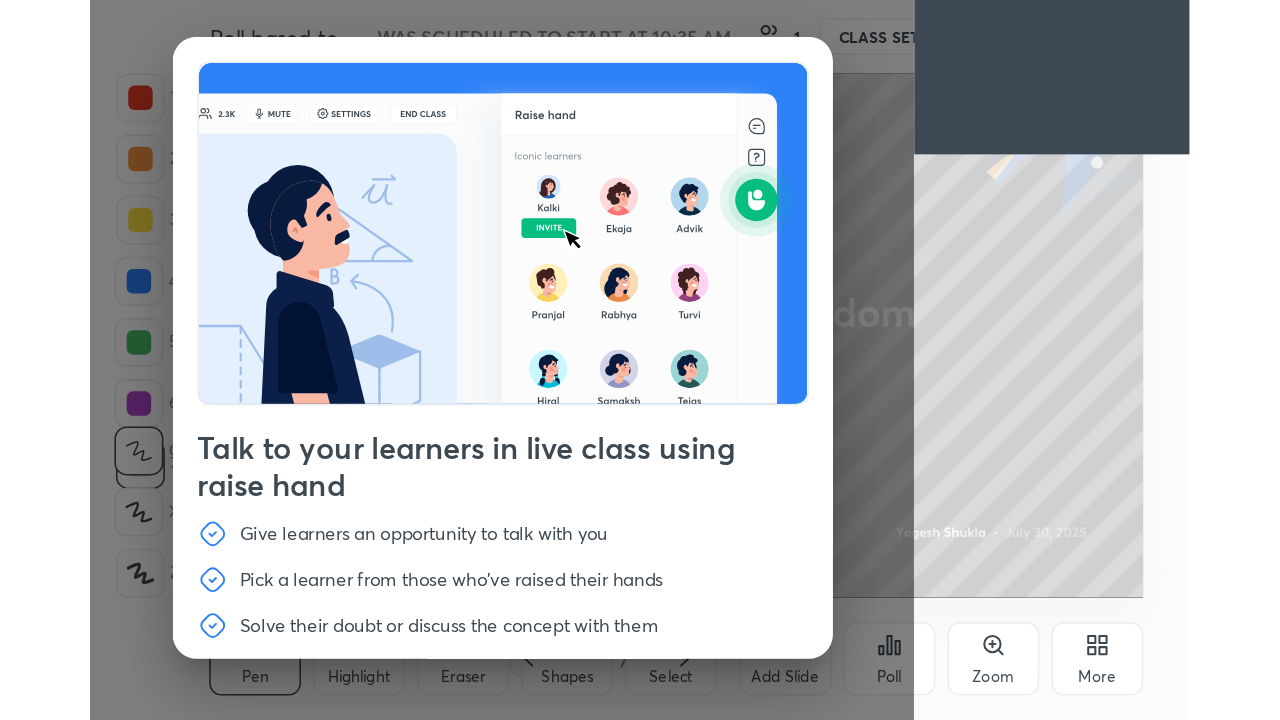 scroll, scrollTop: 68, scrollLeft: 0, axis: vertical 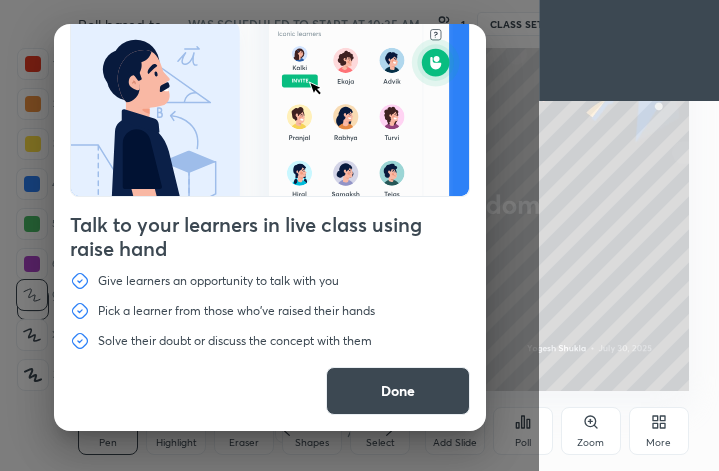 click on "Done" at bounding box center [398, 391] 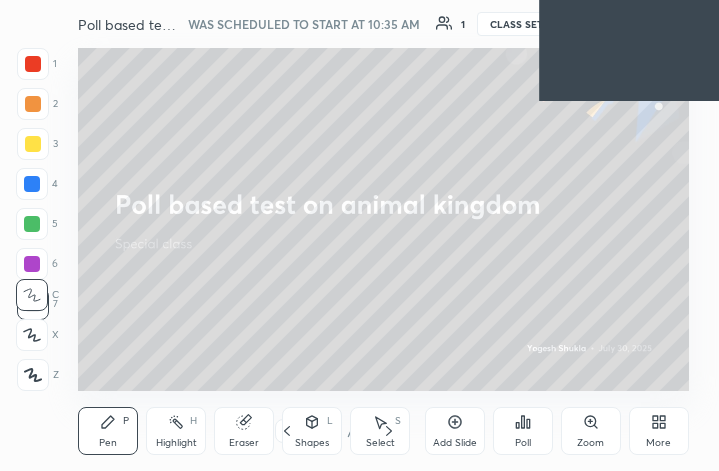 click on "More" at bounding box center [659, 431] 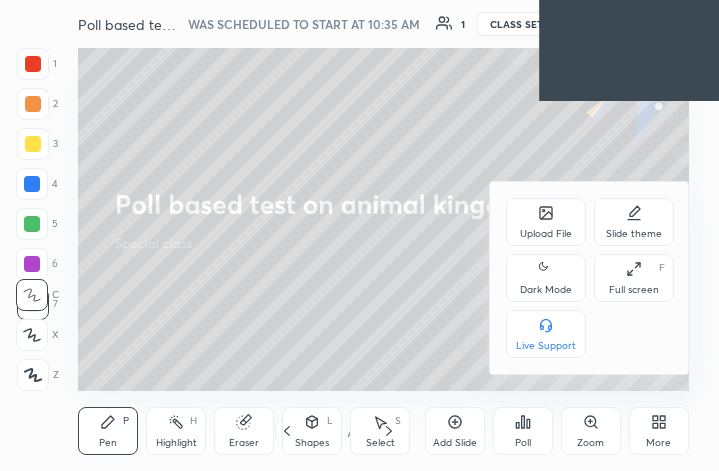 click on "Full screen F" at bounding box center (634, 278) 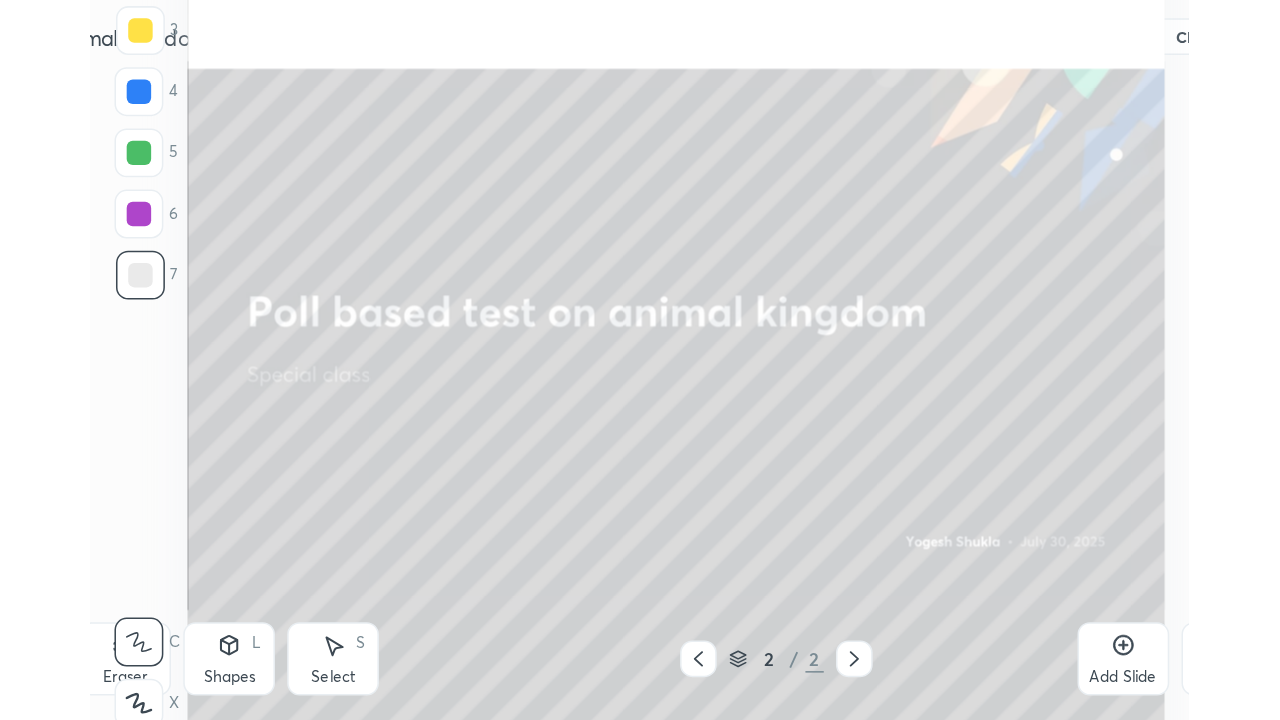 scroll, scrollTop: 99408, scrollLeft: 98860, axis: both 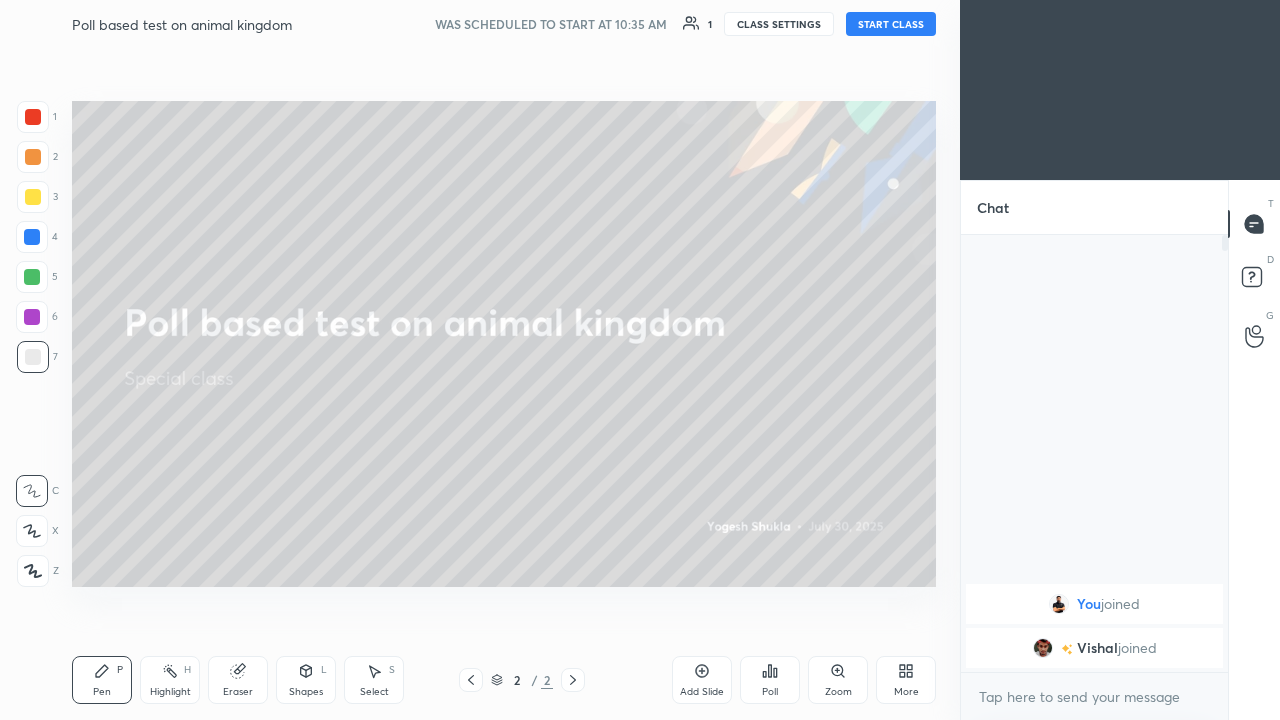 click on "More" at bounding box center [906, 680] 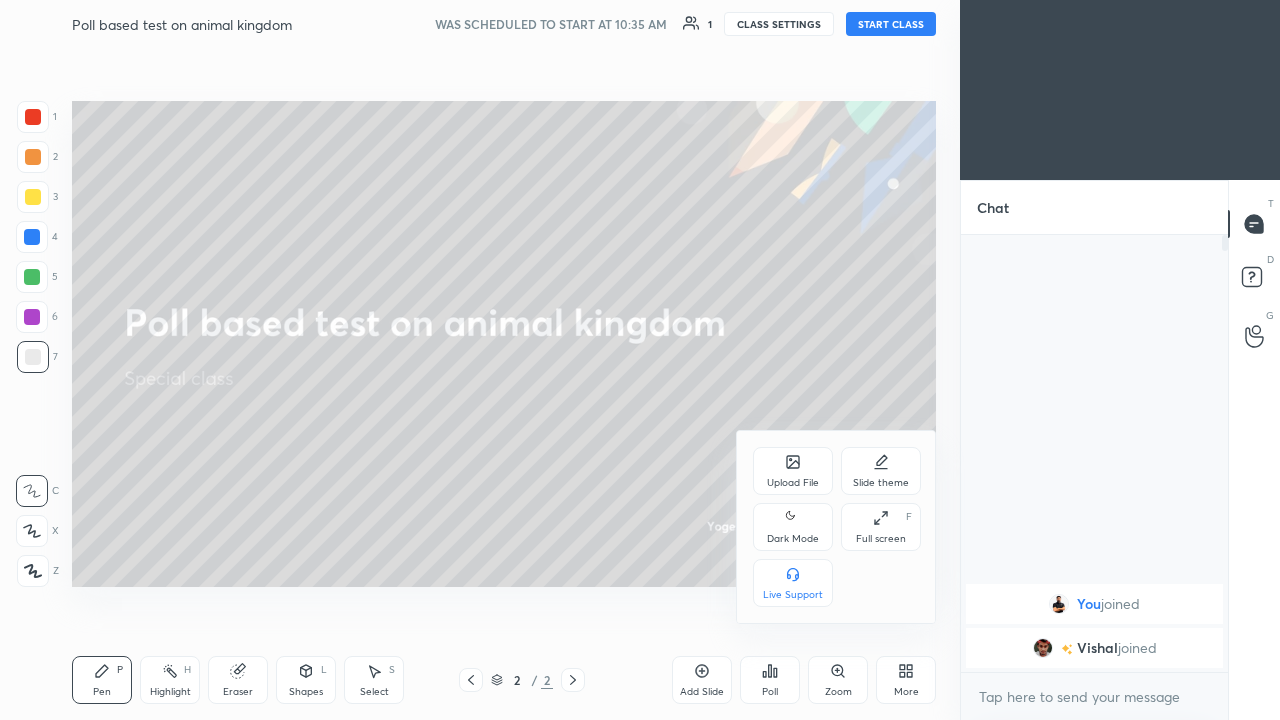 click on "Upload File" at bounding box center (793, 471) 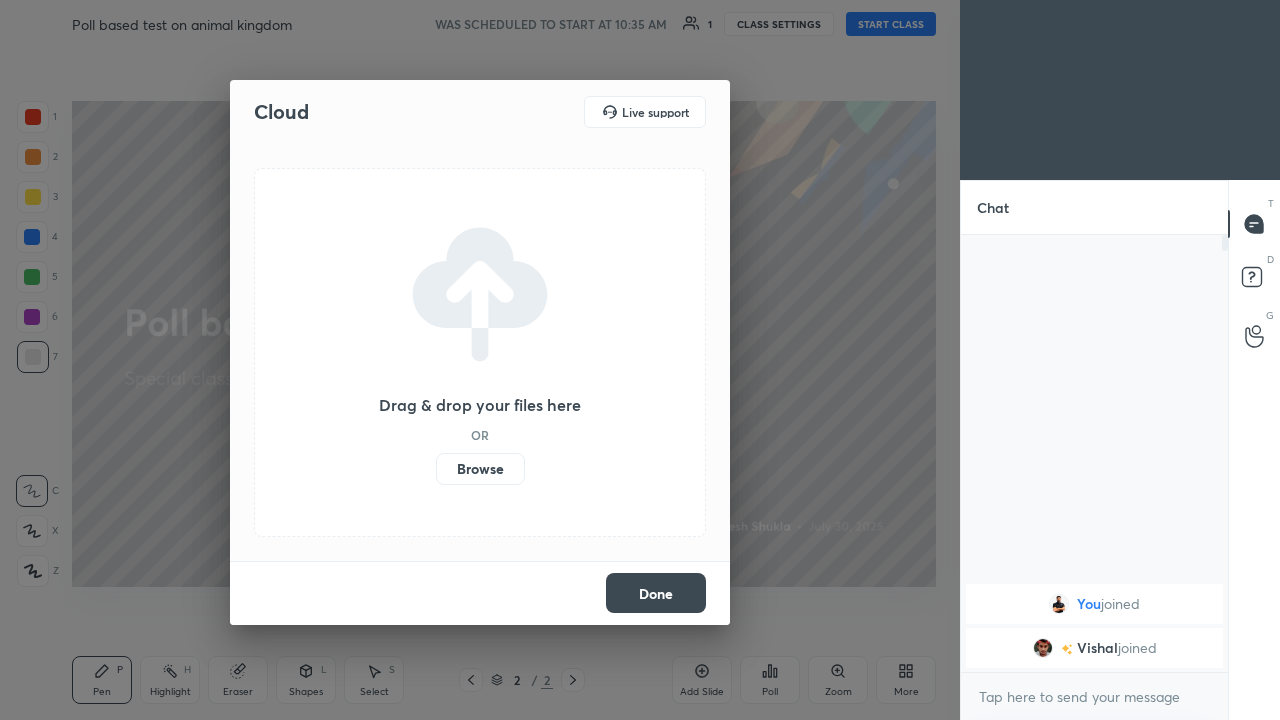click on "Browse" at bounding box center [480, 469] 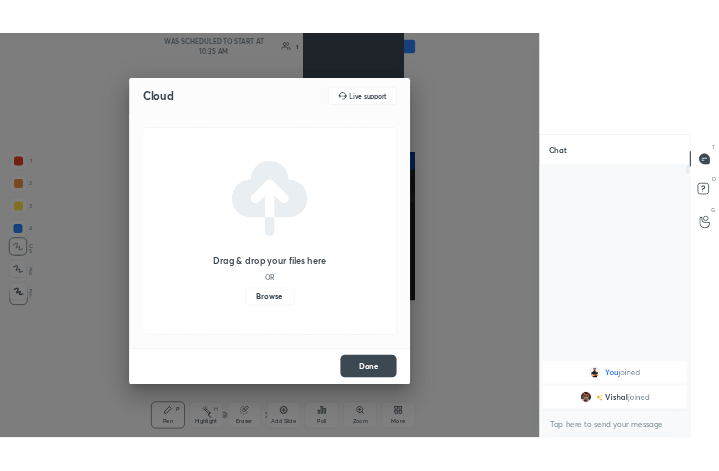 scroll, scrollTop: 343, scrollLeft: 569, axis: both 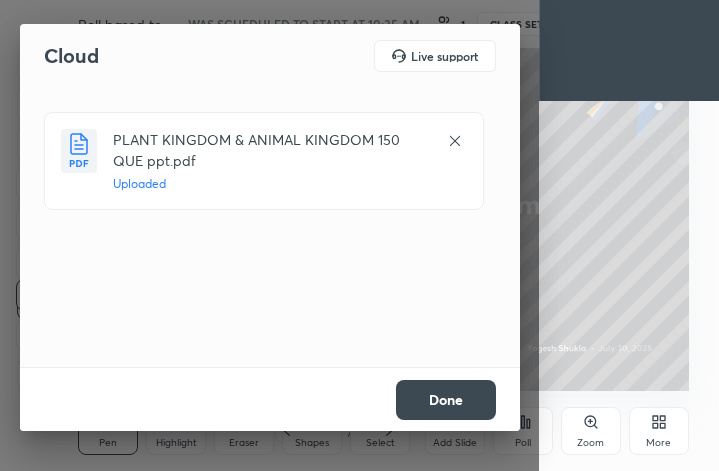 click on "Done" at bounding box center (446, 400) 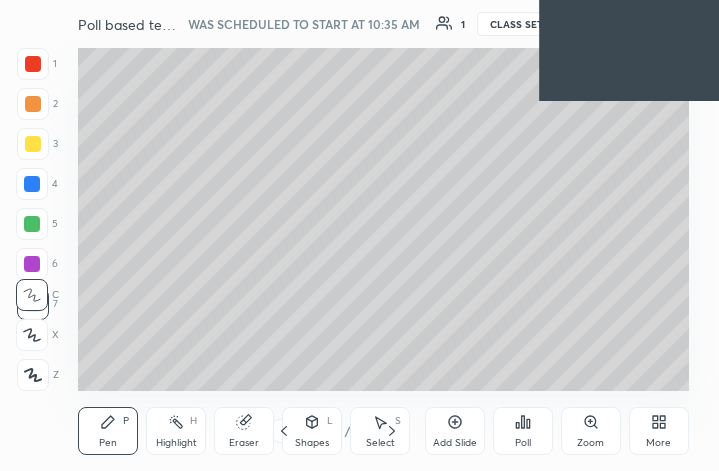 click on "More" at bounding box center (659, 431) 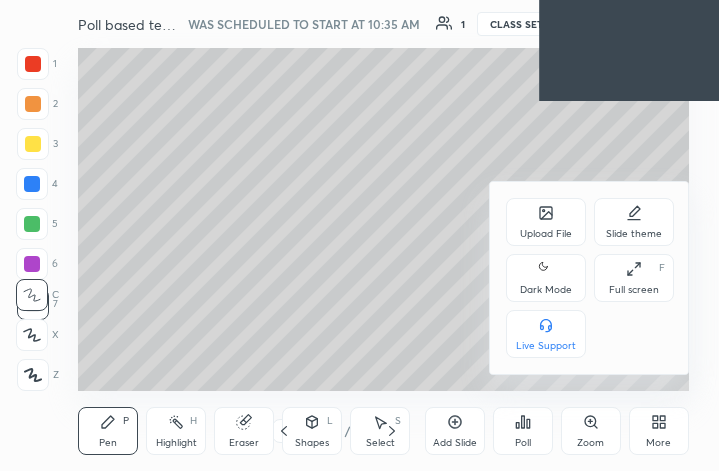 click on "Full screen F" at bounding box center [634, 278] 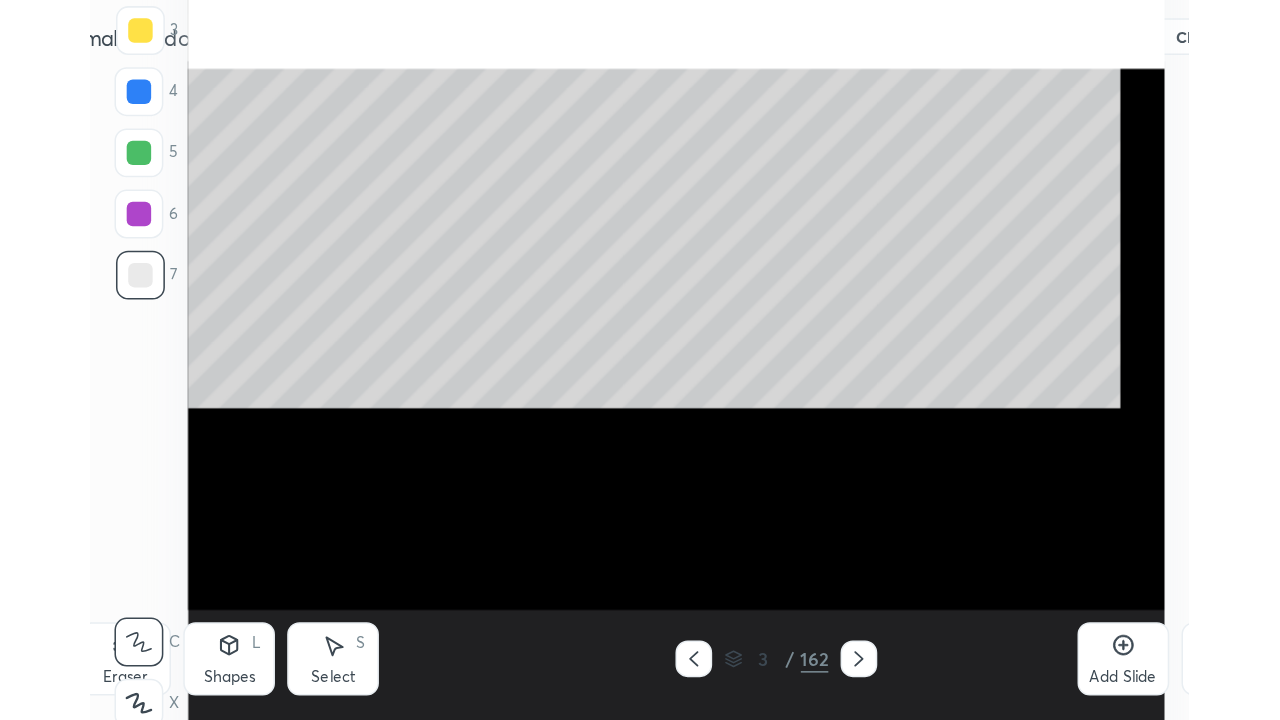 scroll, scrollTop: 99408, scrollLeft: 98802, axis: both 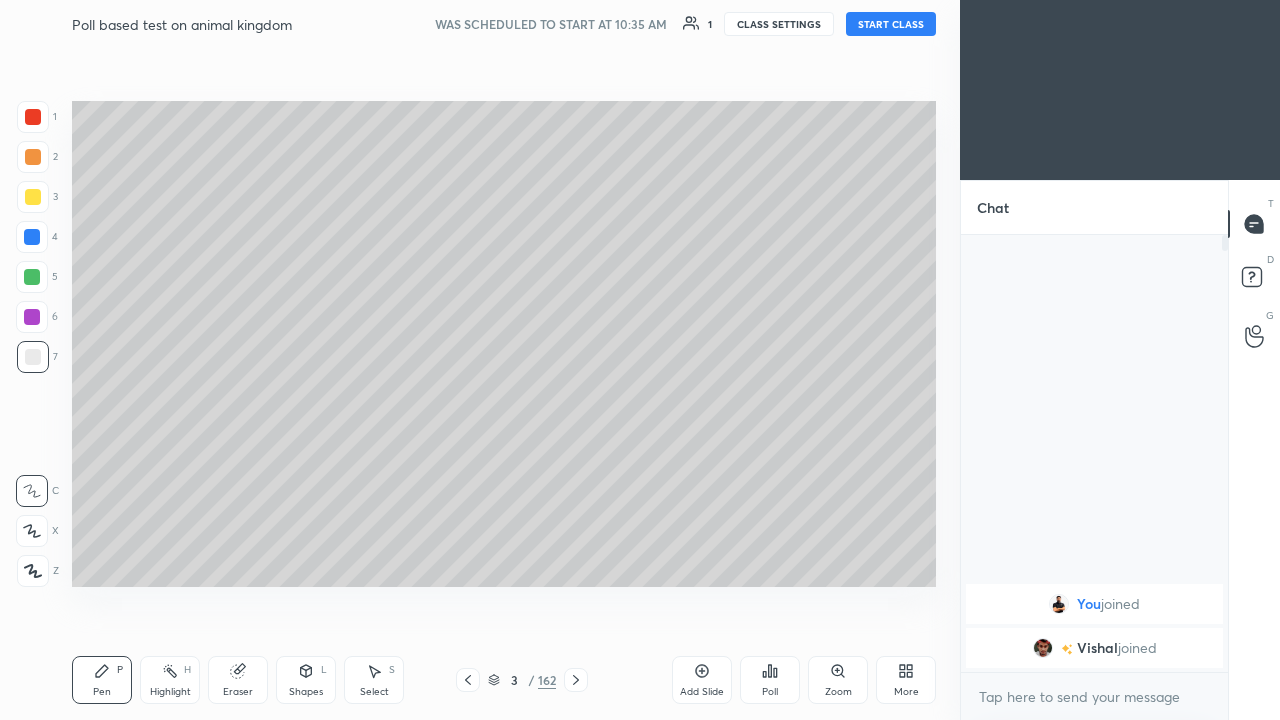 click on "START CLASS" at bounding box center (891, 24) 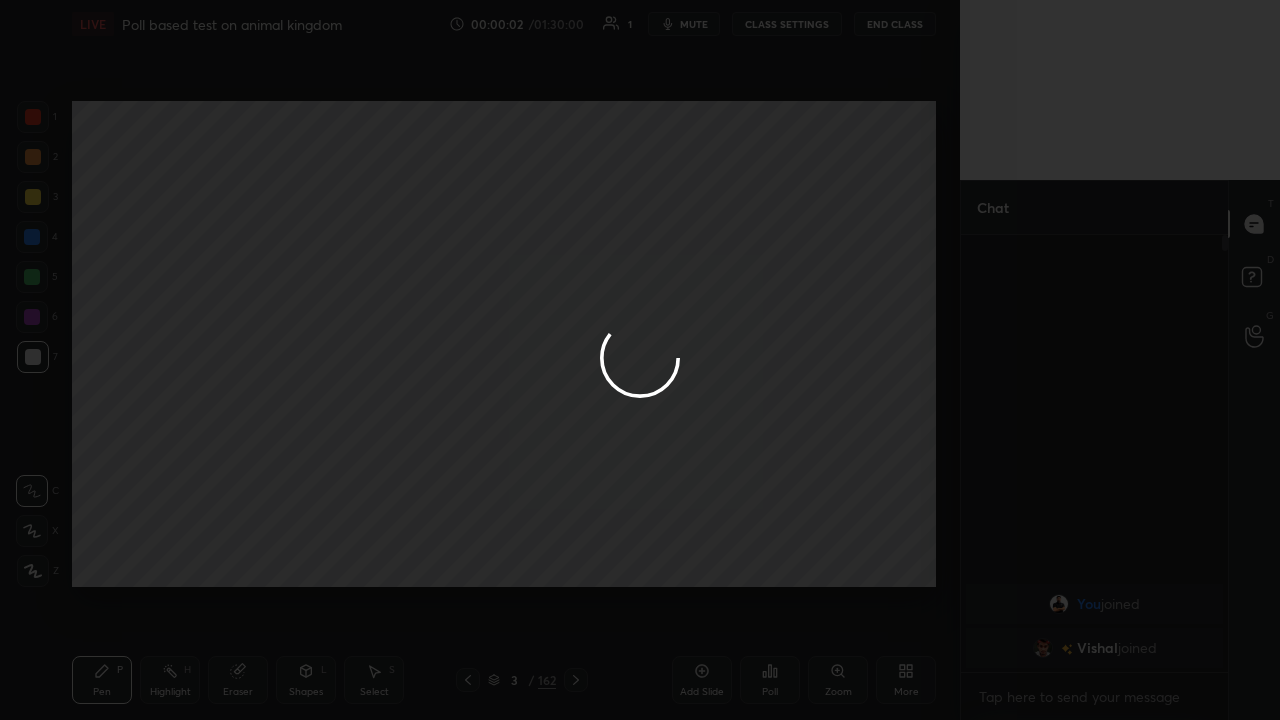 click at bounding box center [640, 360] 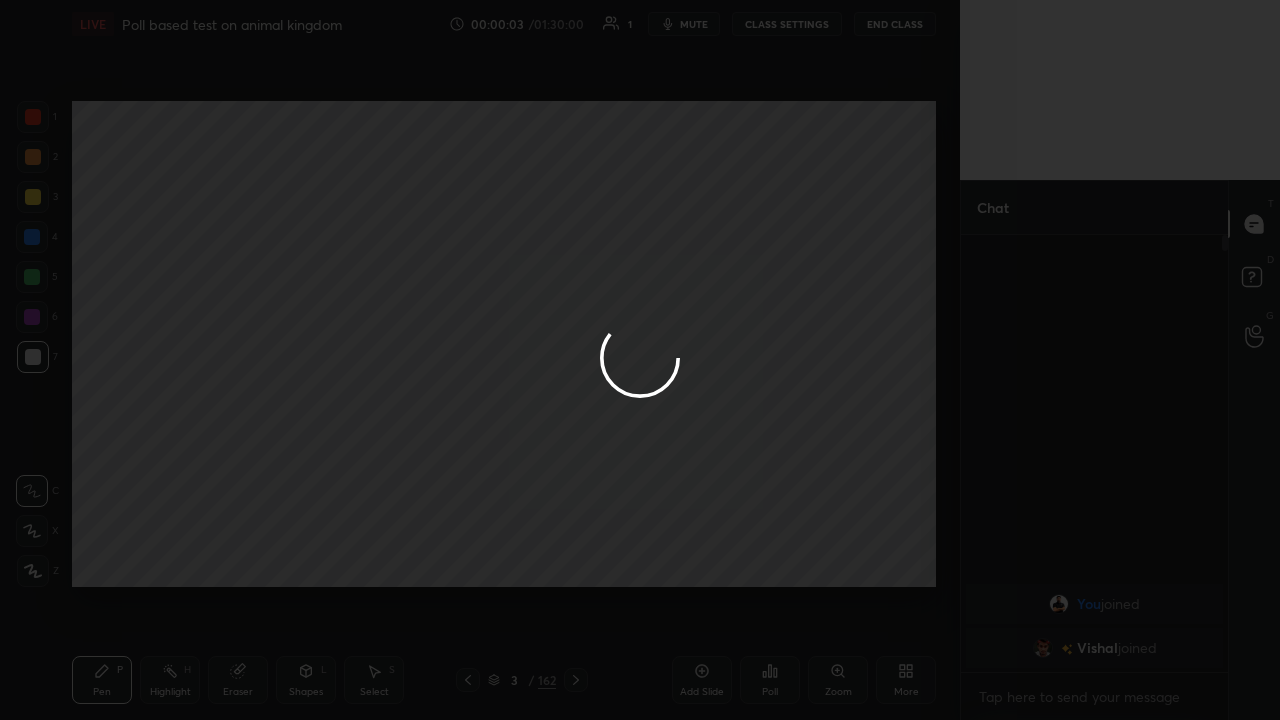 click at bounding box center (640, 360) 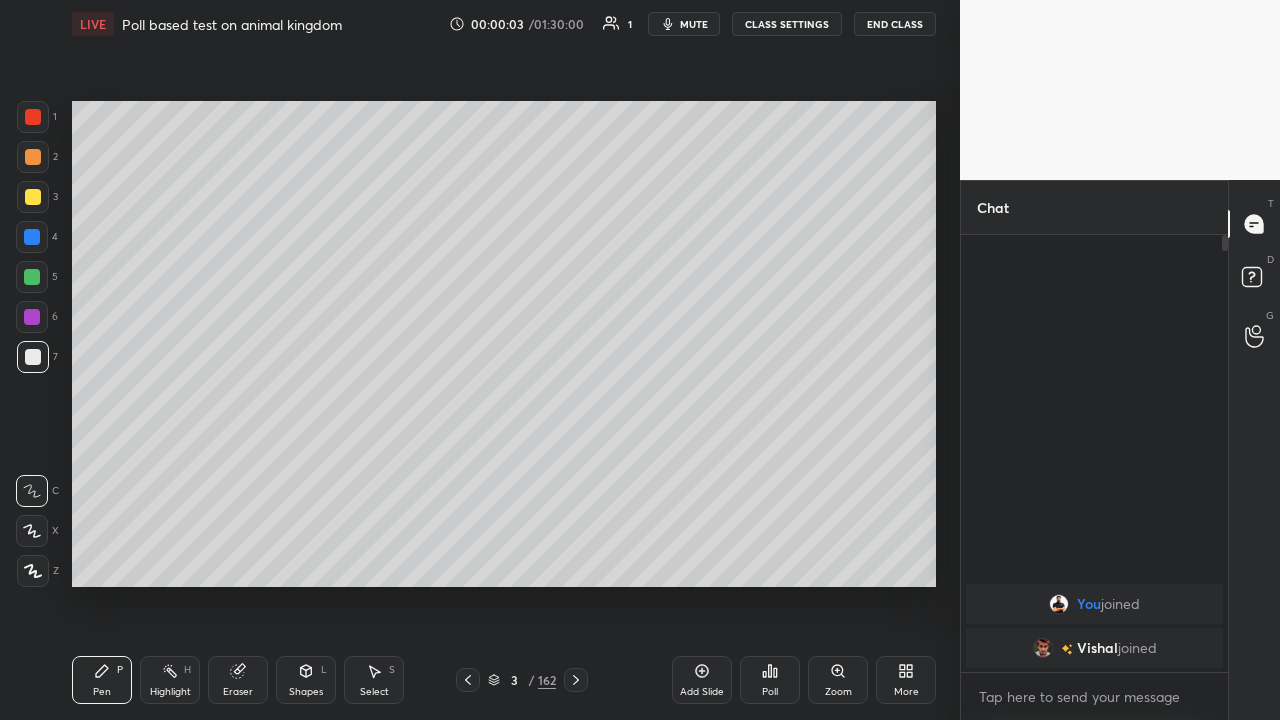 click on "mute" at bounding box center (694, 24) 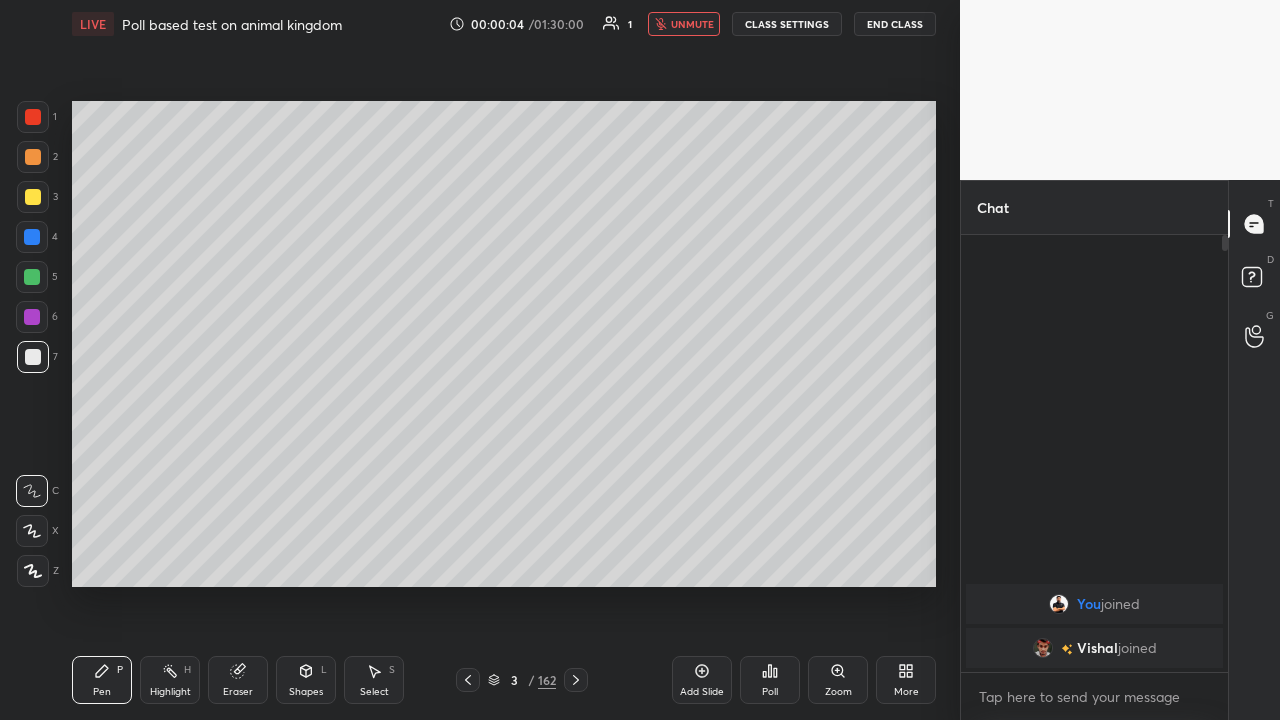 click on "unmute" at bounding box center (692, 24) 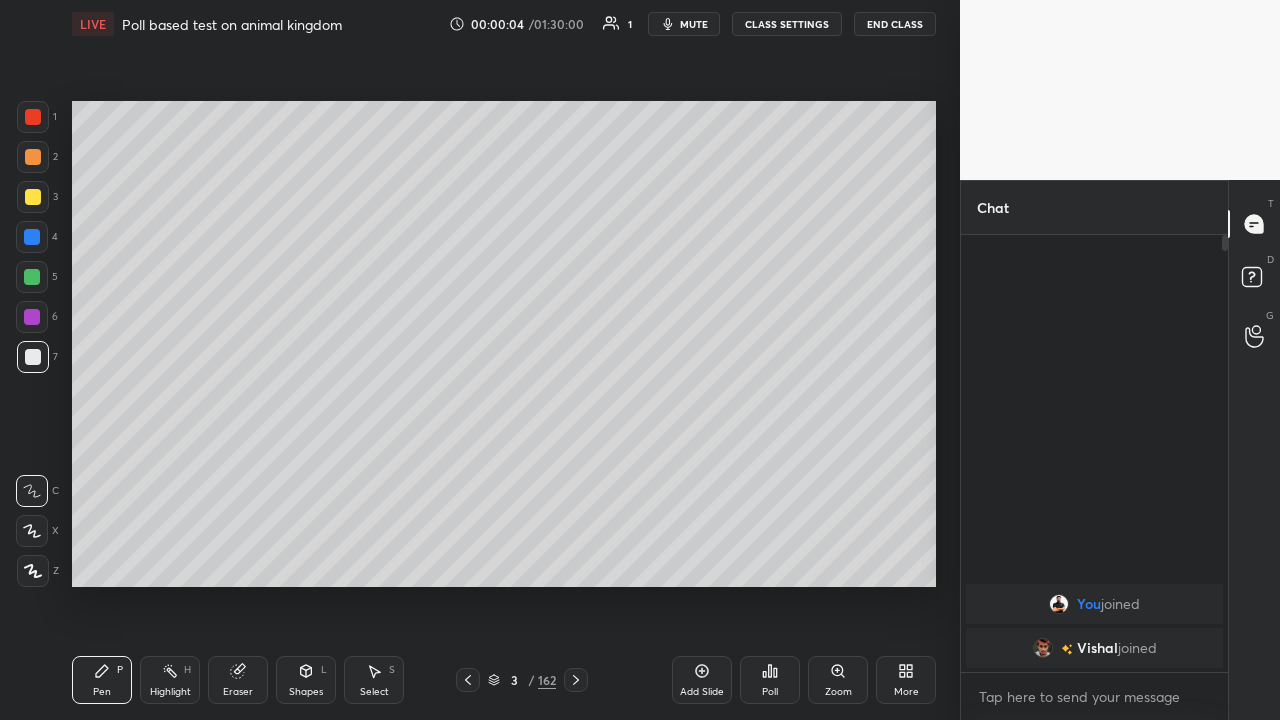 click on "mute" at bounding box center [694, 24] 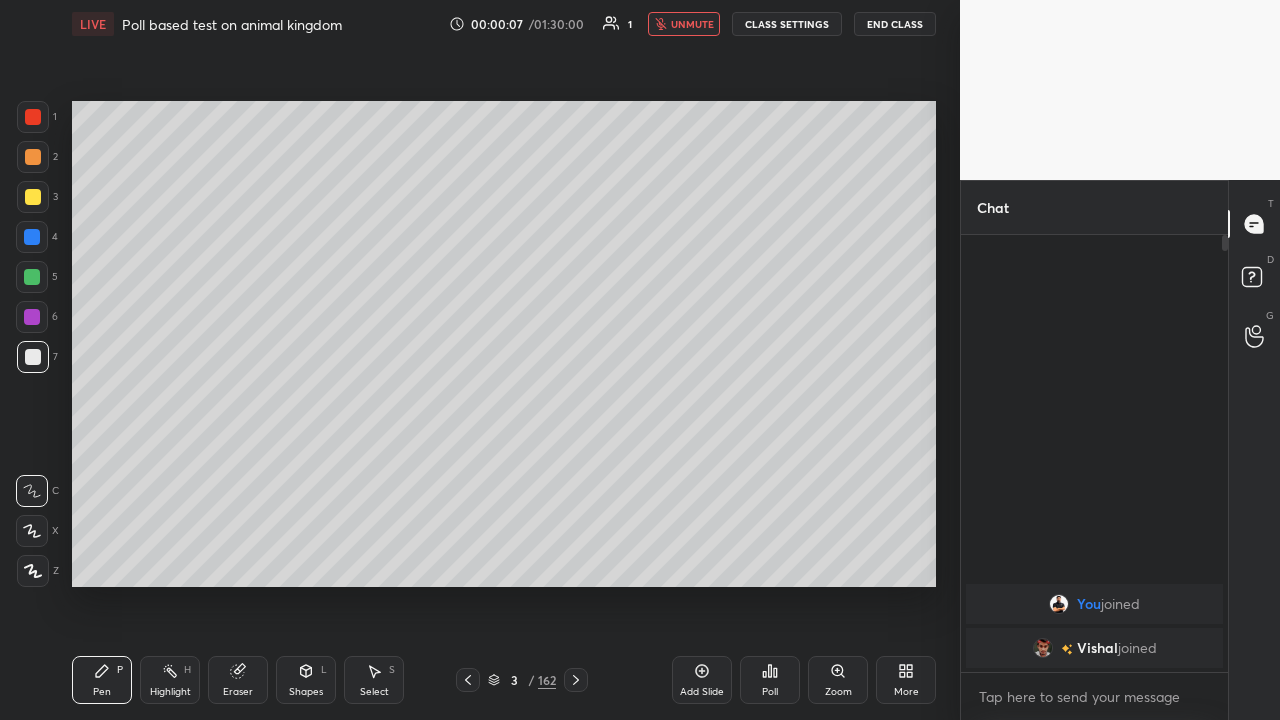 click 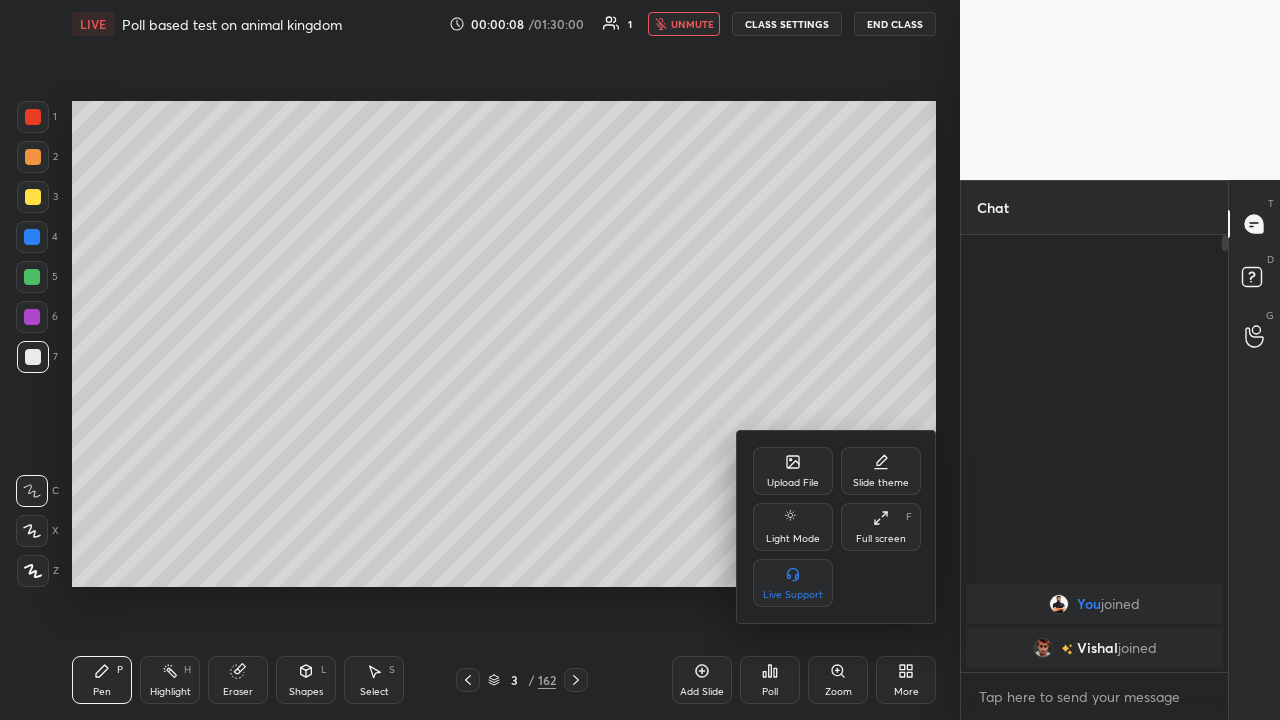 click on "Full screen F" at bounding box center [881, 527] 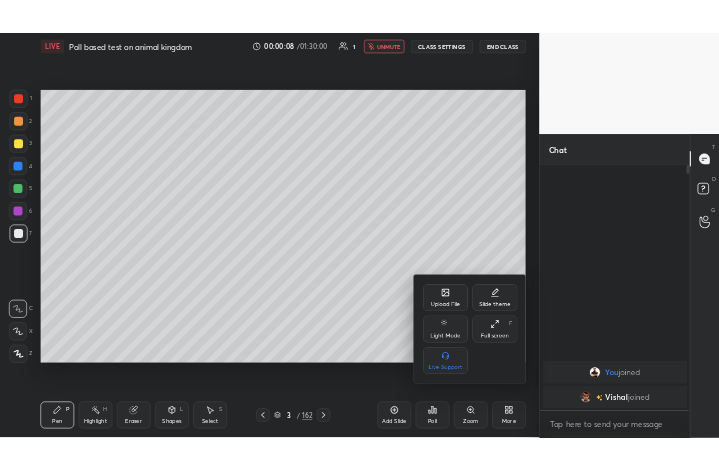 scroll, scrollTop: 343, scrollLeft: 470, axis: both 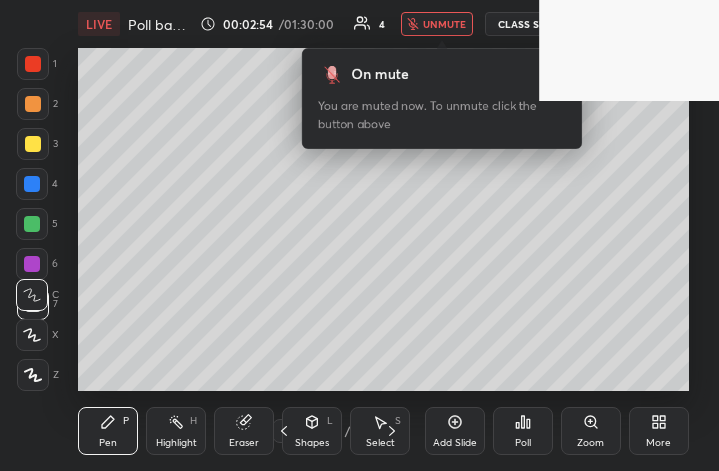 click at bounding box center (33, 144) 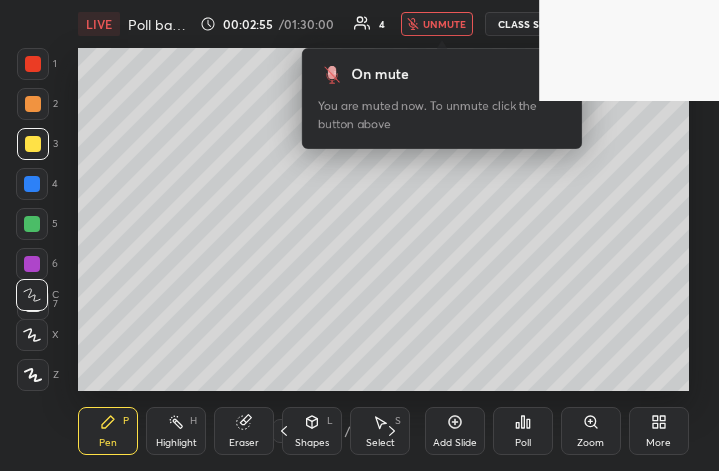 click at bounding box center [32, 335] 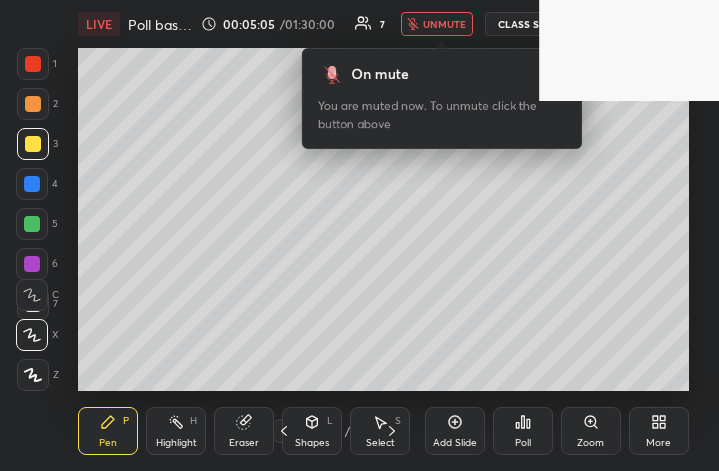 click at bounding box center [32, 264] 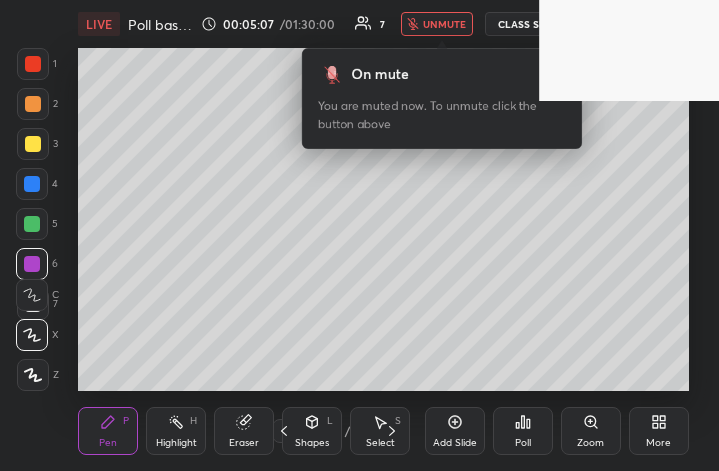 click at bounding box center [33, 144] 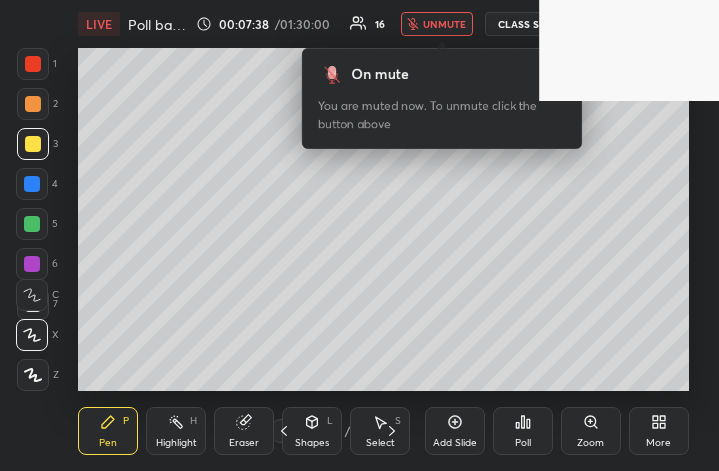 click at bounding box center (33, 144) 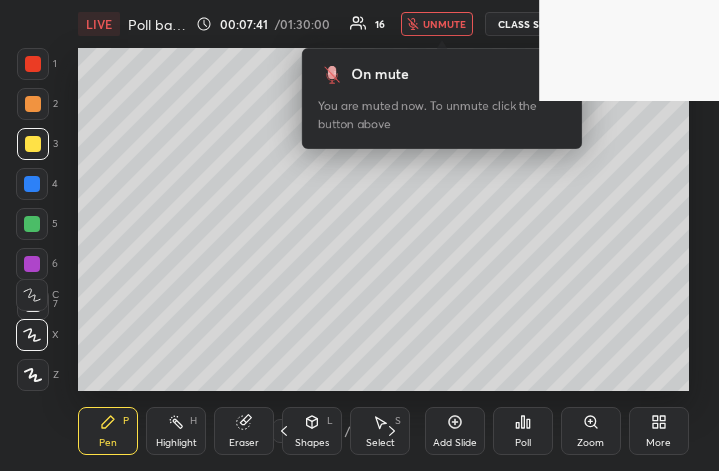 click at bounding box center [32, 224] 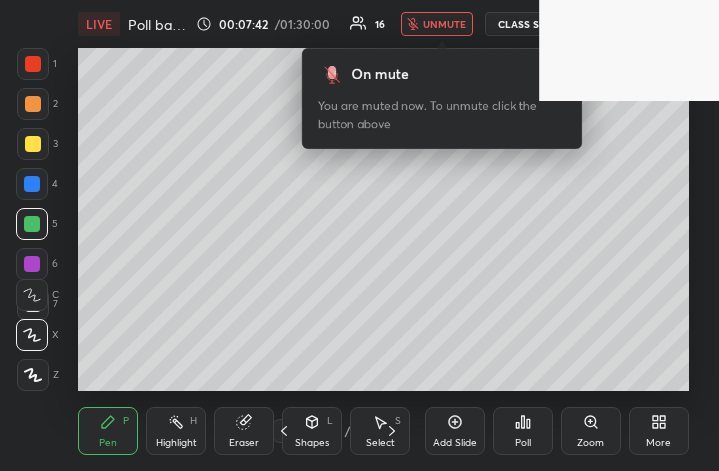 click 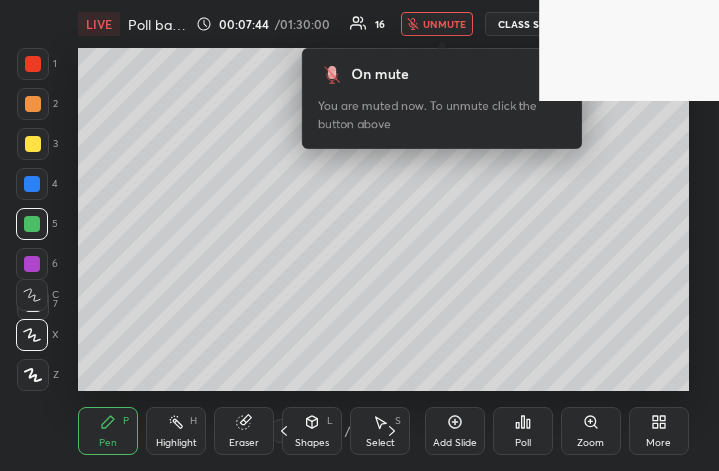 click at bounding box center (33, 144) 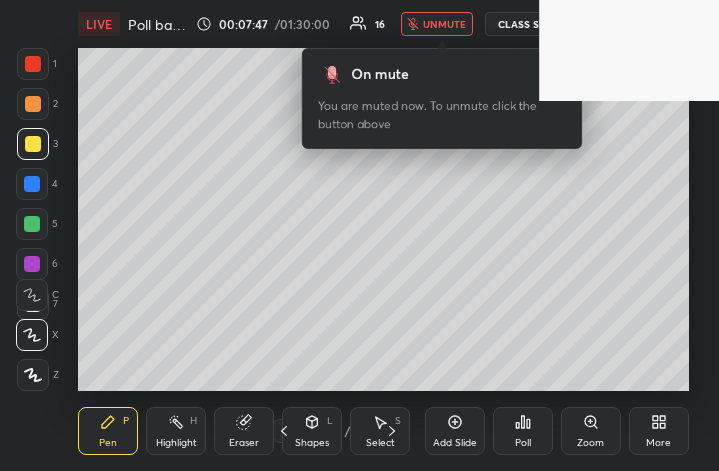 click 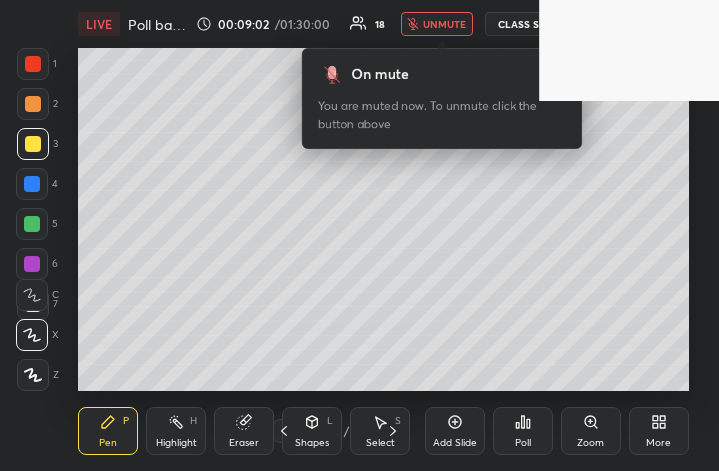 click at bounding box center [32, 224] 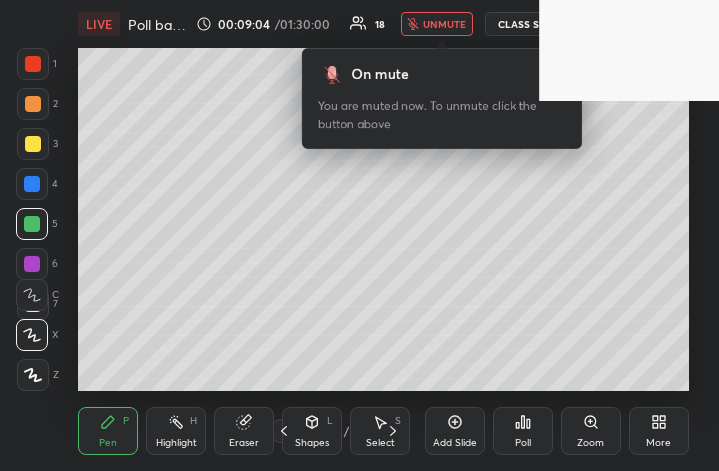 click at bounding box center [33, 144] 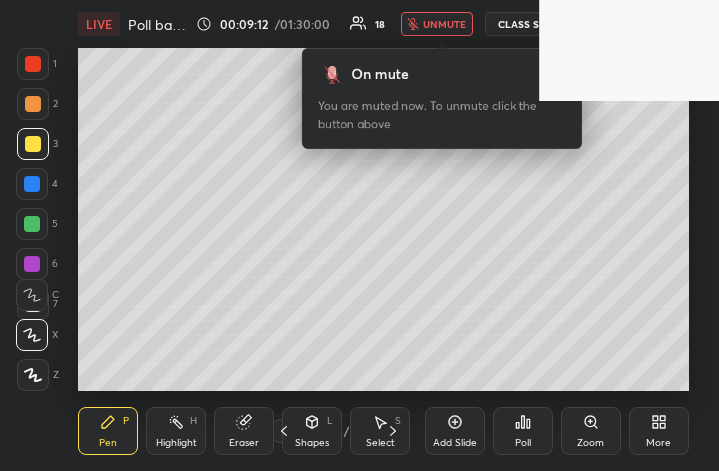 click at bounding box center (33, 144) 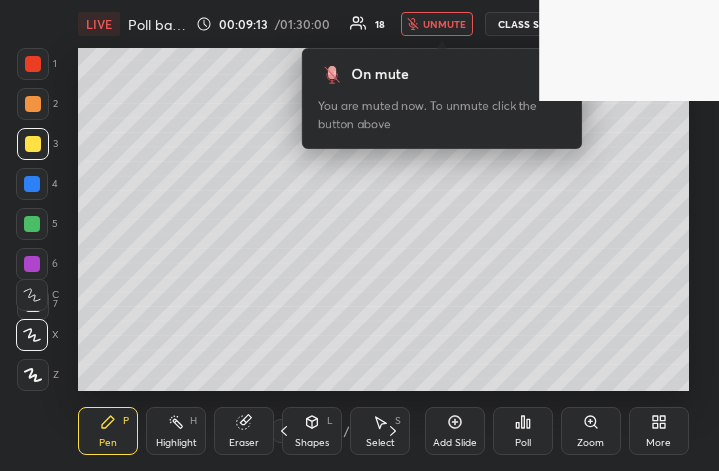 click 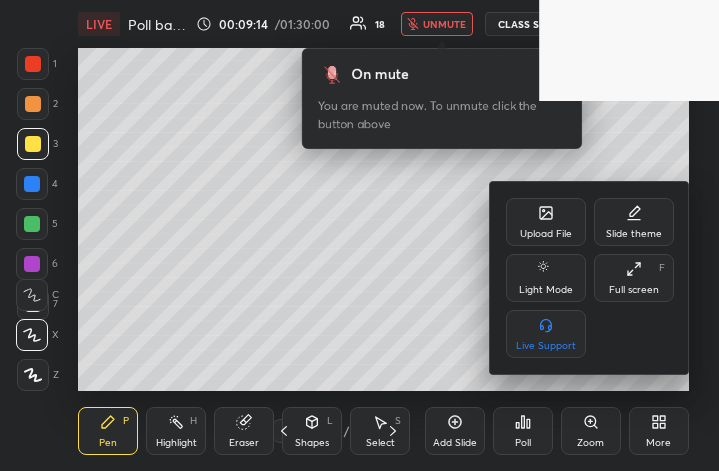 click on "Full screen F" at bounding box center (634, 278) 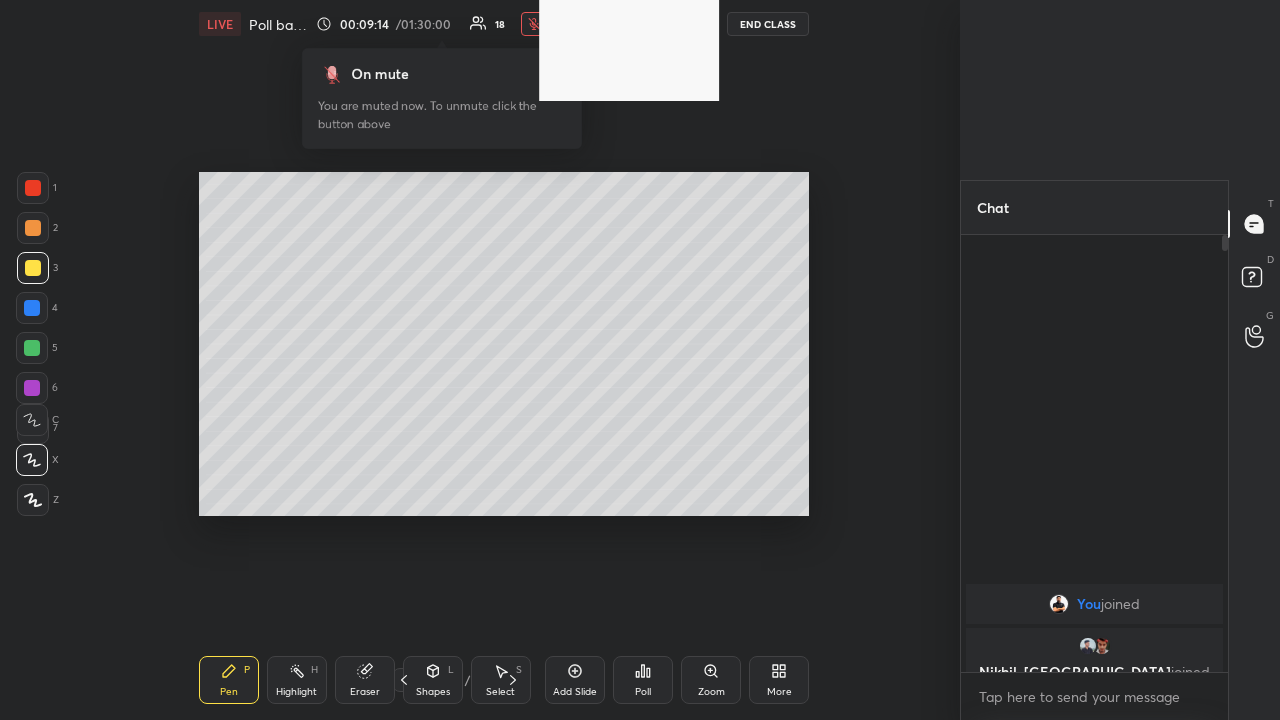 scroll, scrollTop: 99408, scrollLeft: 98800, axis: both 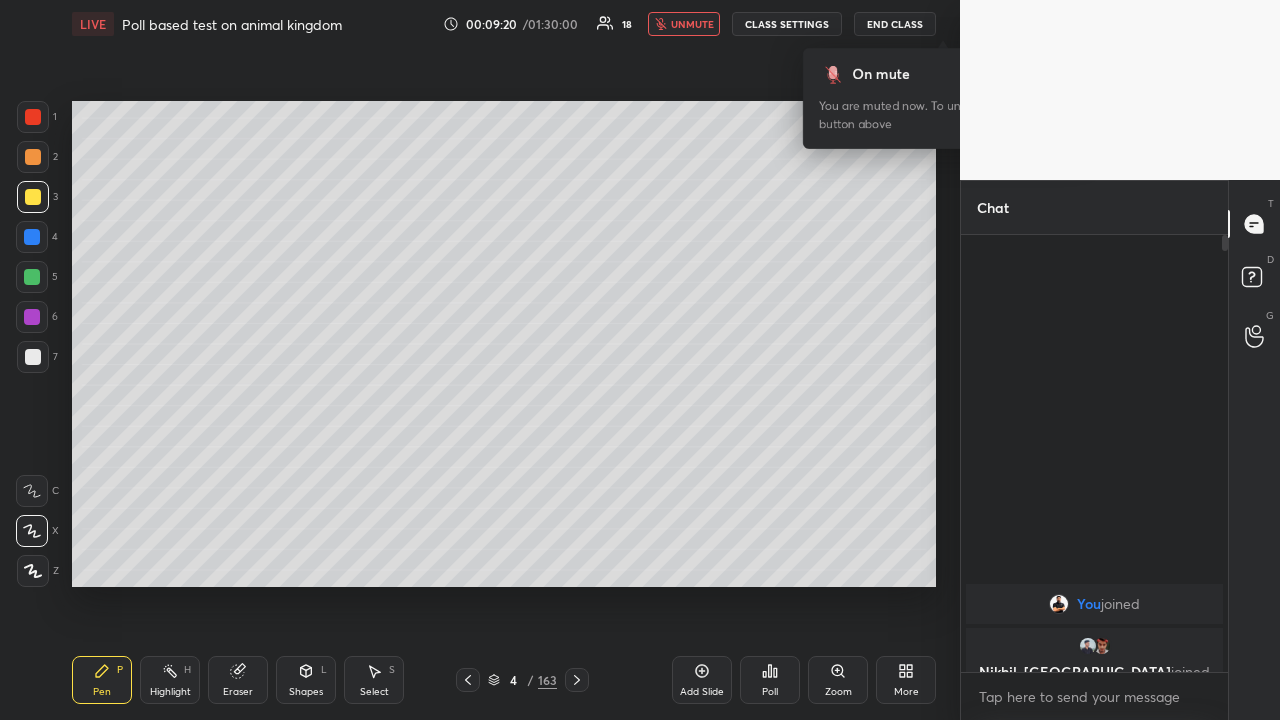 click on "unmute" at bounding box center (692, 24) 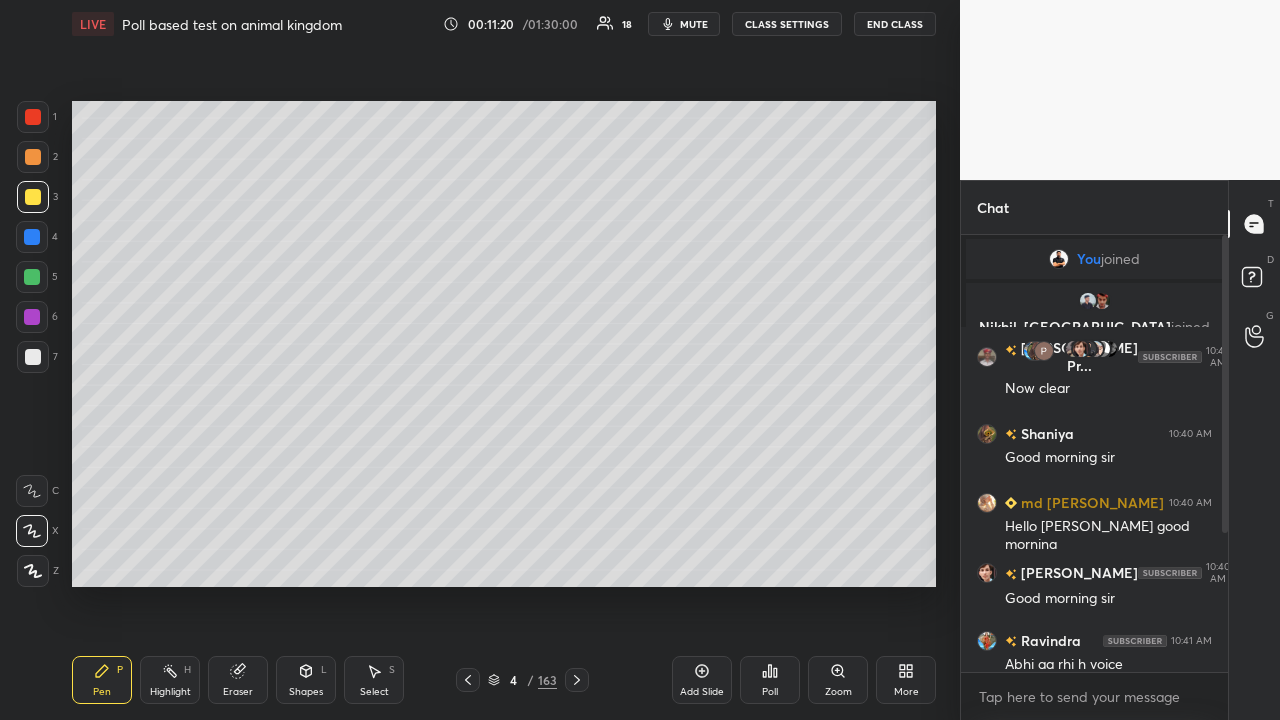 drag, startPoint x: 501, startPoint y: 699, endPoint x: 498, endPoint y: 689, distance: 10.440307 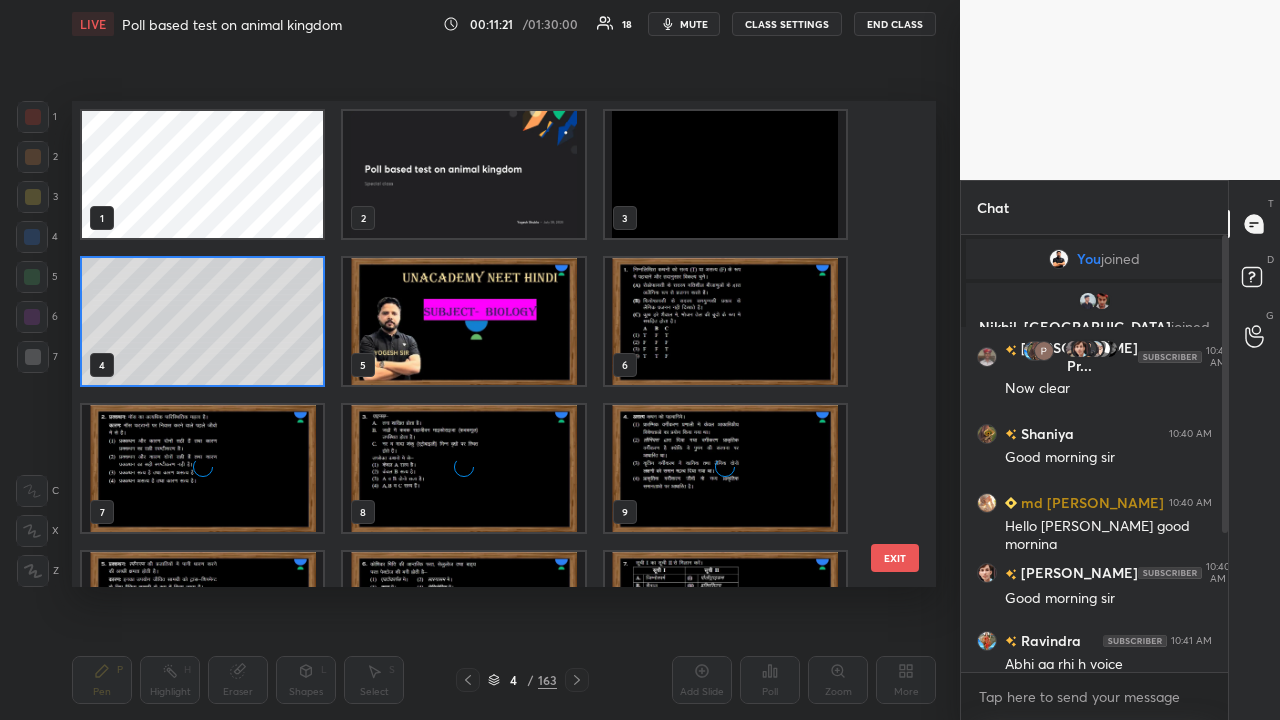 scroll, scrollTop: 7, scrollLeft: 11, axis: both 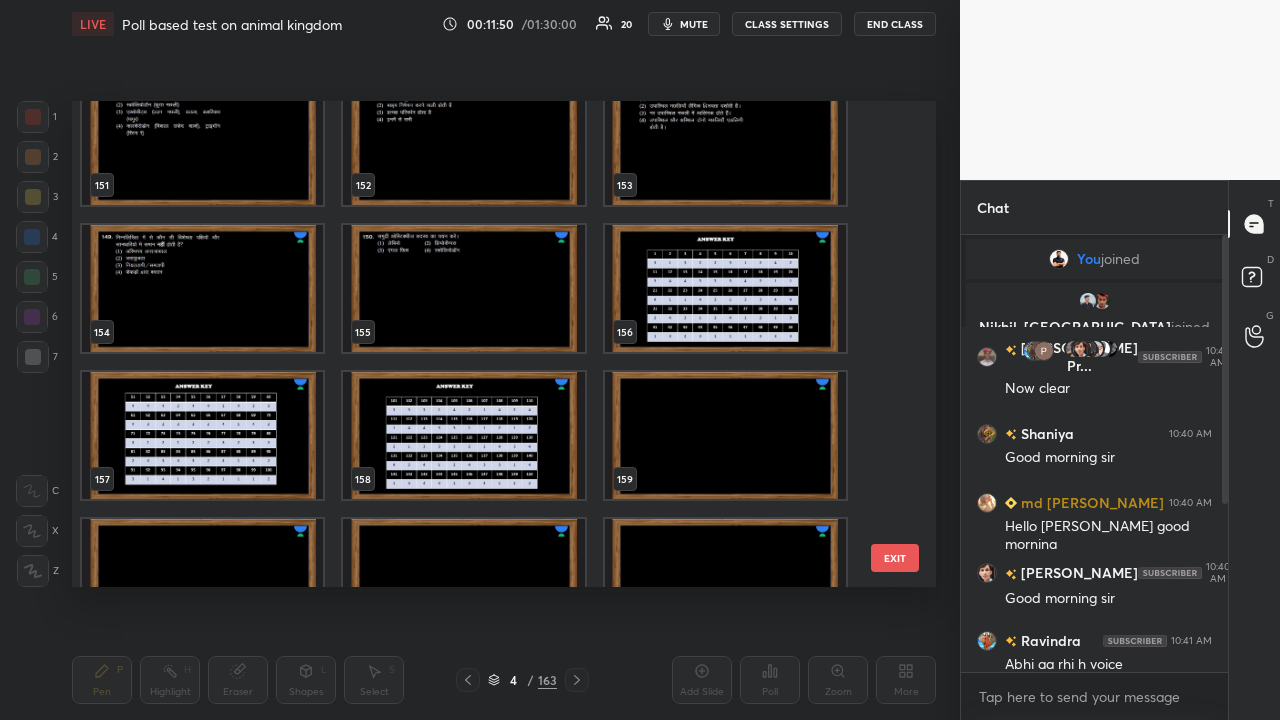 click at bounding box center [202, 288] 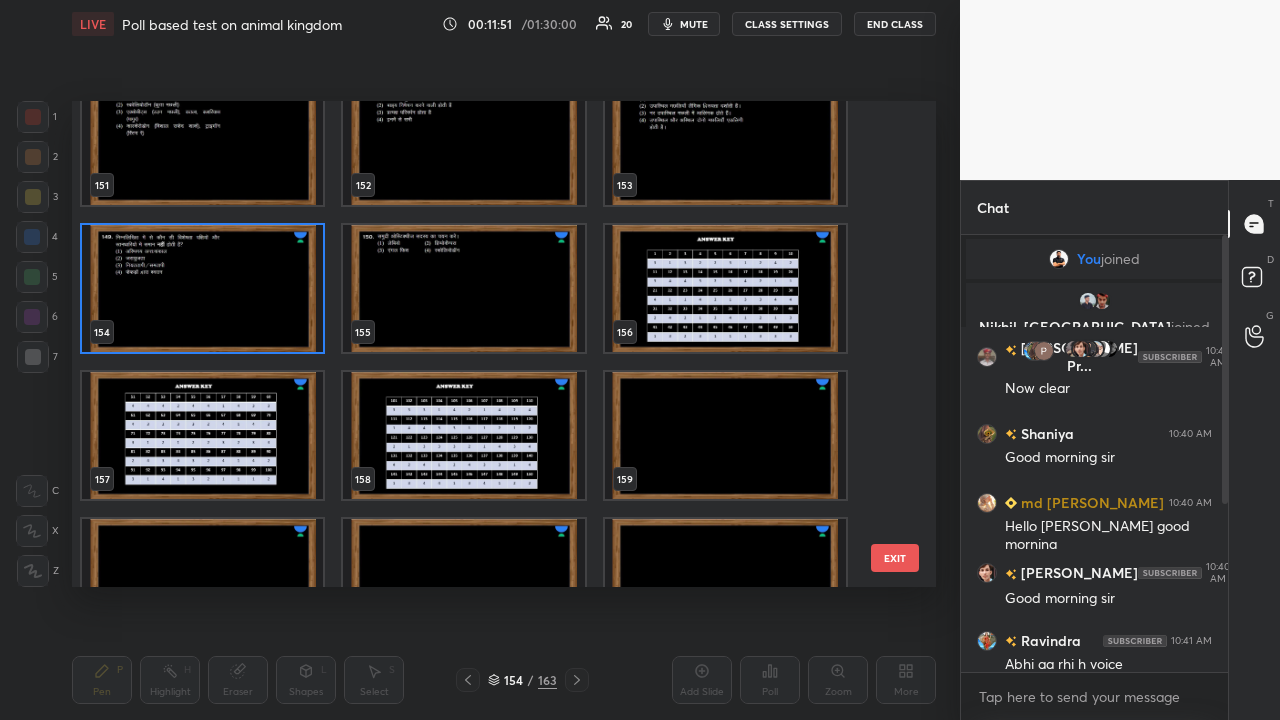click at bounding box center [202, 288] 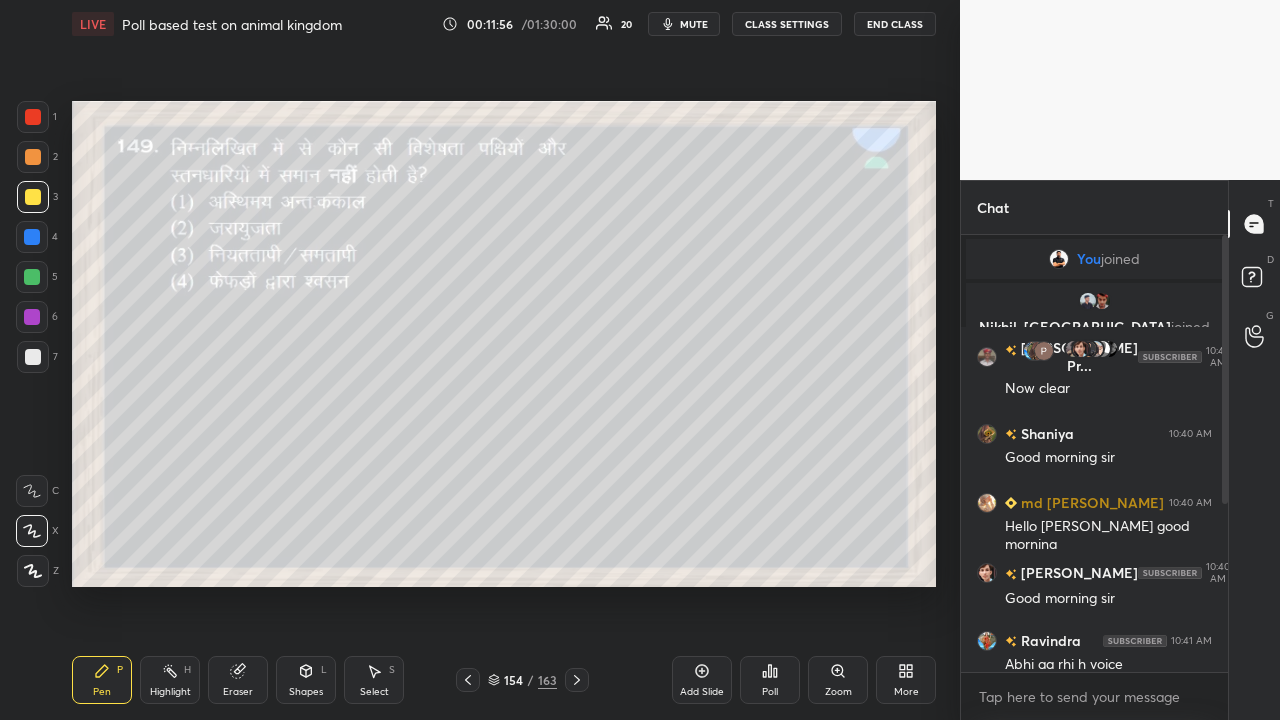 click 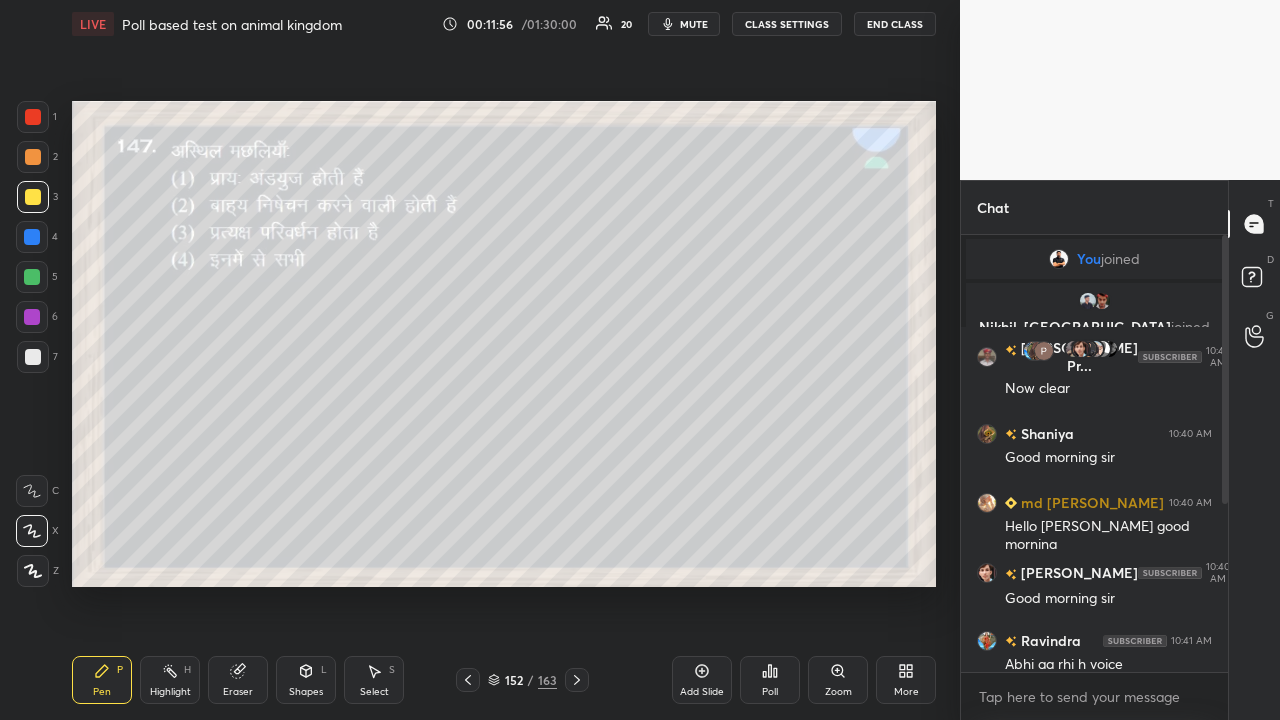 click 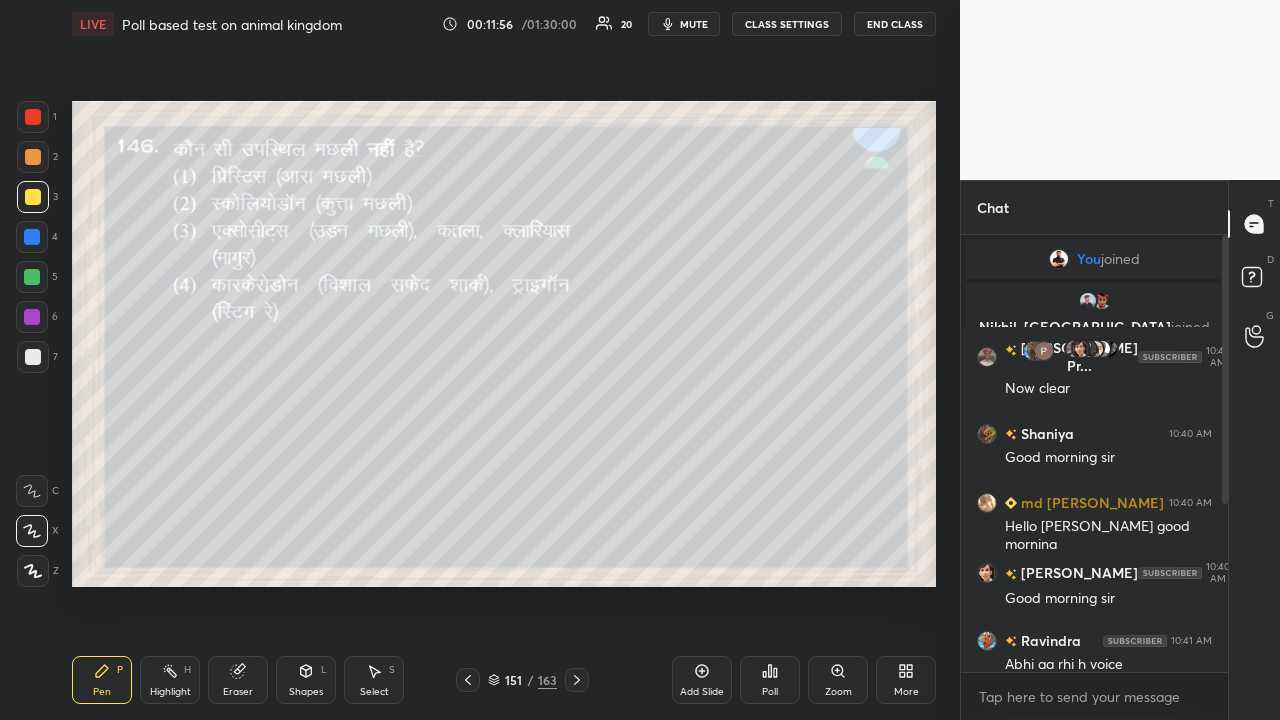 click 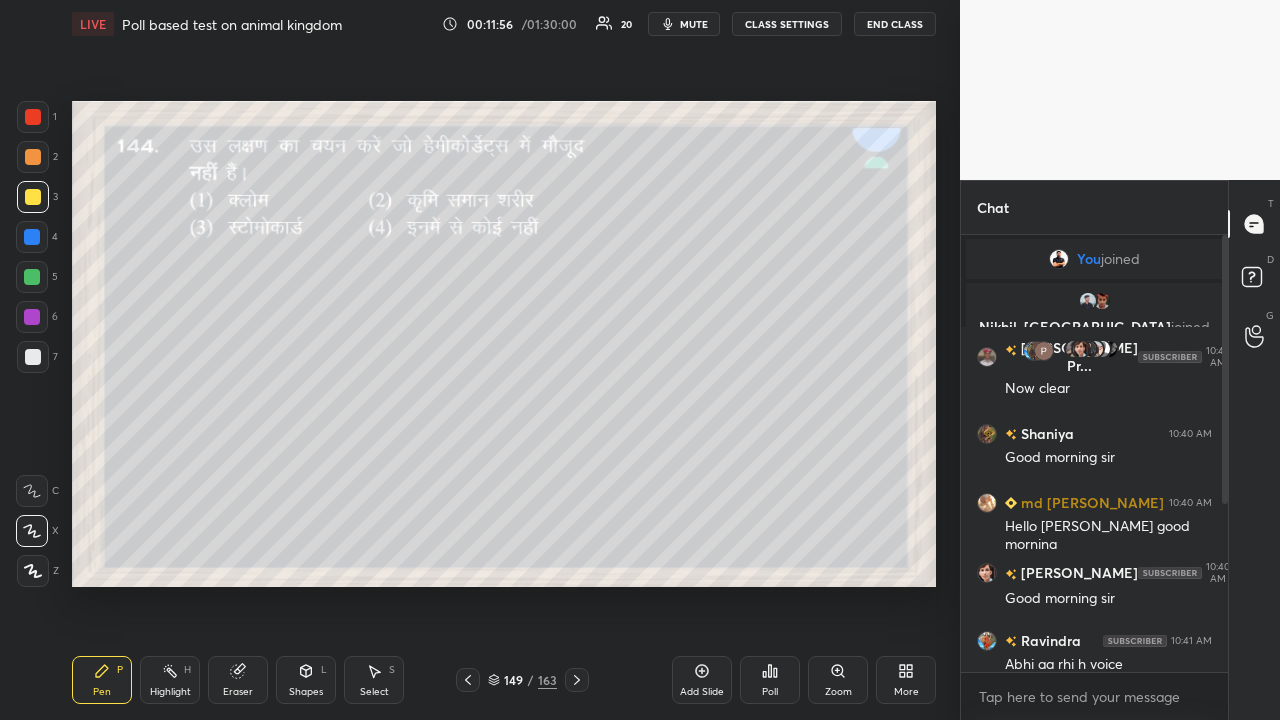 click 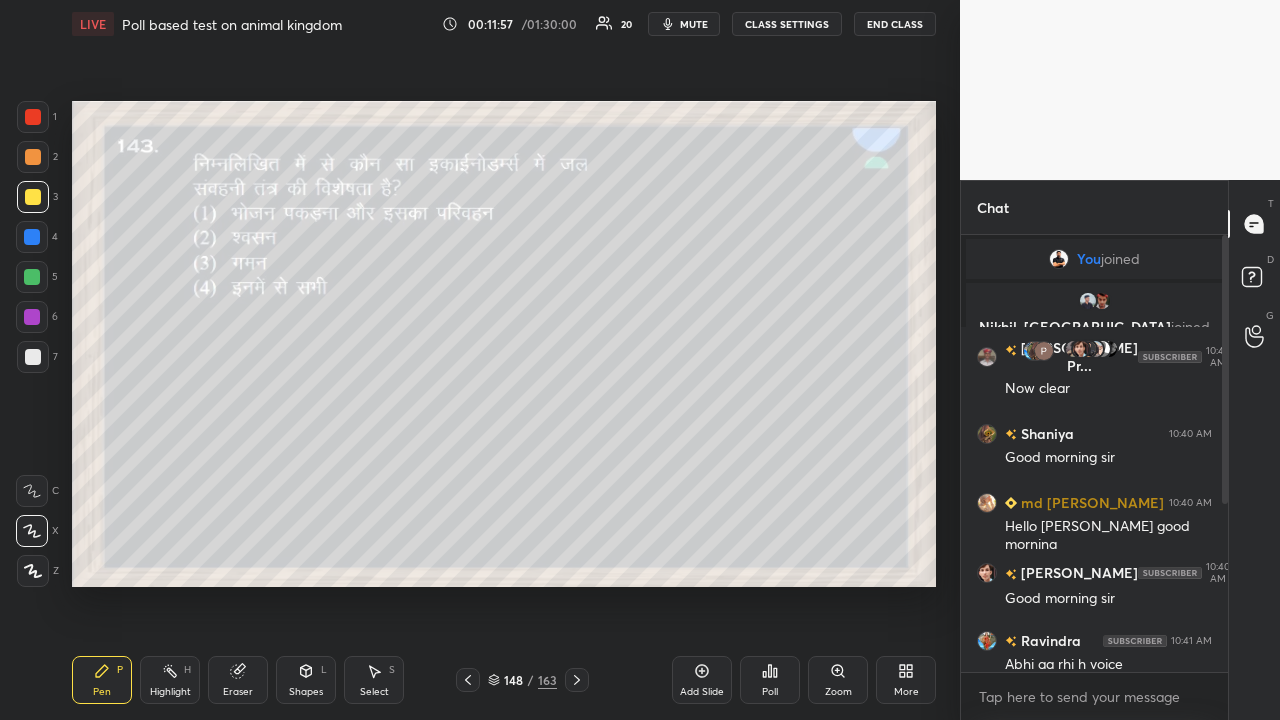 click 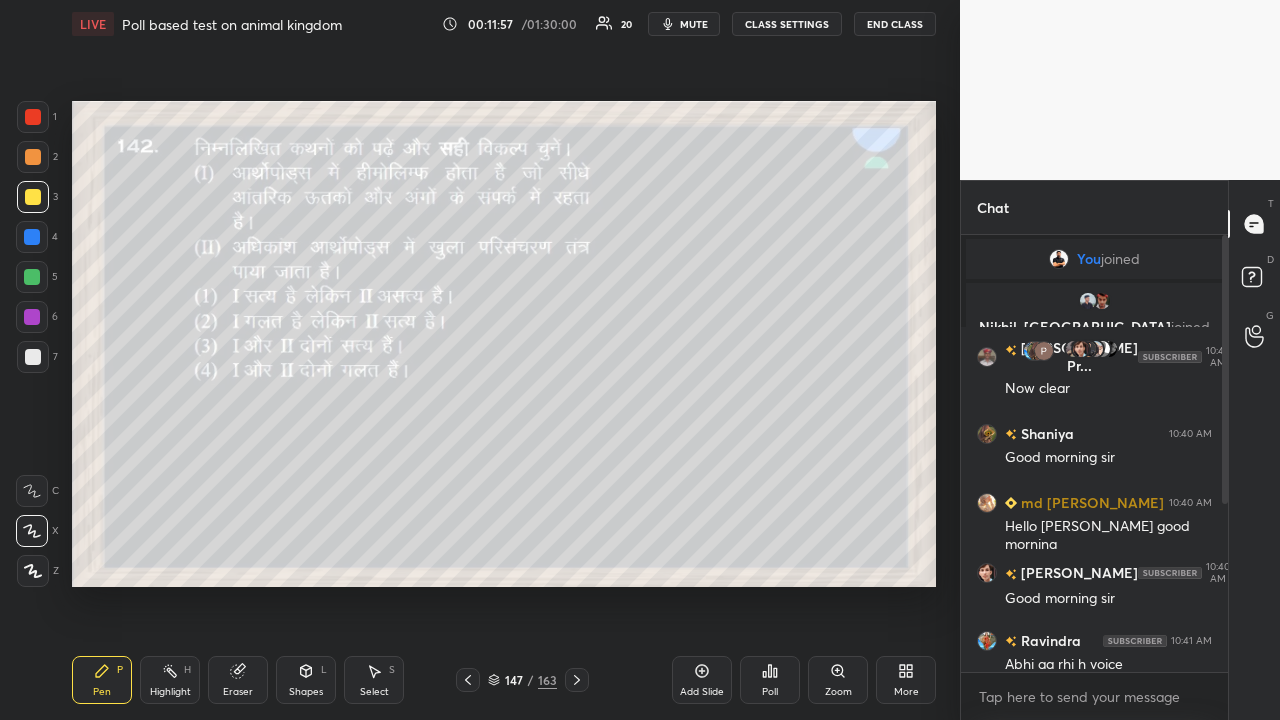 click 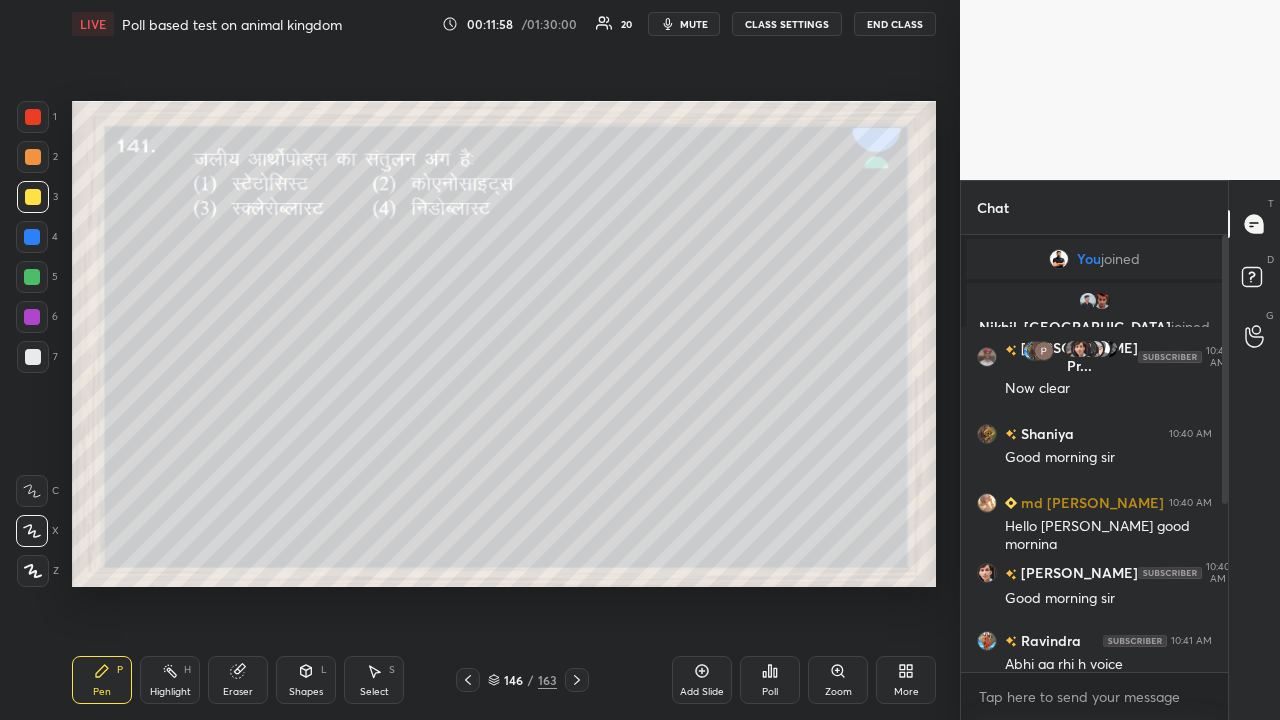 click 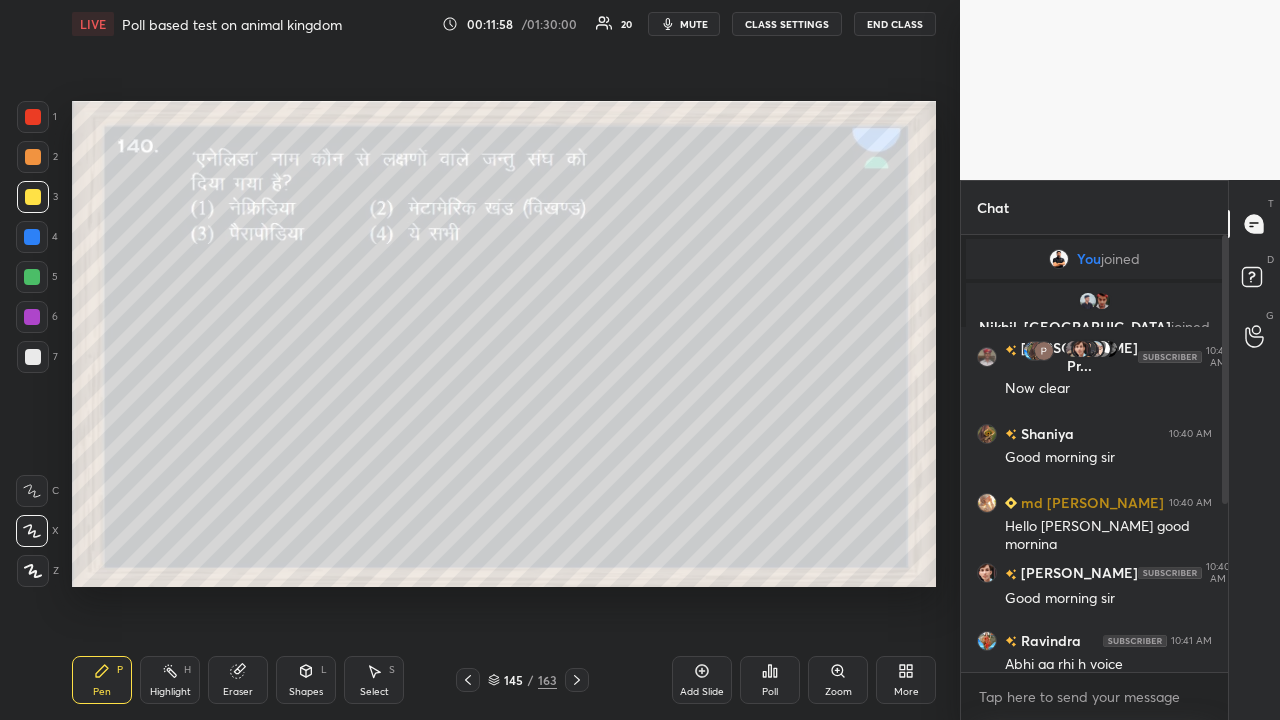 click 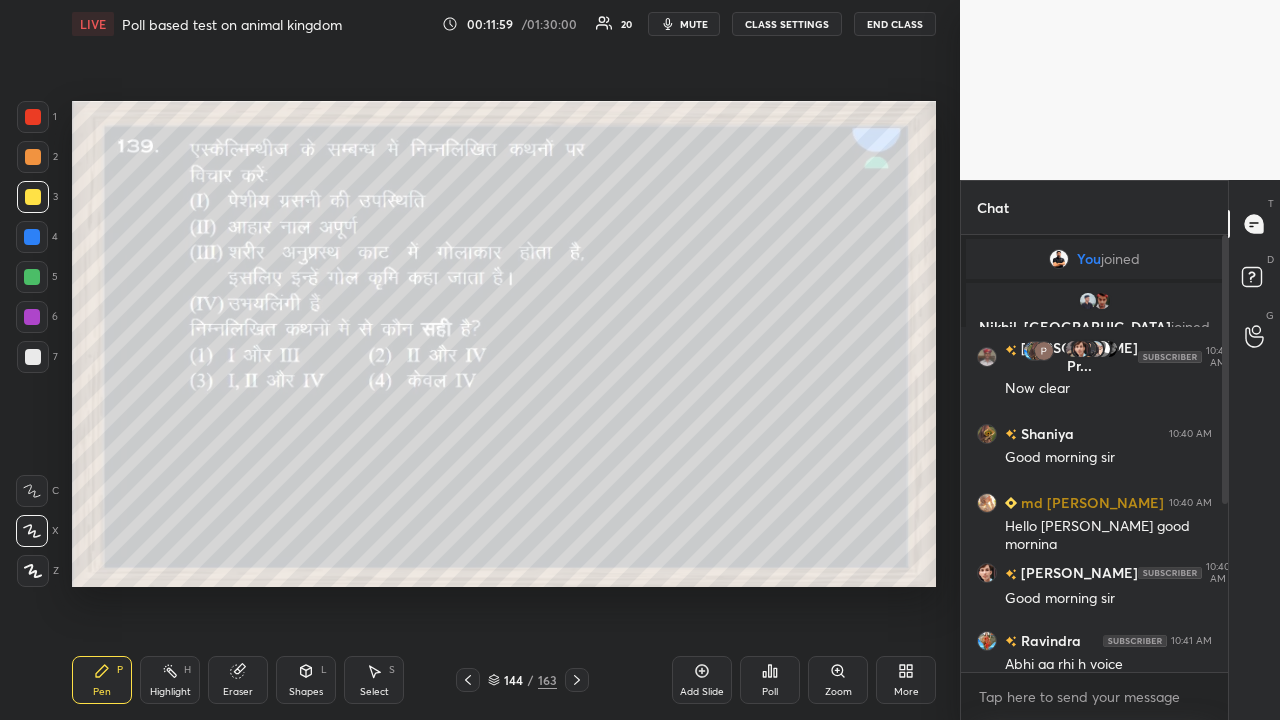 click 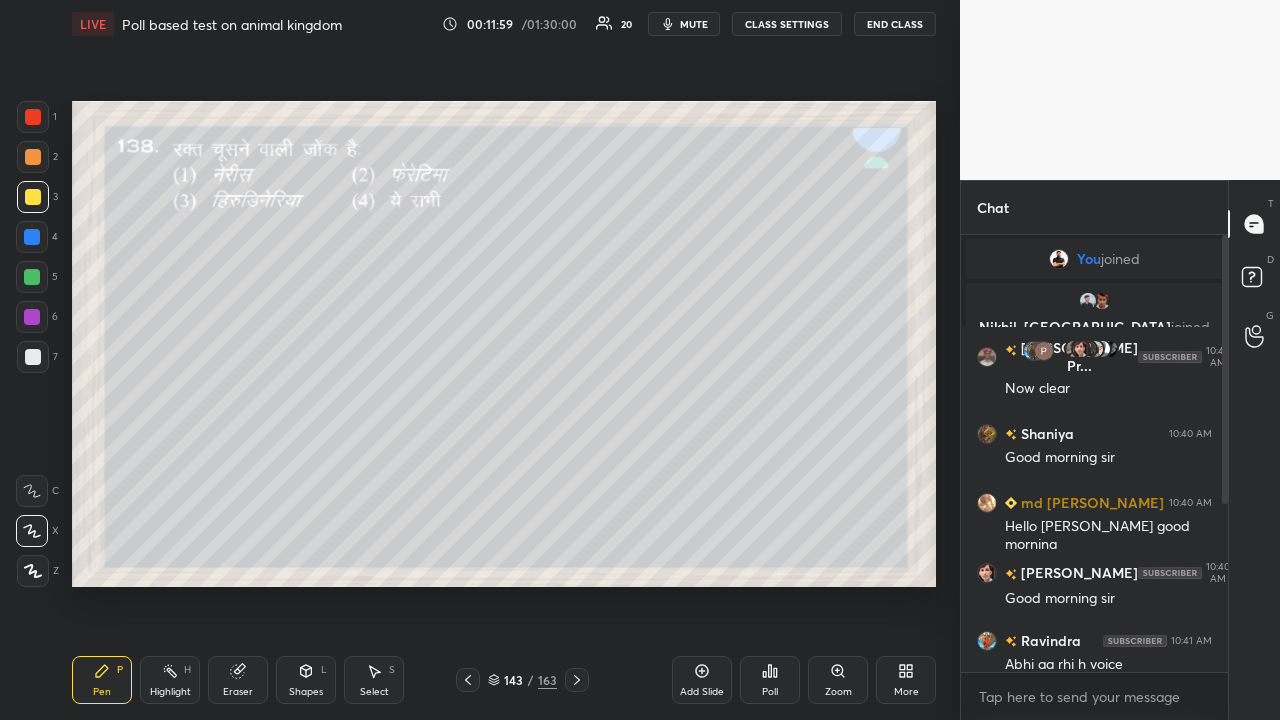 click 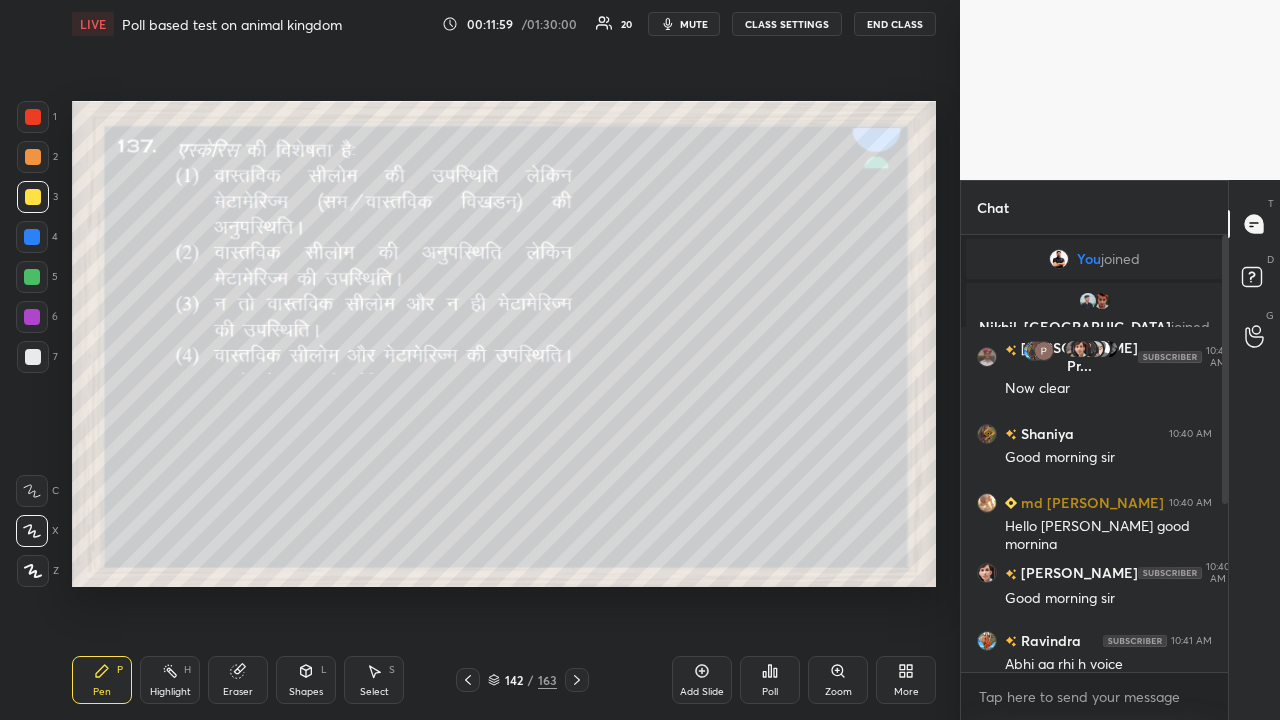 click 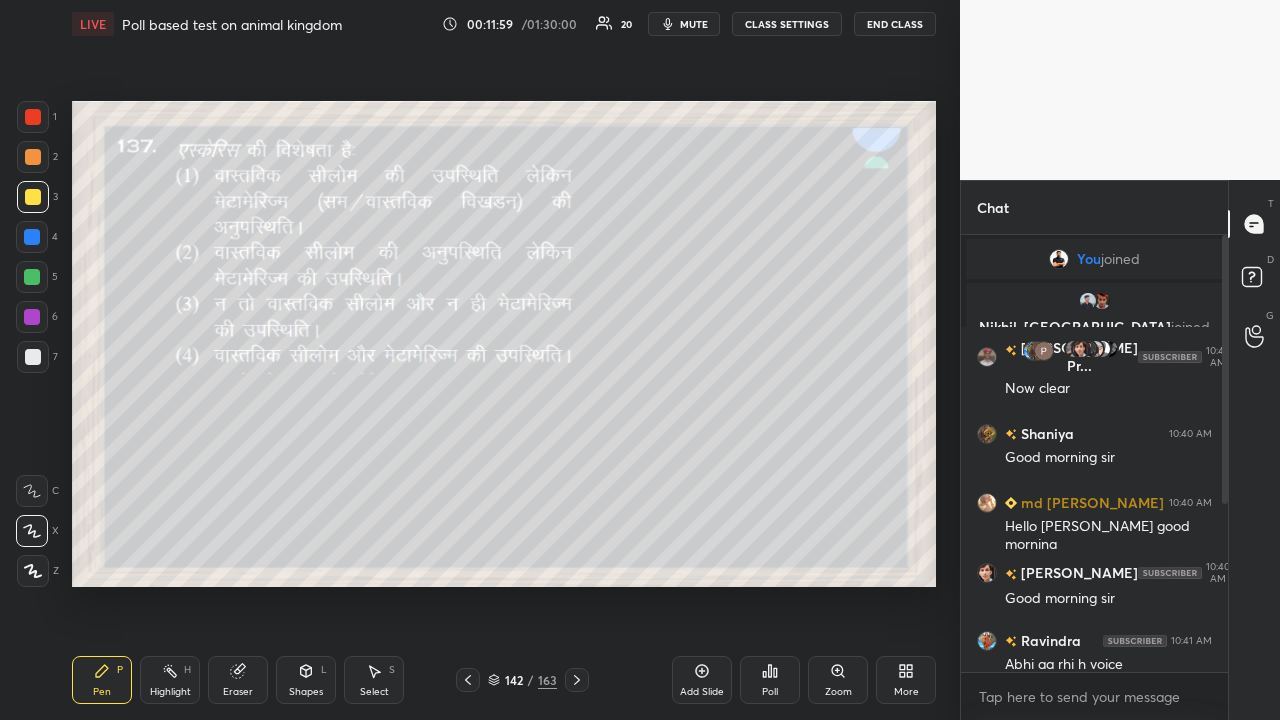 click 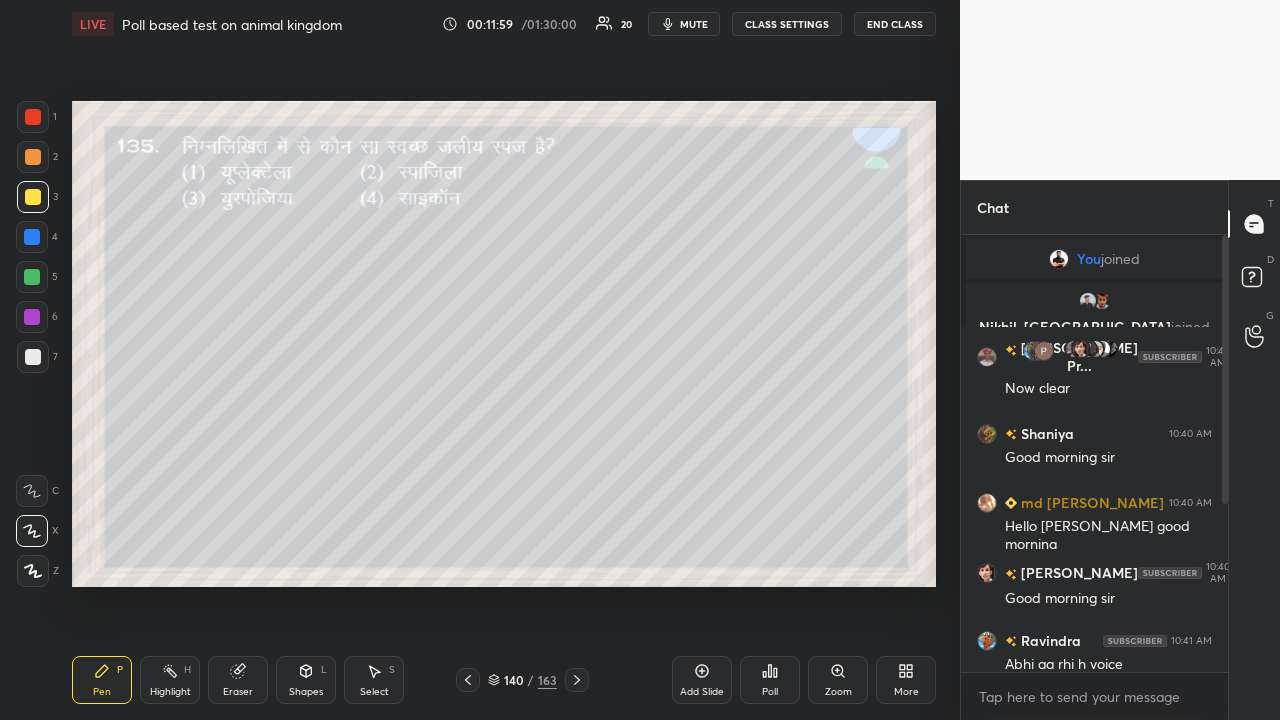 click 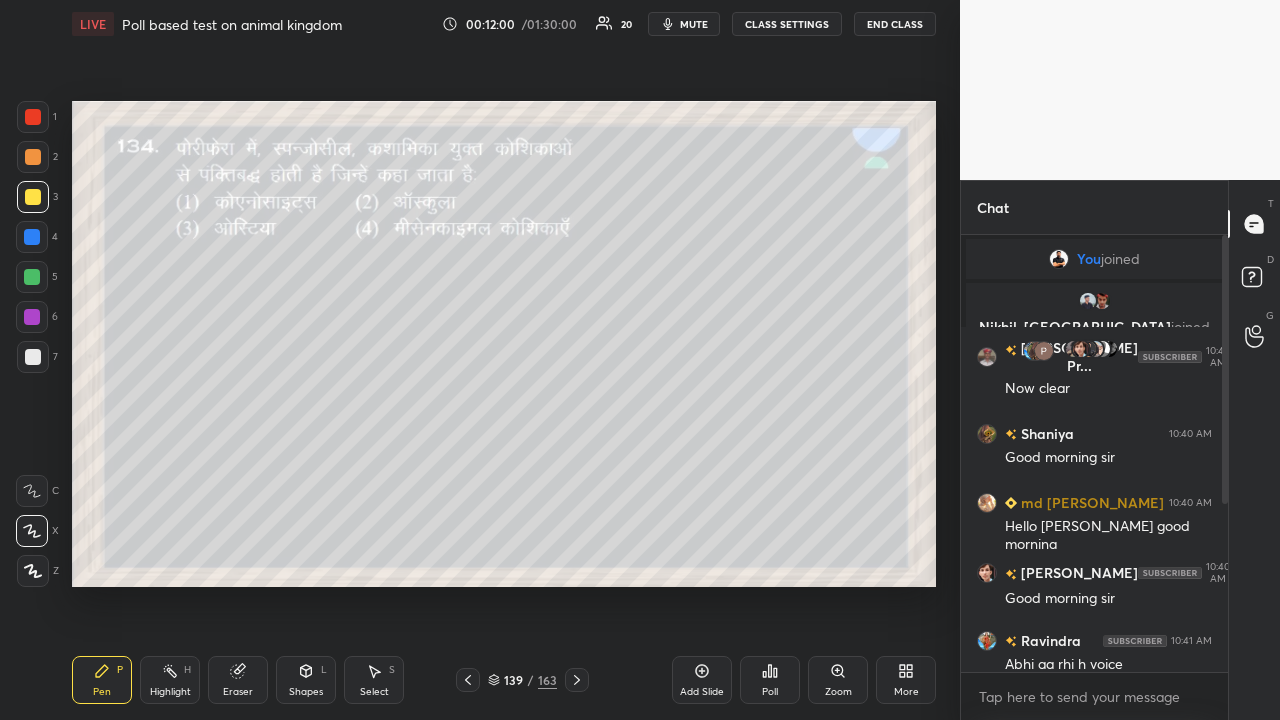 click 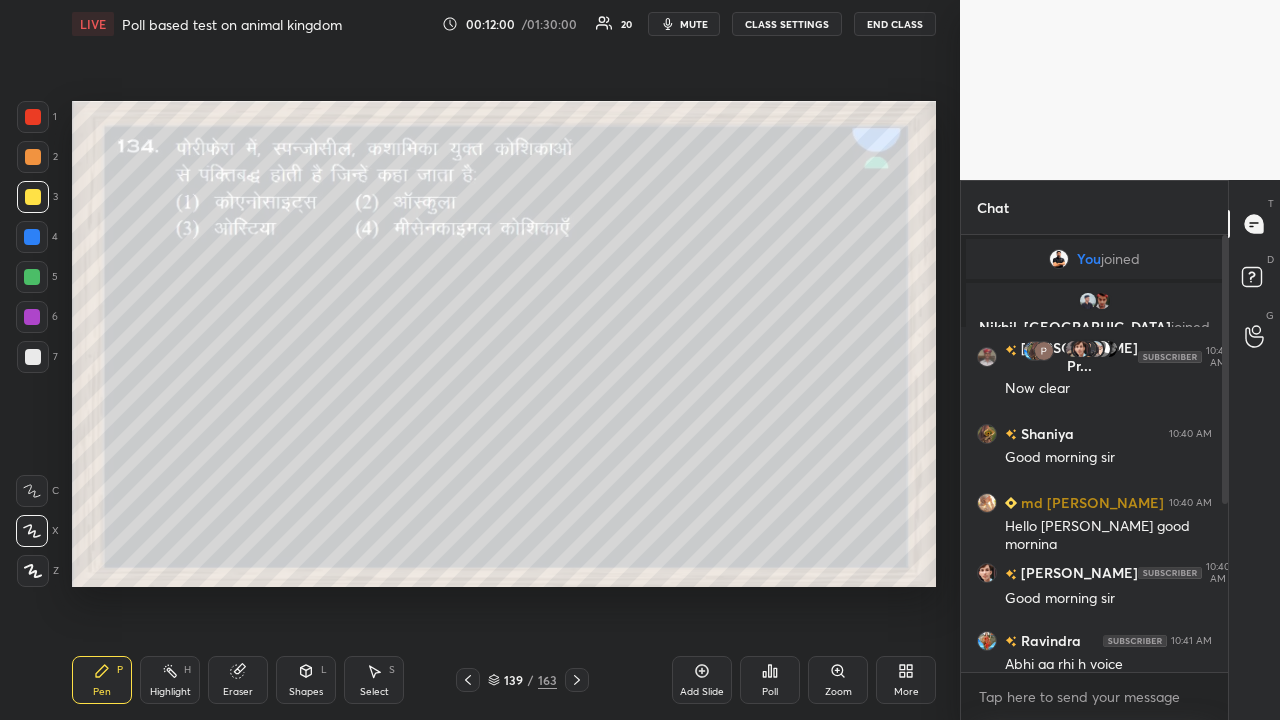 click 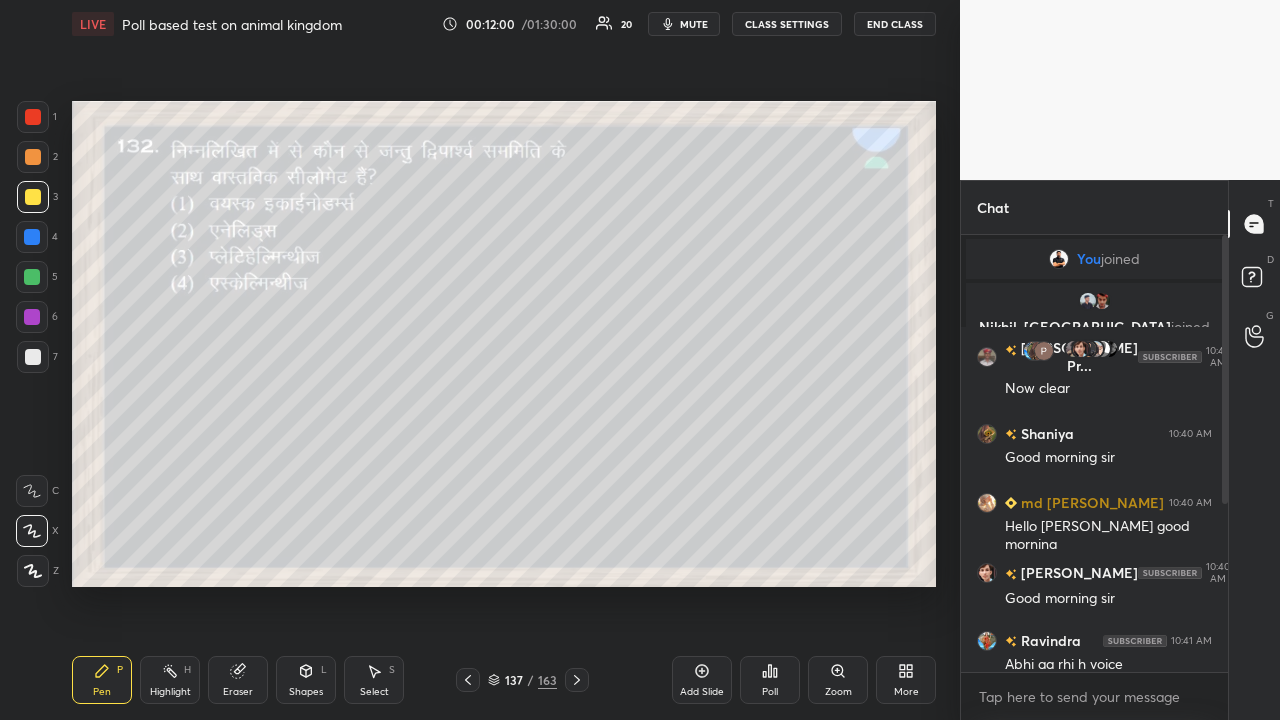 click 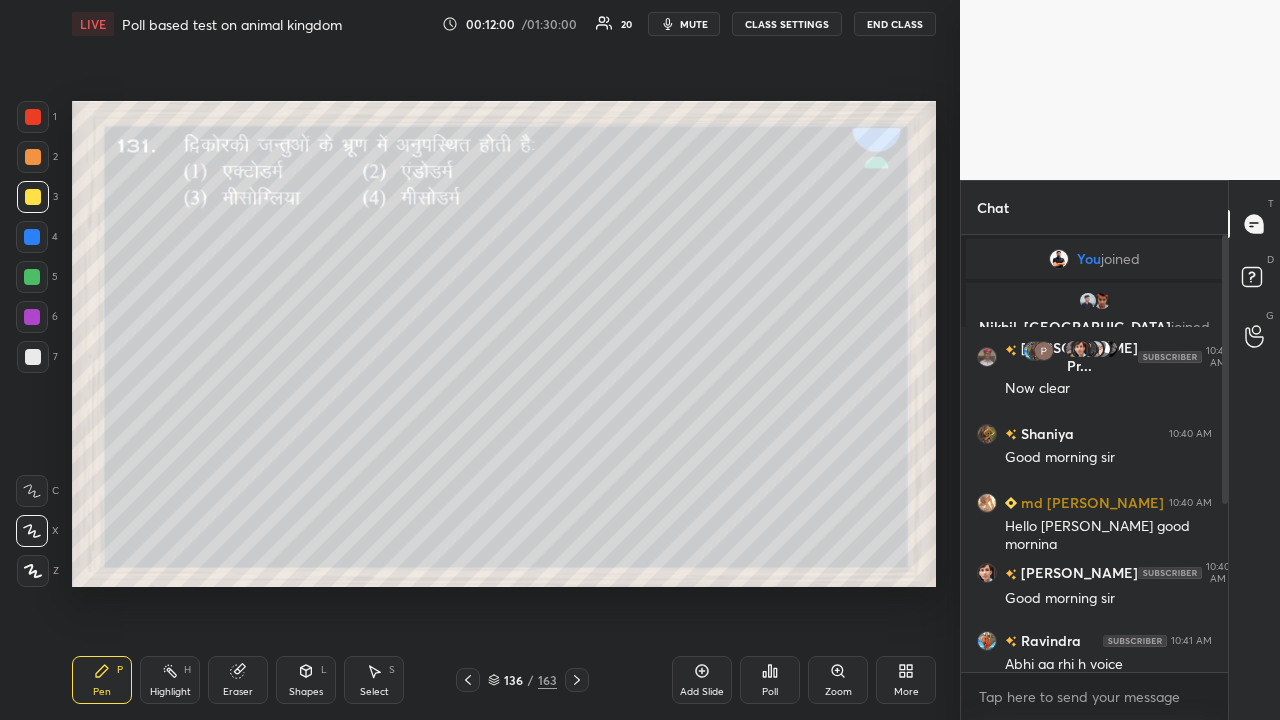 click 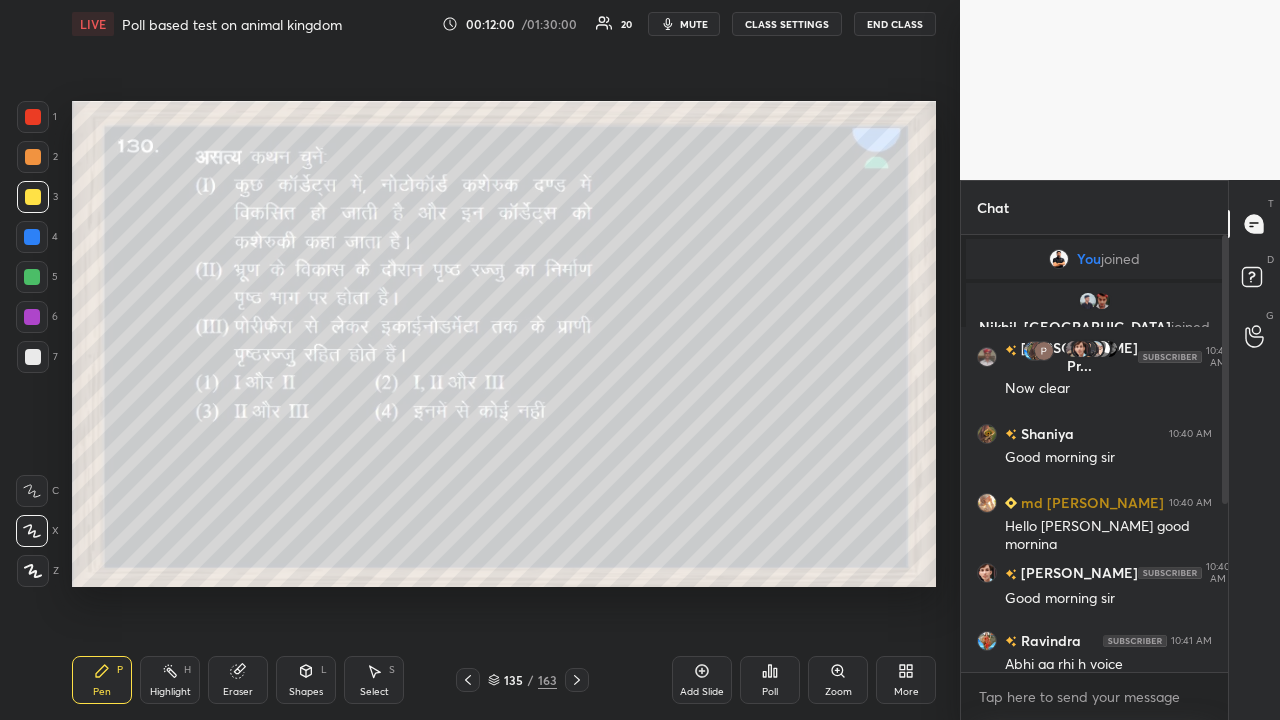 click 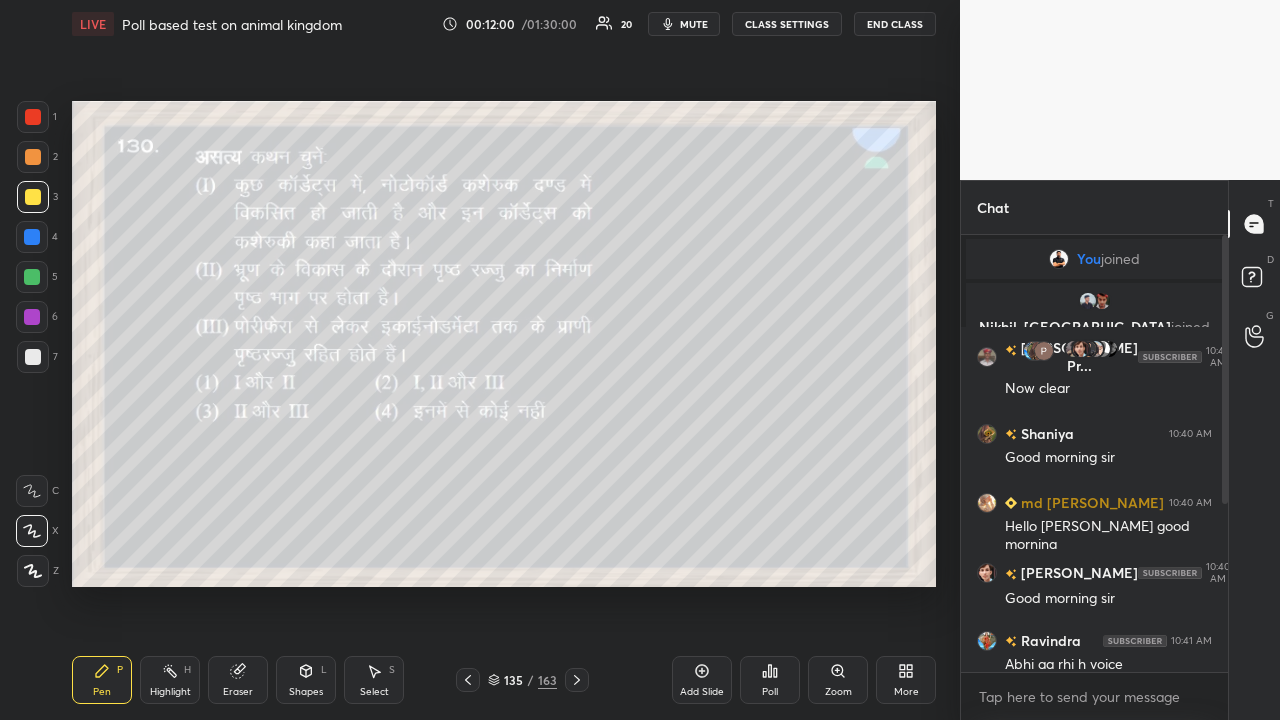 click 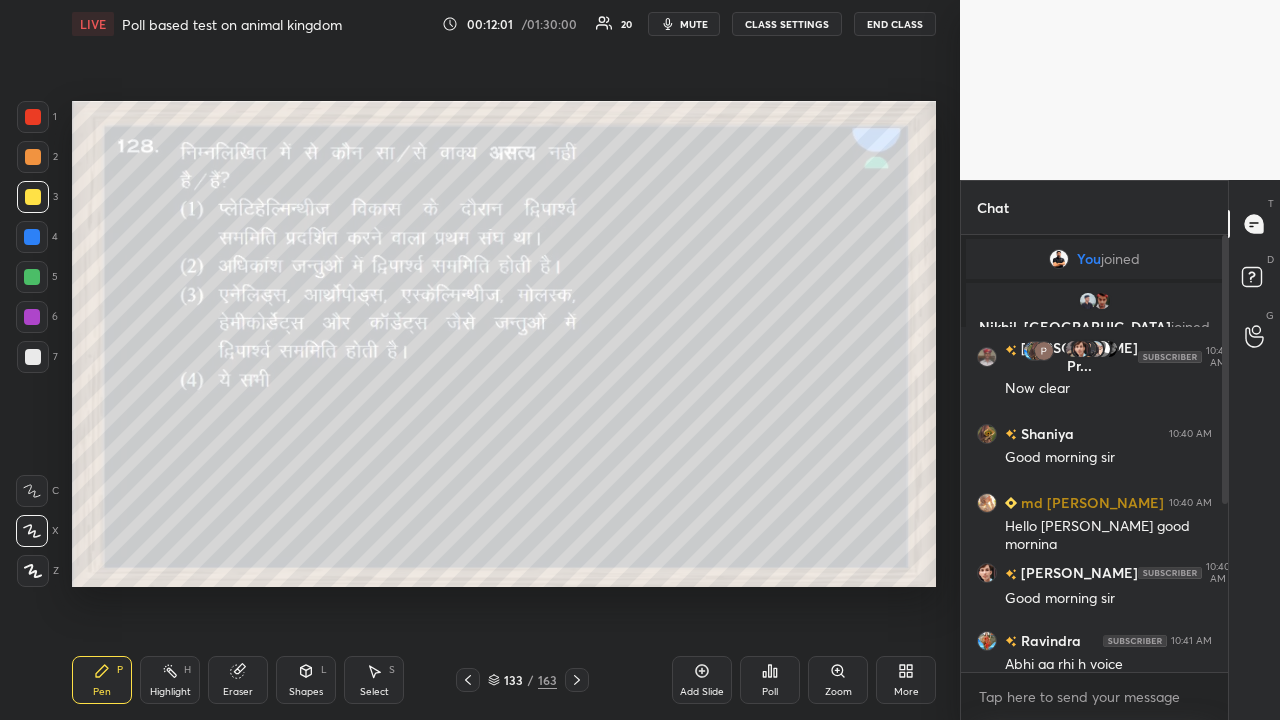 click 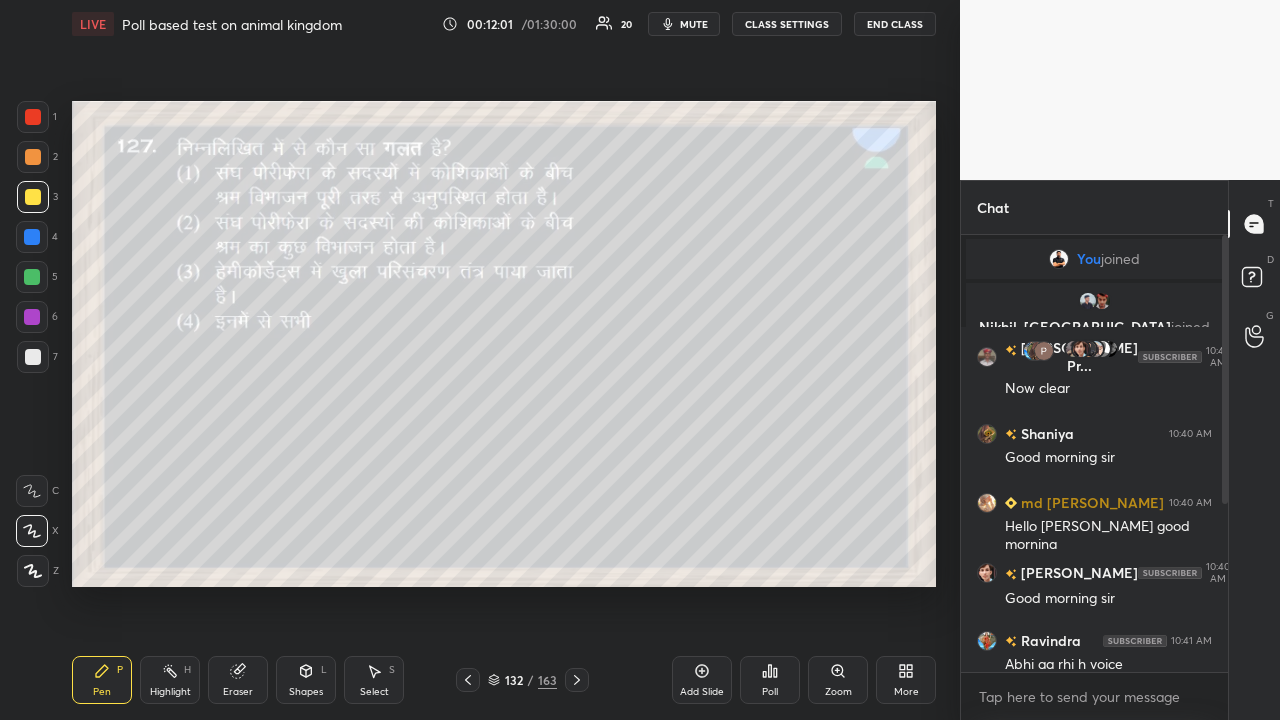 click 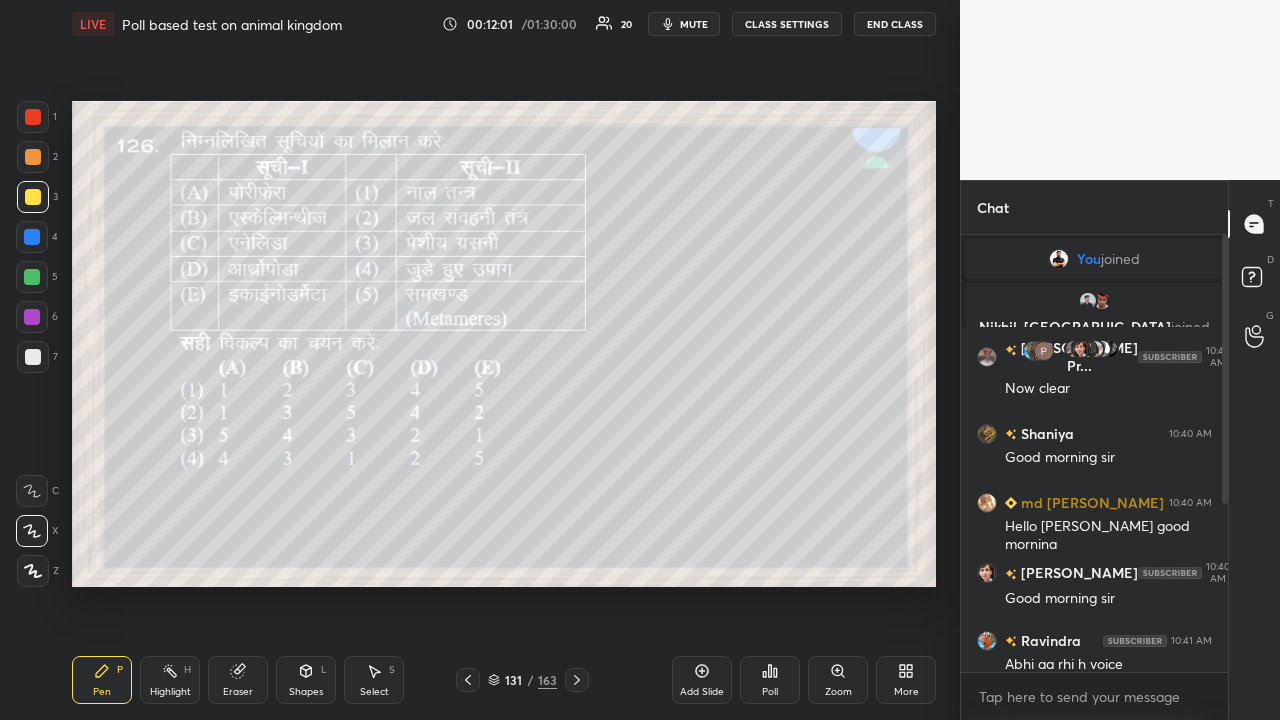 click 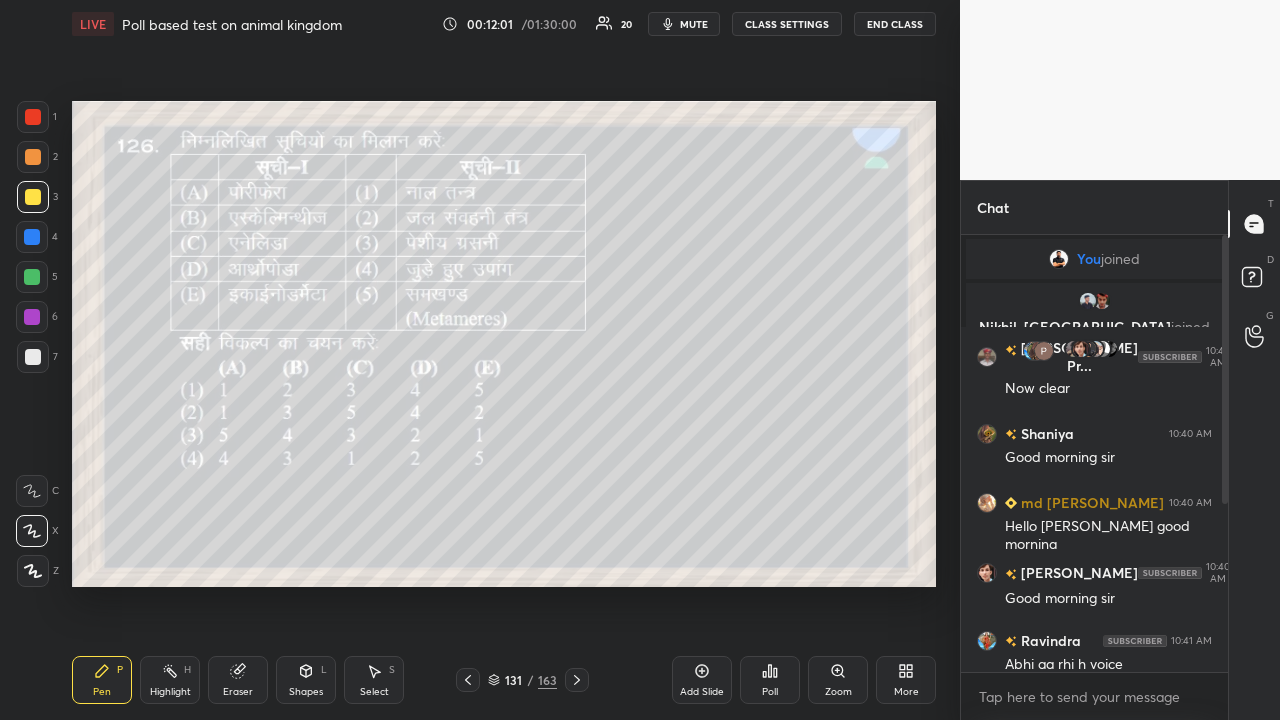 click 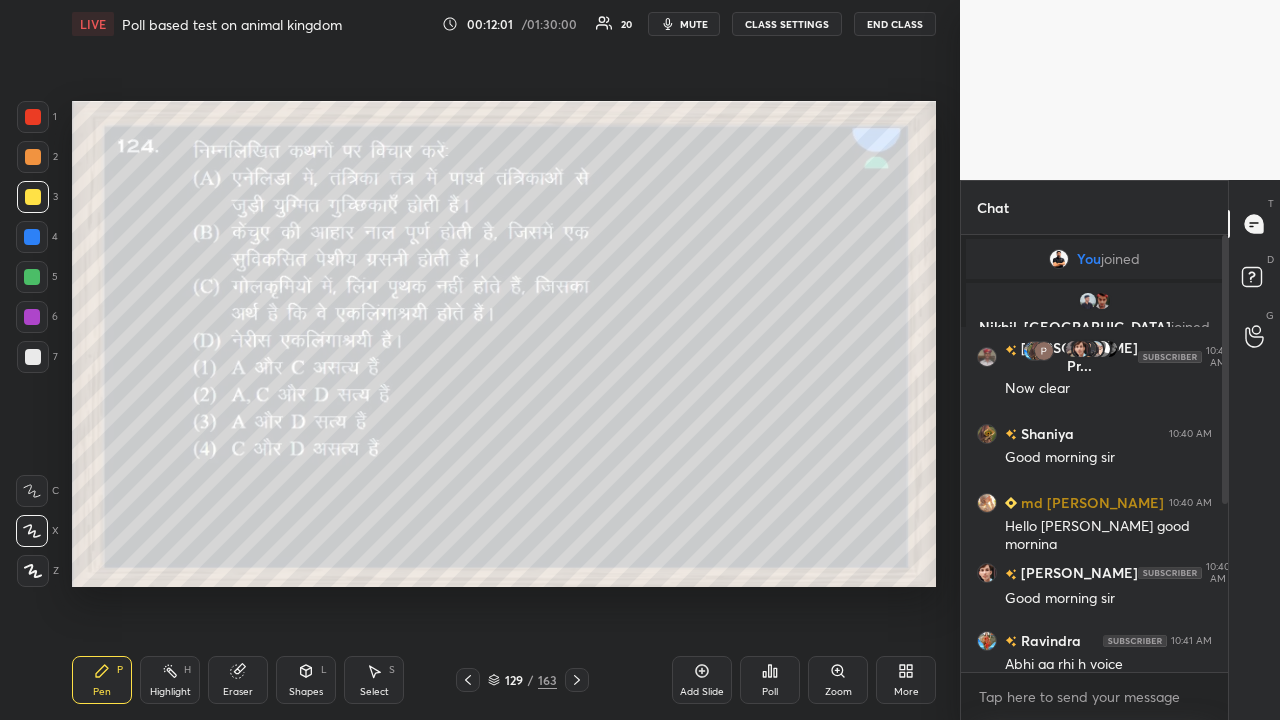 click 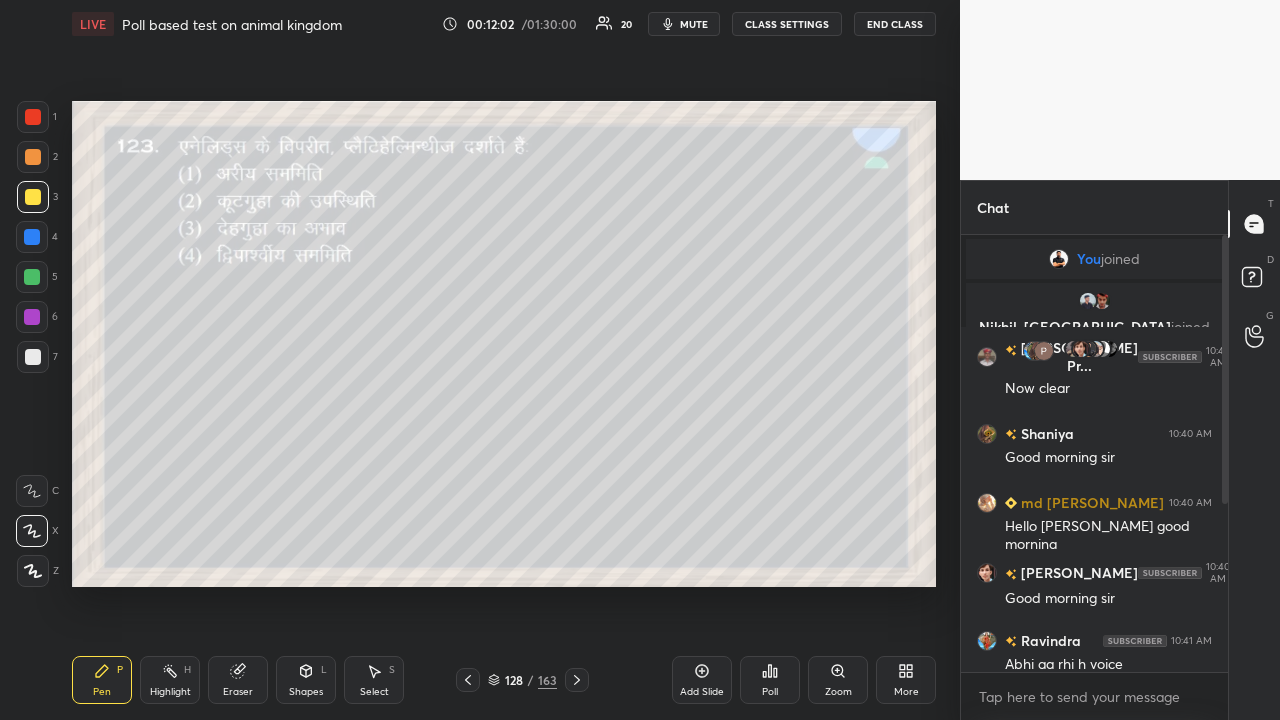 click 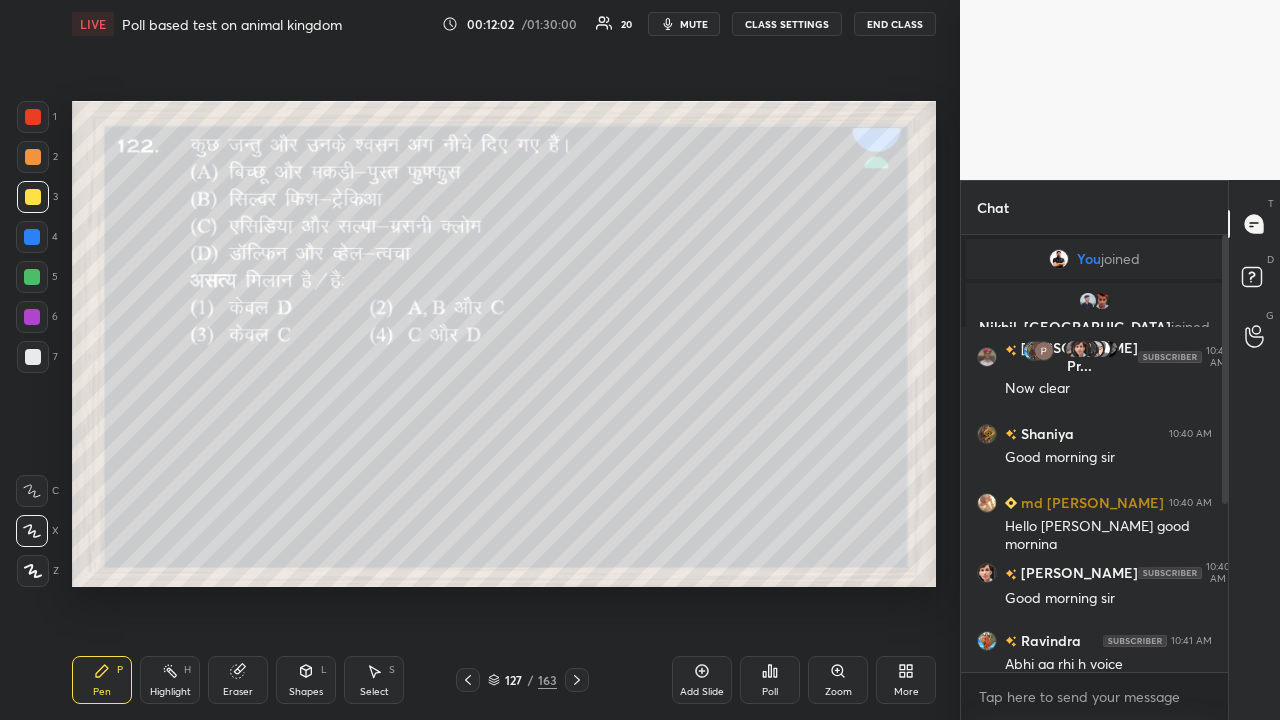 click 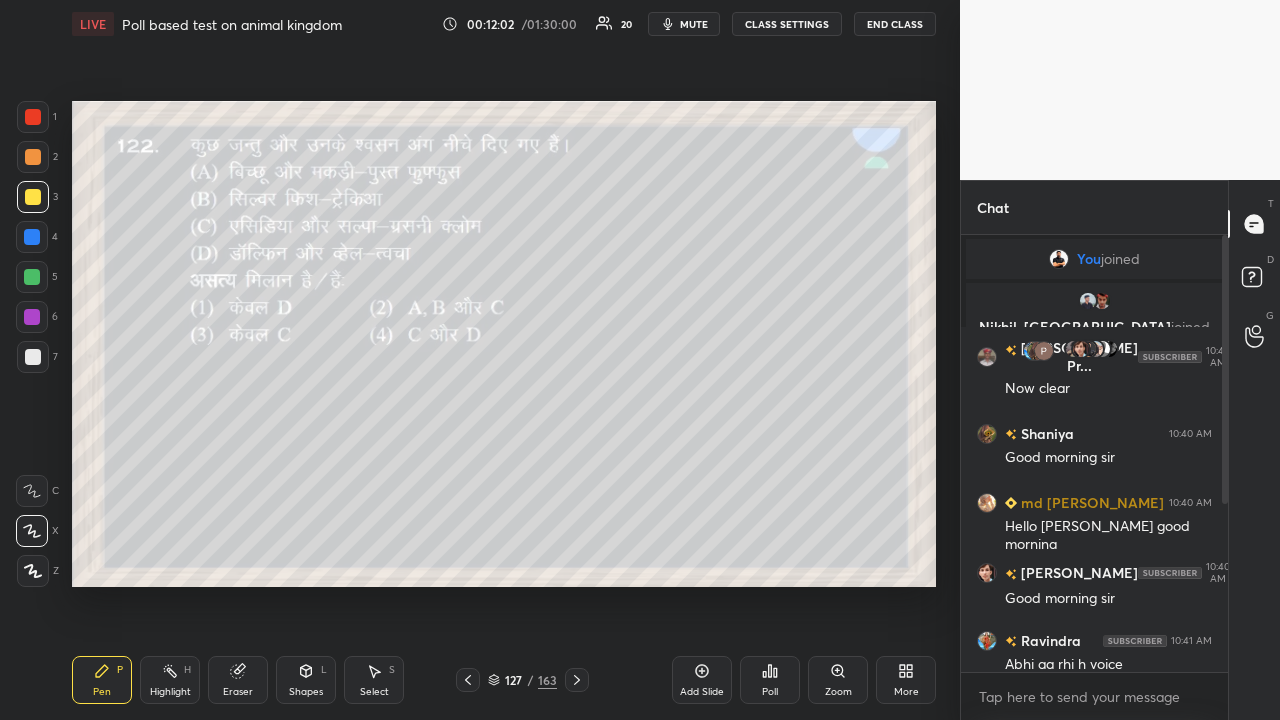 click 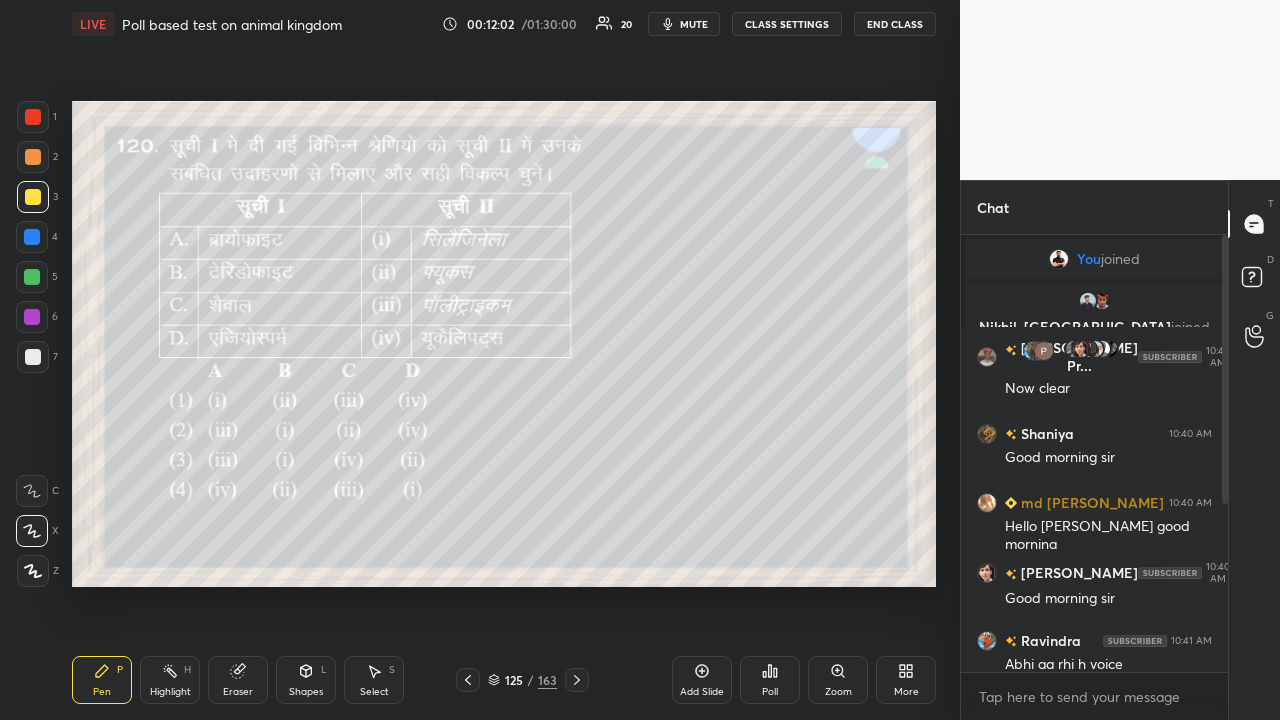 click 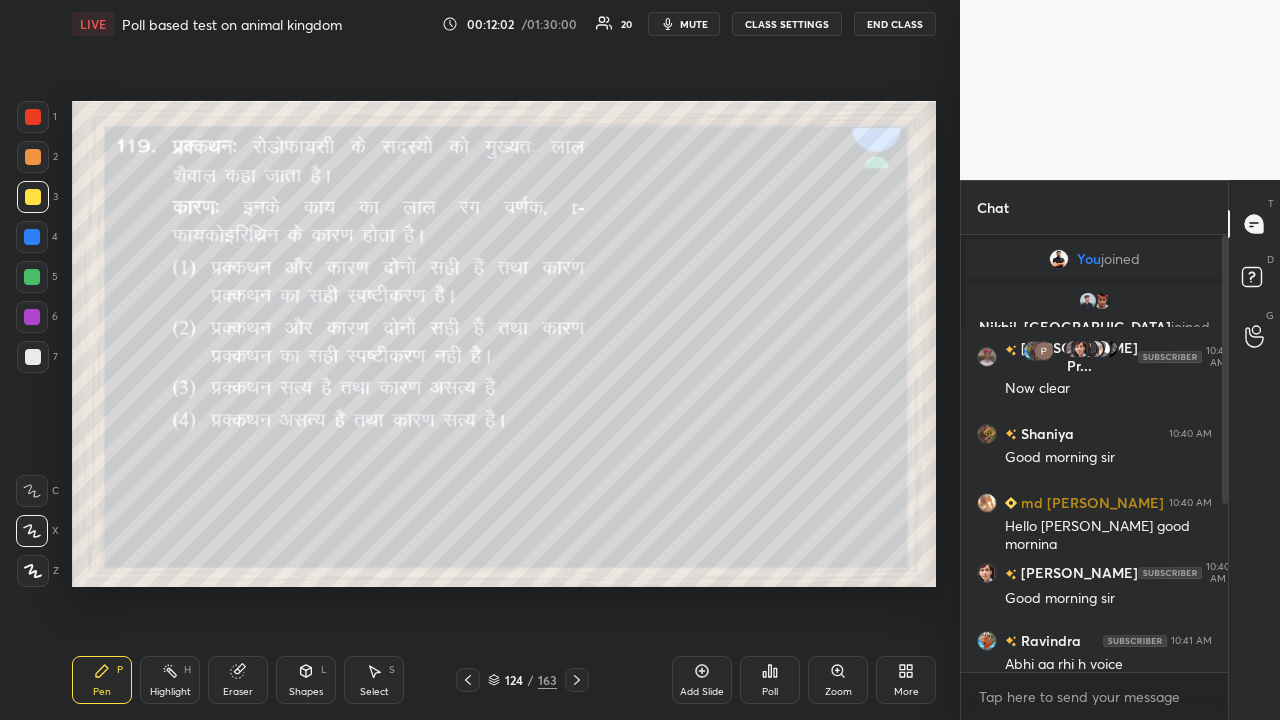 click 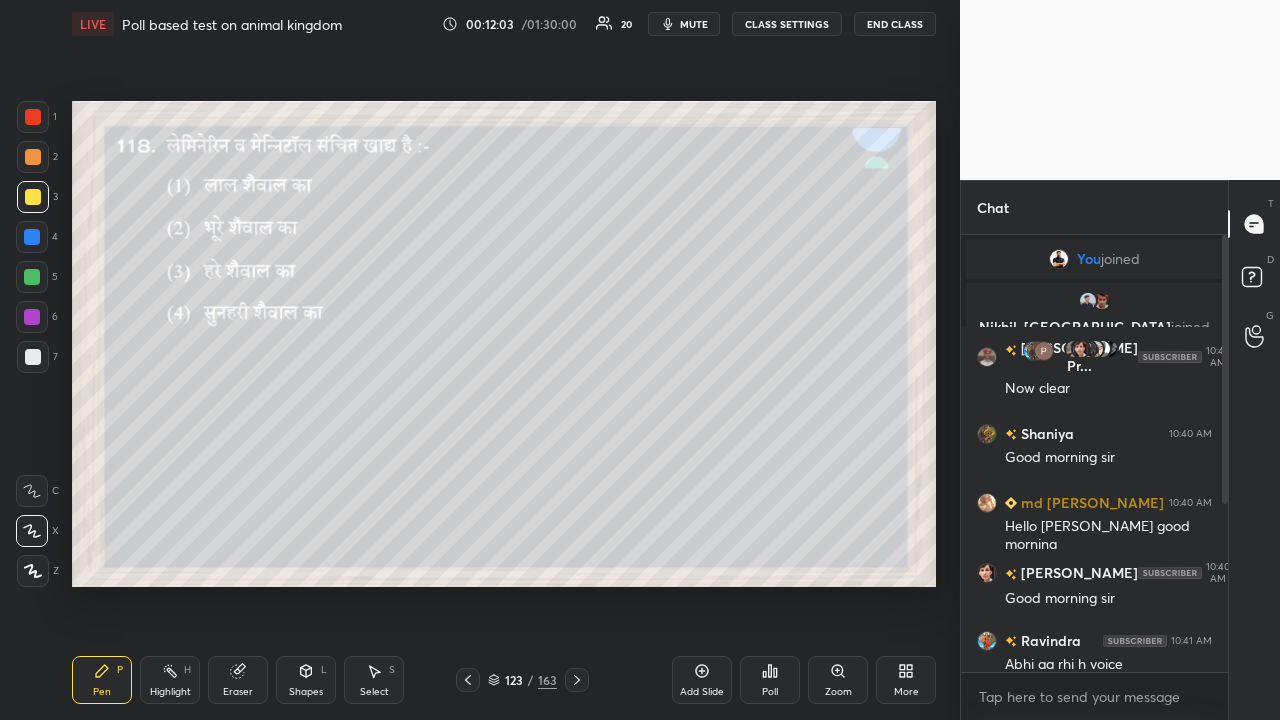 click 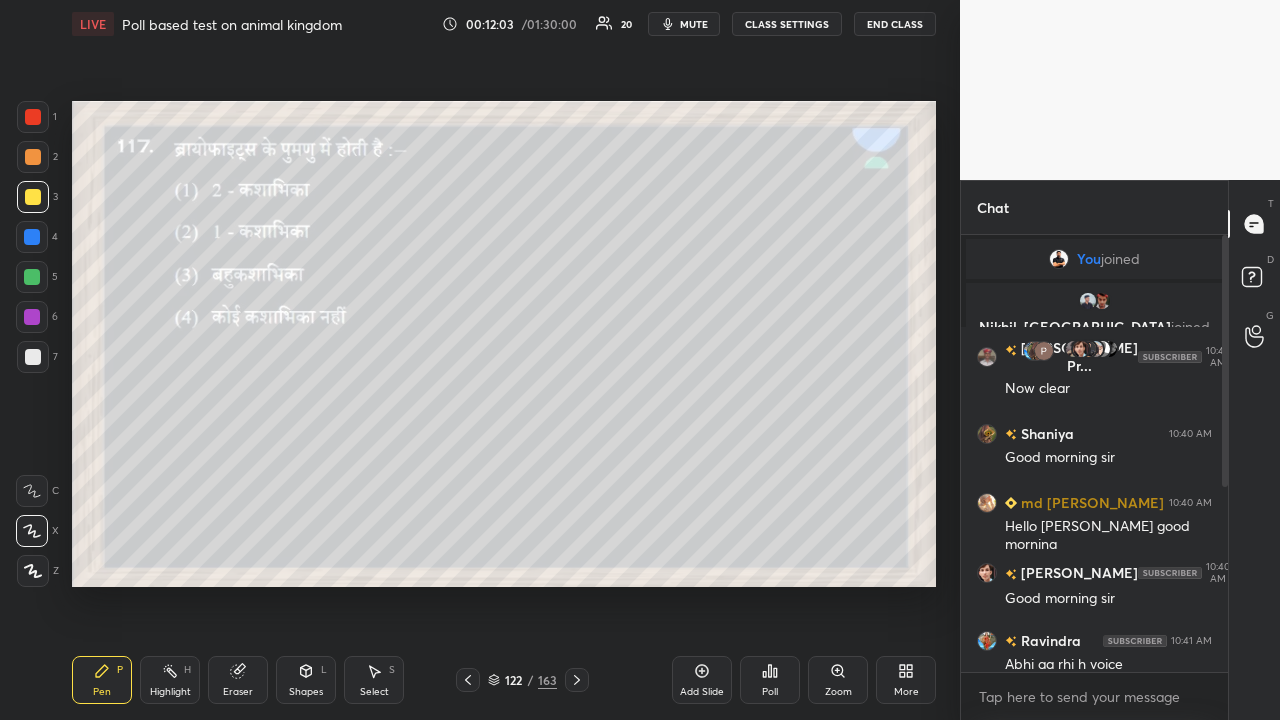 click 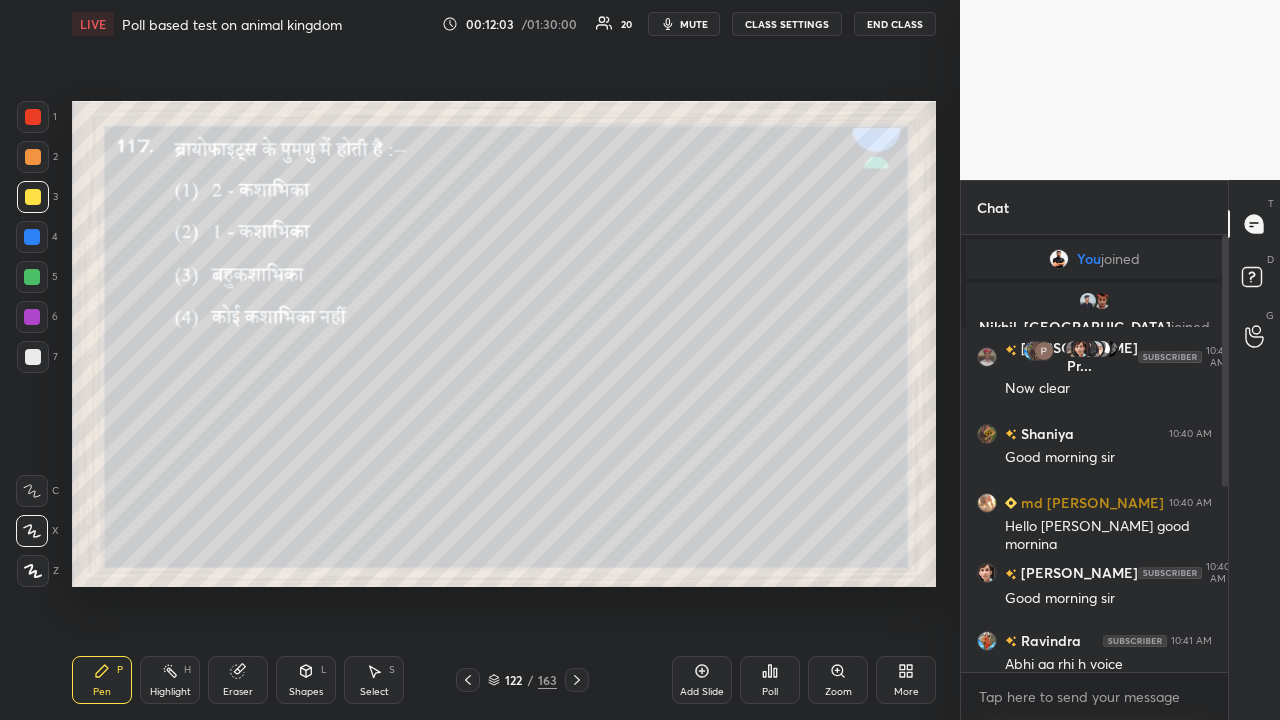 click 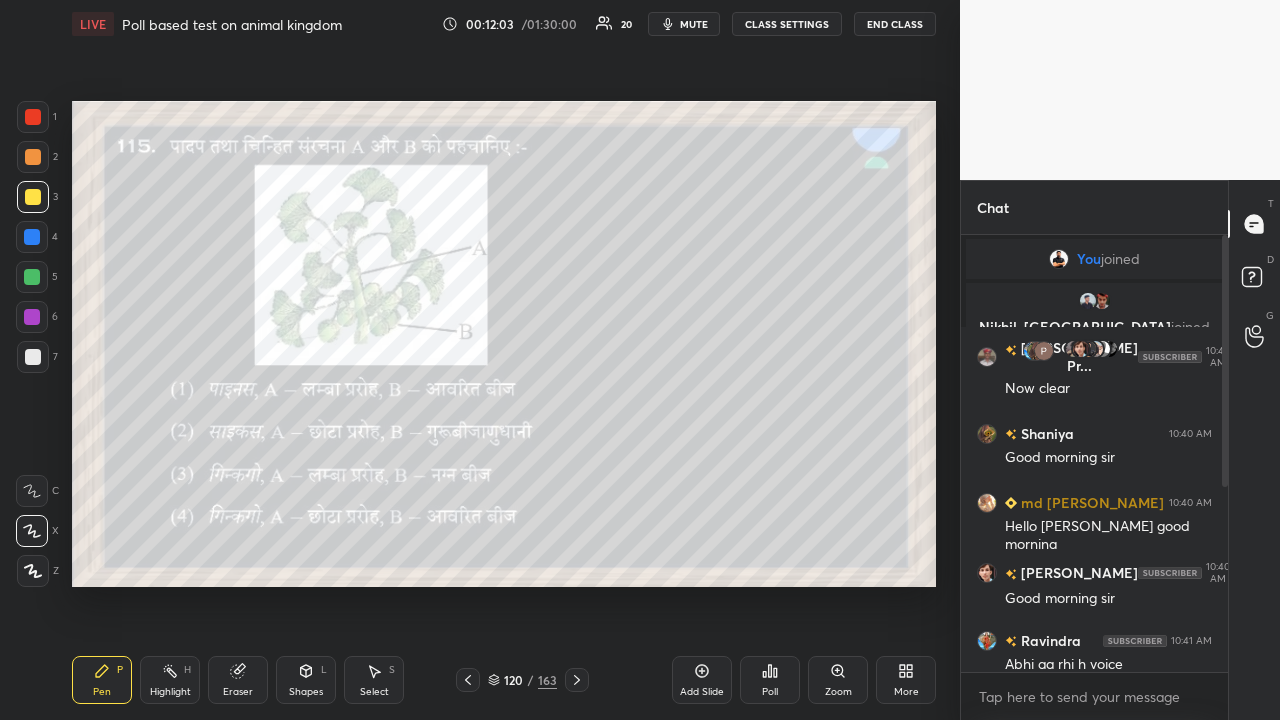 click 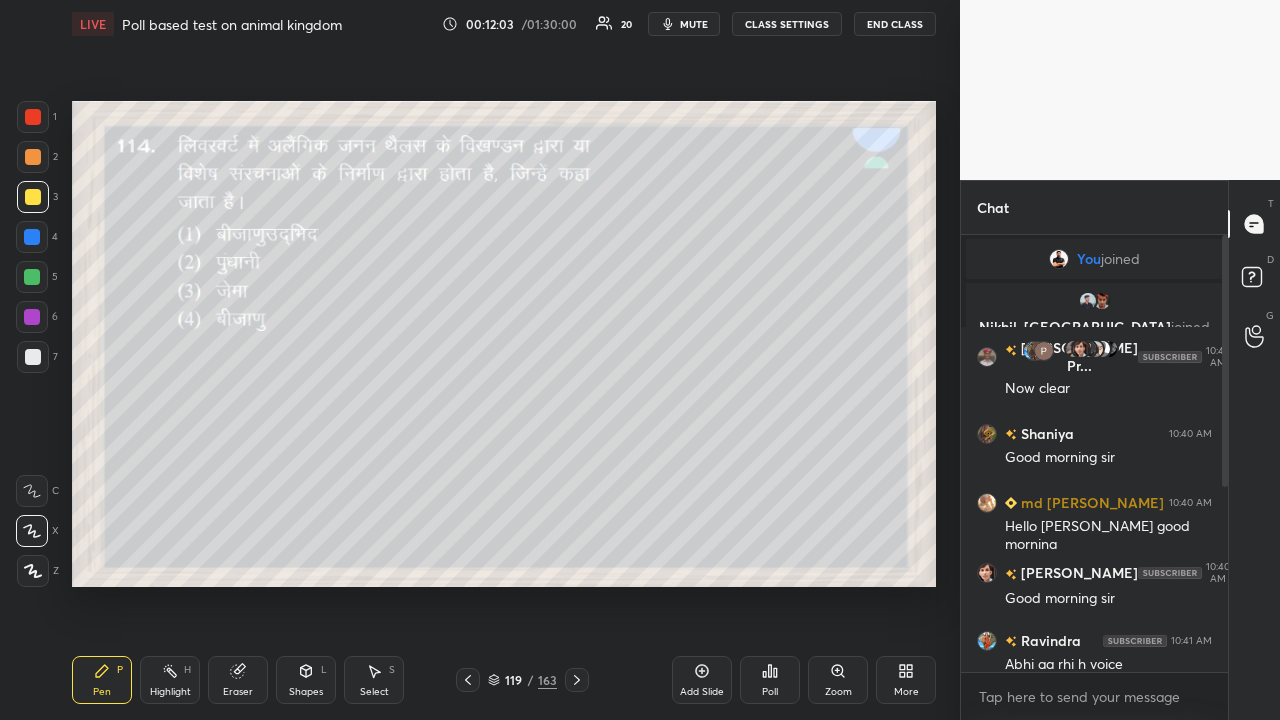click 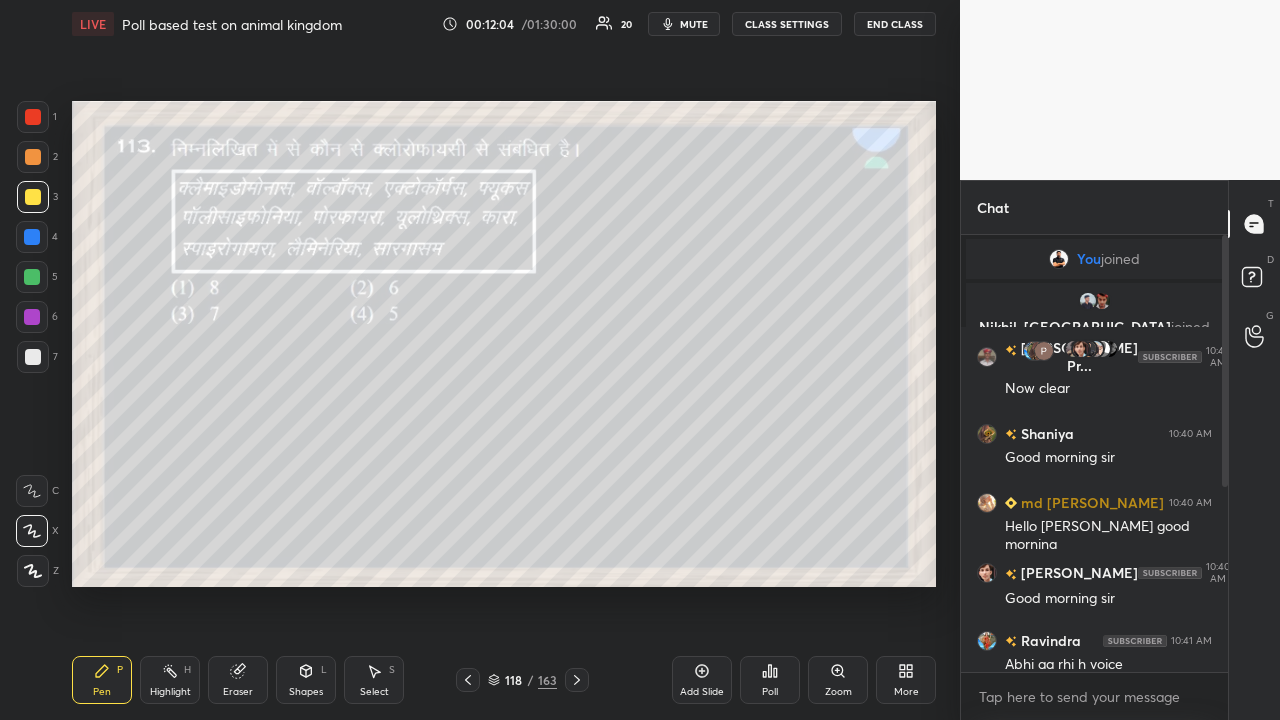 click 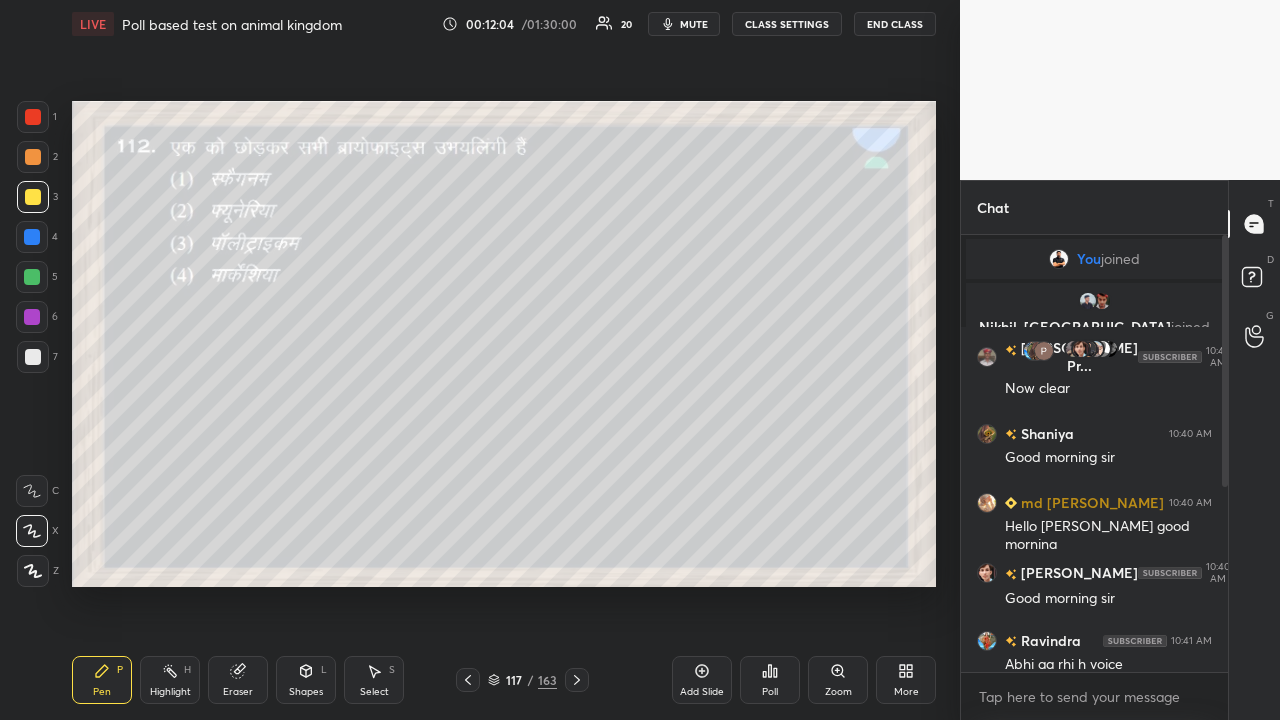 click 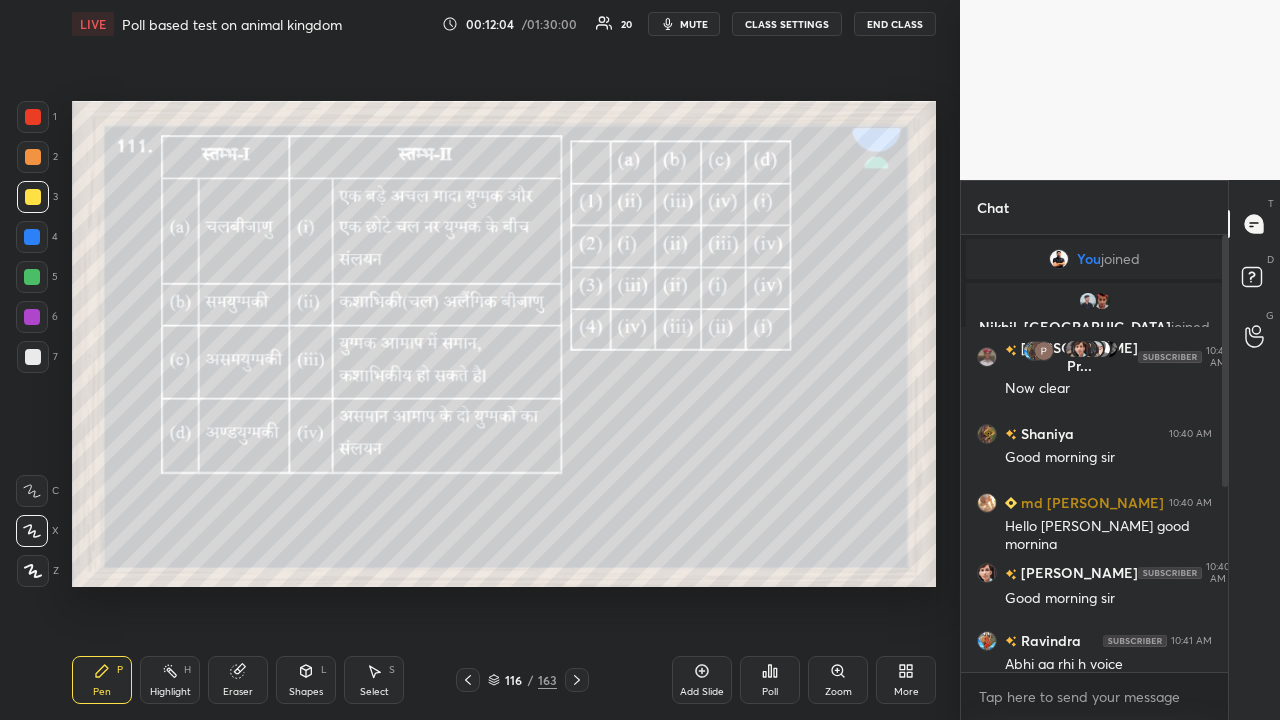 click 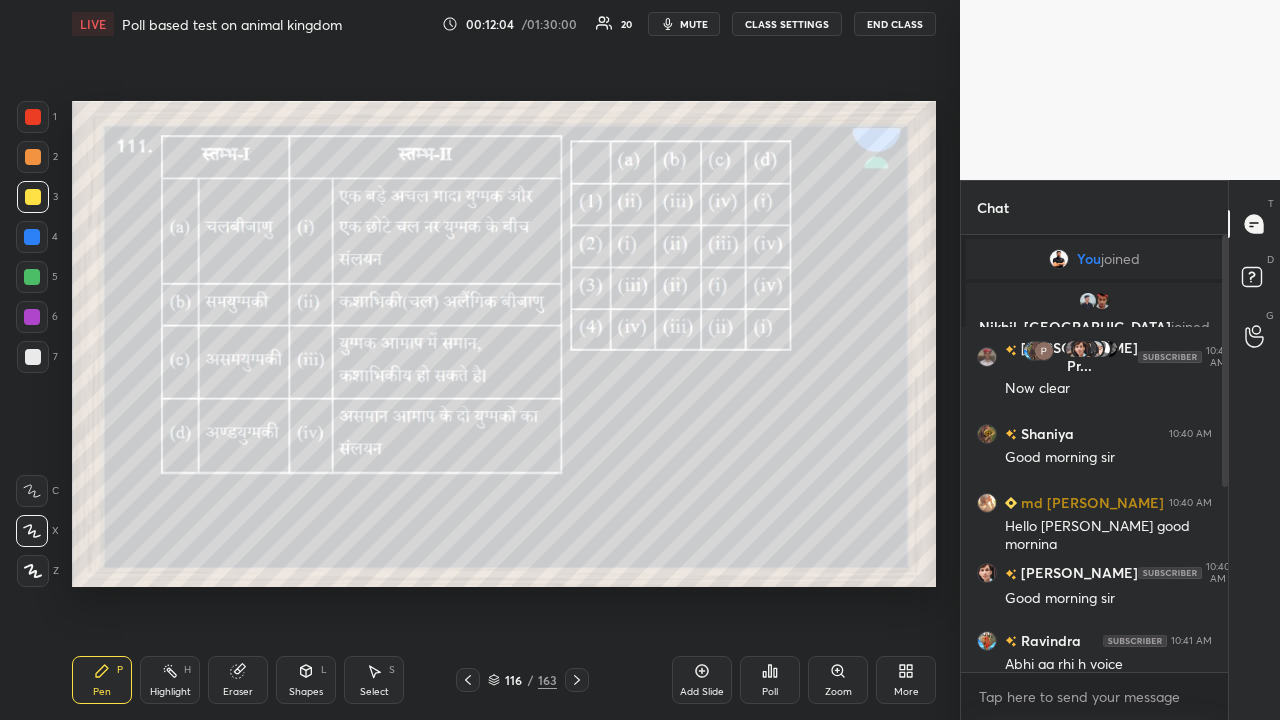 click 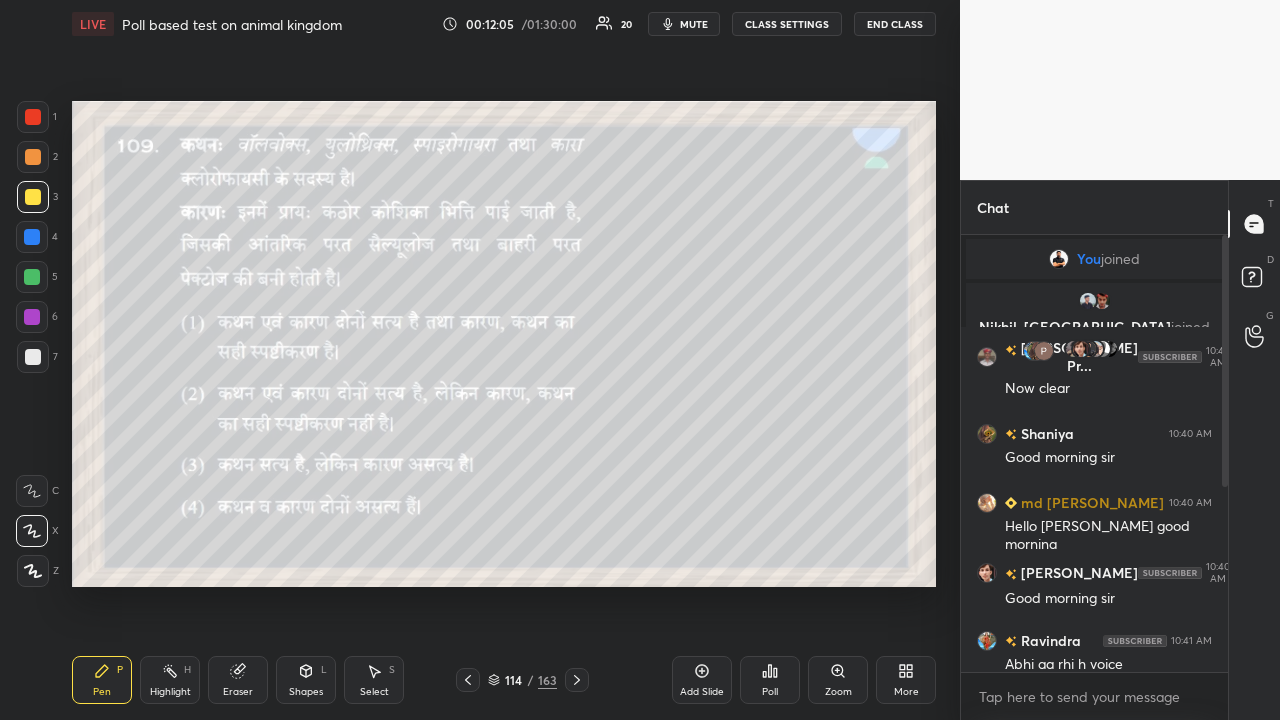click 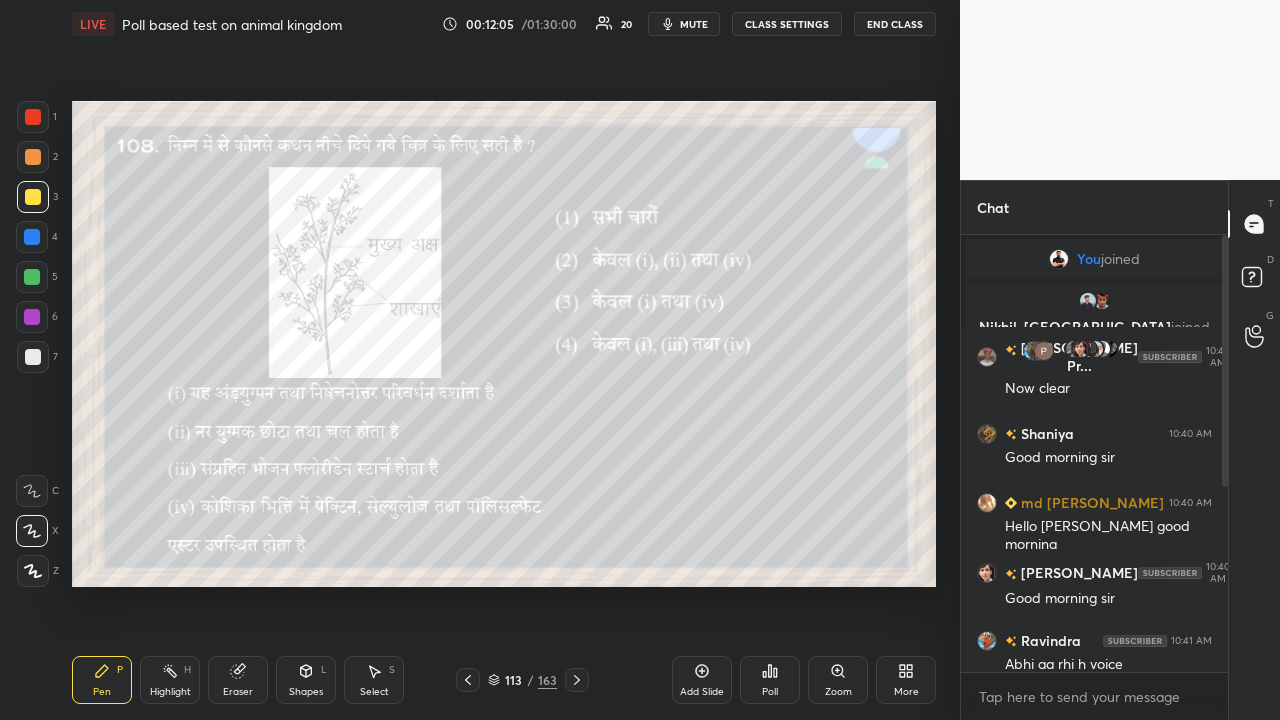 click 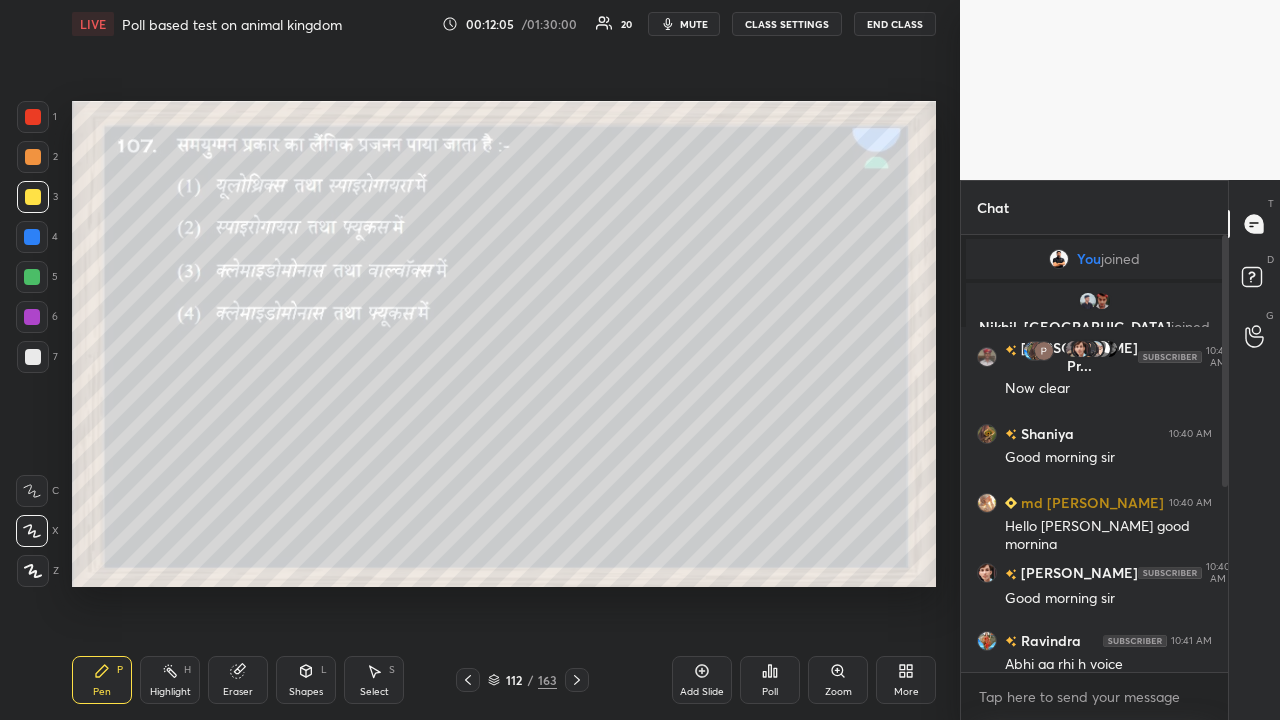 click 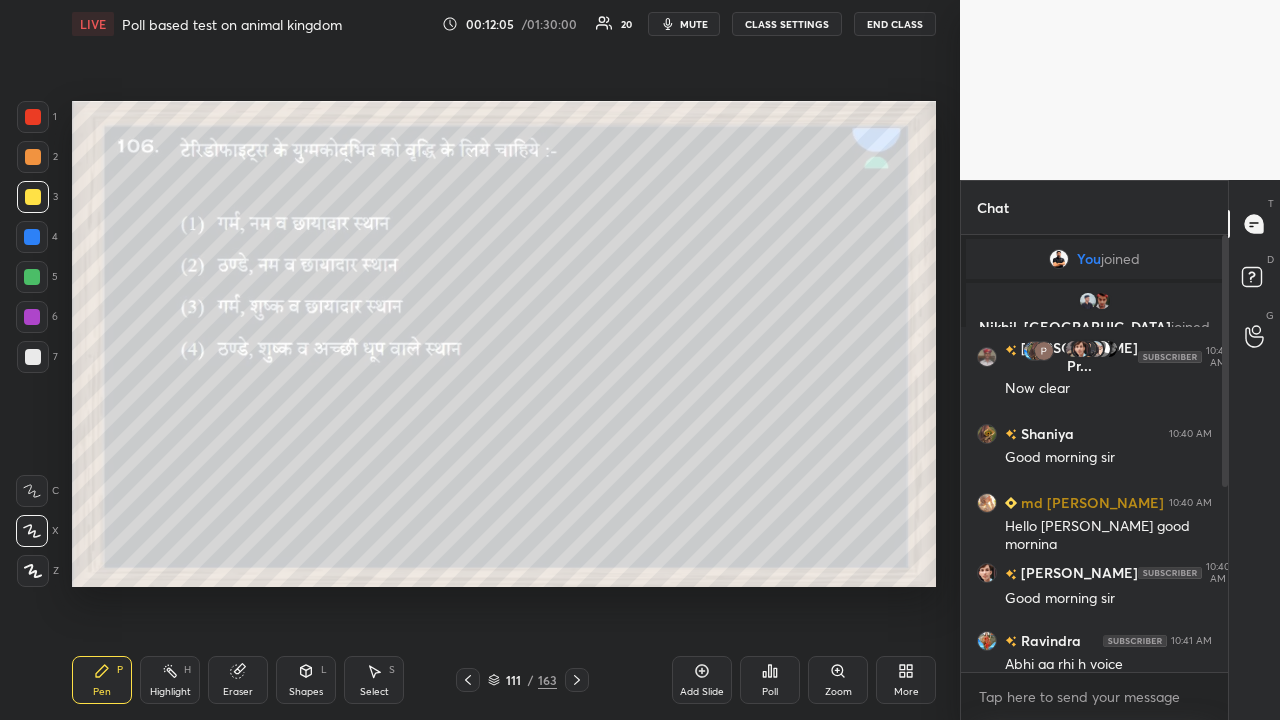 click 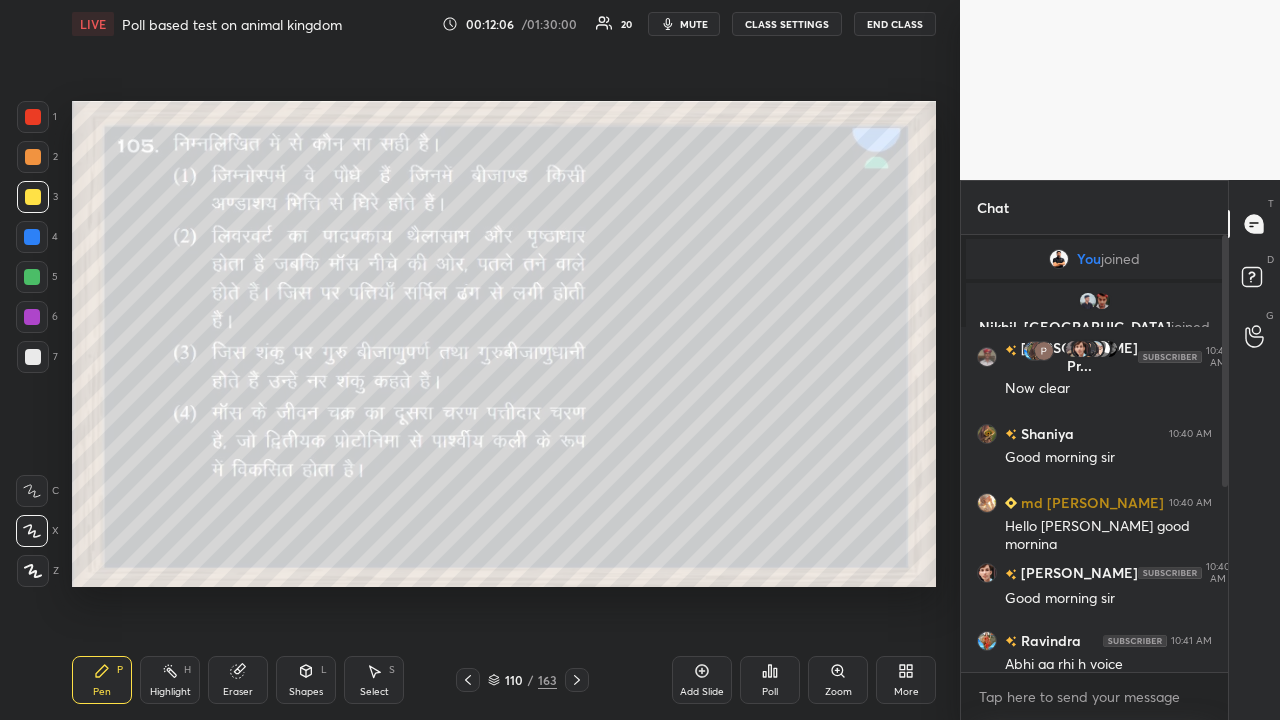 click 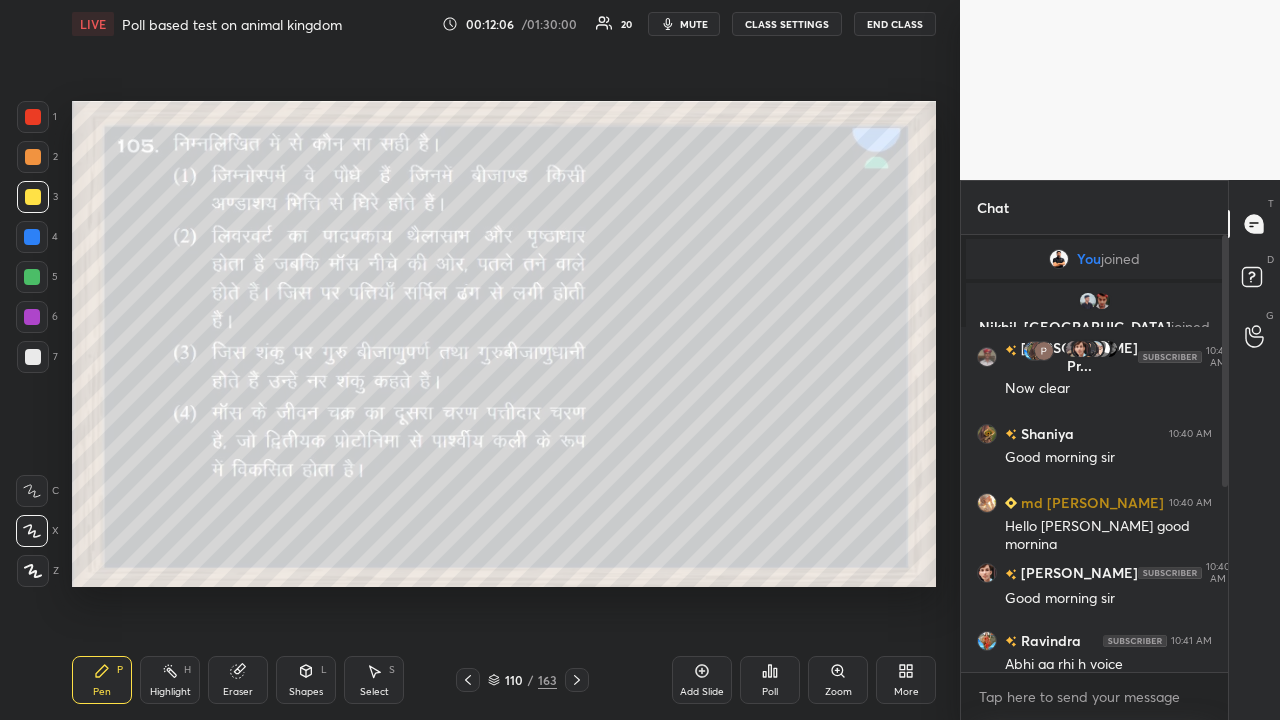 click 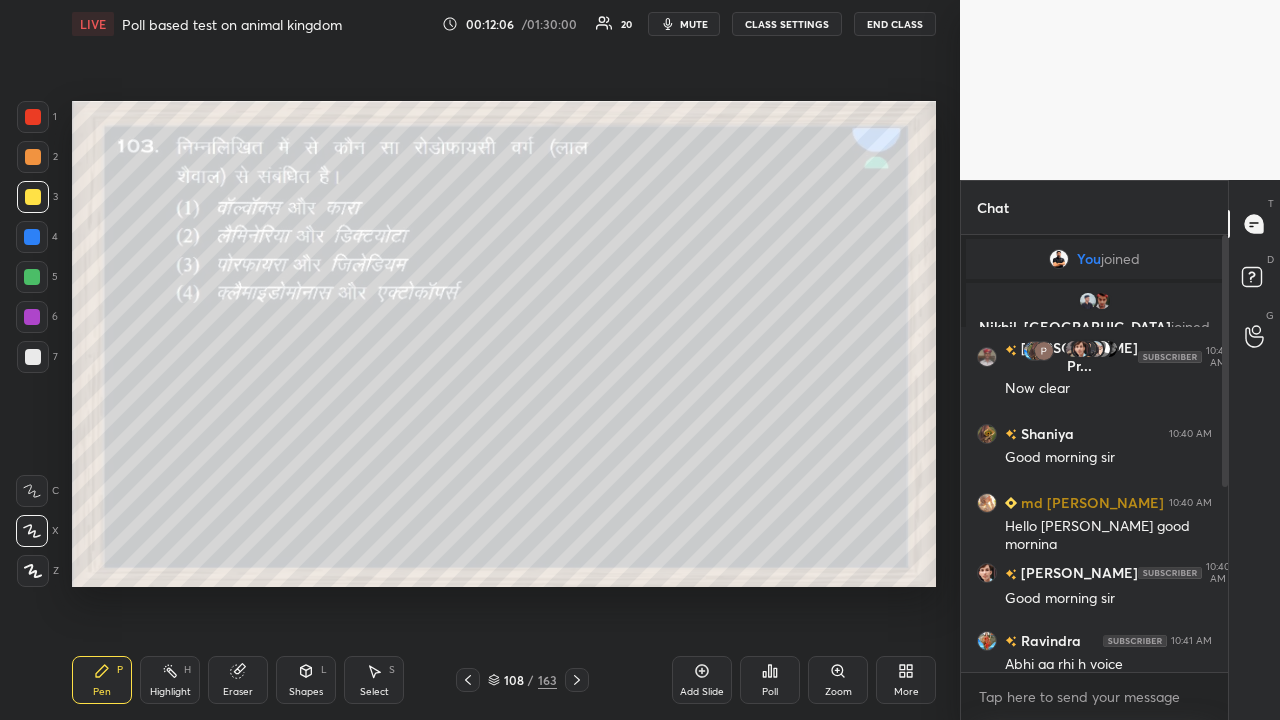 click 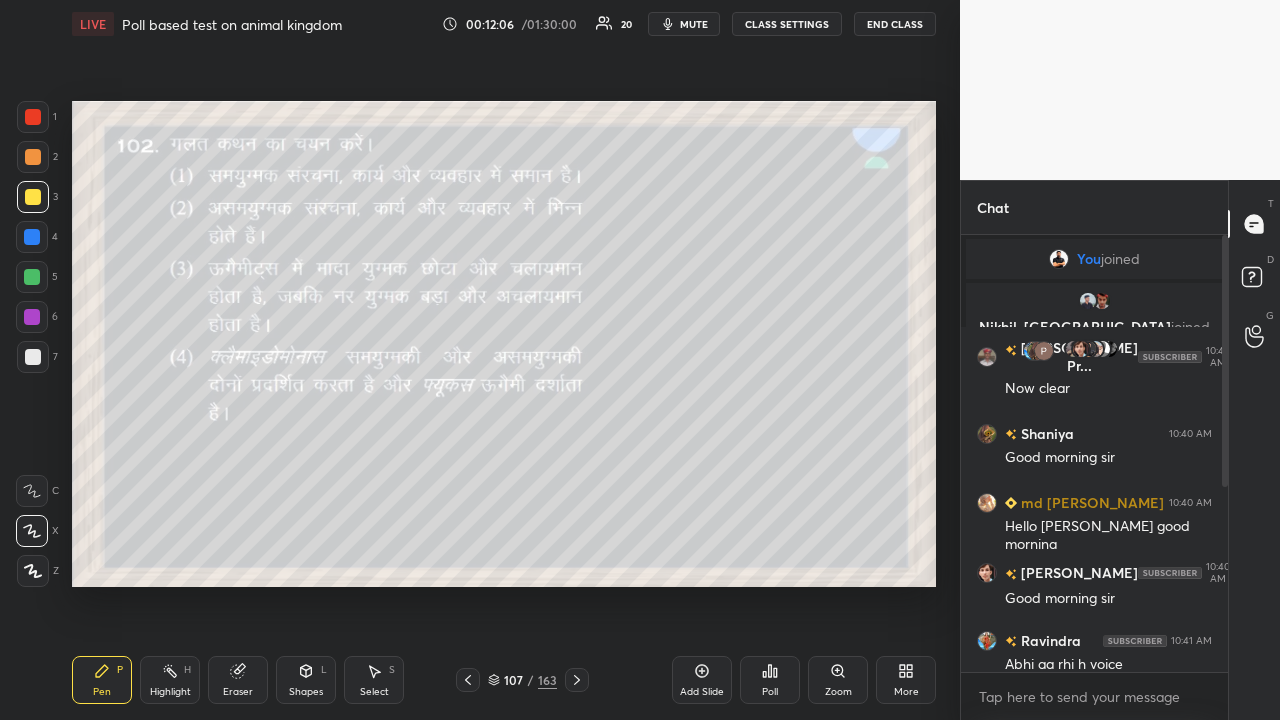 click 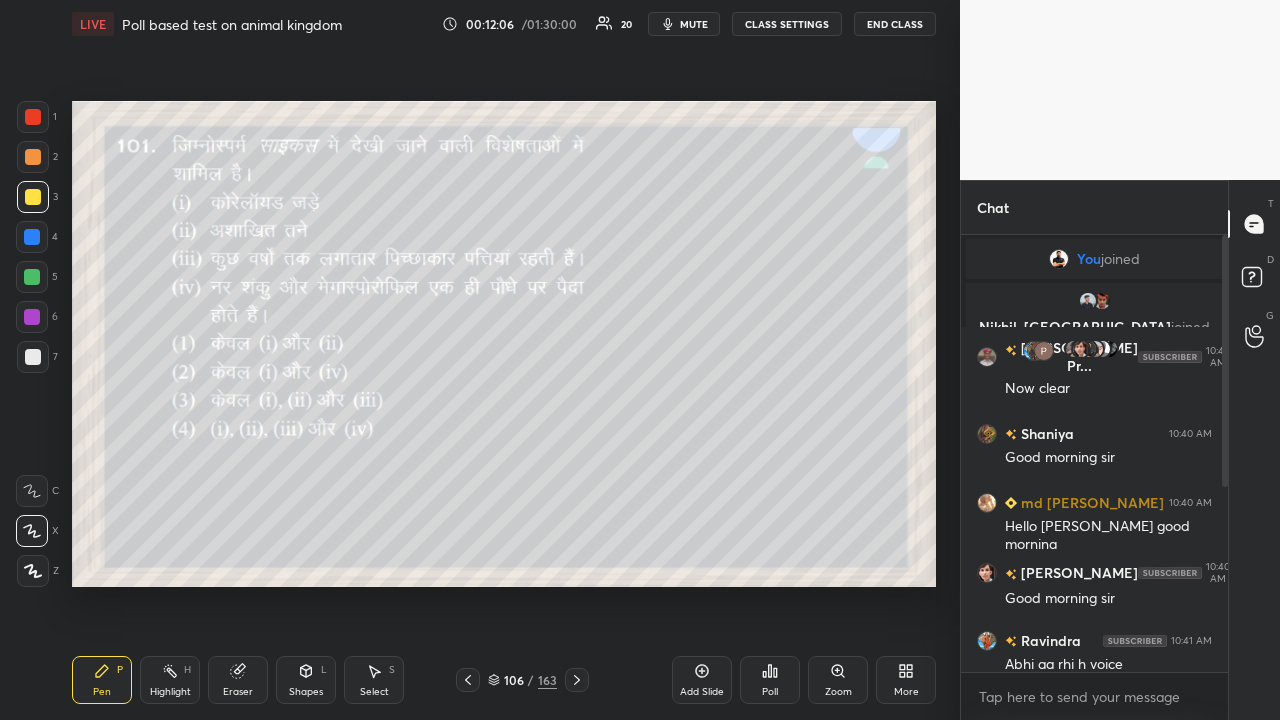 click 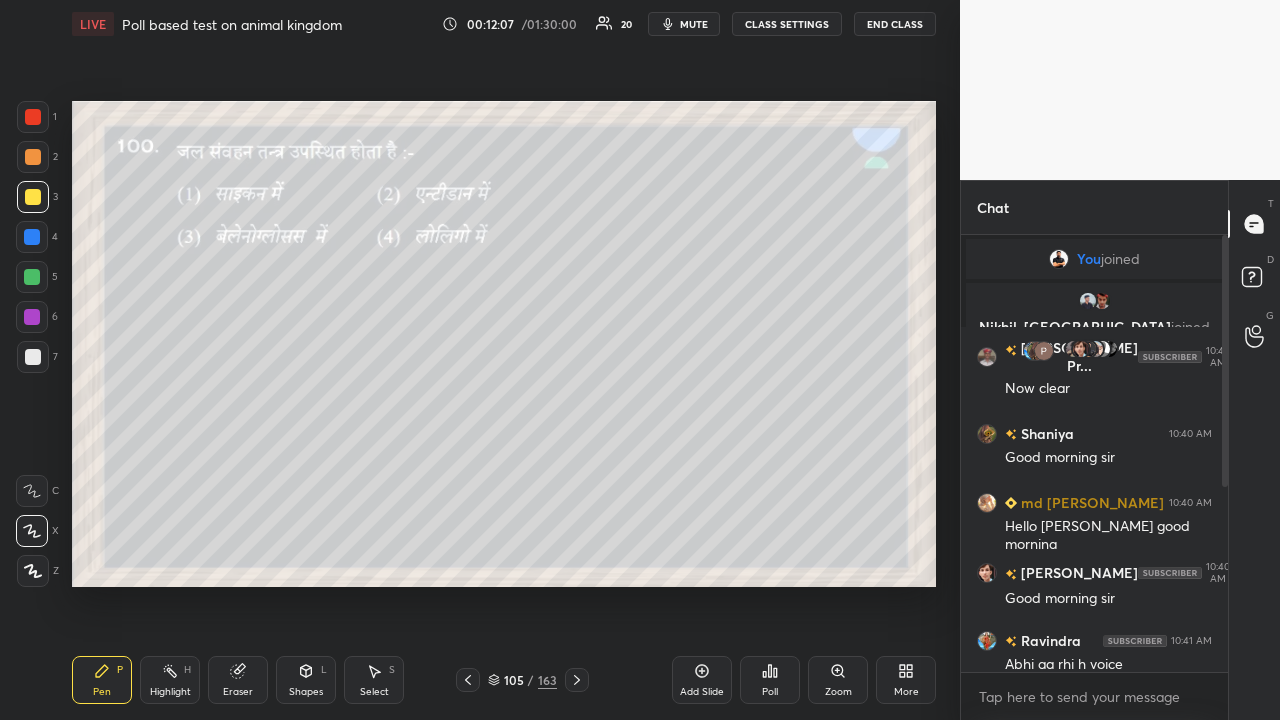click 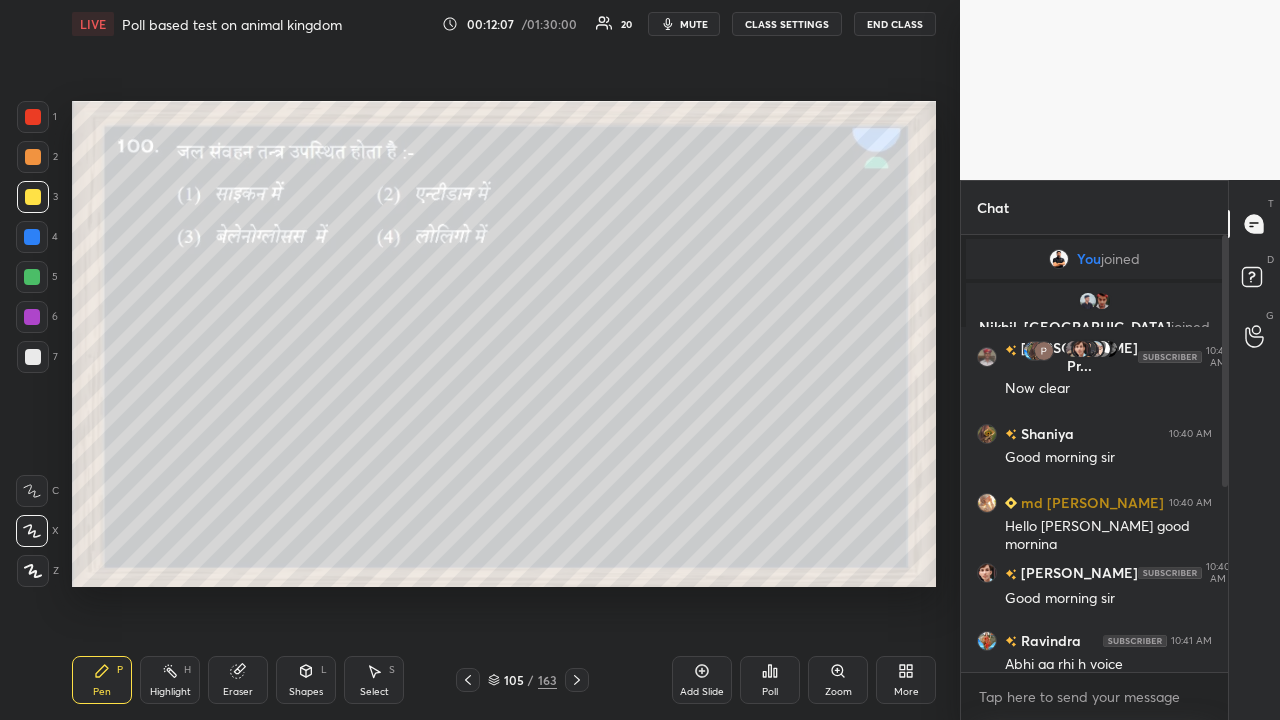 click 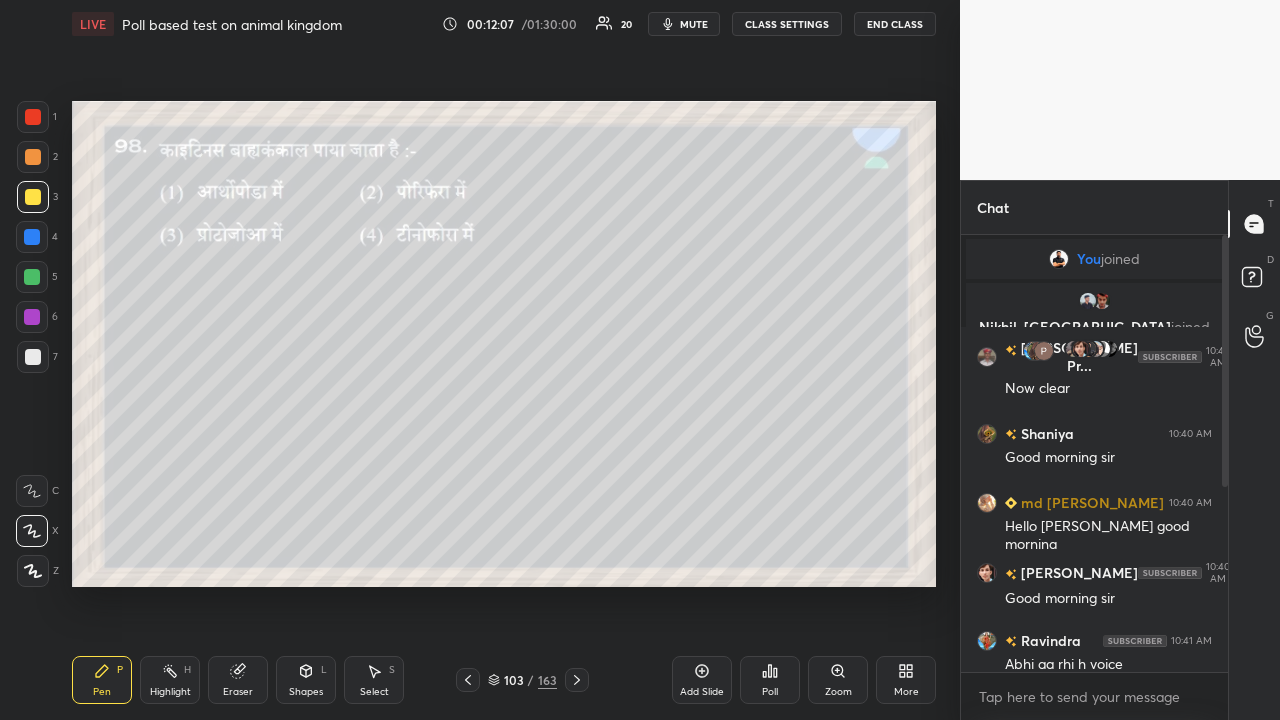 click 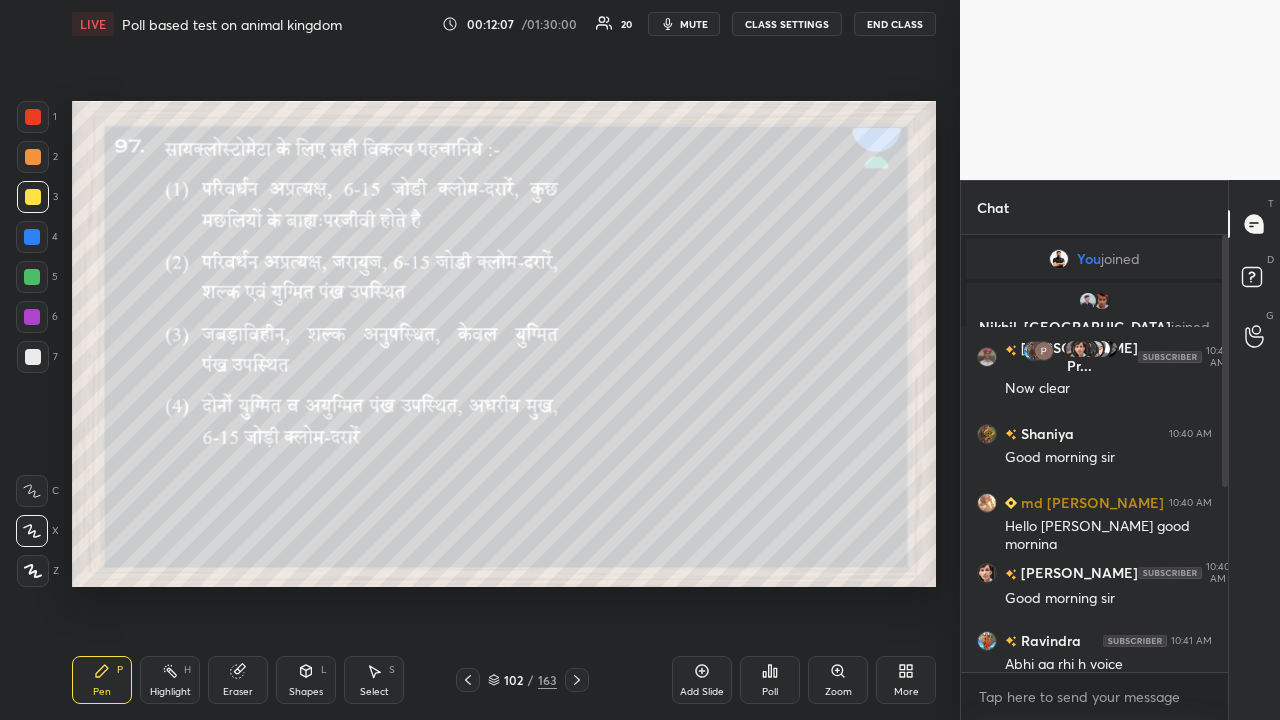 click 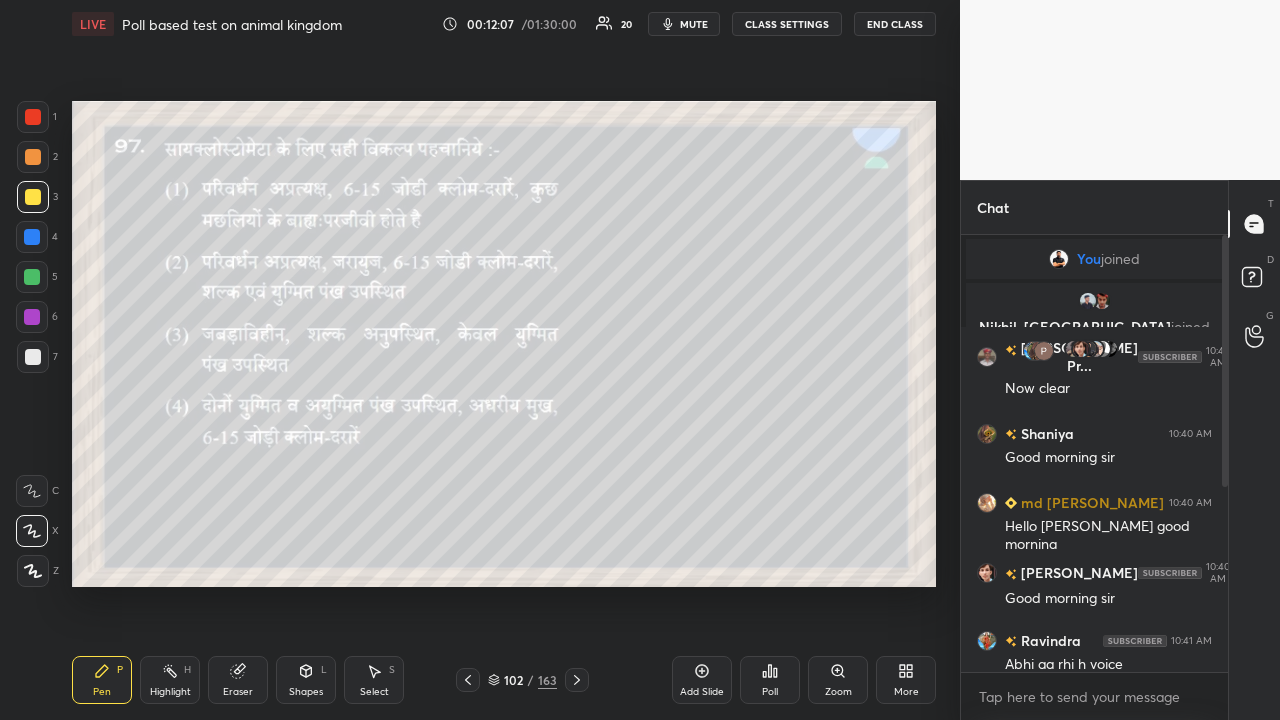 click 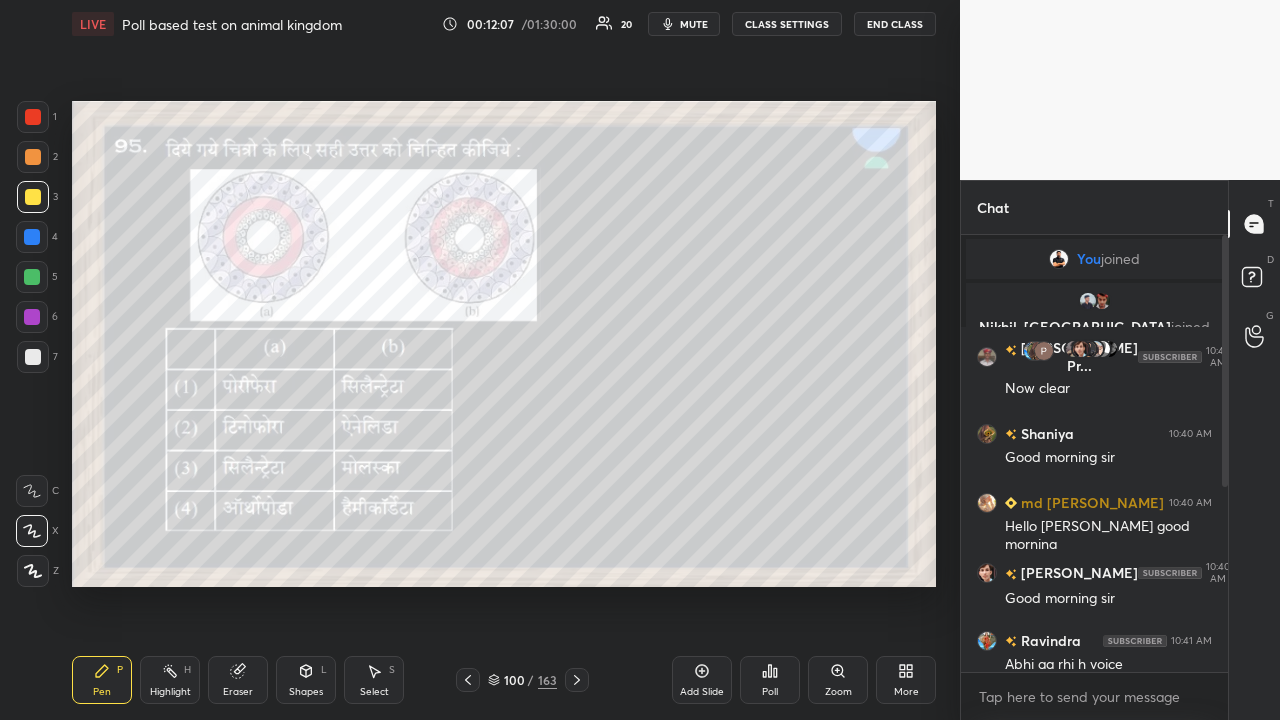 click 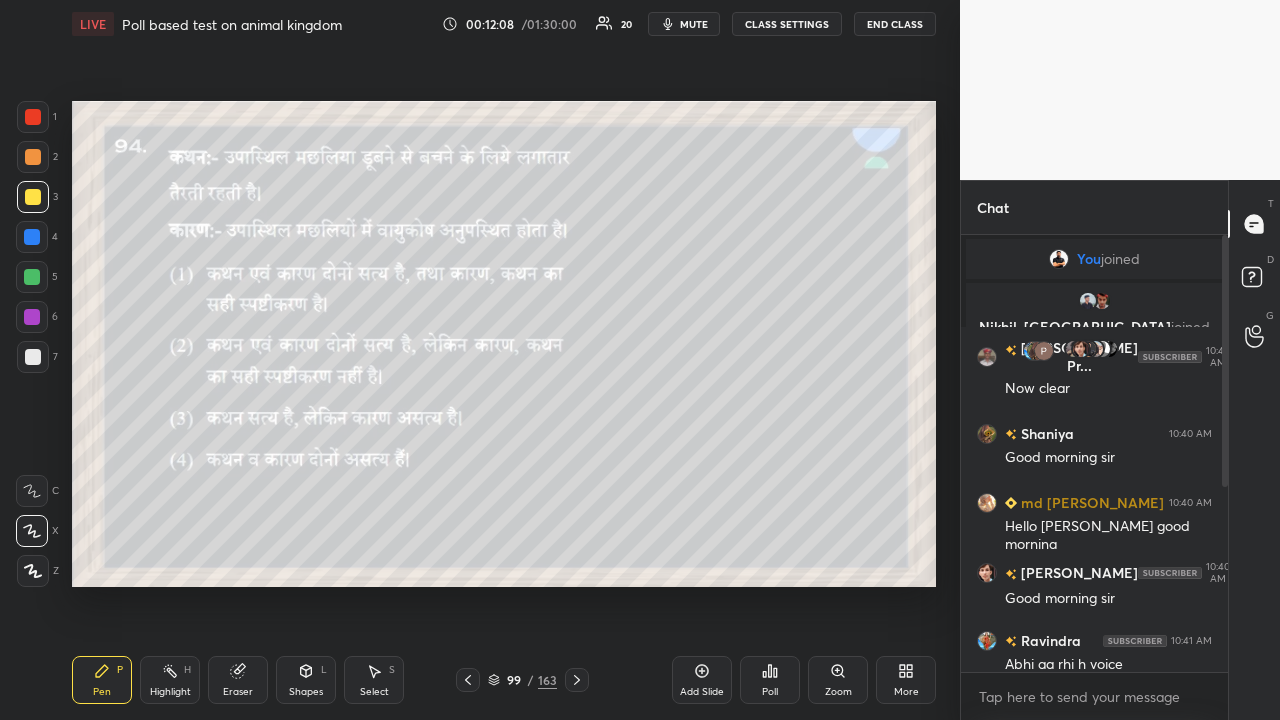 click 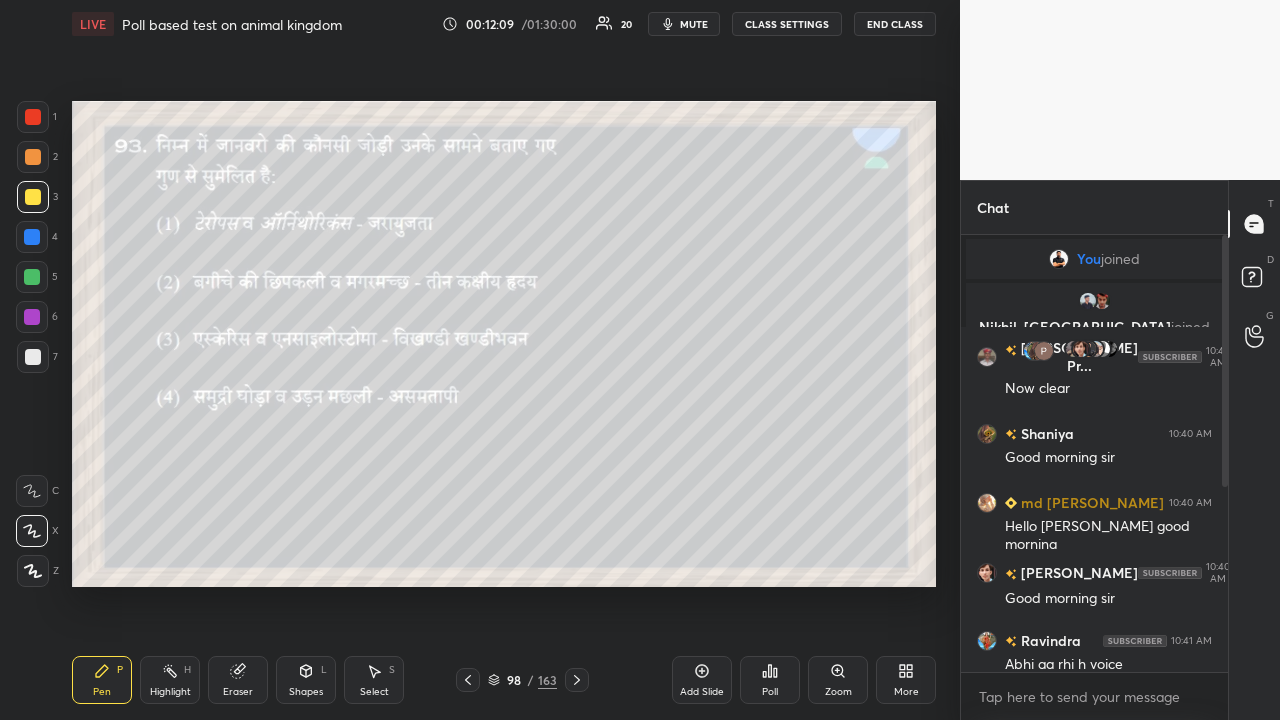 click 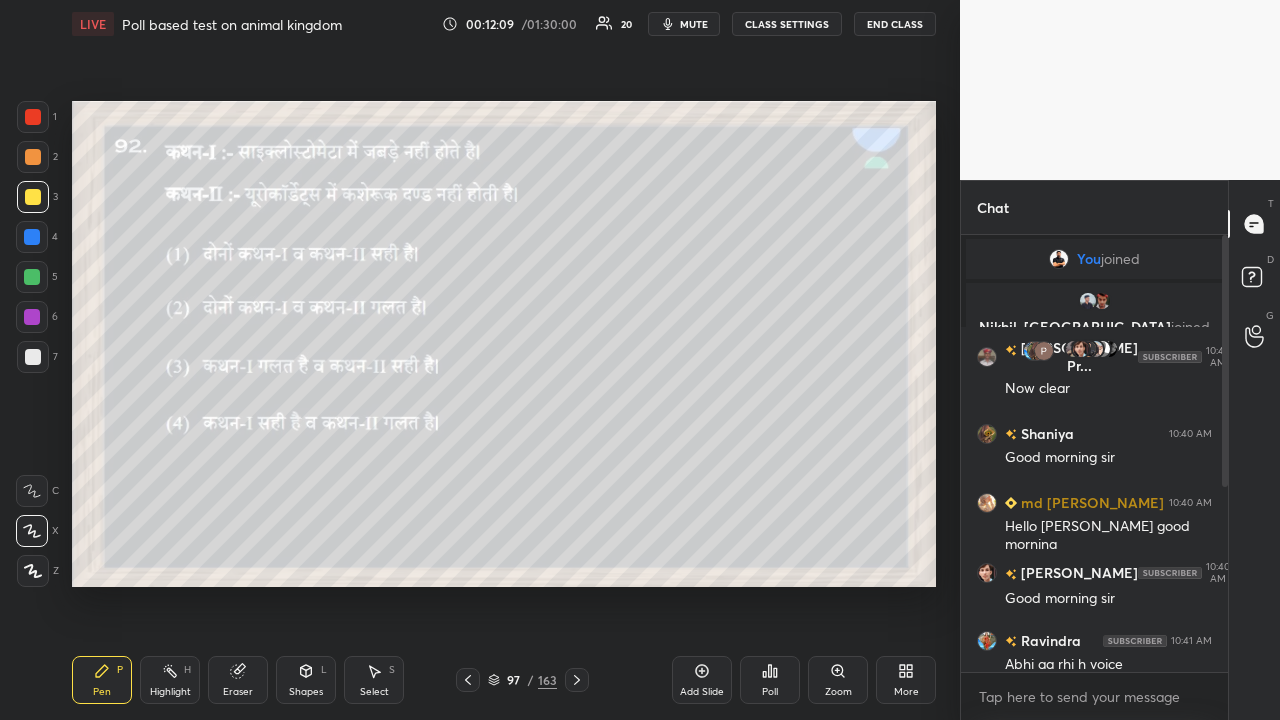 click 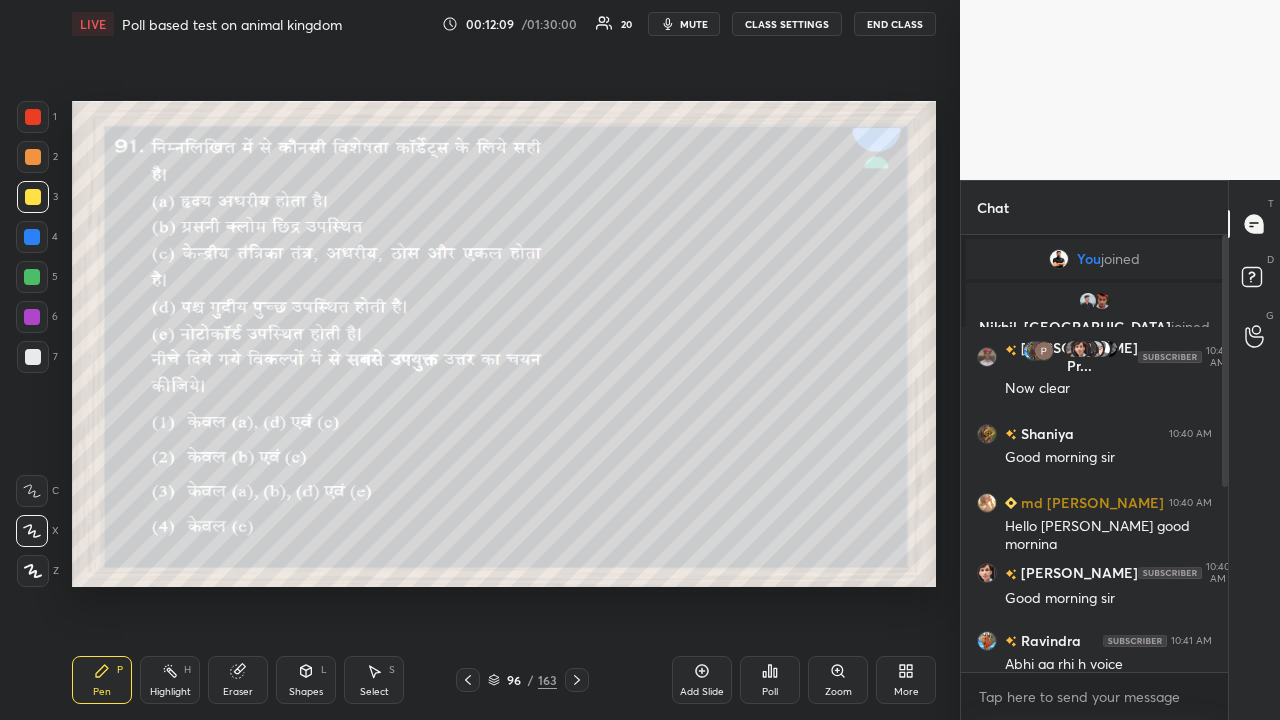 click 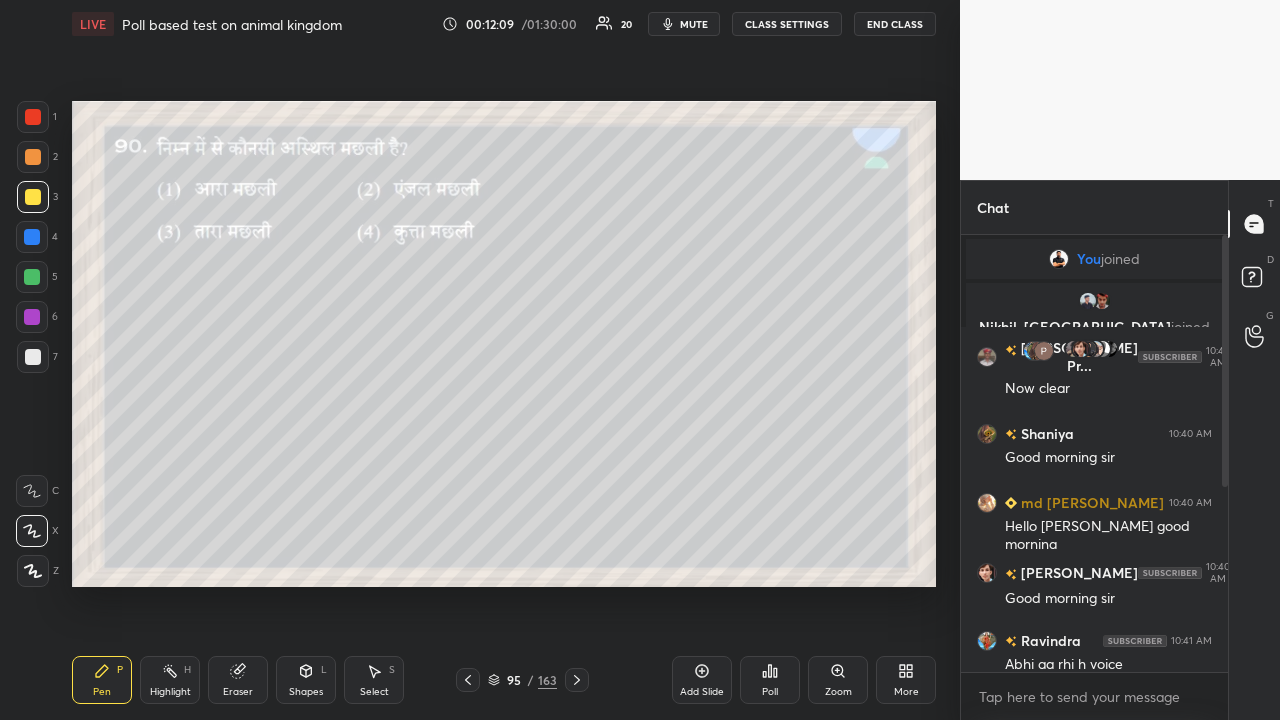 click 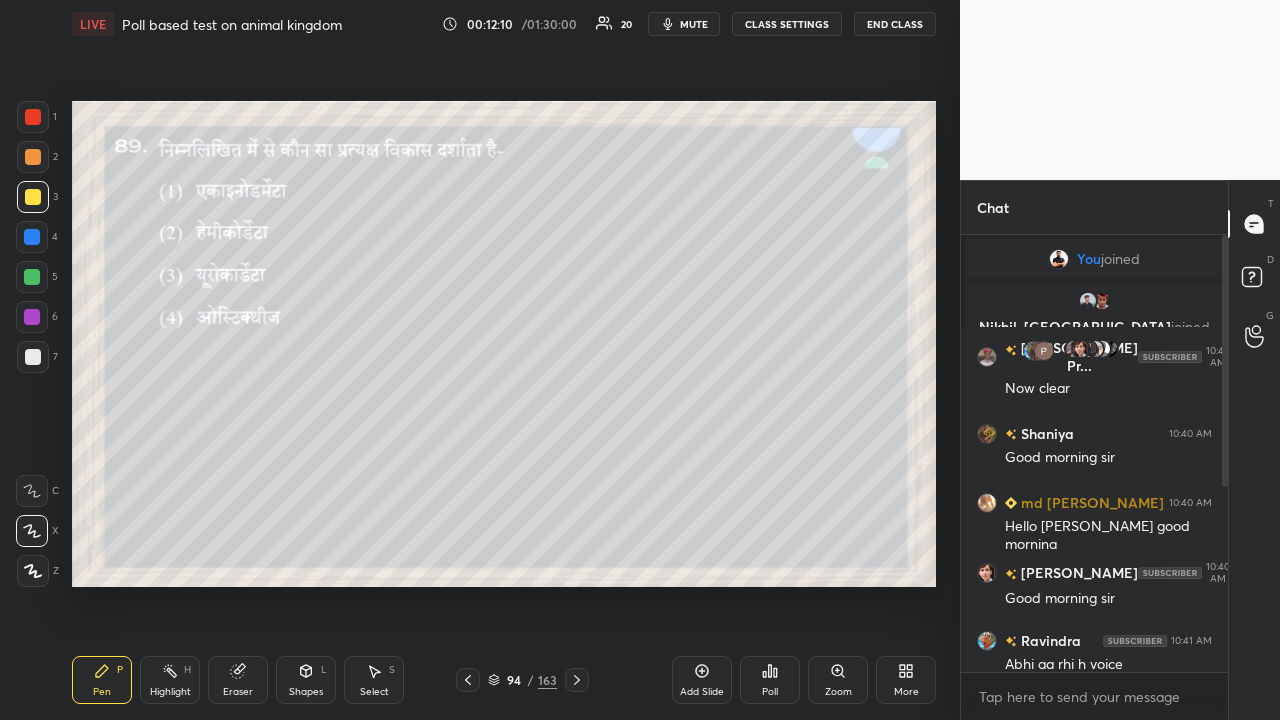 click 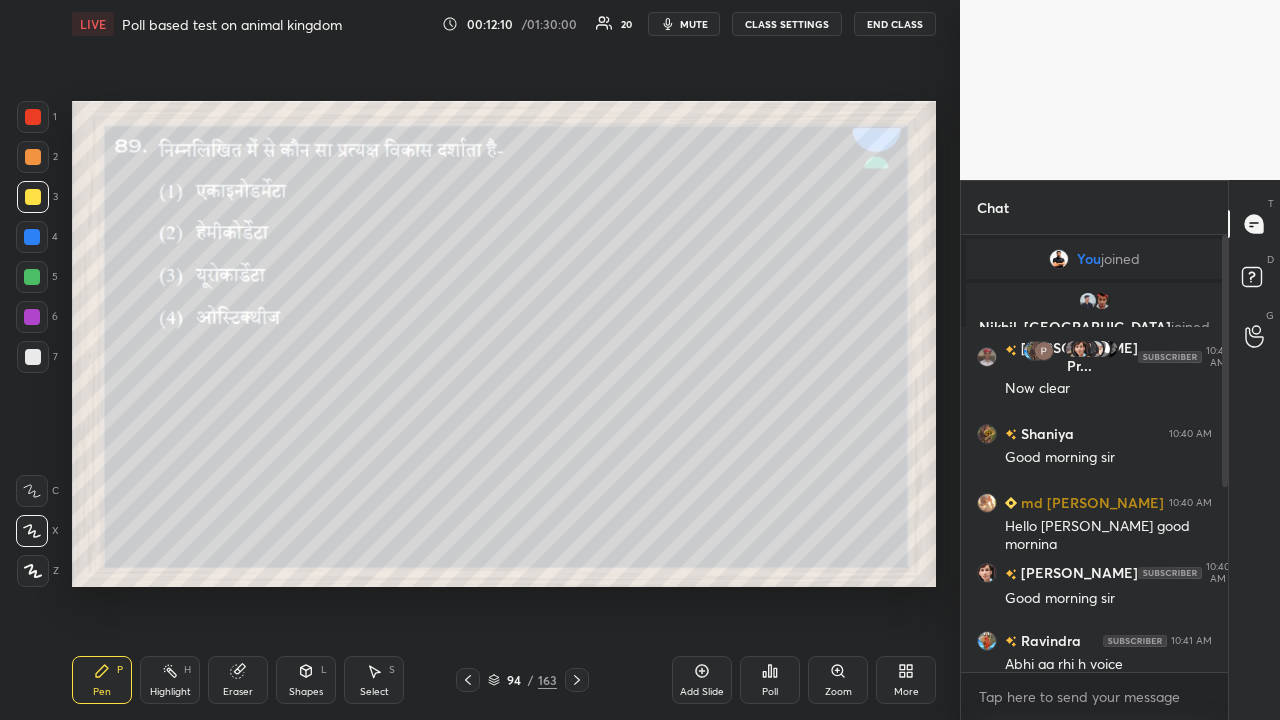 click 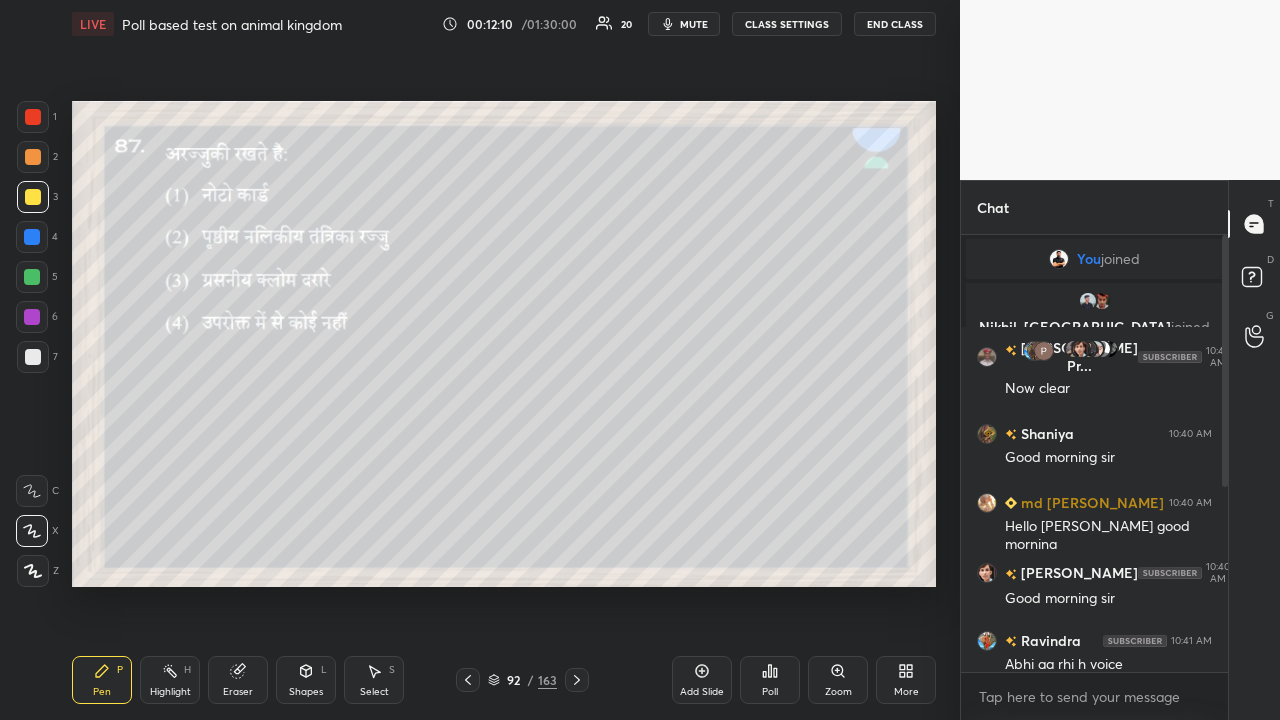 click 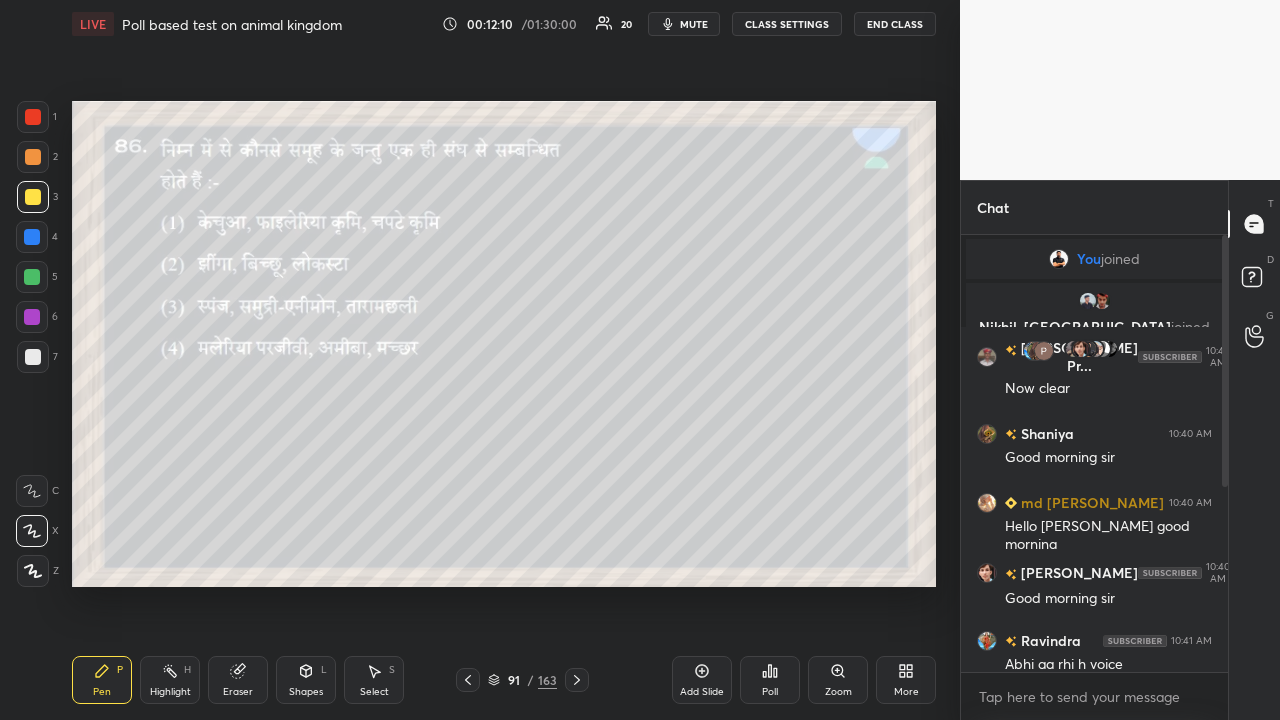 click 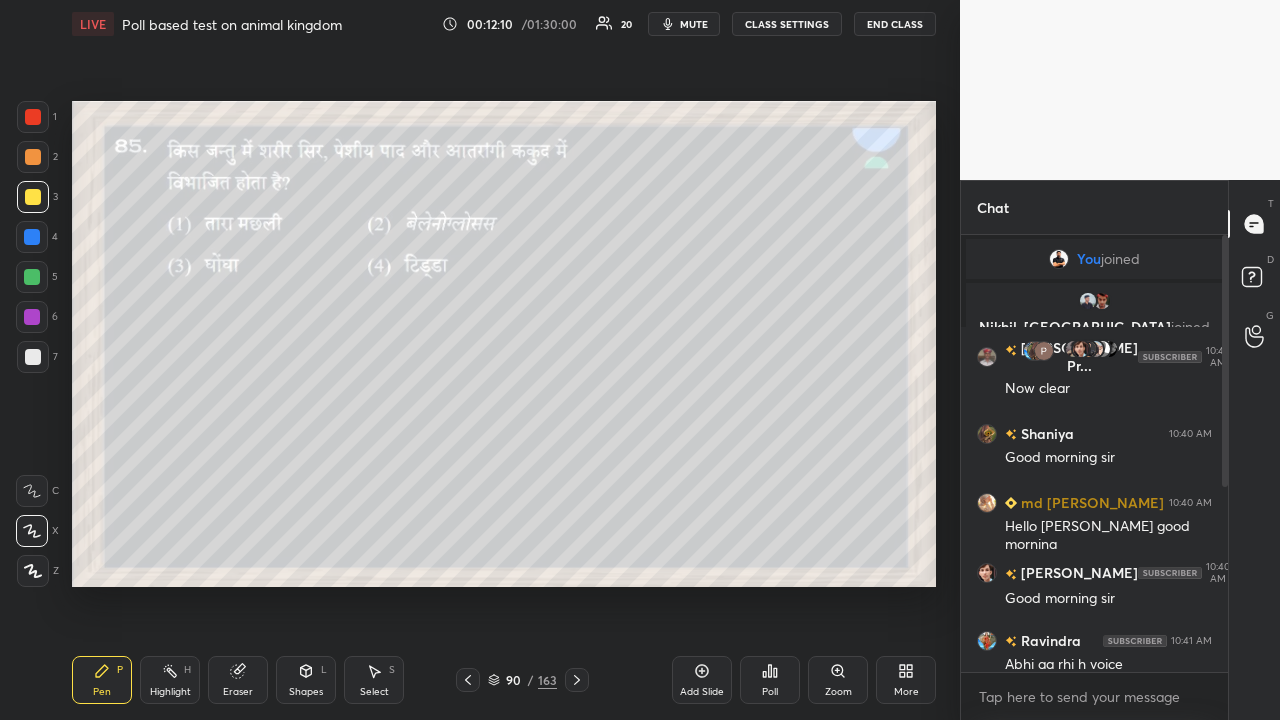 click 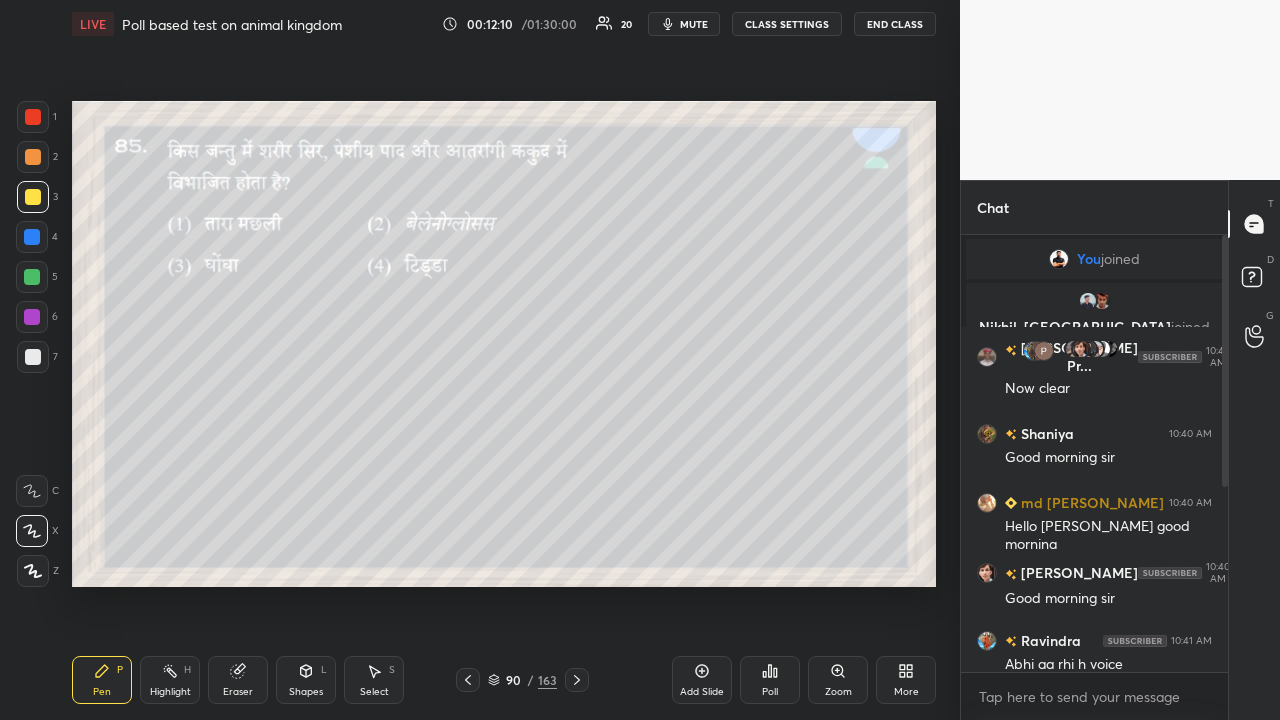 click 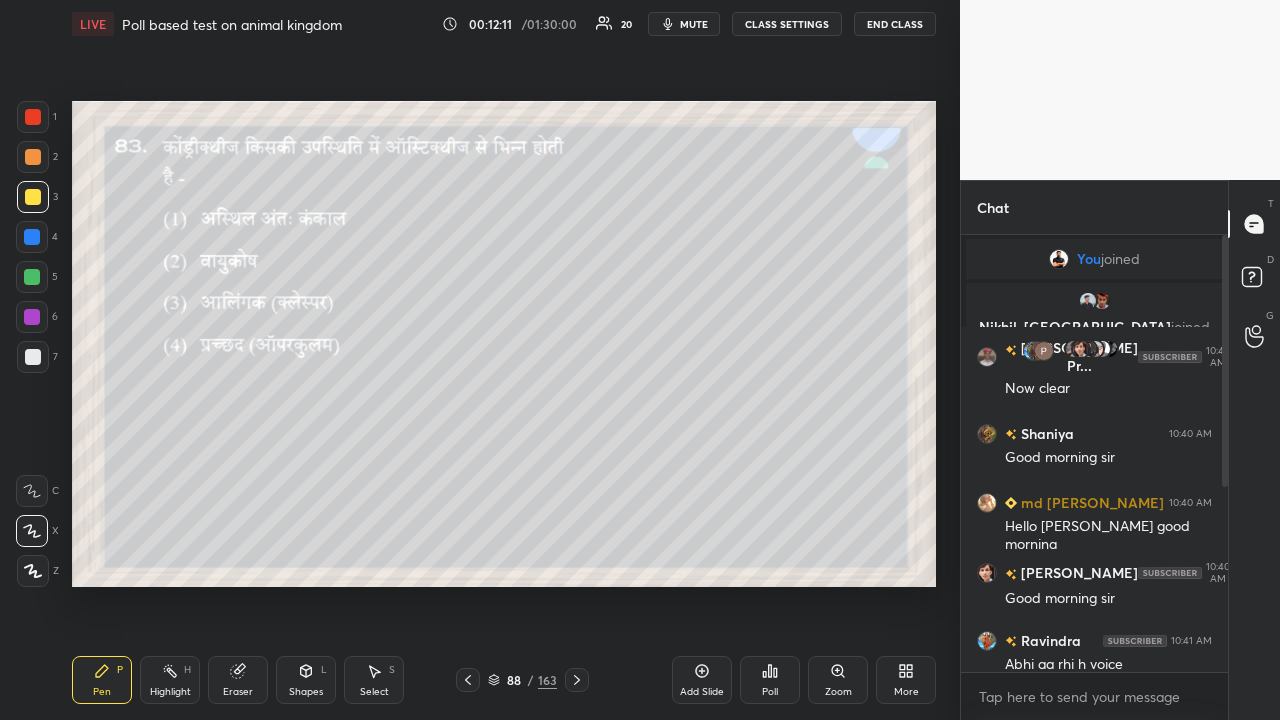 click 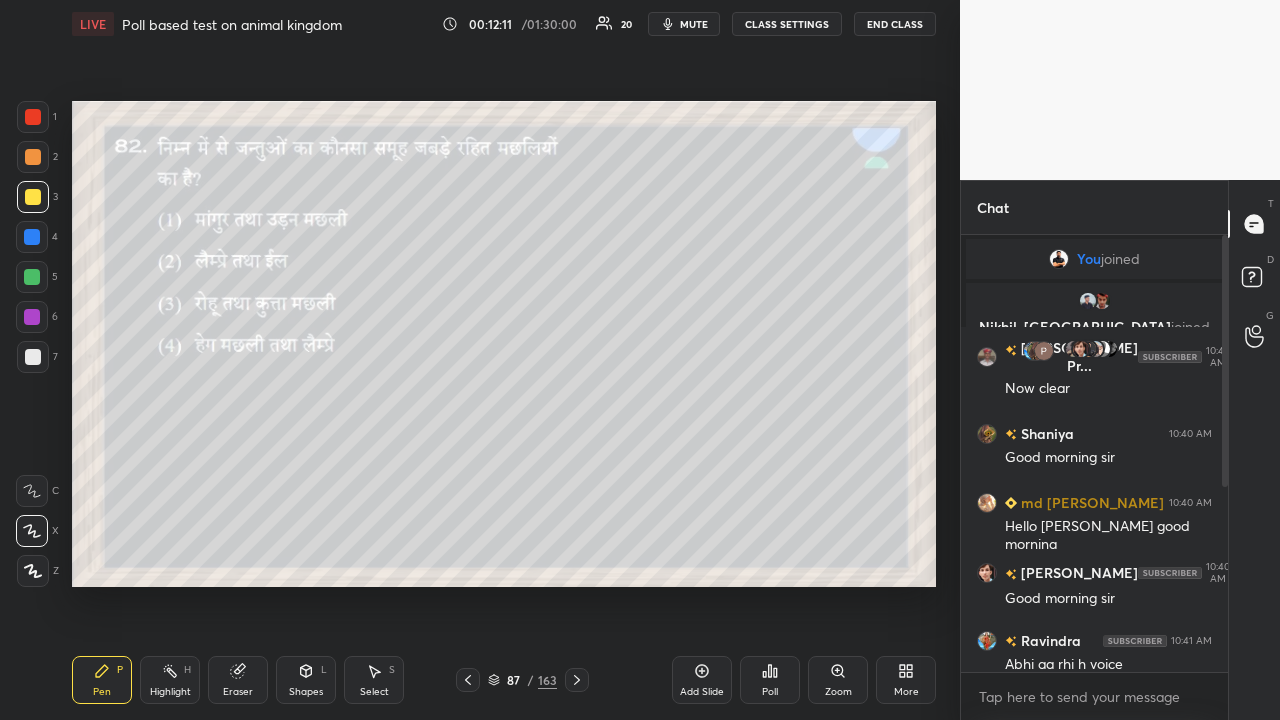 click 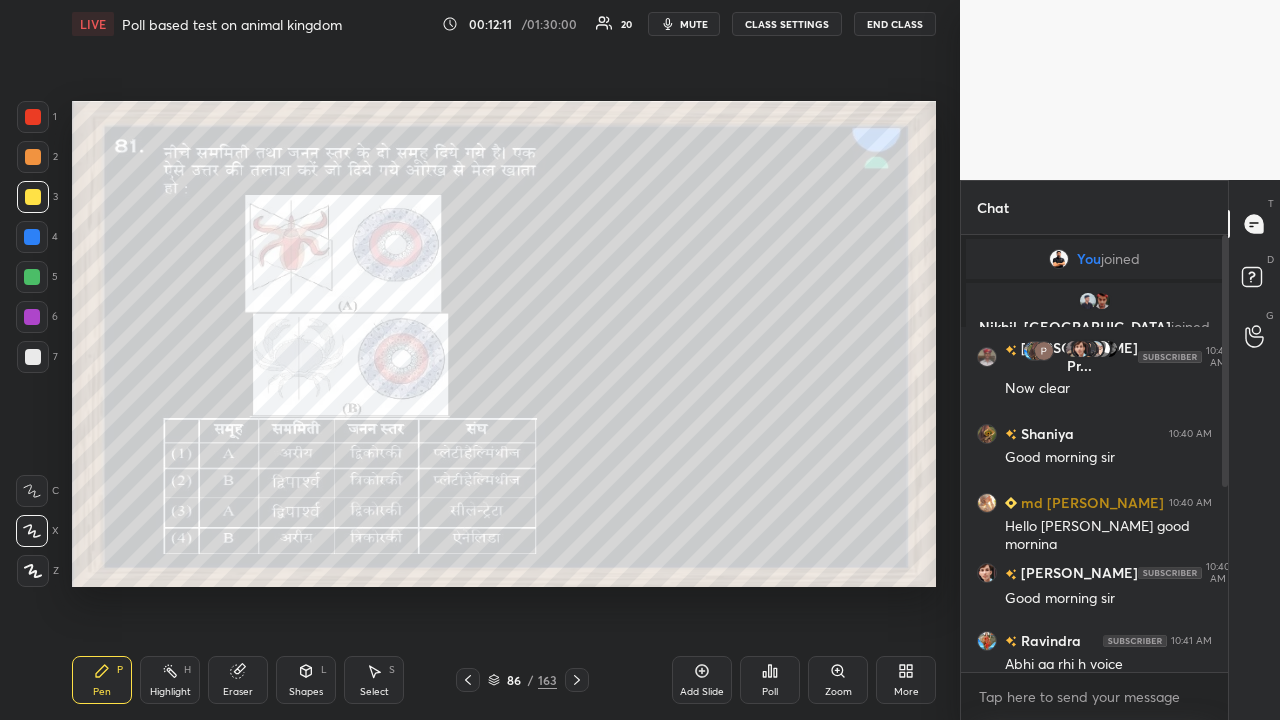 click 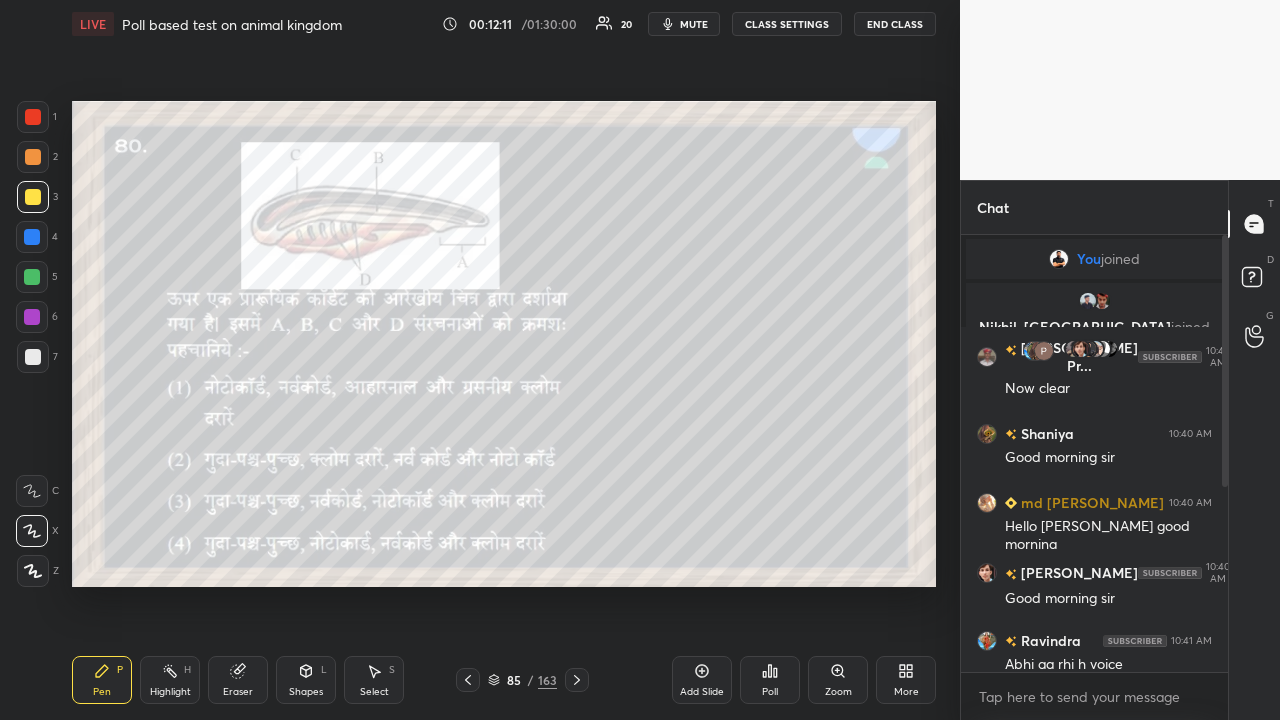 click 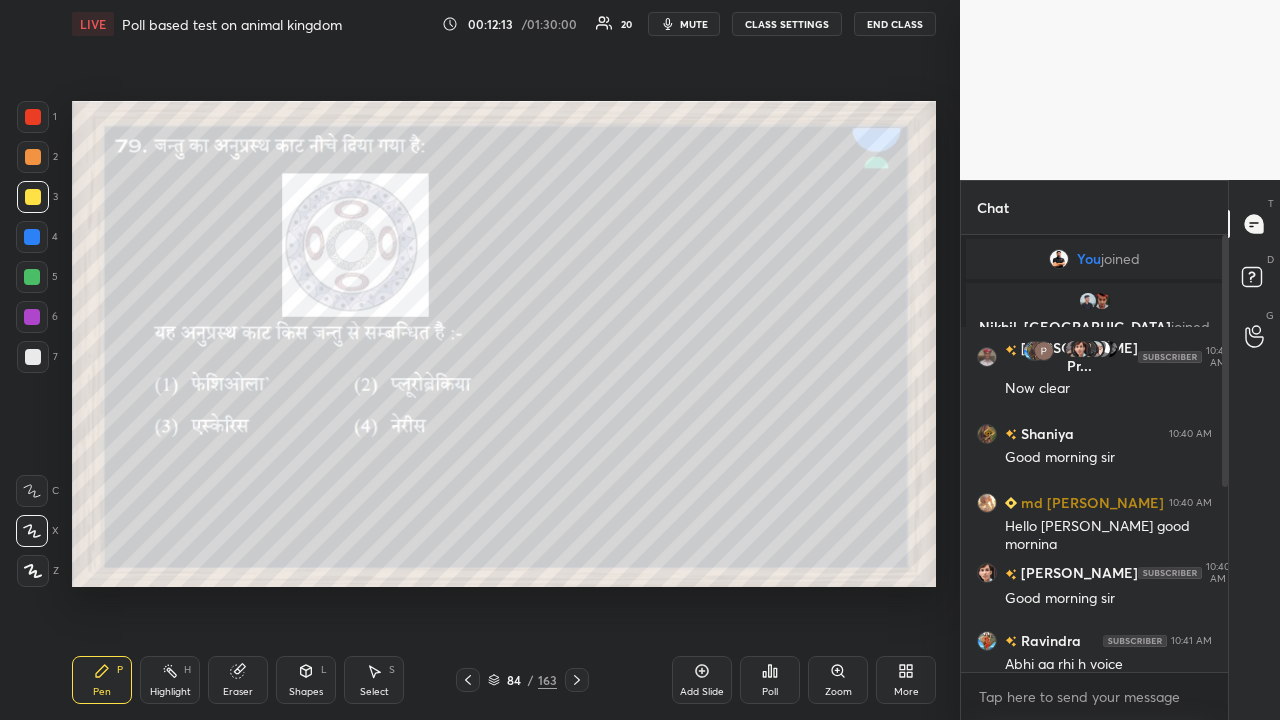 click on "More" at bounding box center (906, 692) 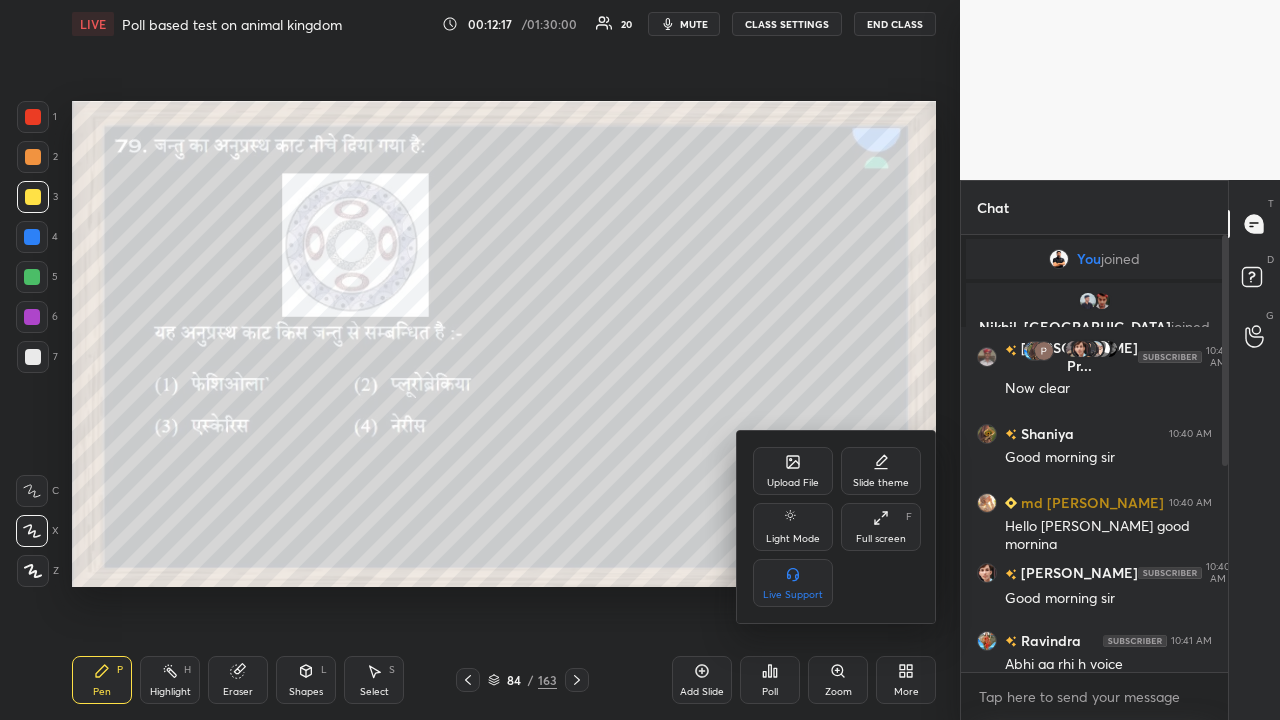click at bounding box center (640, 360) 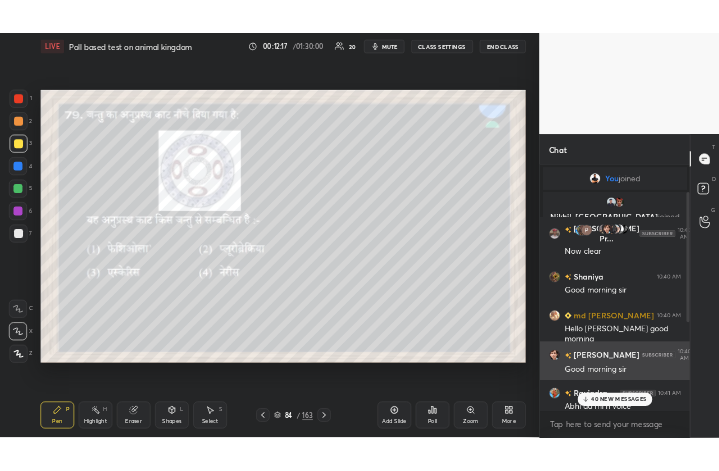 scroll, scrollTop: 386, scrollLeft: 0, axis: vertical 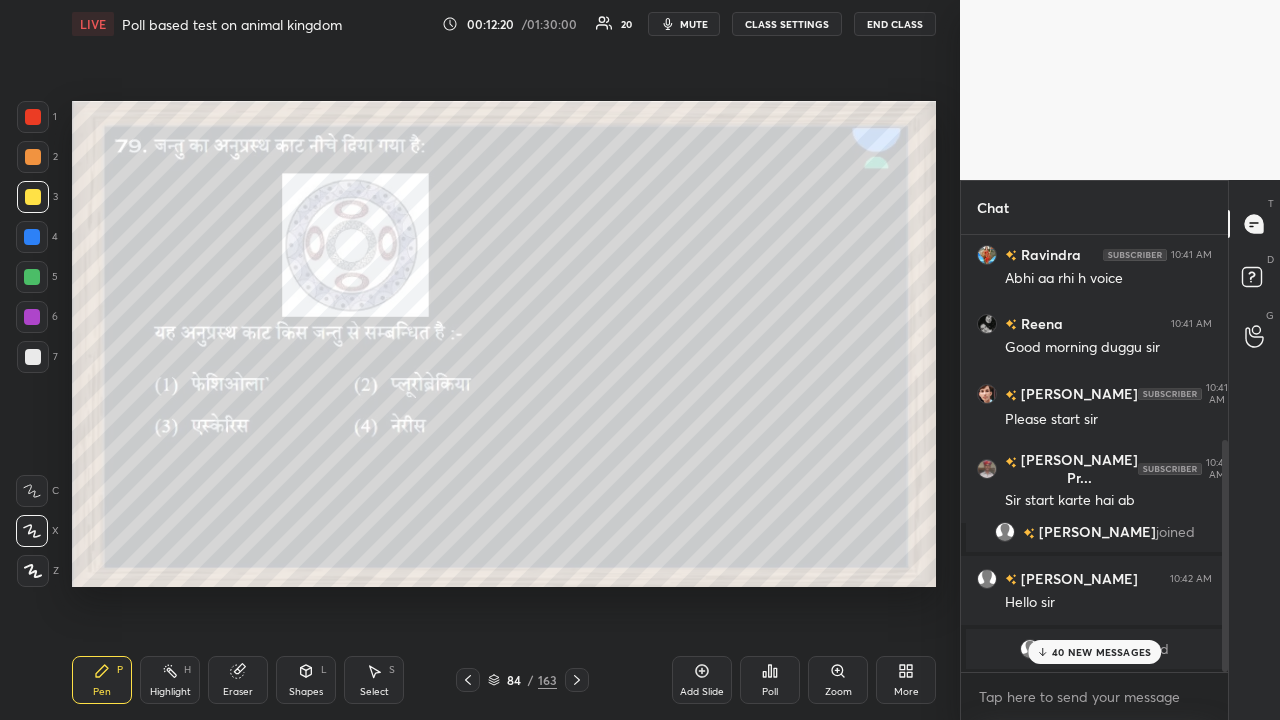 click on "More" at bounding box center [906, 692] 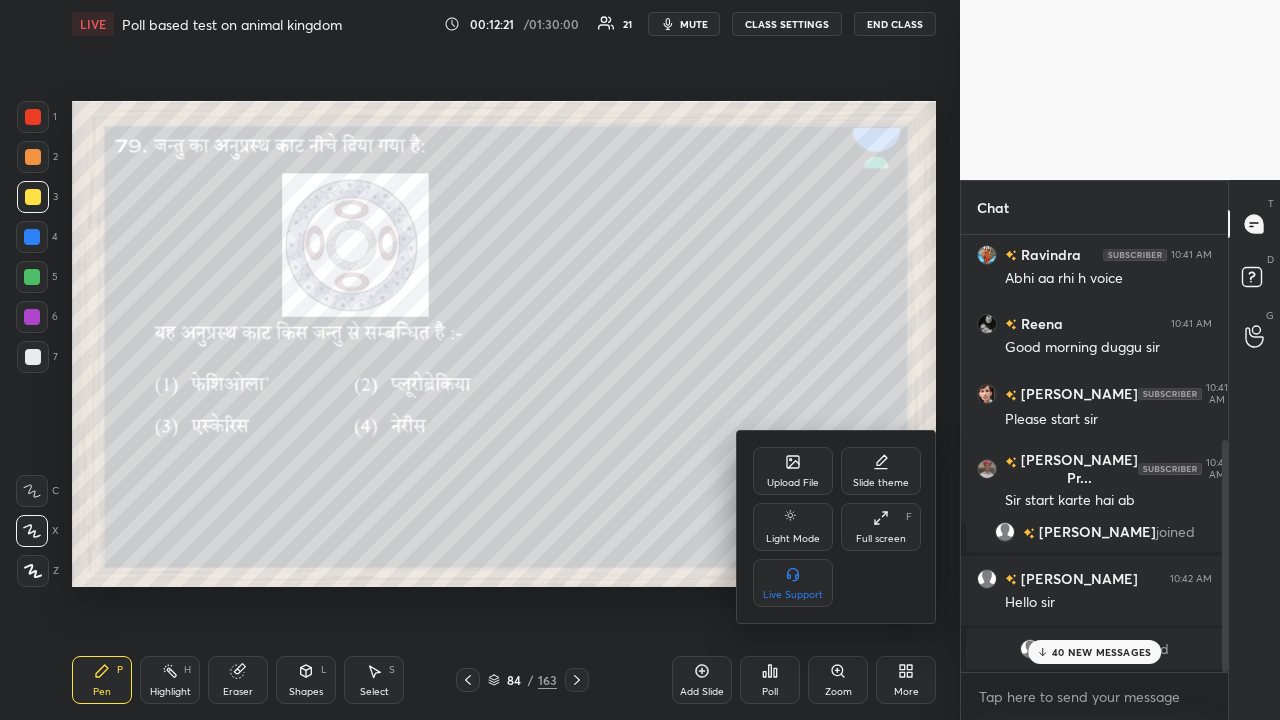 click 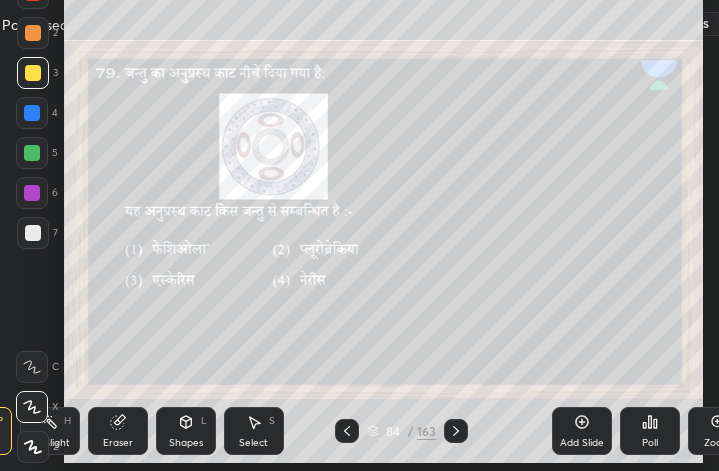 scroll, scrollTop: 343, scrollLeft: 466, axis: both 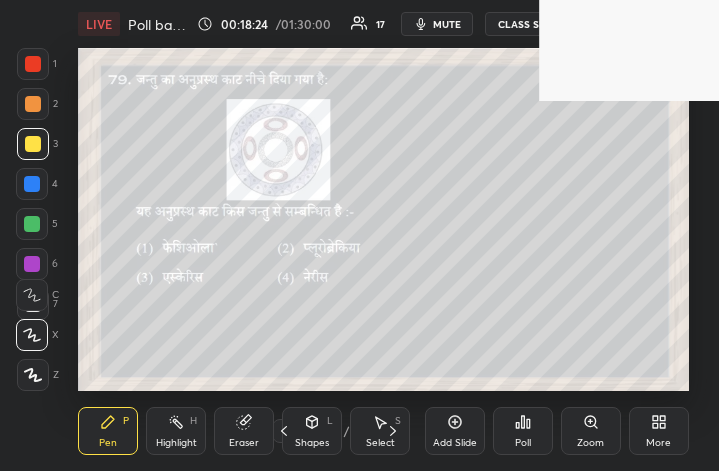 click on "More" at bounding box center [659, 431] 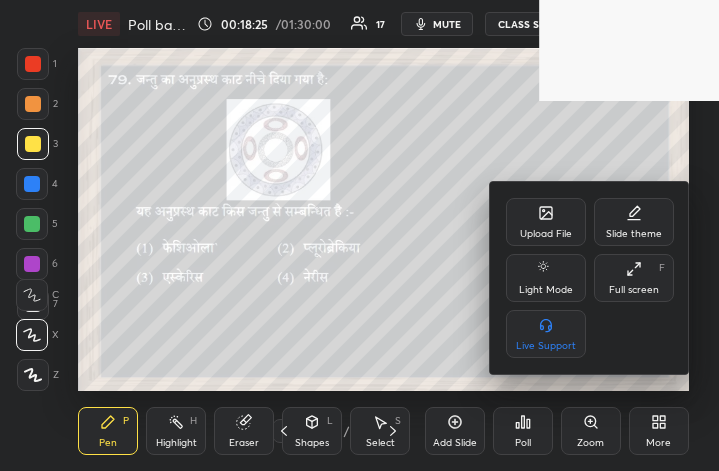 click on "Full screen" at bounding box center (634, 290) 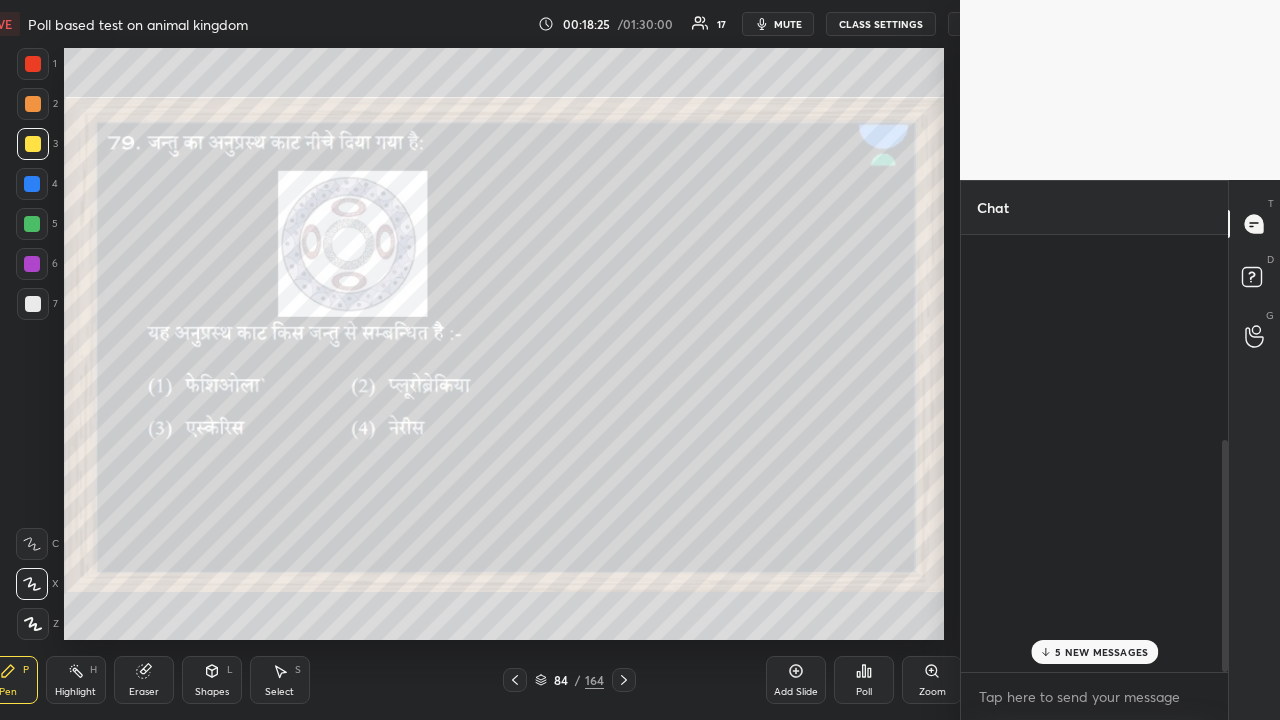 scroll, scrollTop: 99408, scrollLeft: 98923, axis: both 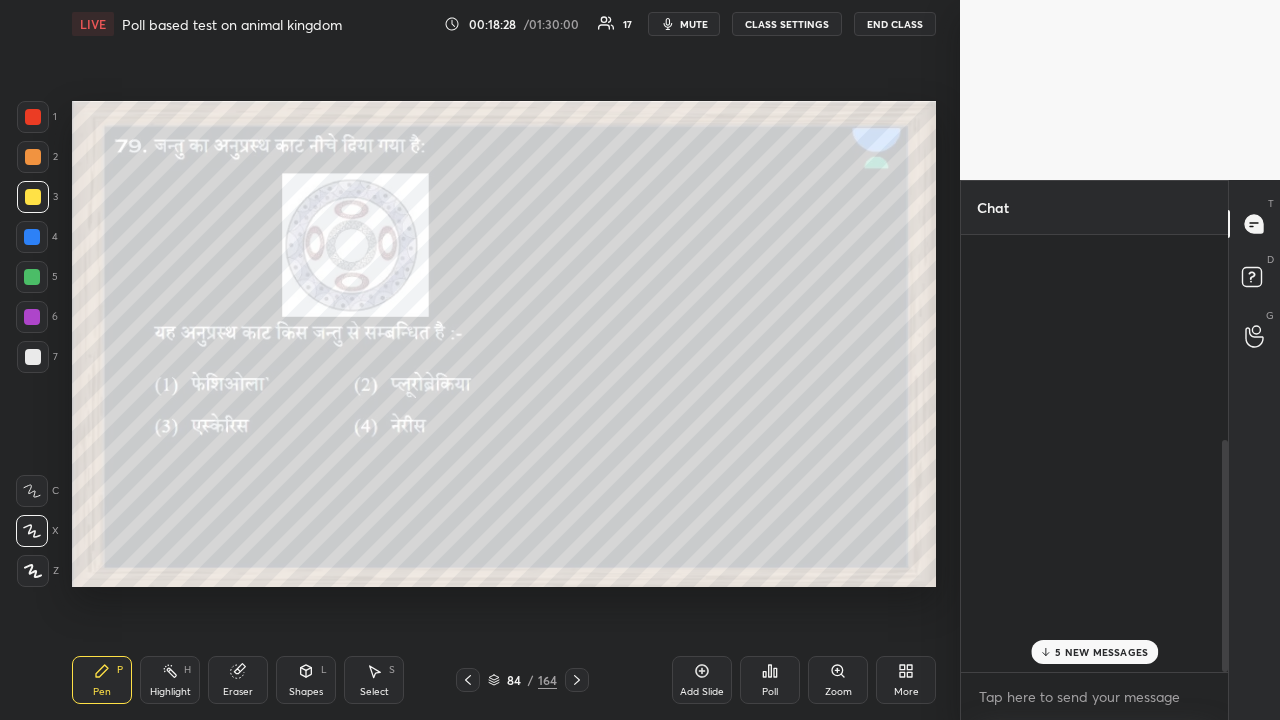 click 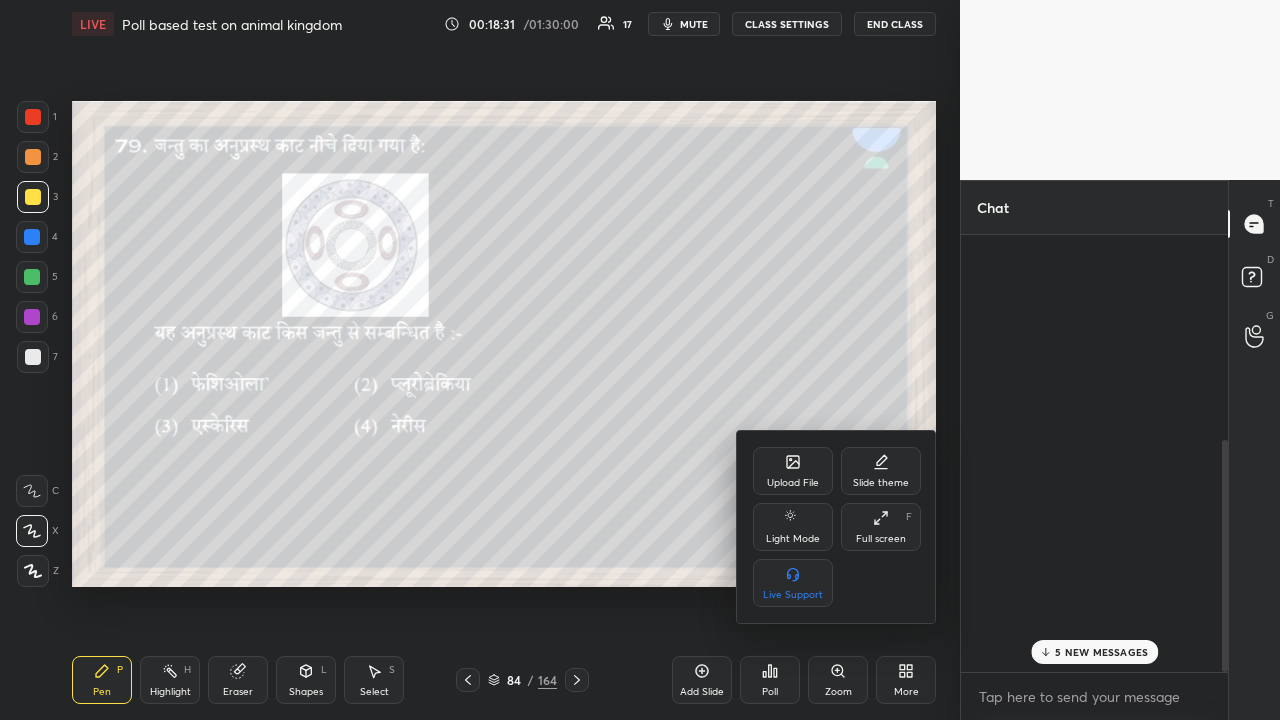 click on "Full screen" at bounding box center (881, 539) 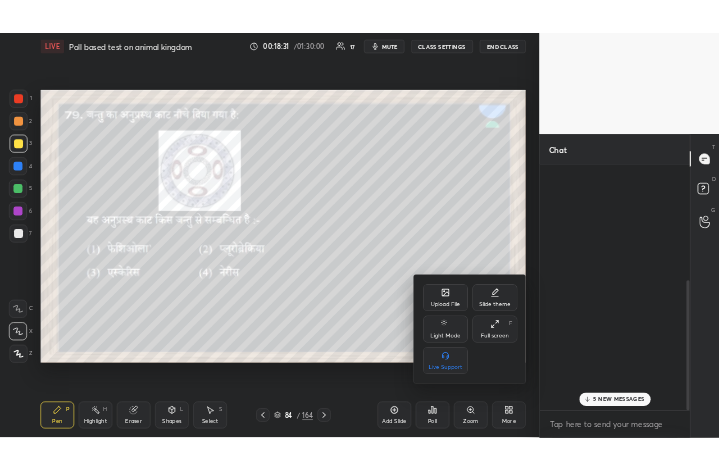 scroll, scrollTop: 343, scrollLeft: 466, axis: both 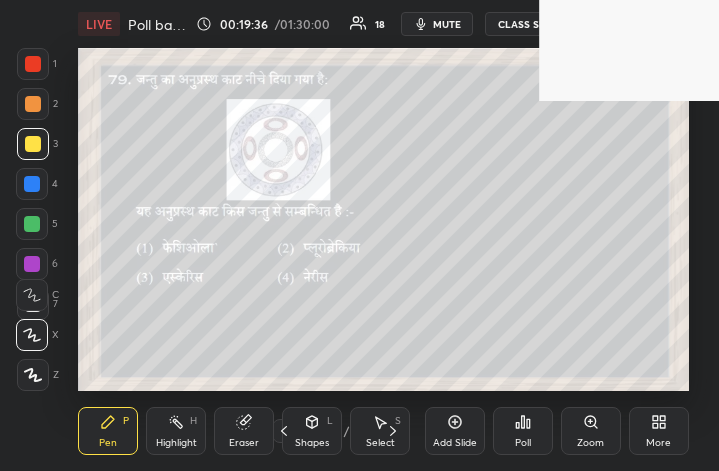 click on "More" at bounding box center [658, 443] 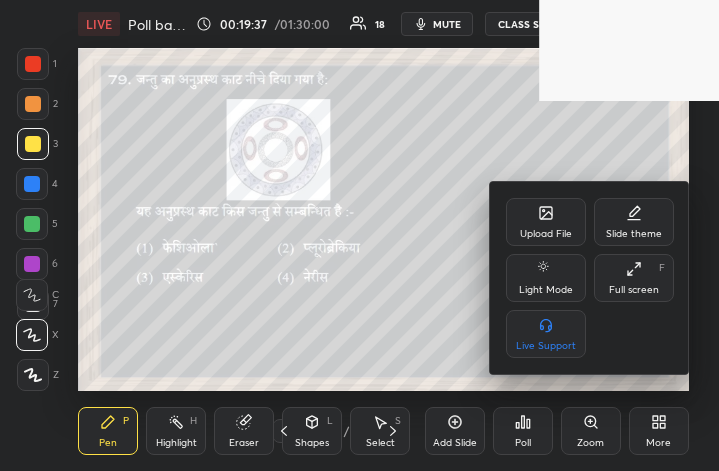 click 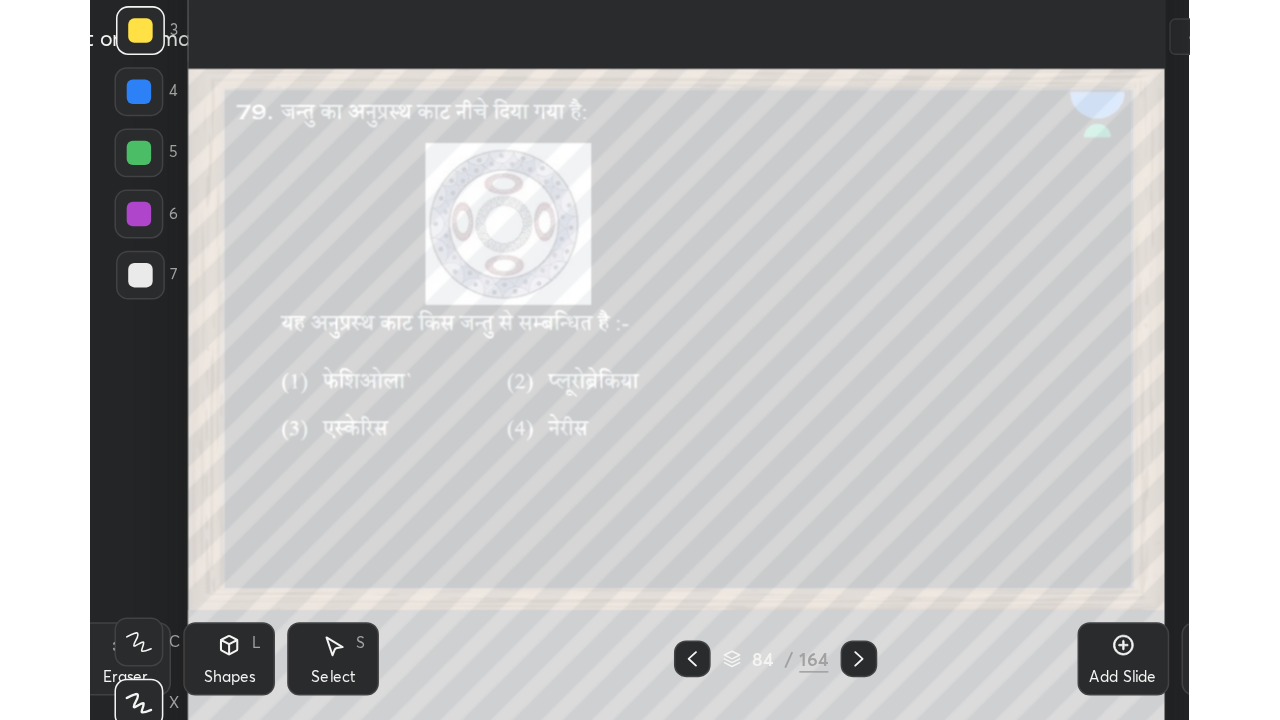 scroll, scrollTop: 99408, scrollLeft: 98860, axis: both 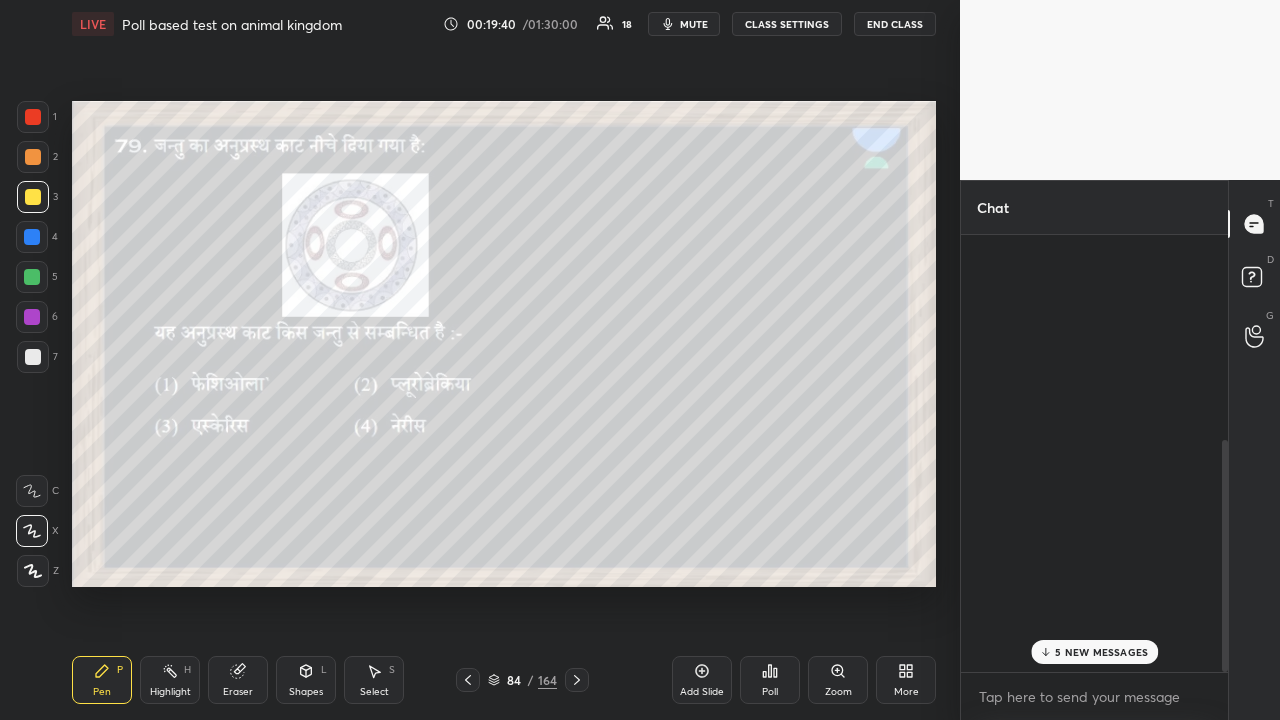 click 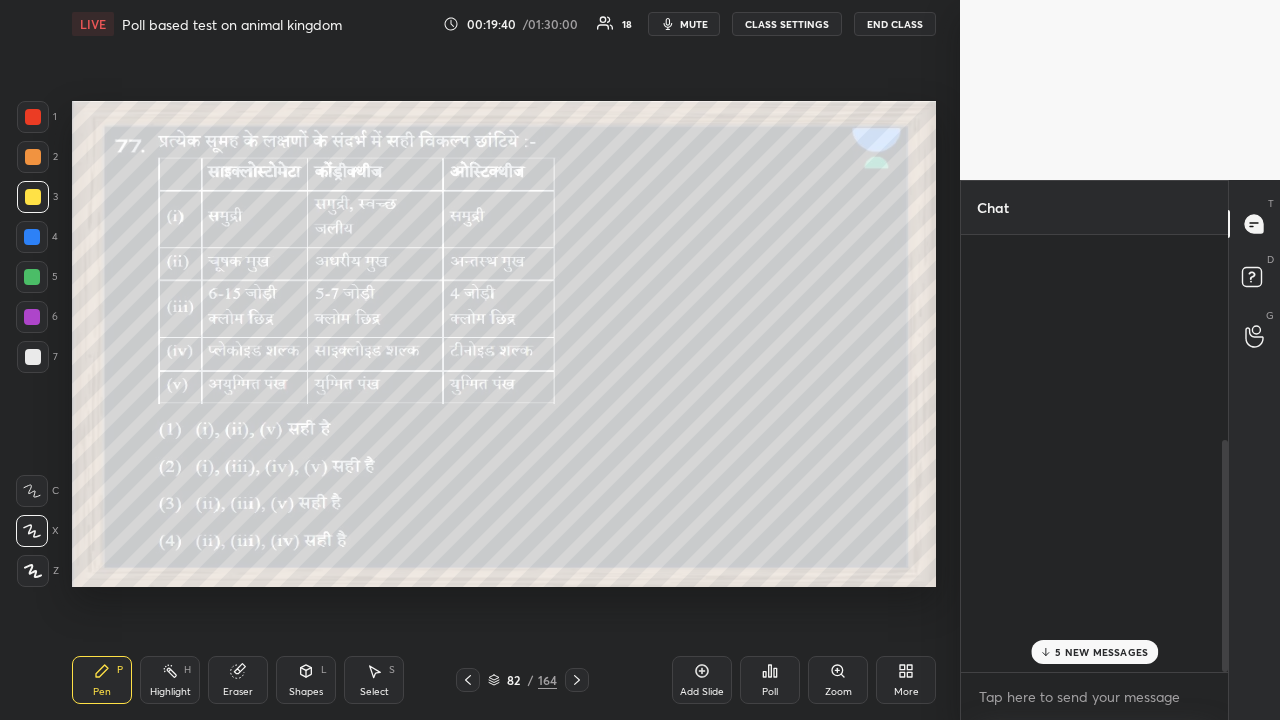 click 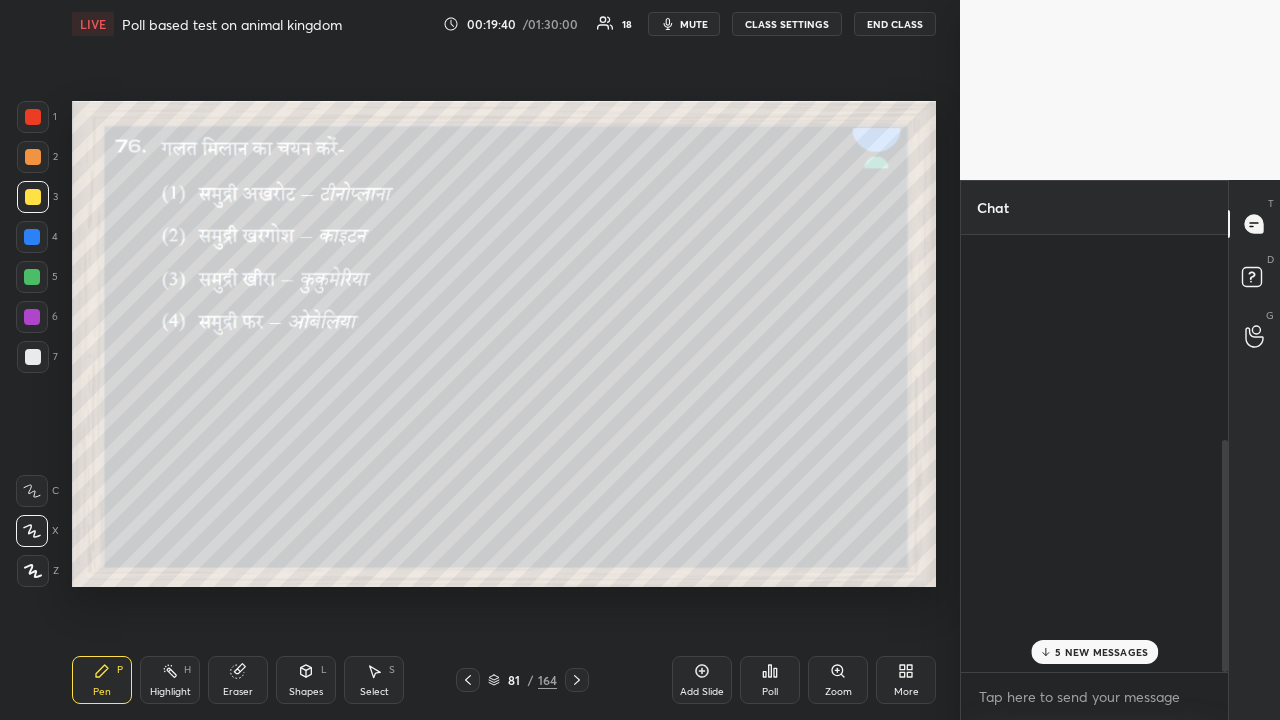 click 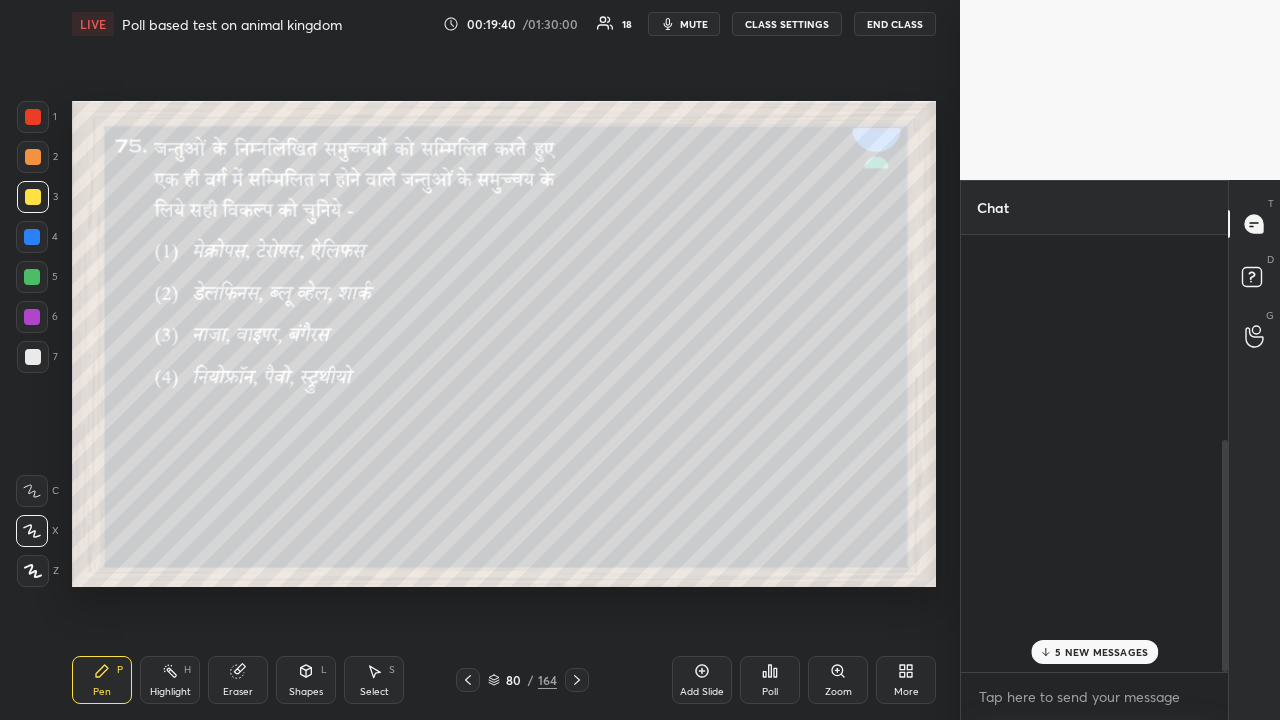 click 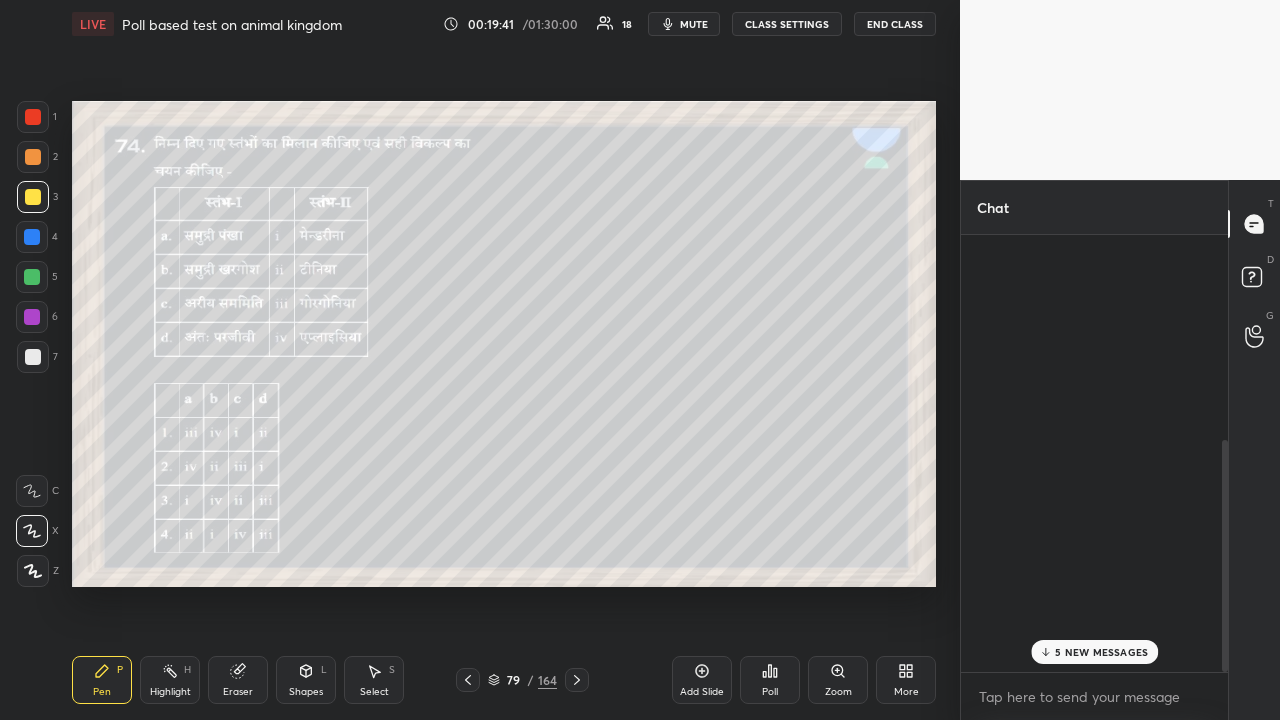 click 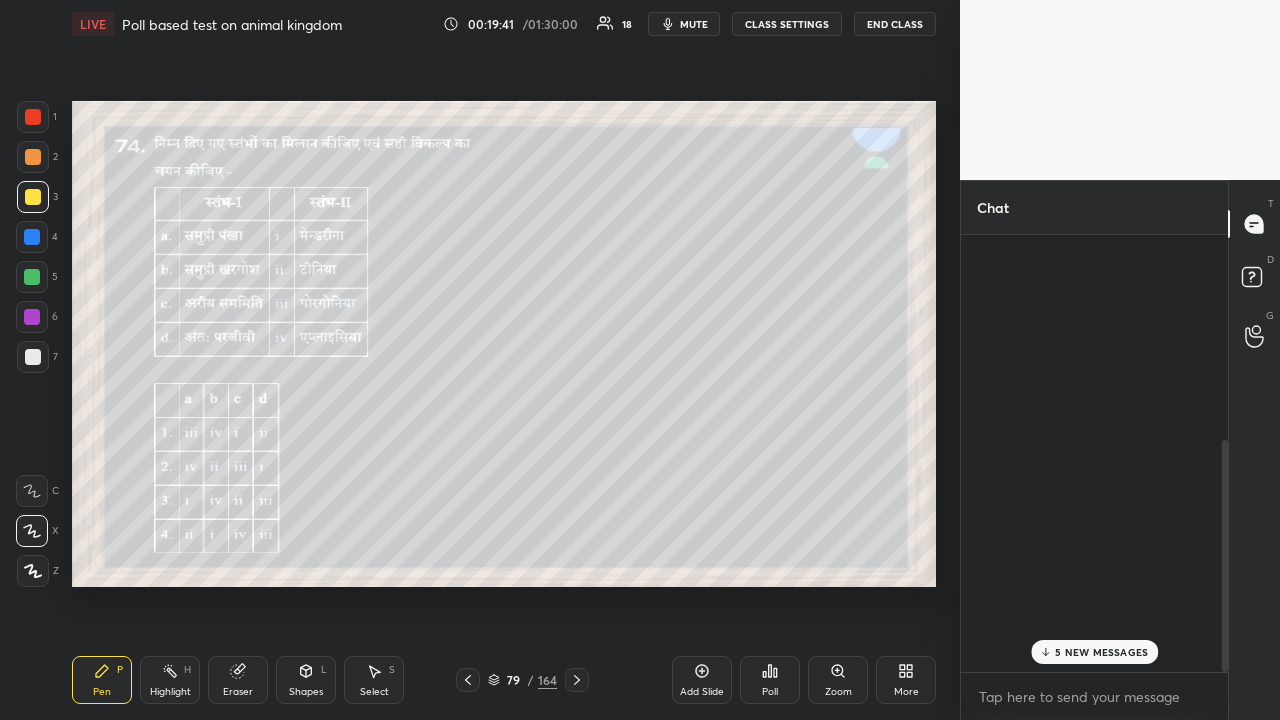 click 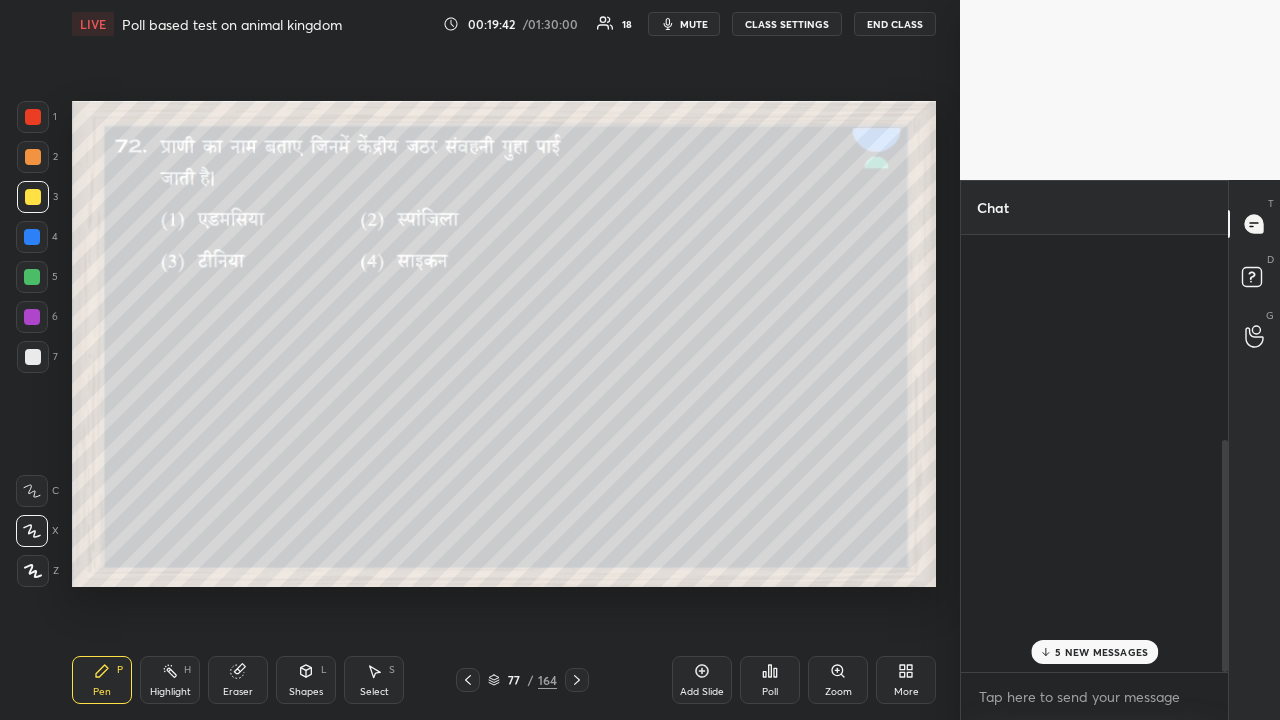 click 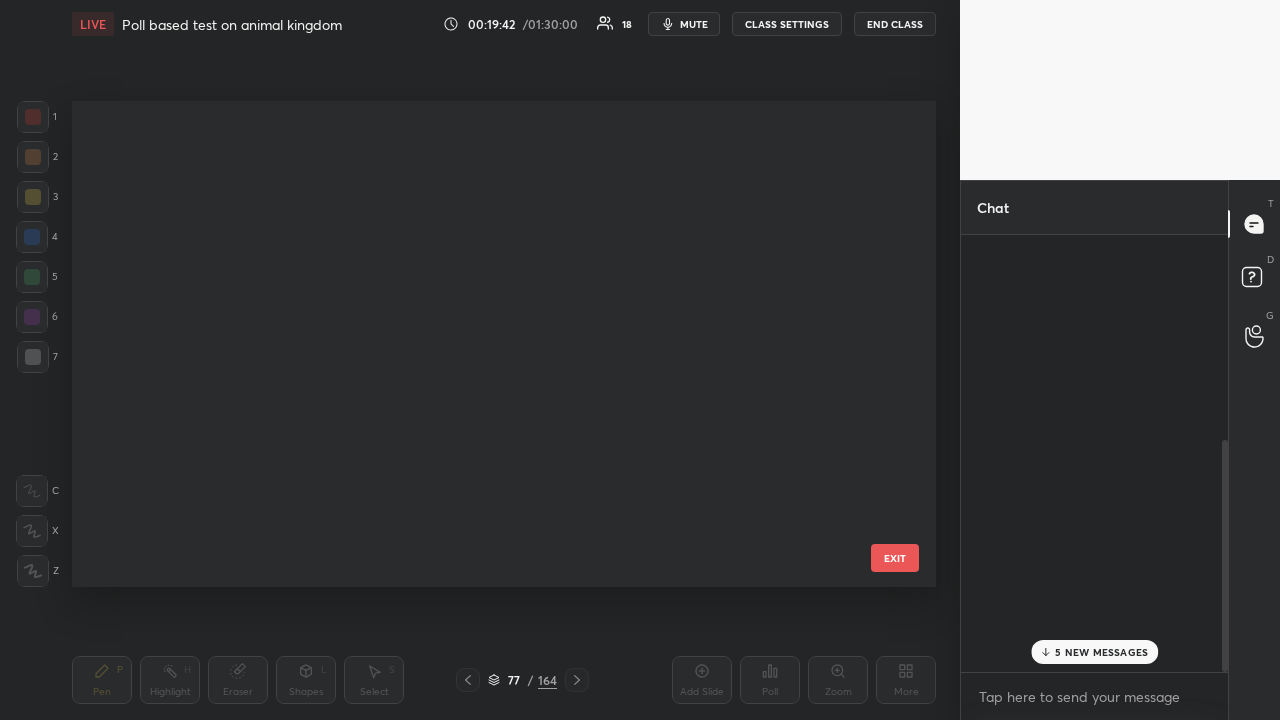scroll, scrollTop: 3336, scrollLeft: 0, axis: vertical 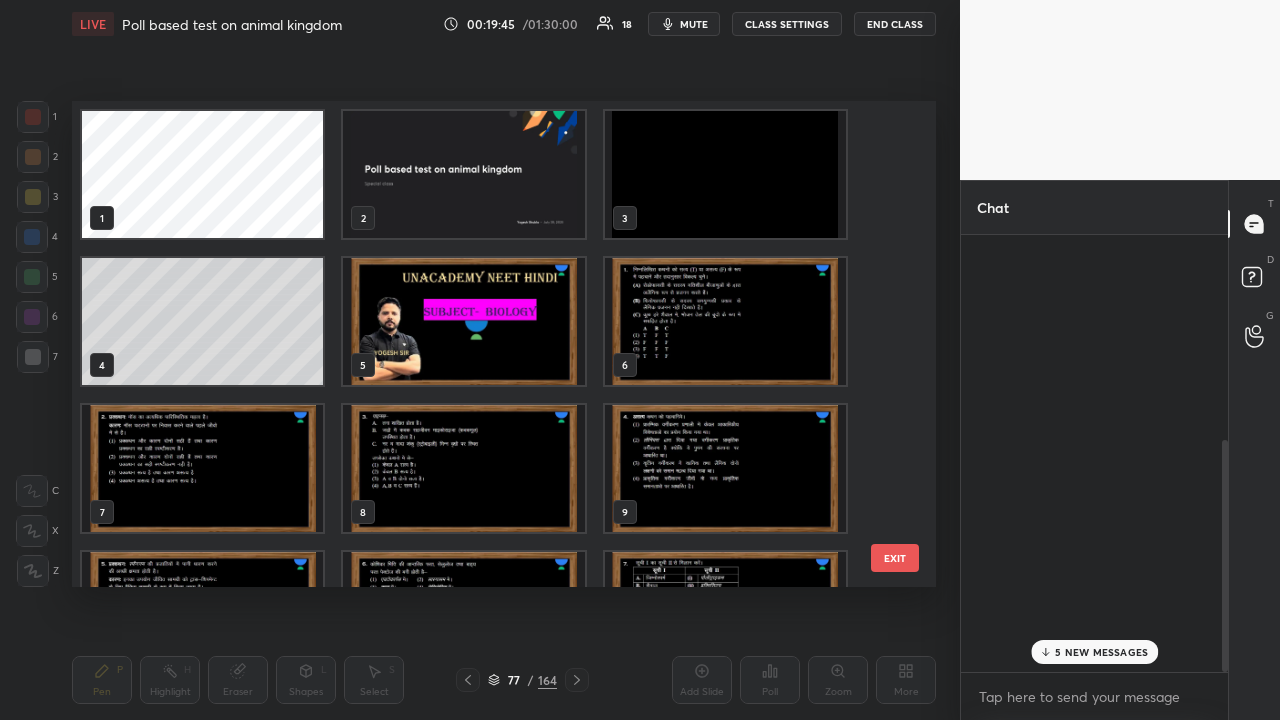 click at bounding box center (463, 174) 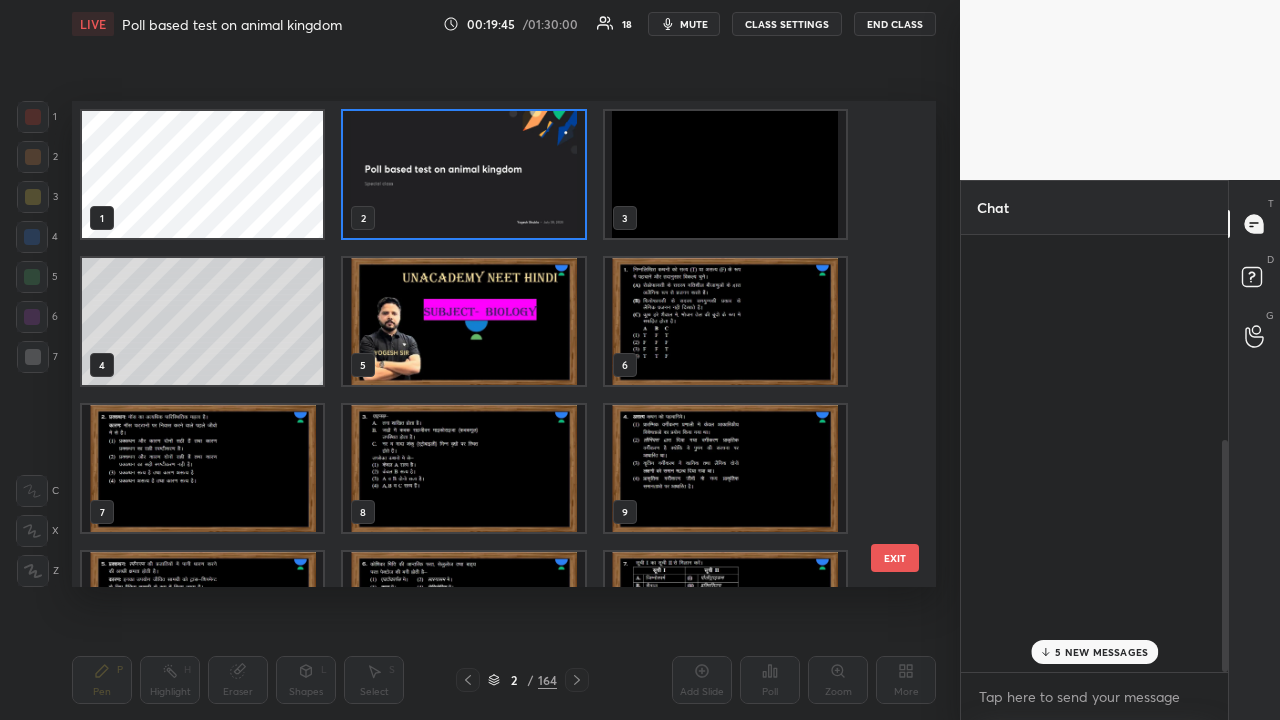 click at bounding box center [463, 174] 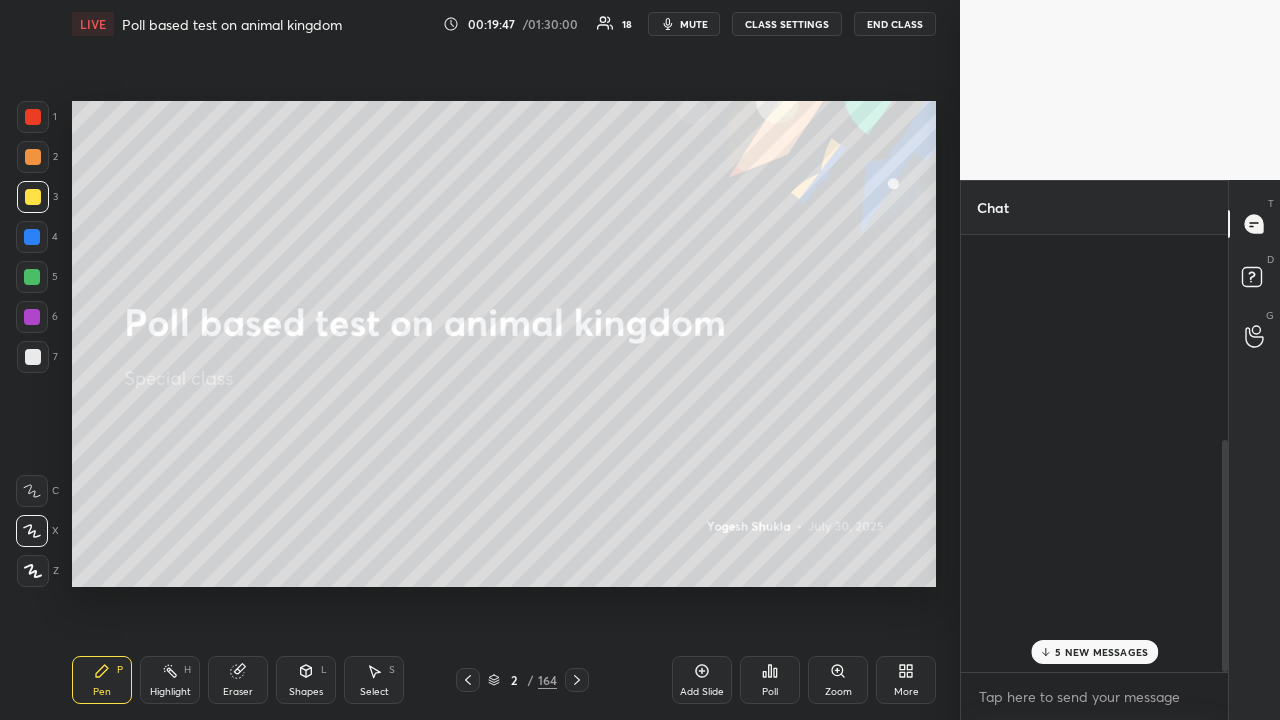 click 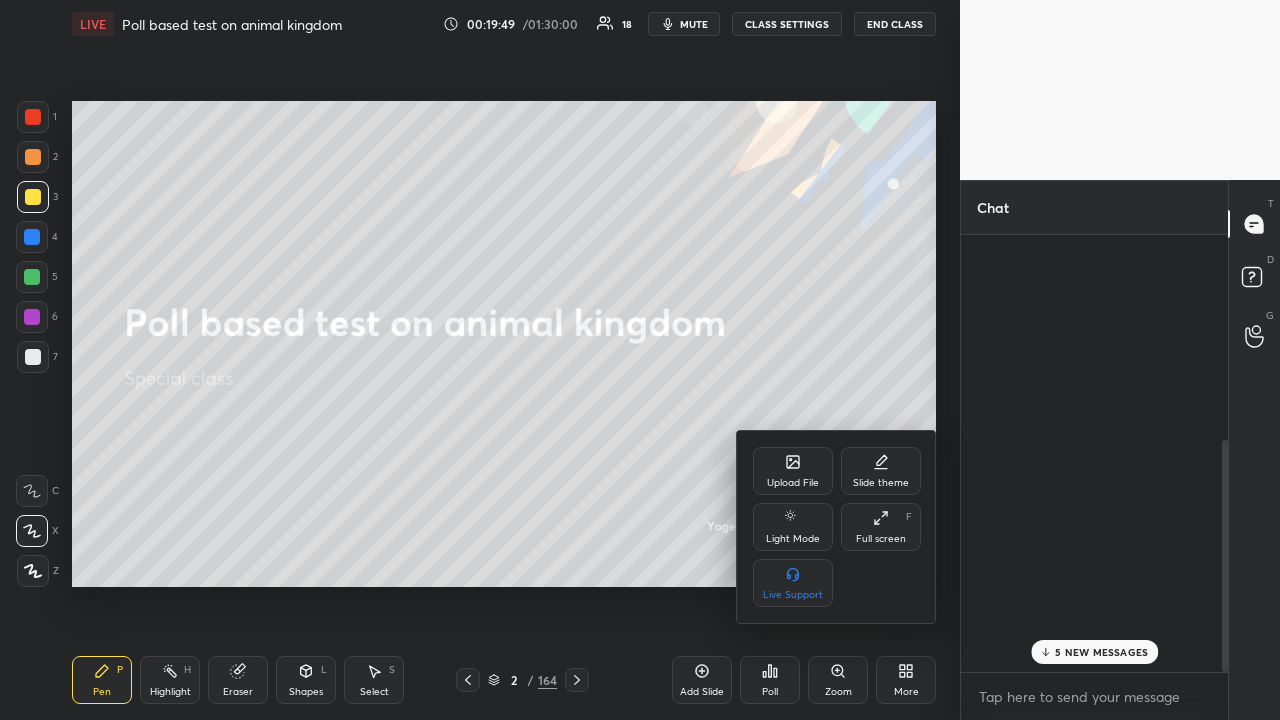 click 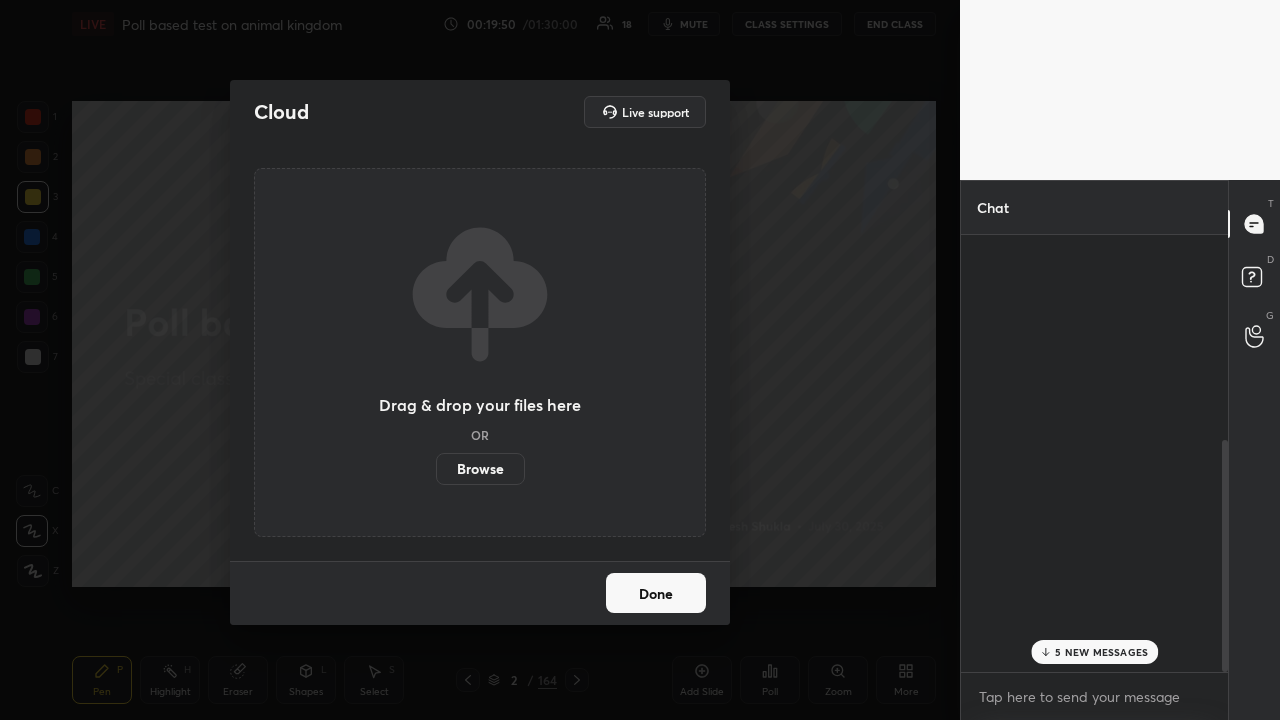 click on "Browse" at bounding box center (480, 469) 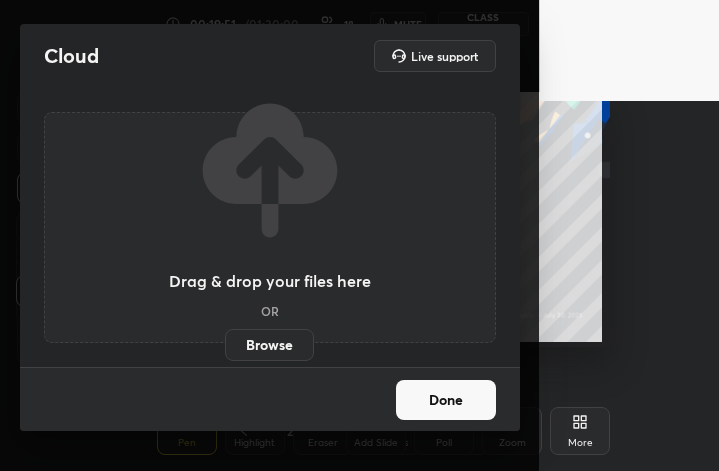 scroll, scrollTop: 343, scrollLeft: 479, axis: both 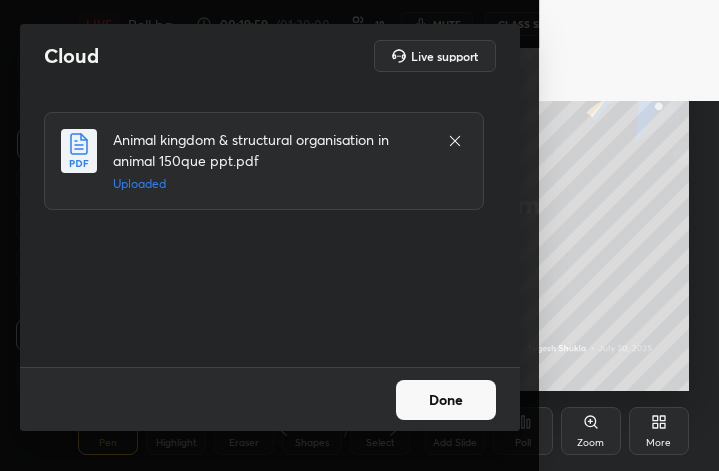 click on "Done" at bounding box center (446, 400) 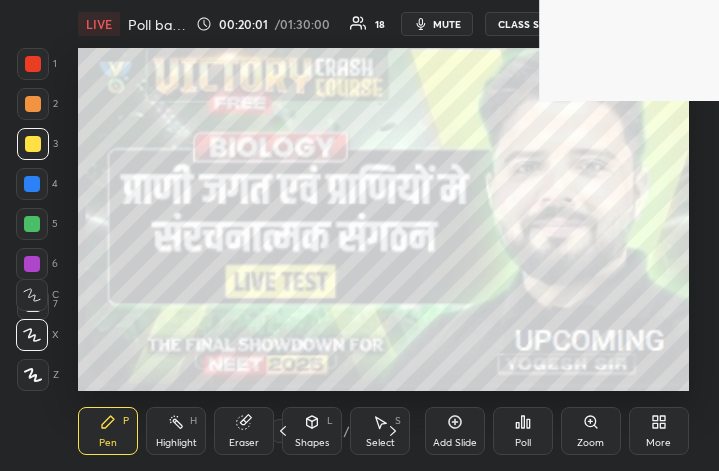 click on "Add Slide" at bounding box center (455, 431) 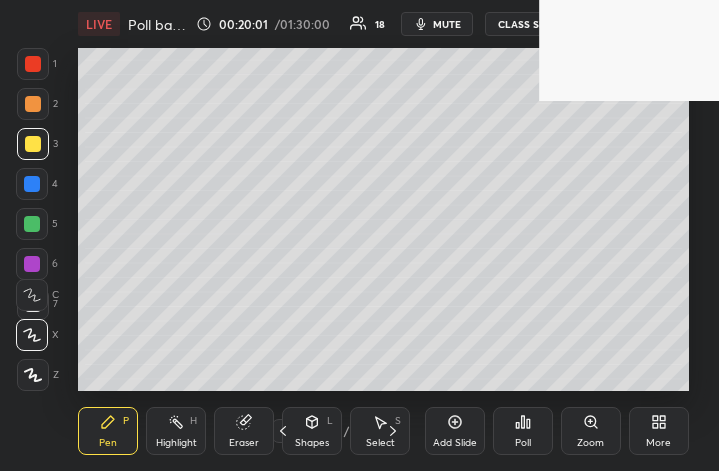 click on "Add Slide" at bounding box center [455, 431] 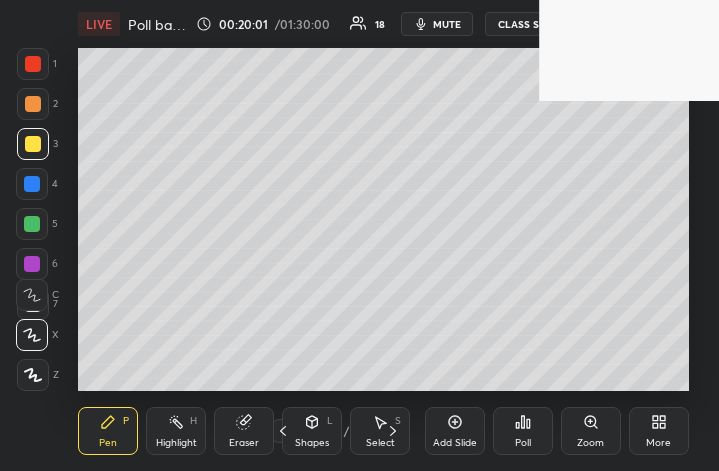 click on "Add Slide" at bounding box center (455, 431) 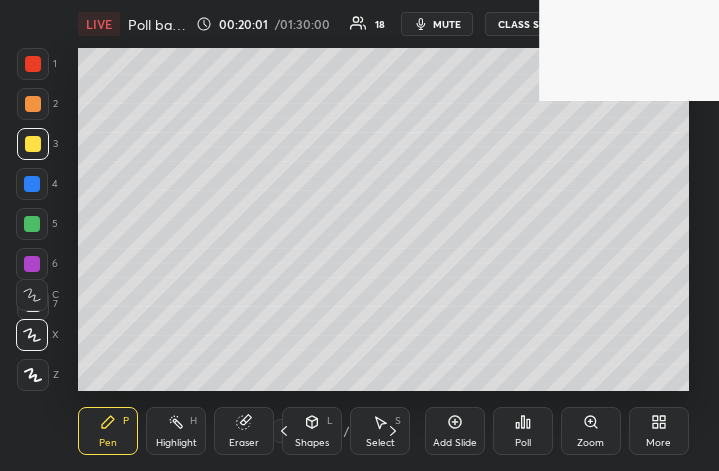click on "Add Slide" at bounding box center (455, 431) 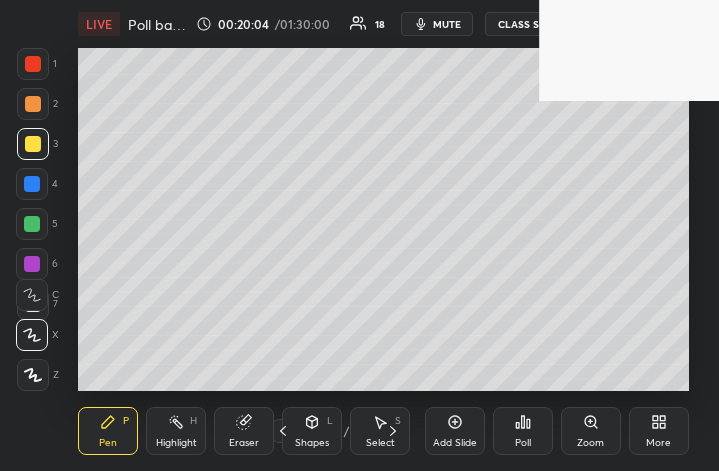 click on "More" at bounding box center (658, 443) 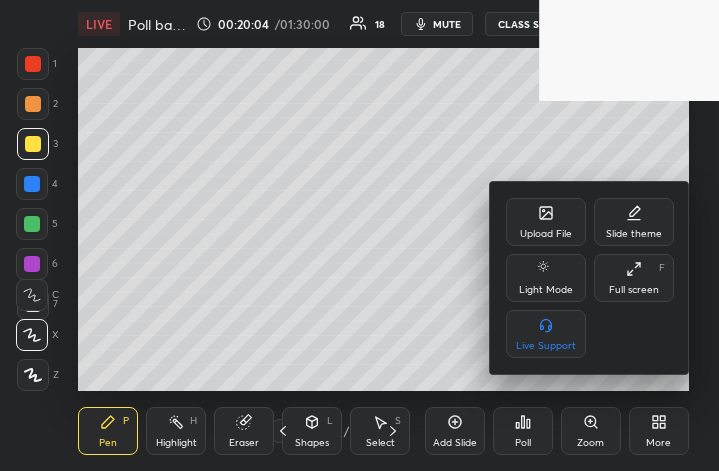 click 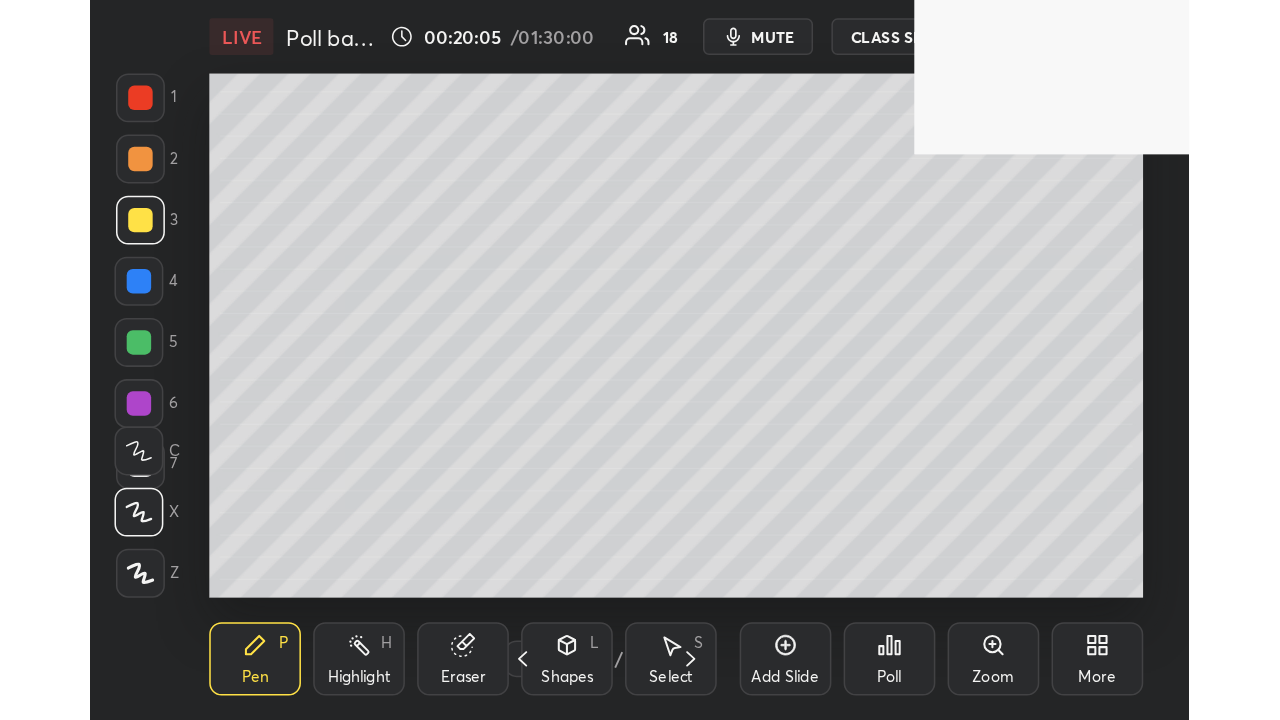 scroll, scrollTop: 99408, scrollLeft: 98806, axis: both 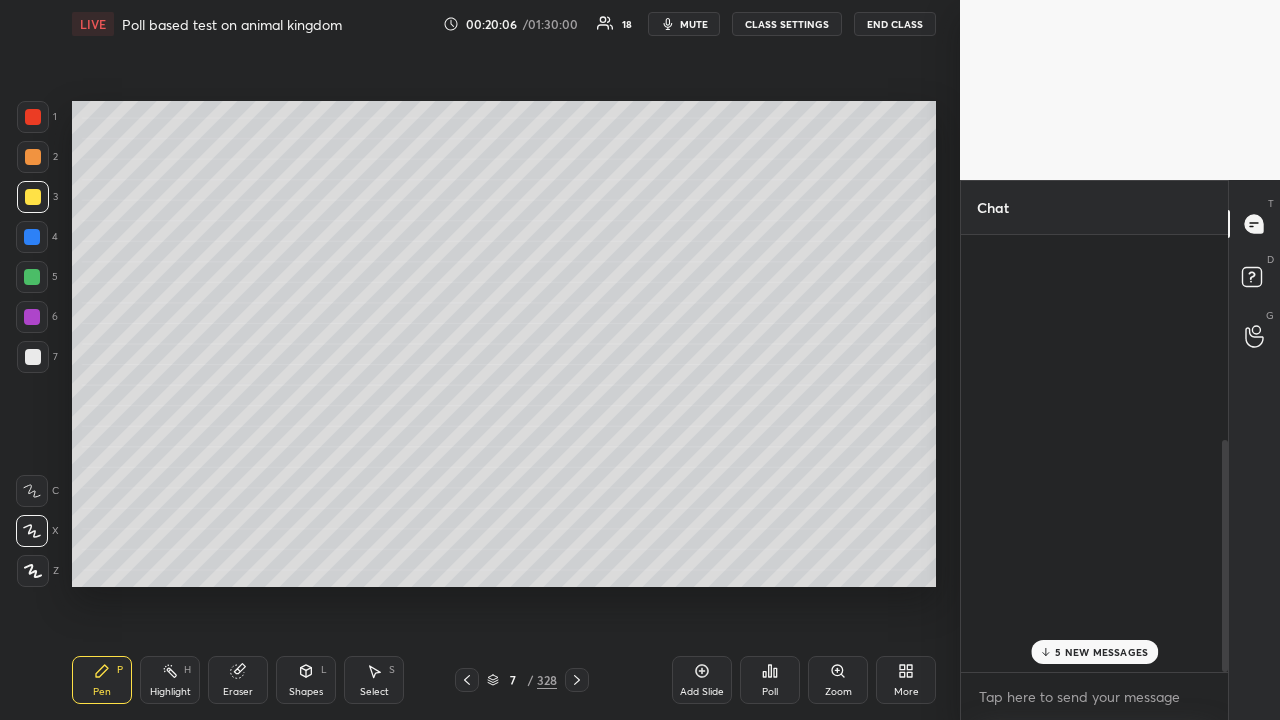 click on "More" at bounding box center (906, 680) 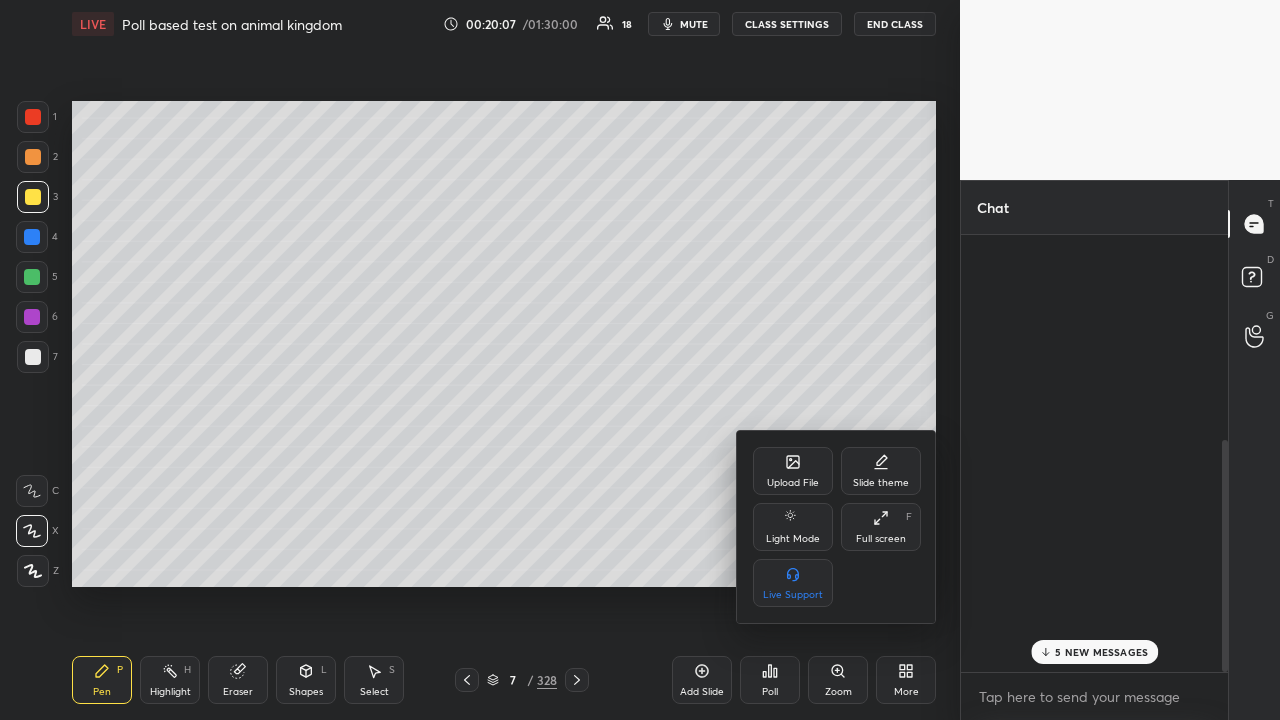 click on "Full screen" at bounding box center (881, 539) 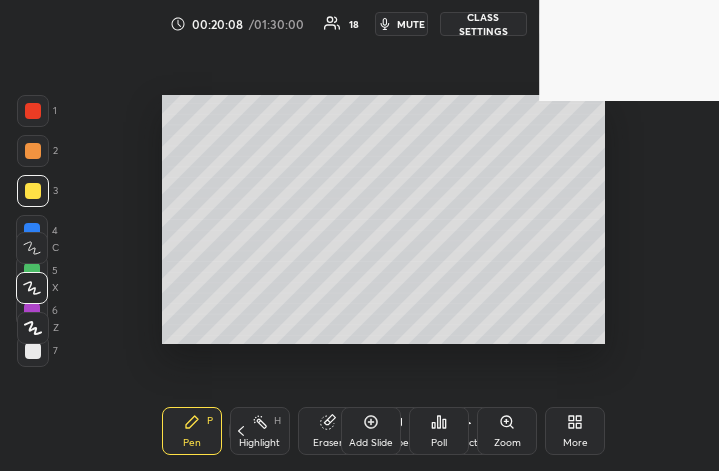 scroll, scrollTop: 343, scrollLeft: 466, axis: both 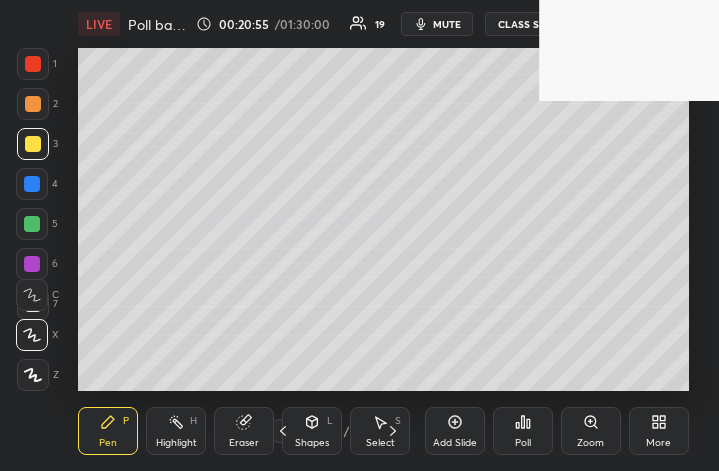 click on "More" at bounding box center (659, 431) 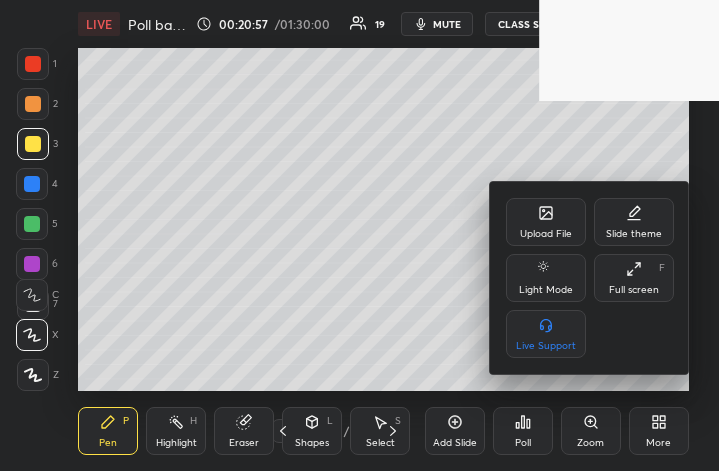 click 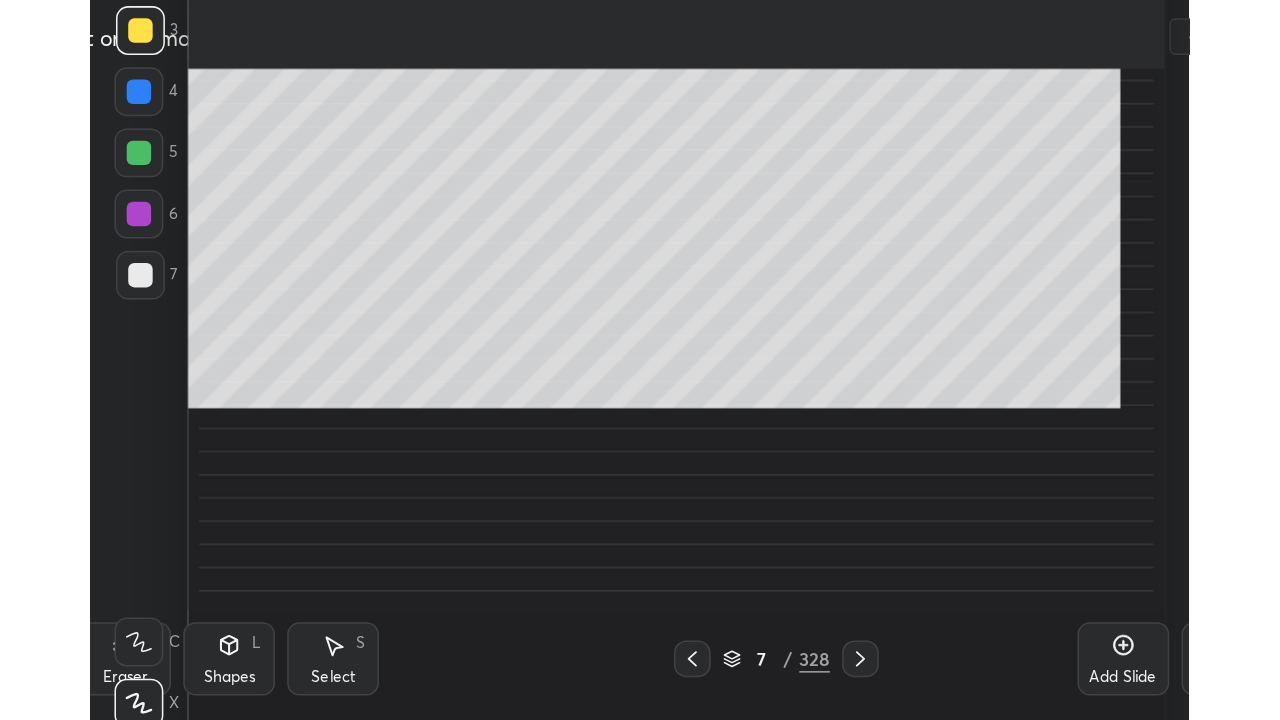 scroll, scrollTop: 99408, scrollLeft: 98890, axis: both 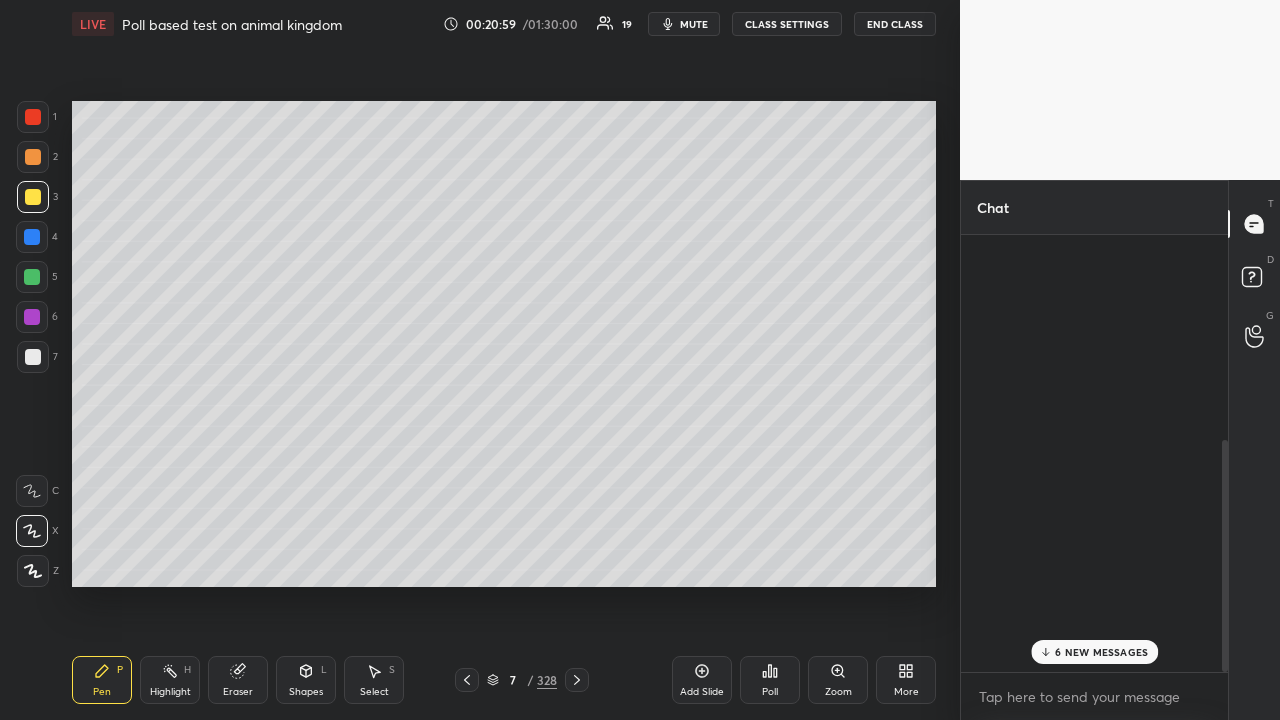 click 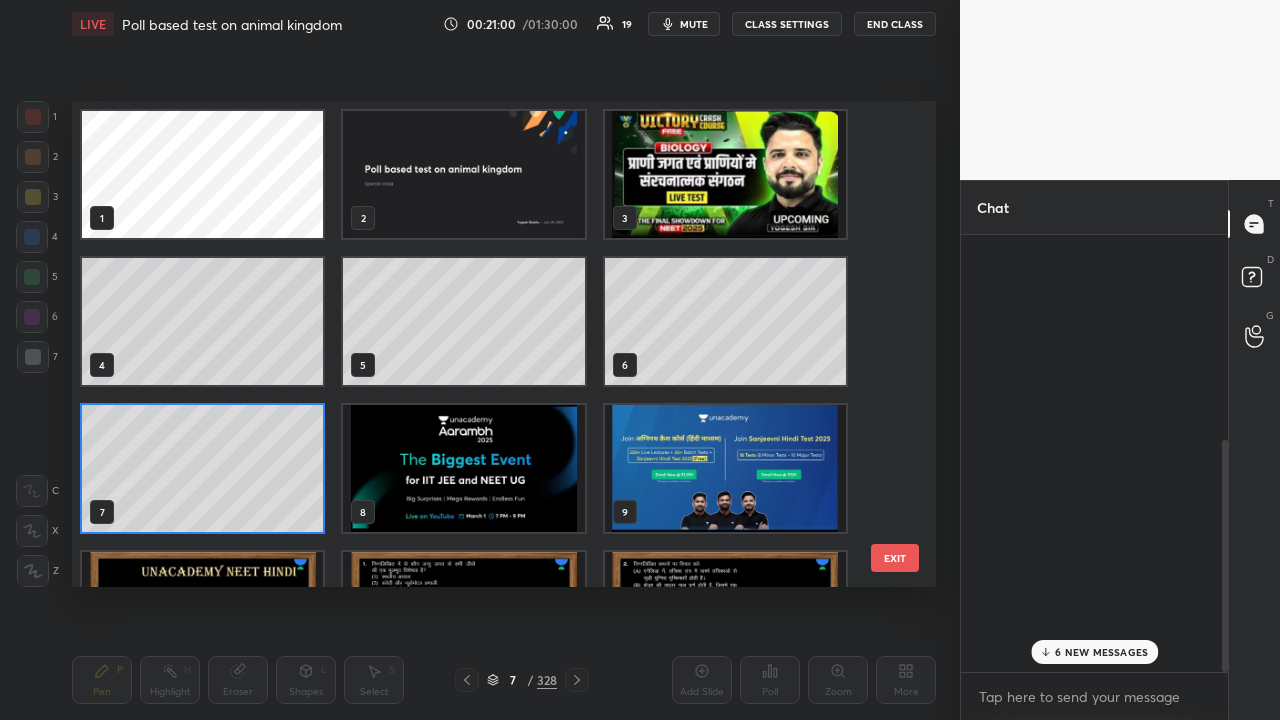 scroll, scrollTop: 7, scrollLeft: 11, axis: both 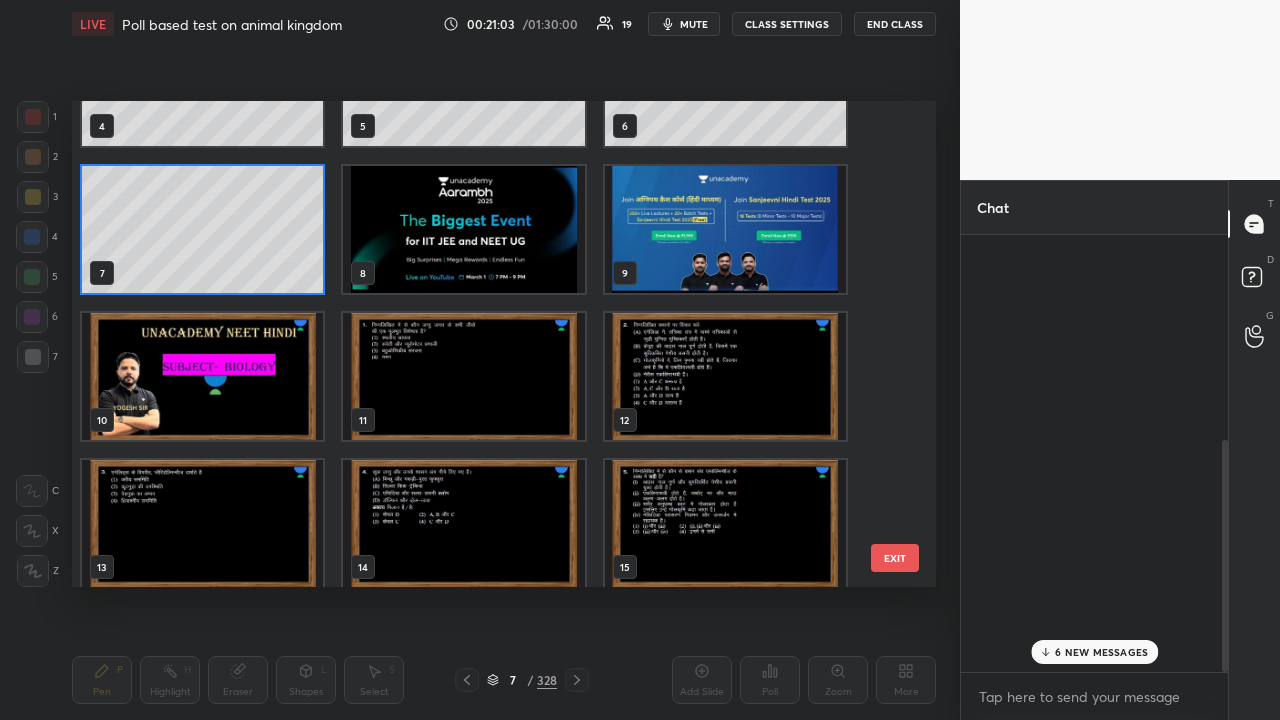 click at bounding box center (463, 376) 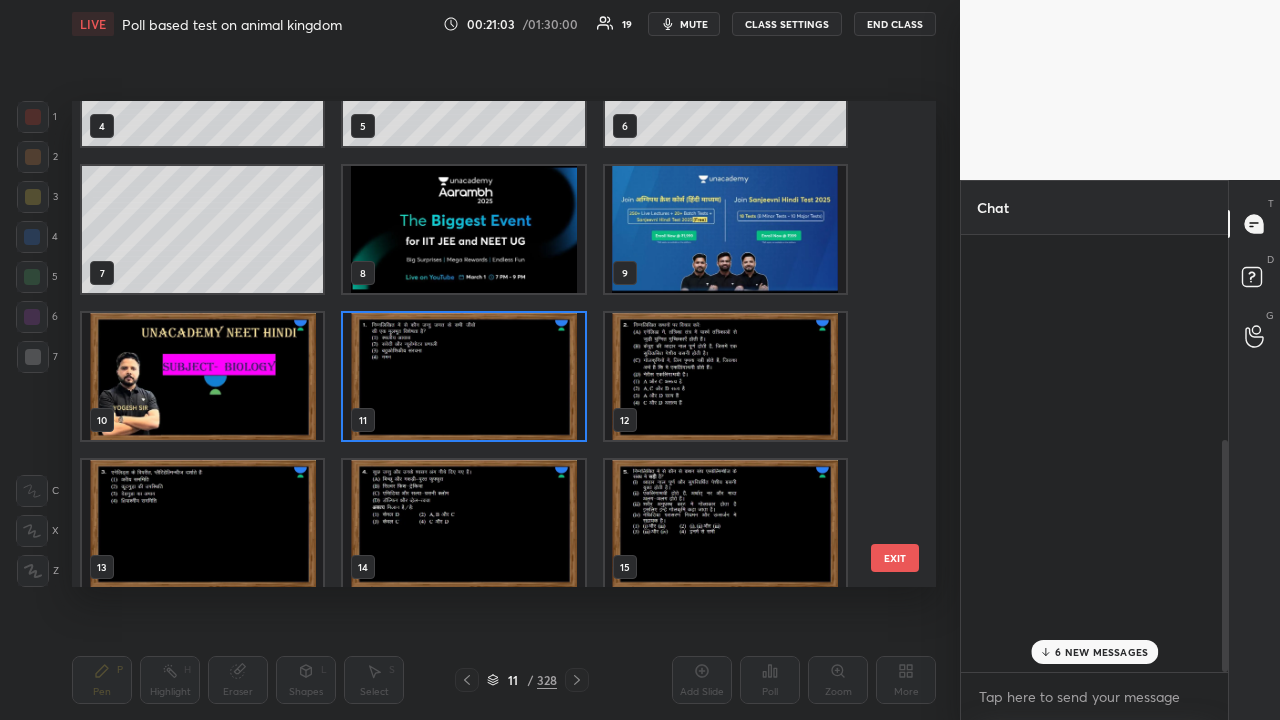 click at bounding box center [463, 376] 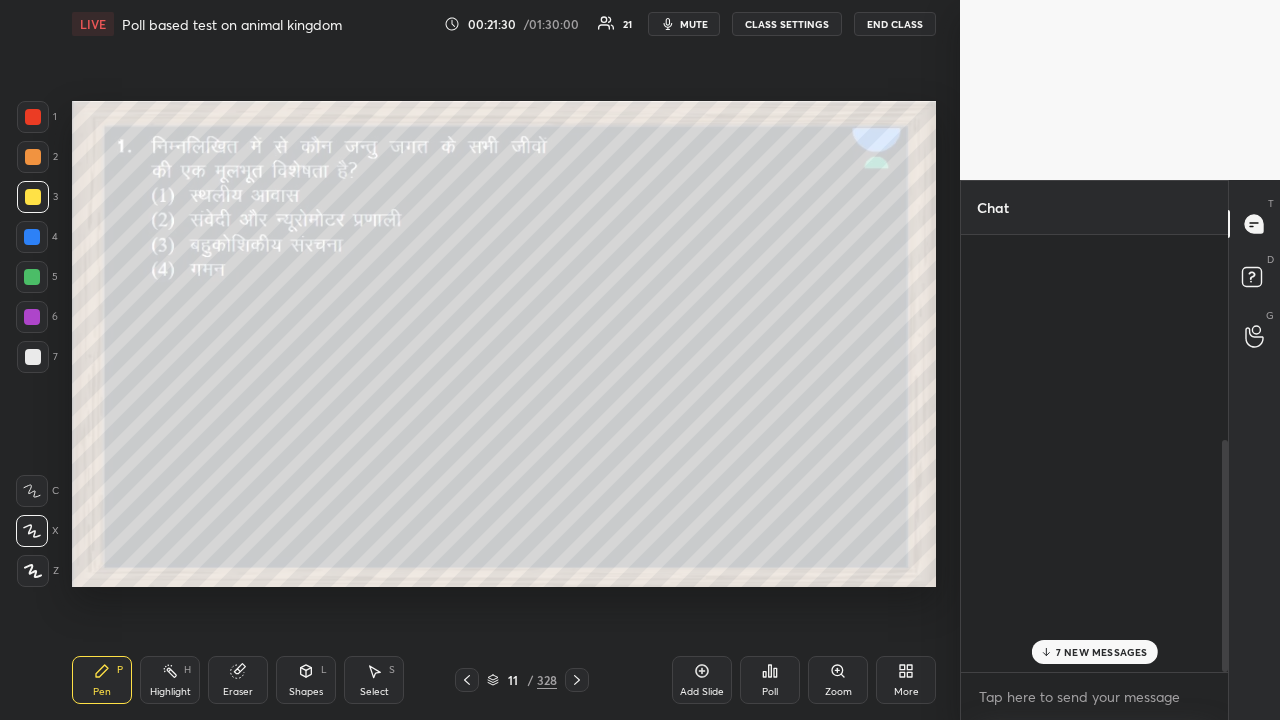 click on "Poll" at bounding box center (770, 680) 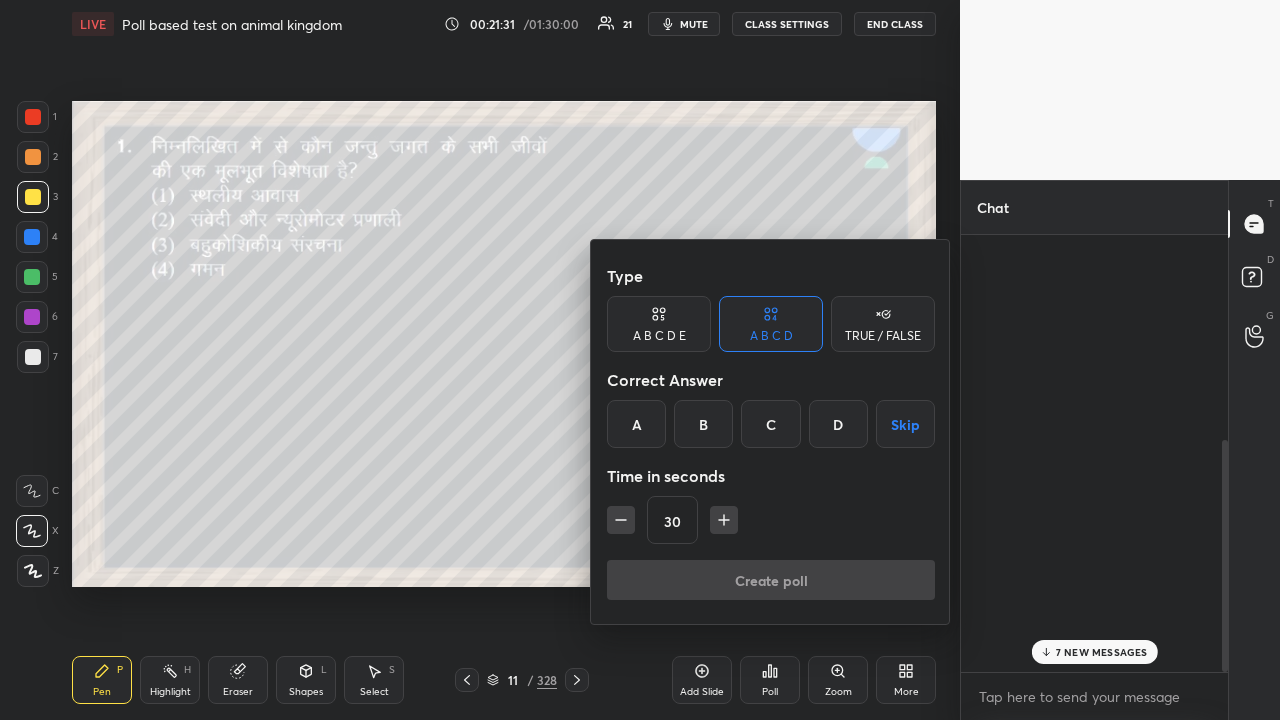 click on "C" at bounding box center (770, 424) 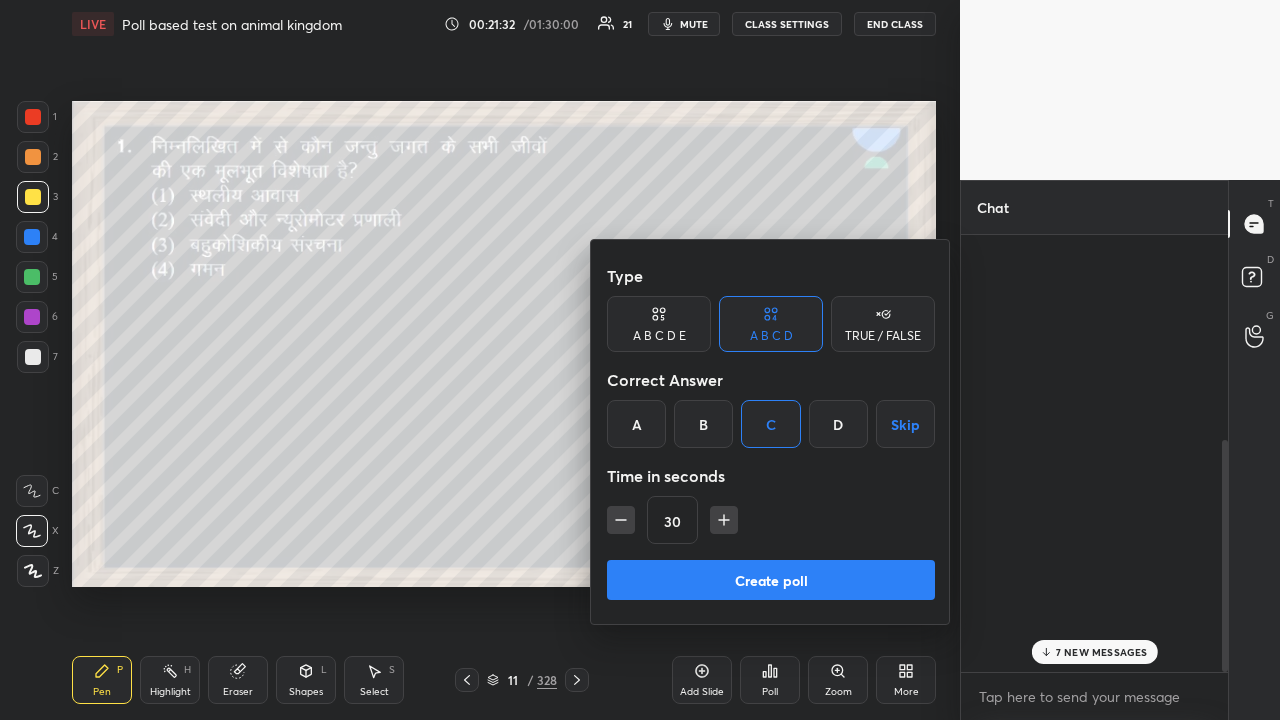 click on "Create poll" at bounding box center [771, 580] 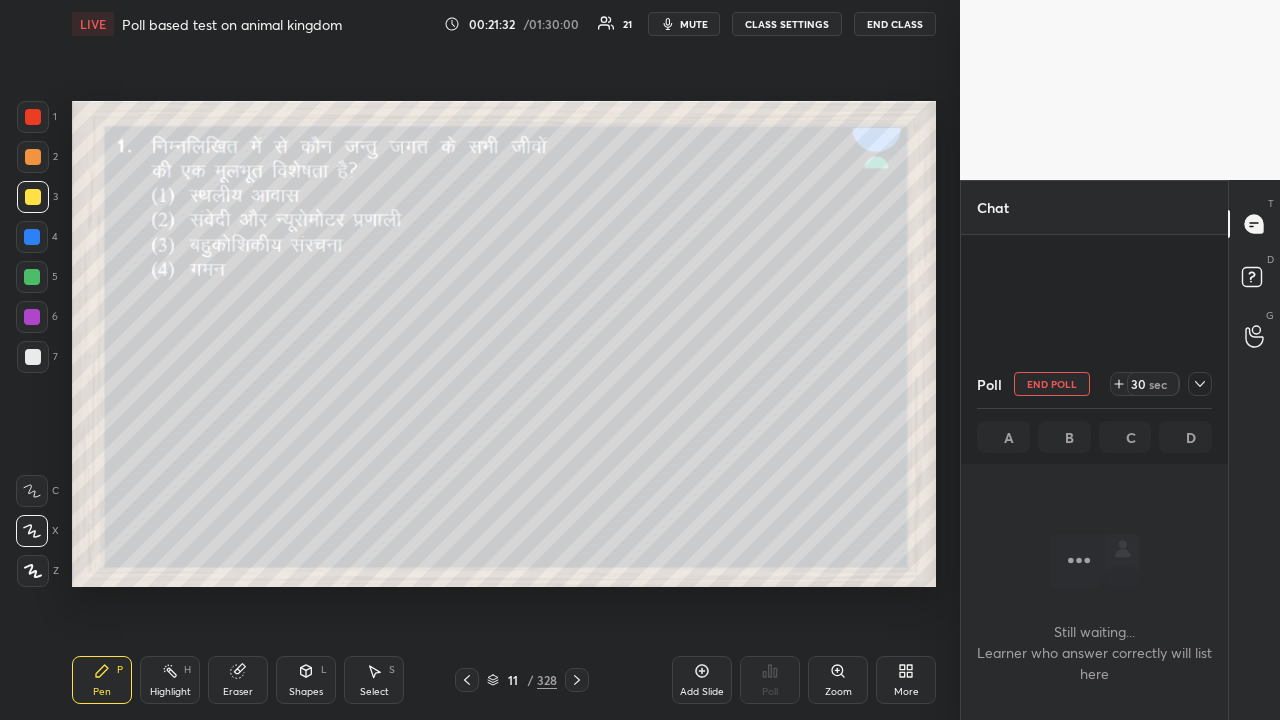 scroll, scrollTop: 351, scrollLeft: 261, axis: both 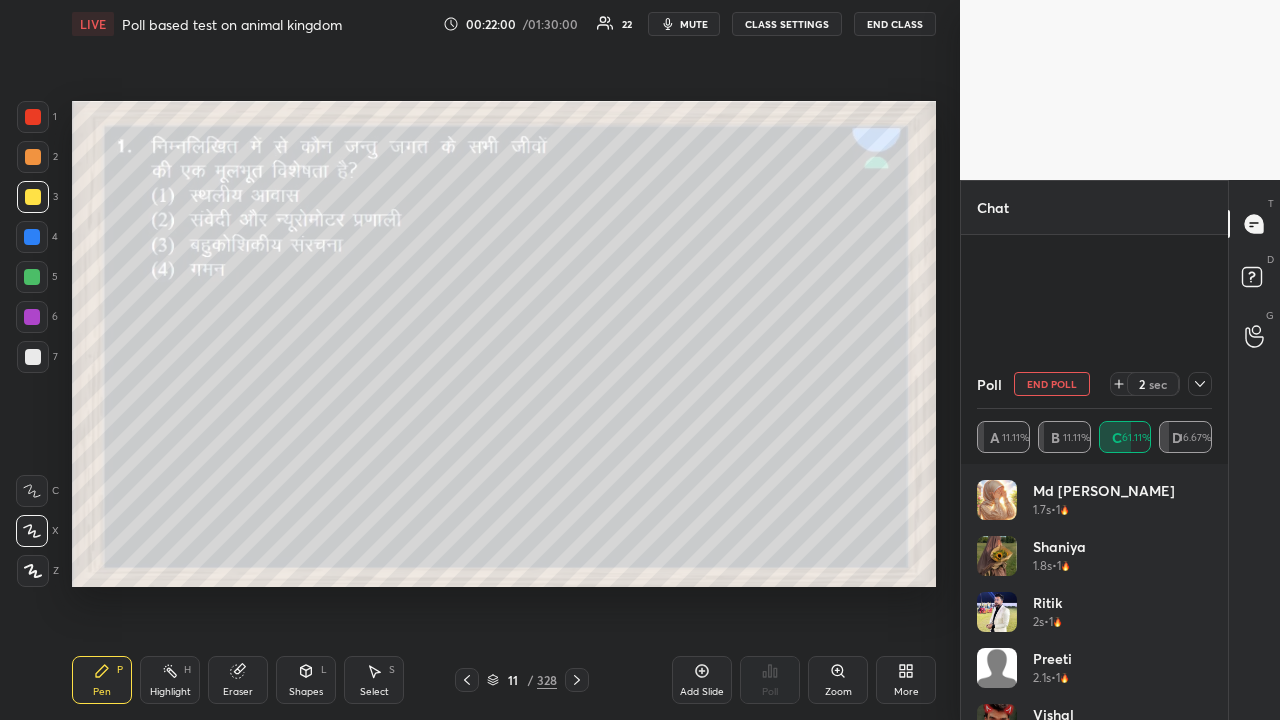 click at bounding box center [33, 357] 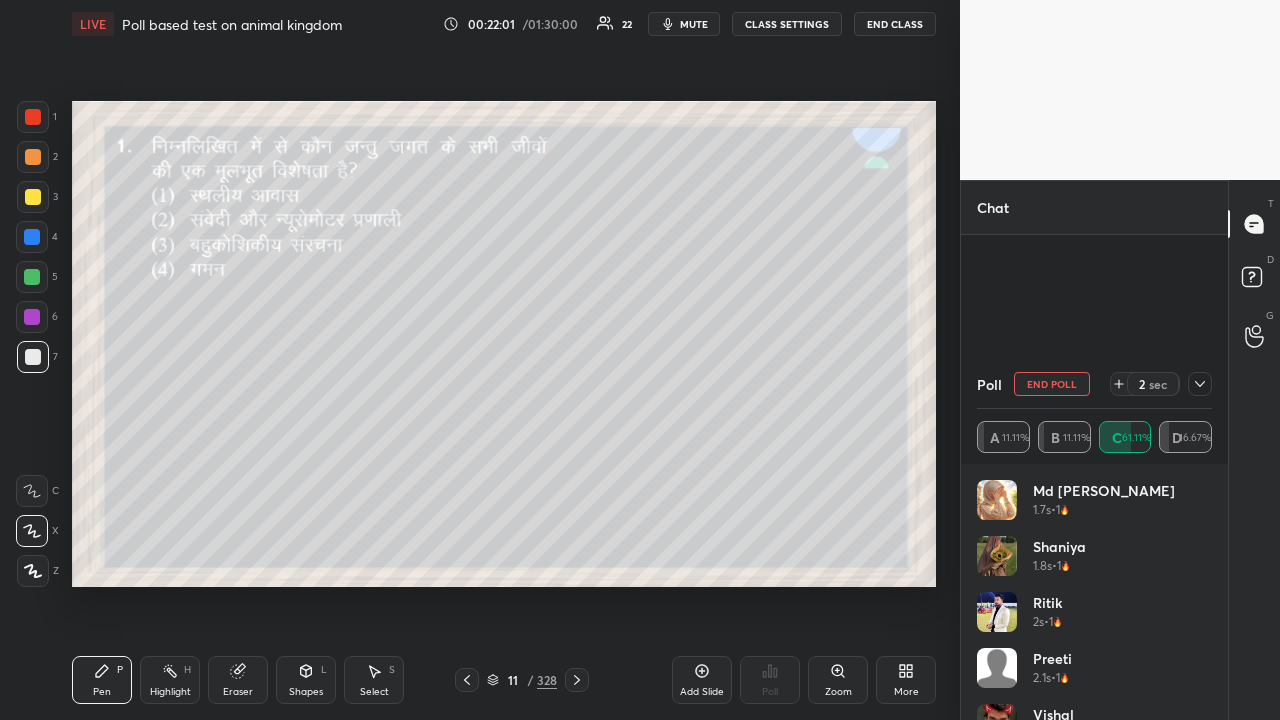 click at bounding box center [33, 197] 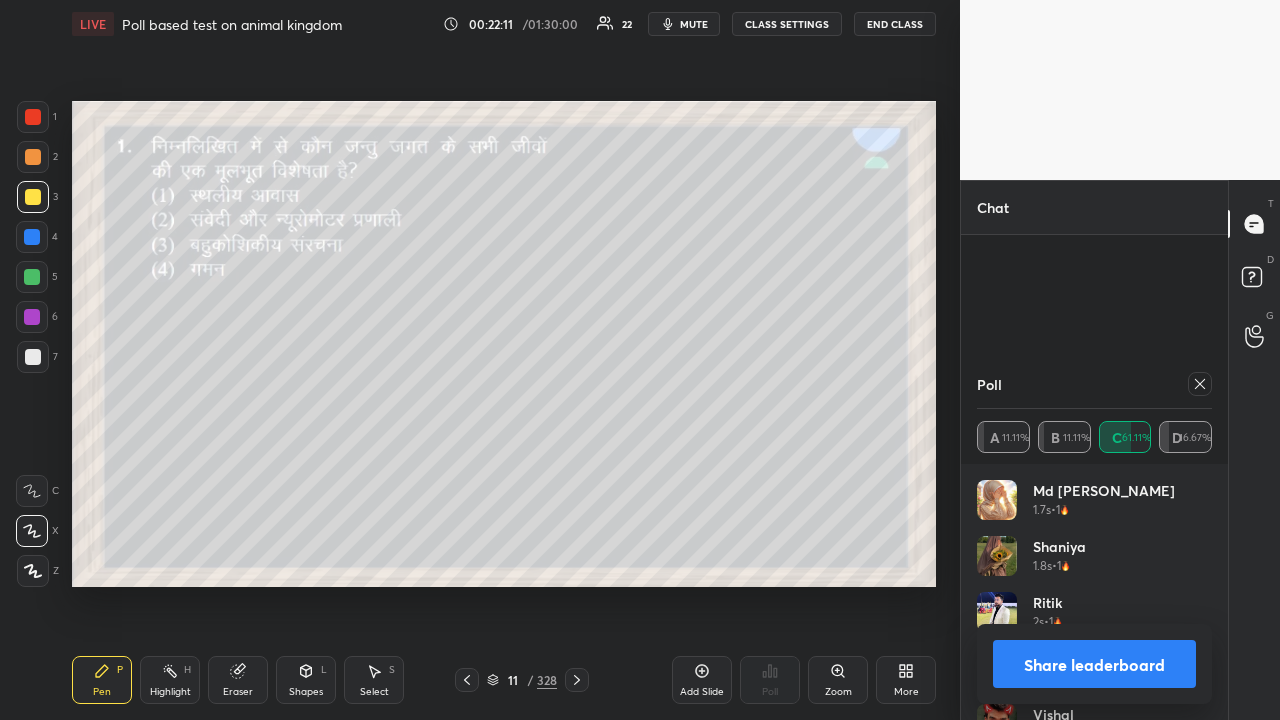 click 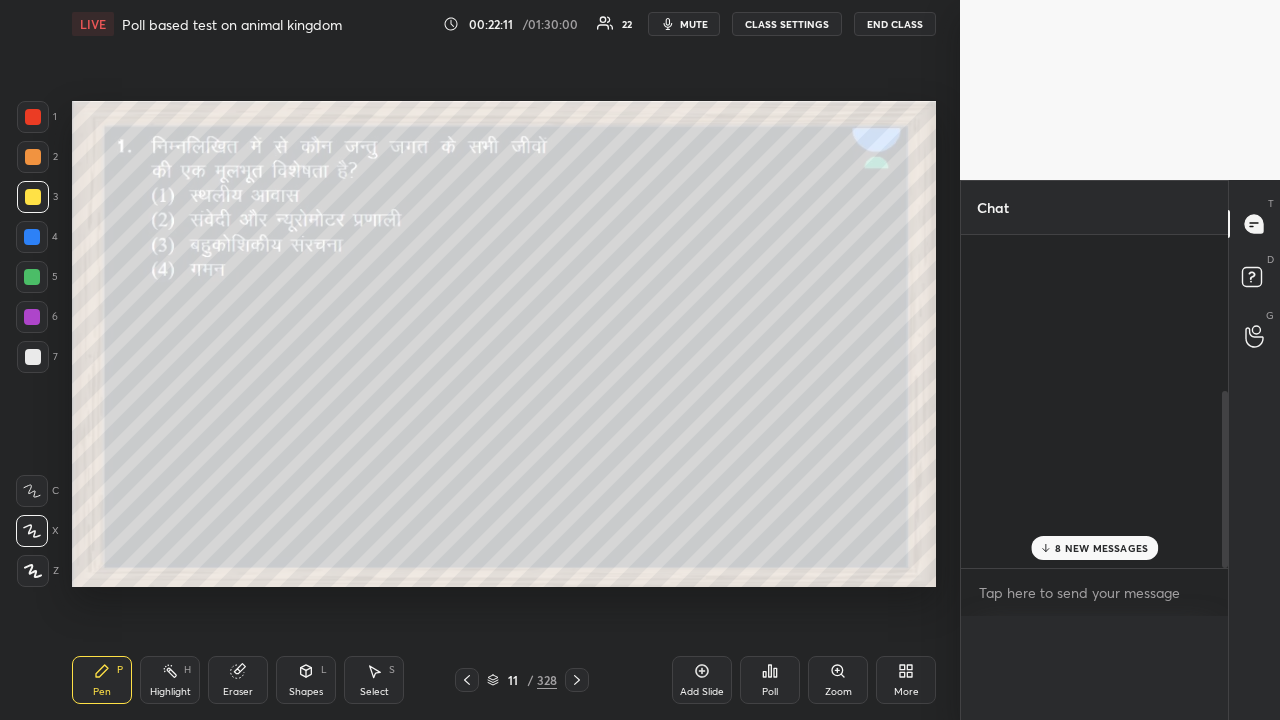 scroll, scrollTop: 0, scrollLeft: 0, axis: both 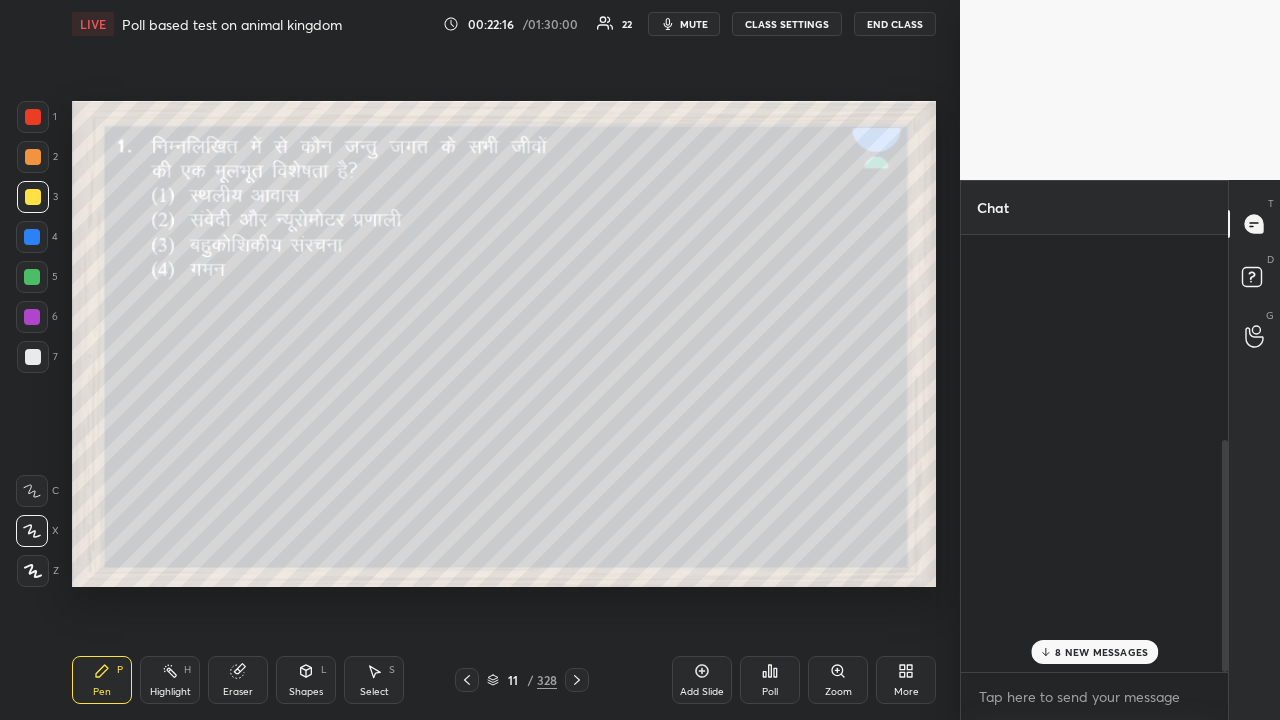 click 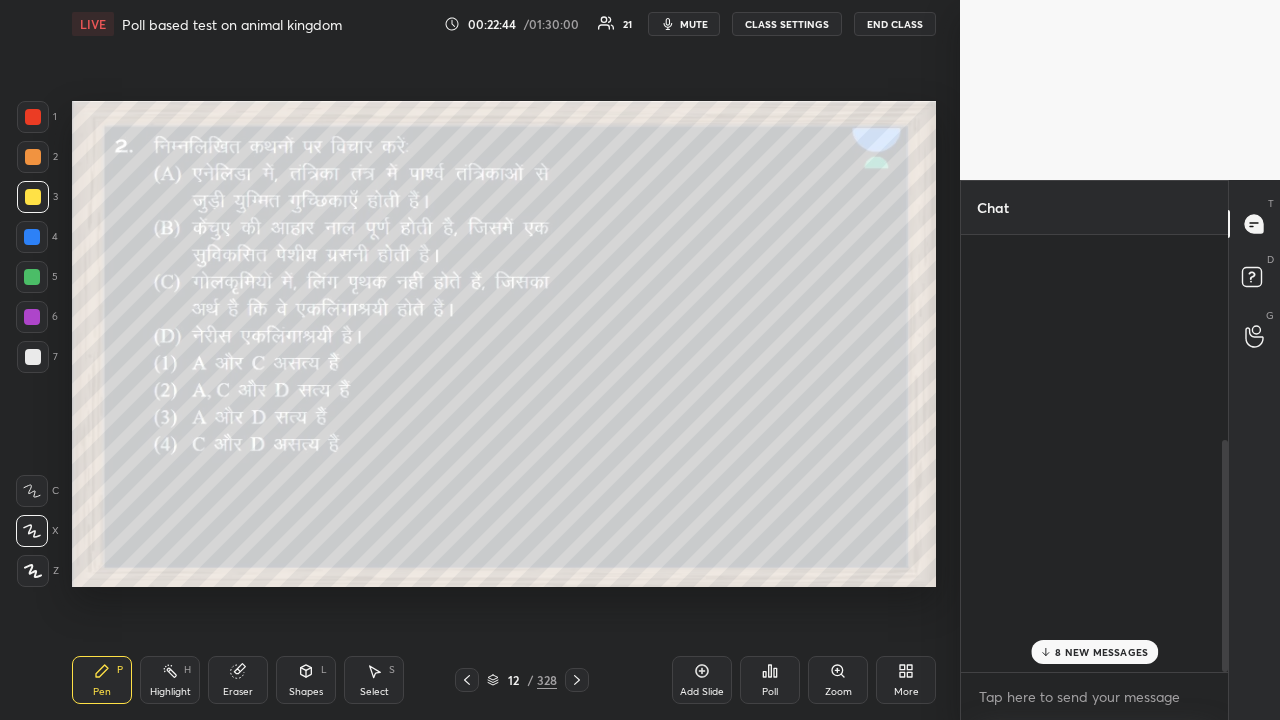 click on "Poll" at bounding box center (770, 680) 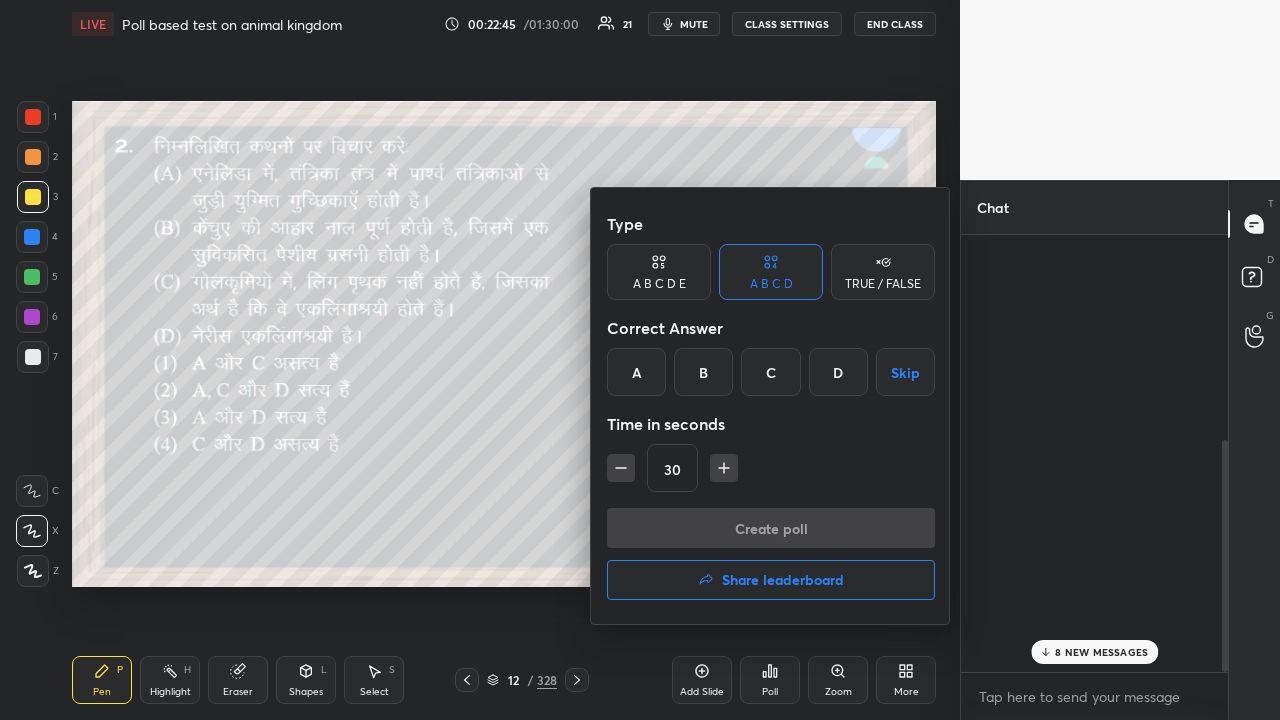 drag, startPoint x: 847, startPoint y: 363, endPoint x: 838, endPoint y: 358, distance: 10.29563 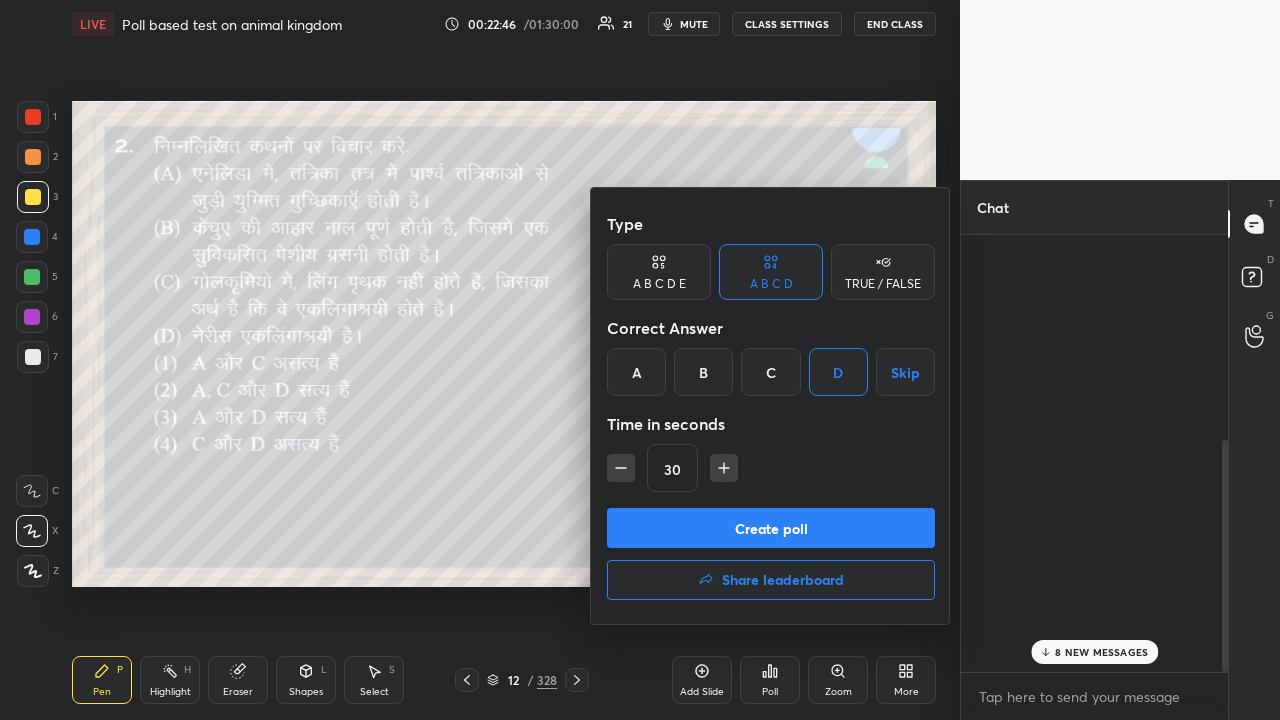 click on "Create poll" at bounding box center [771, 528] 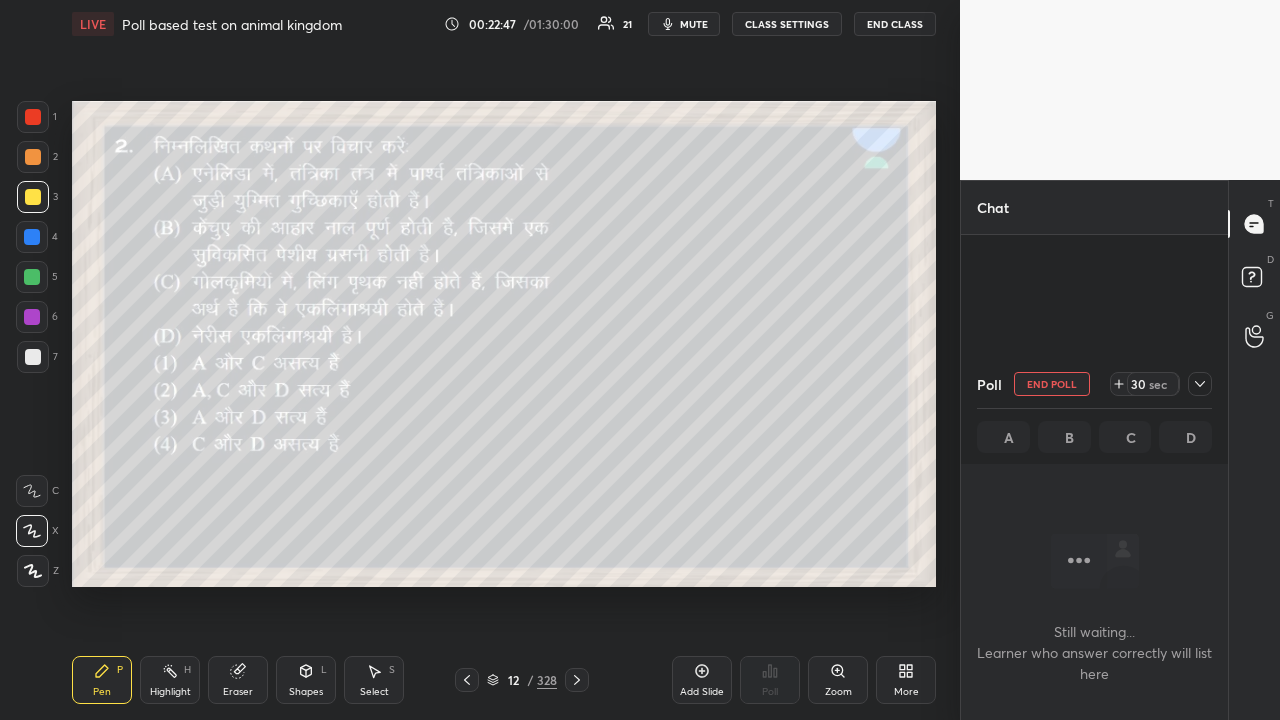 scroll, scrollTop: 398, scrollLeft: 261, axis: both 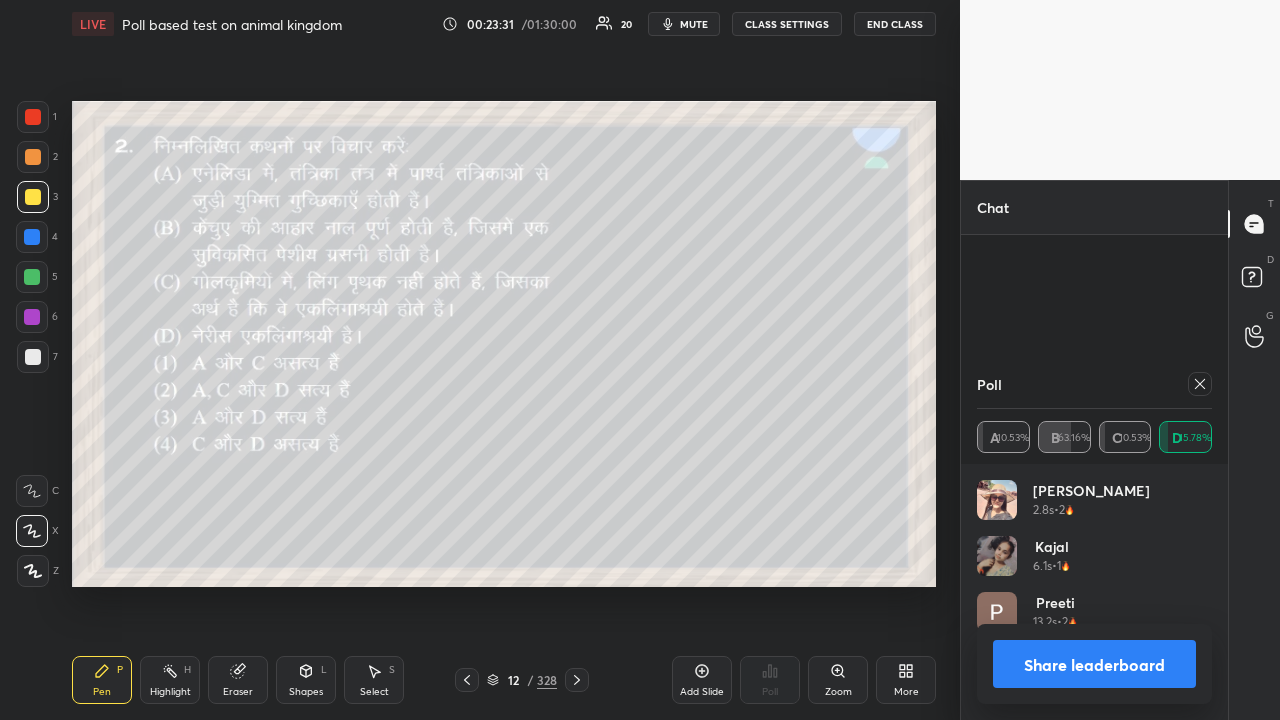click 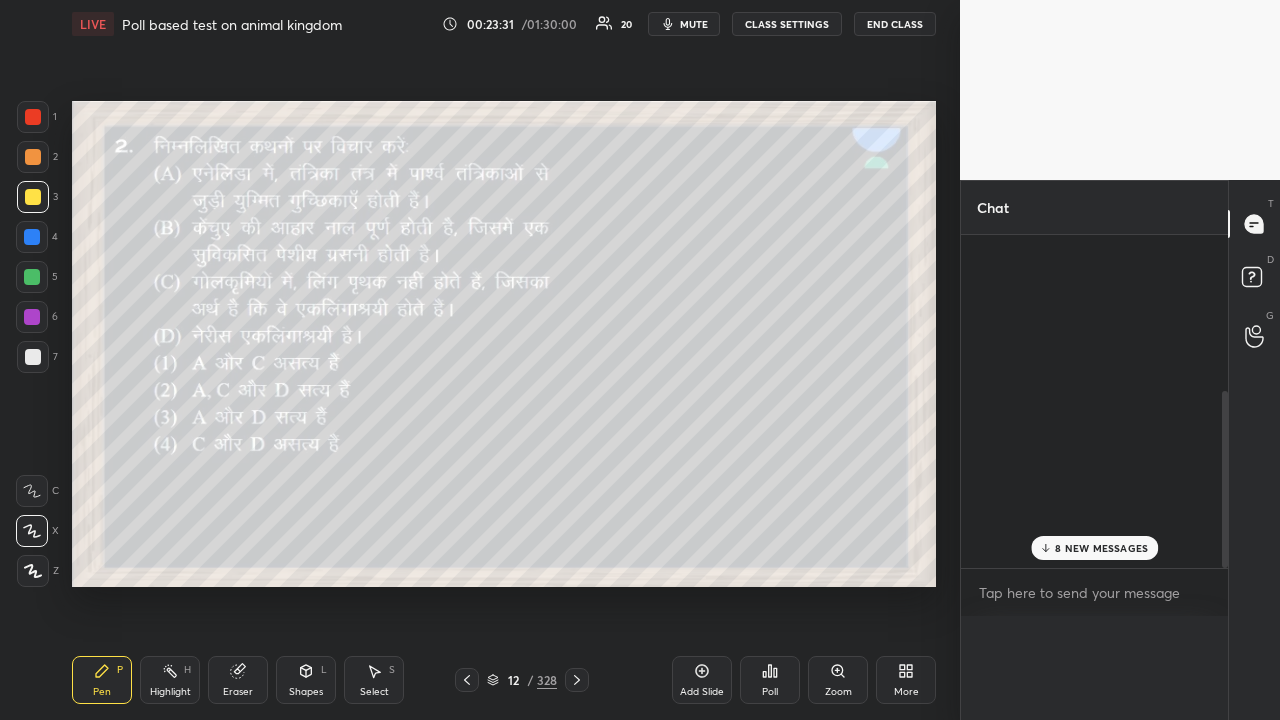 scroll, scrollTop: 0, scrollLeft: 0, axis: both 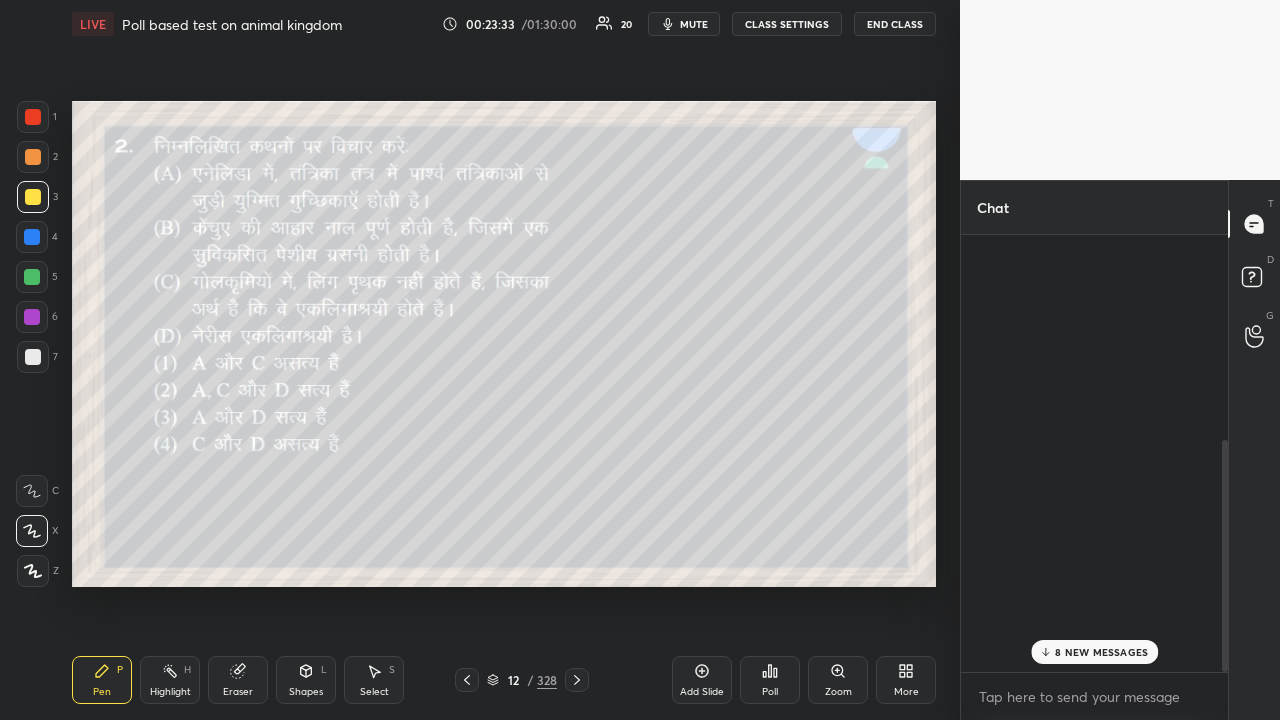 click on "8 NEW MESSAGES" at bounding box center [1101, 652] 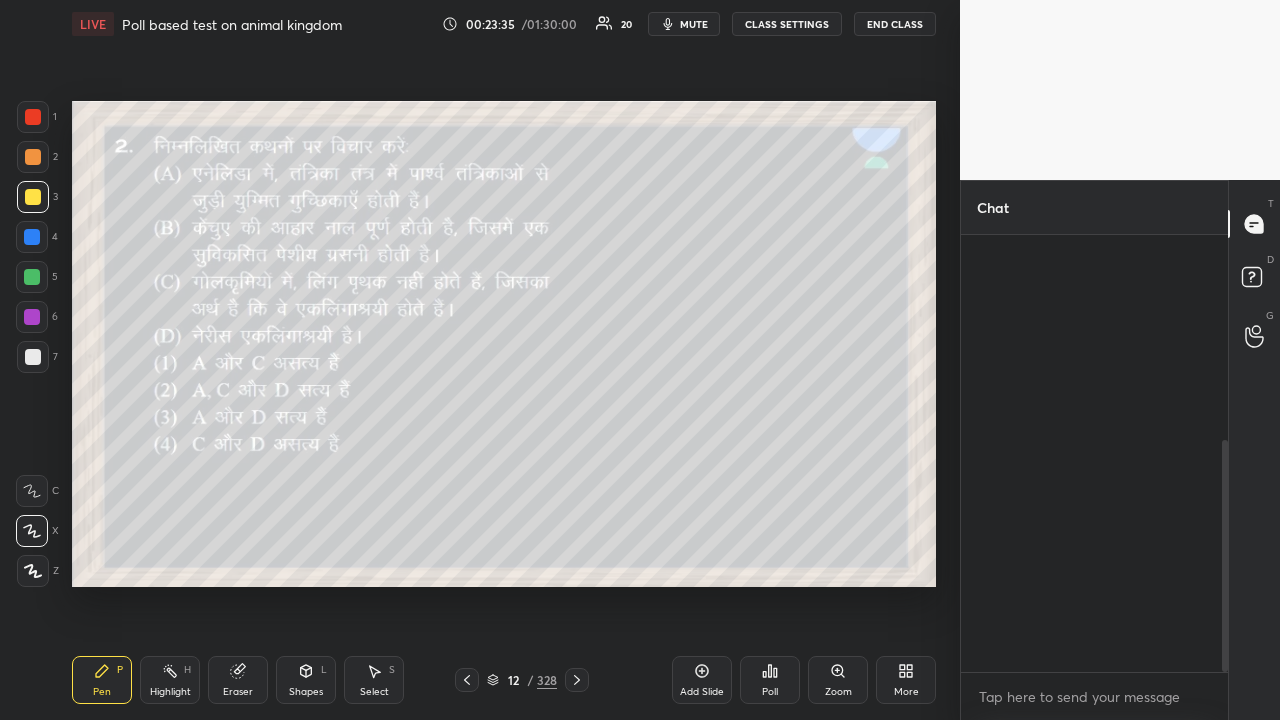 click 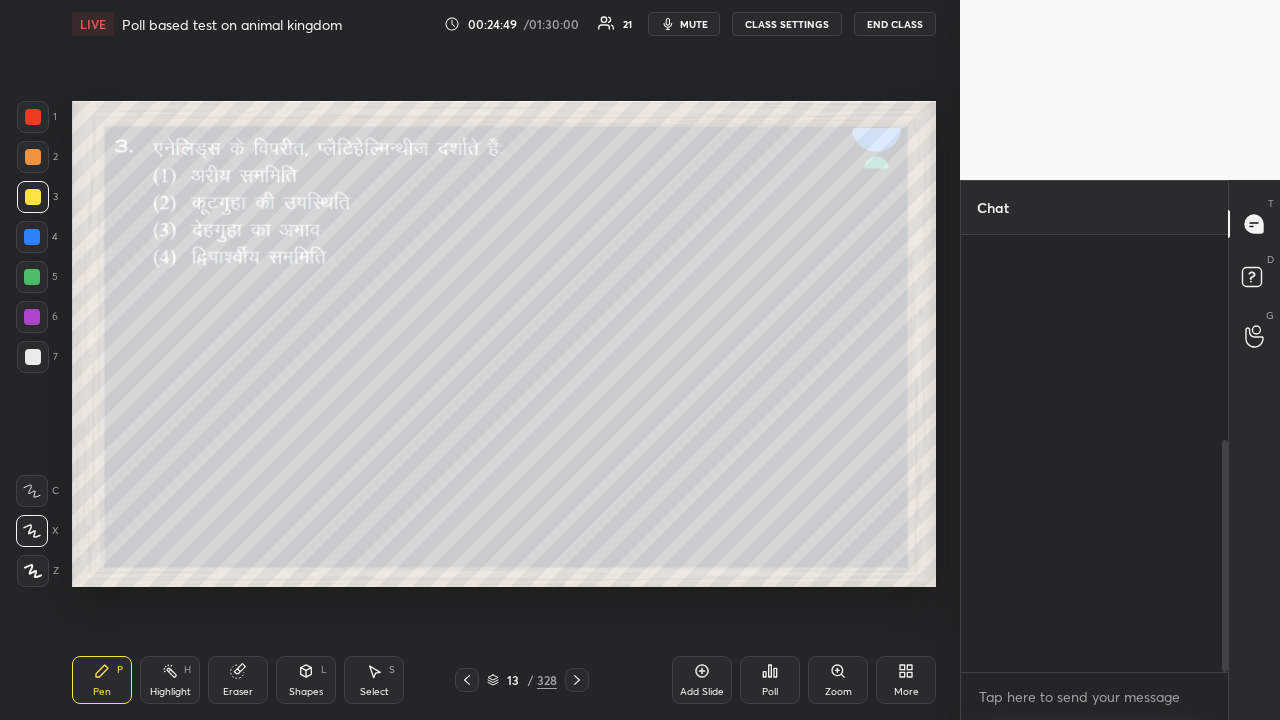 click on "Poll" at bounding box center [770, 692] 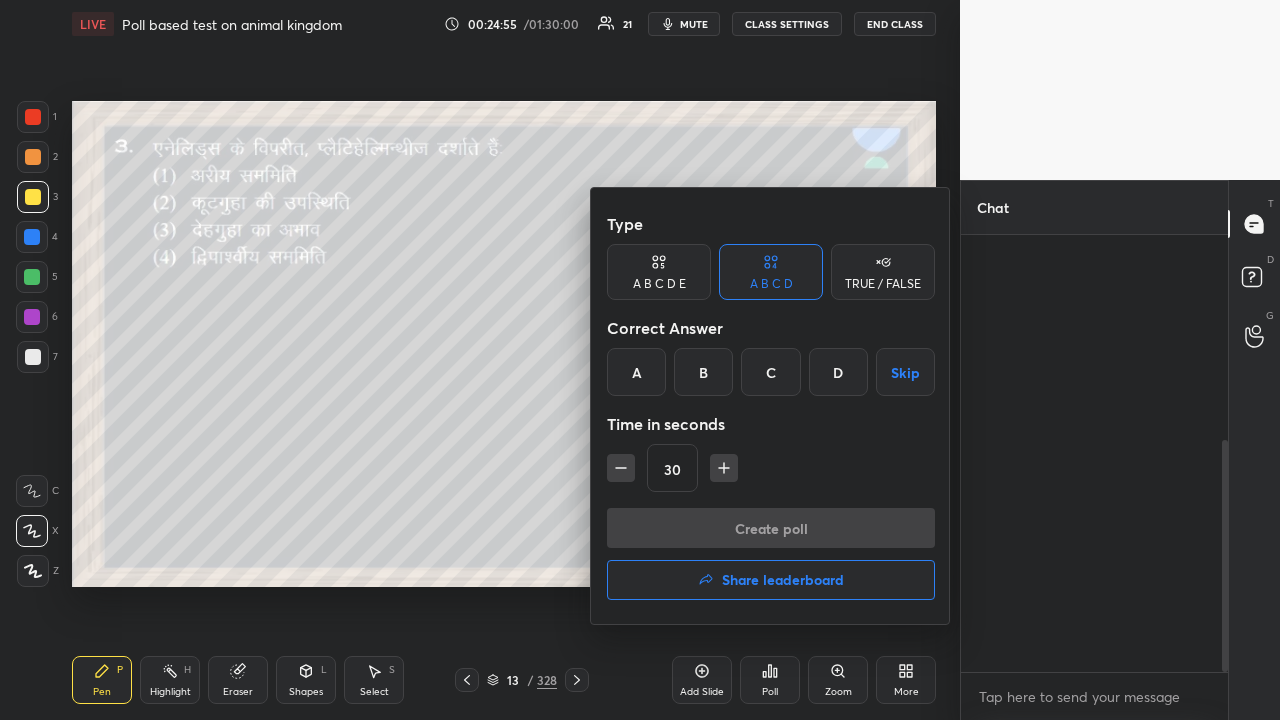 drag, startPoint x: 783, startPoint y: 358, endPoint x: 770, endPoint y: 359, distance: 13.038404 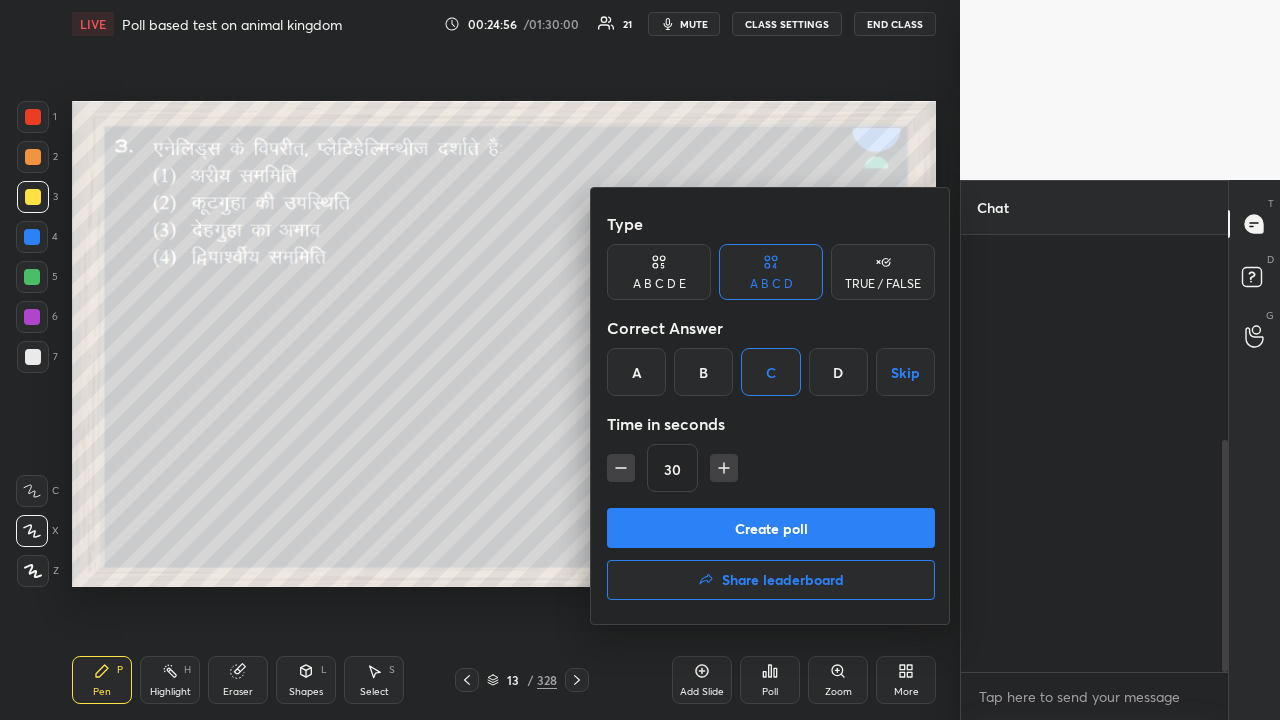 click on "Create poll" at bounding box center (771, 528) 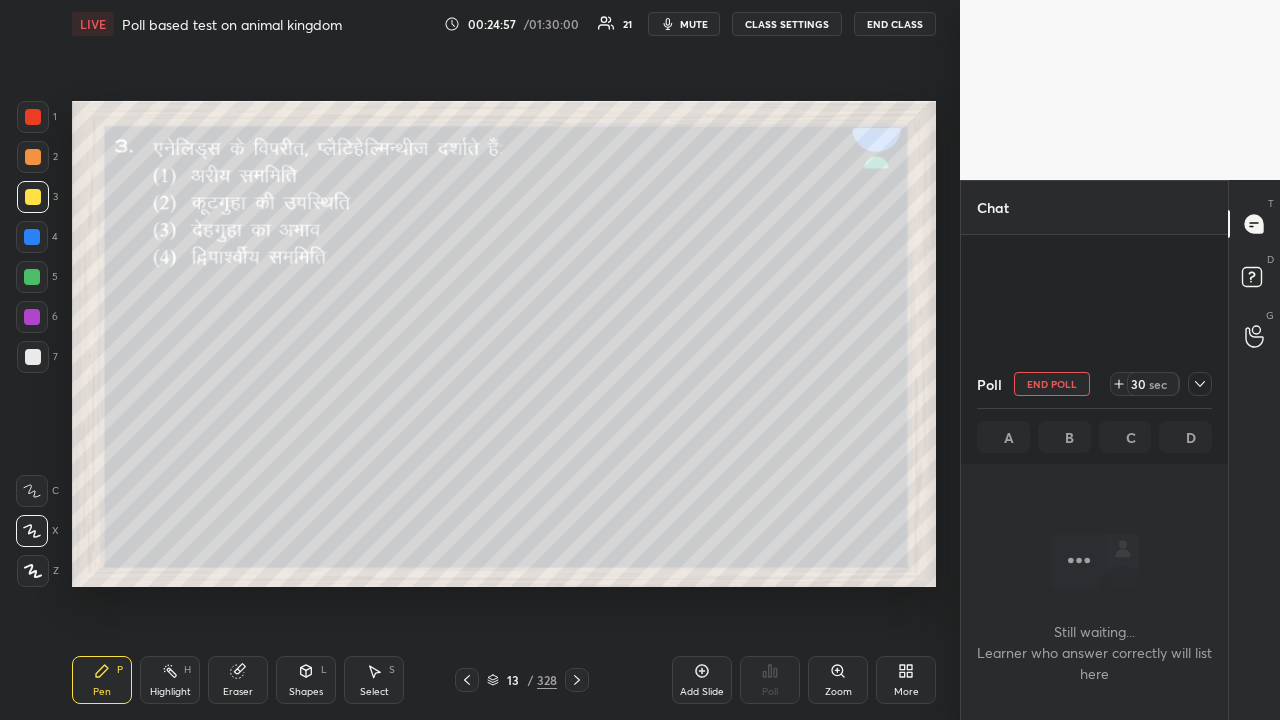 scroll, scrollTop: 398, scrollLeft: 261, axis: both 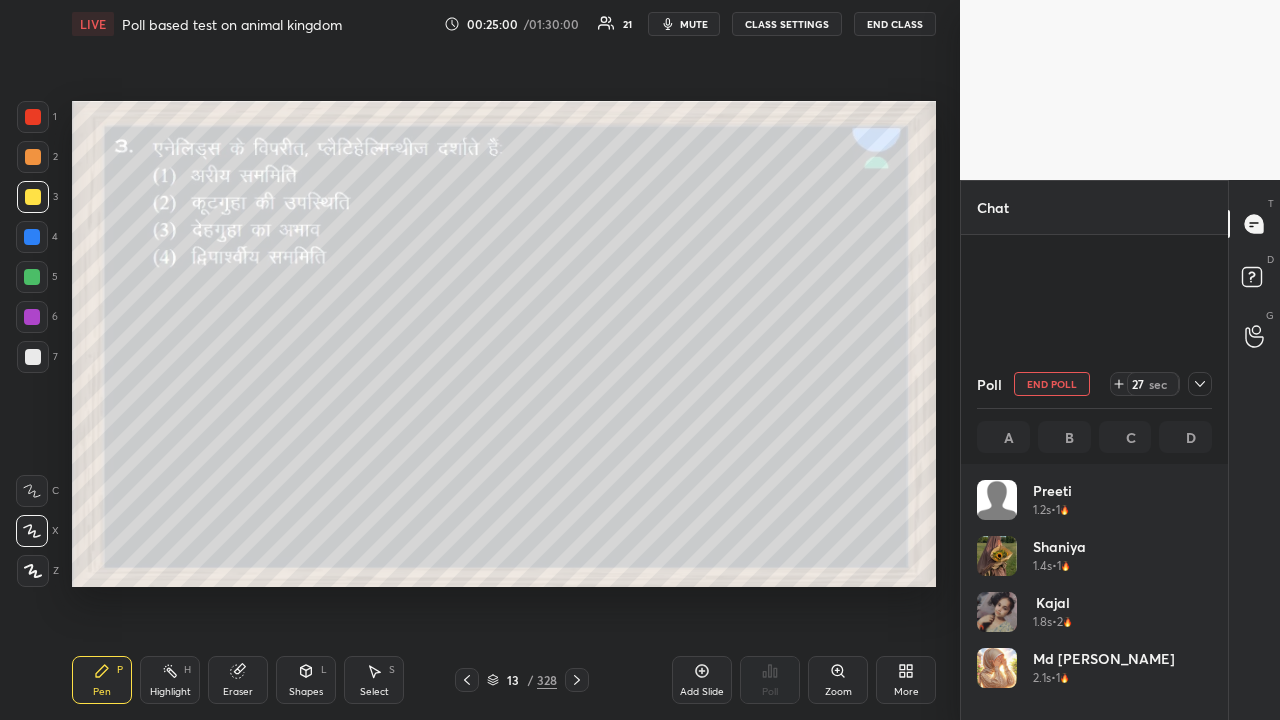click on "More" at bounding box center (906, 680) 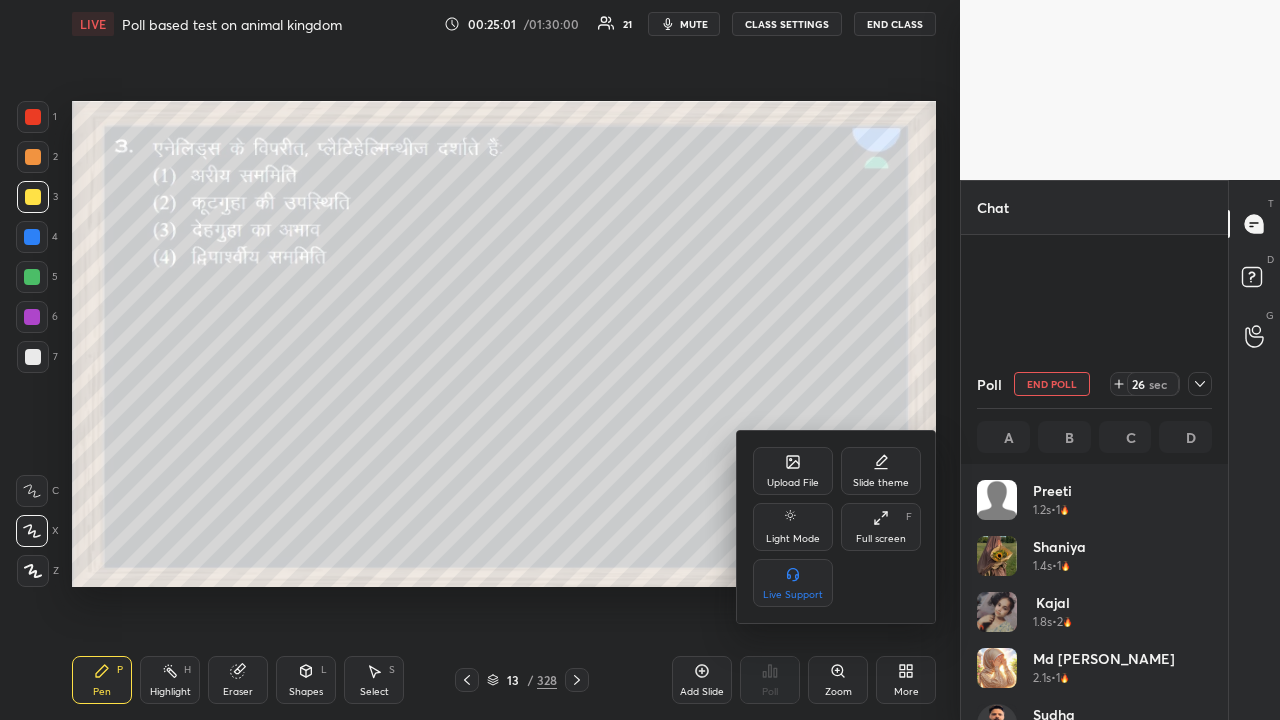click at bounding box center [640, 360] 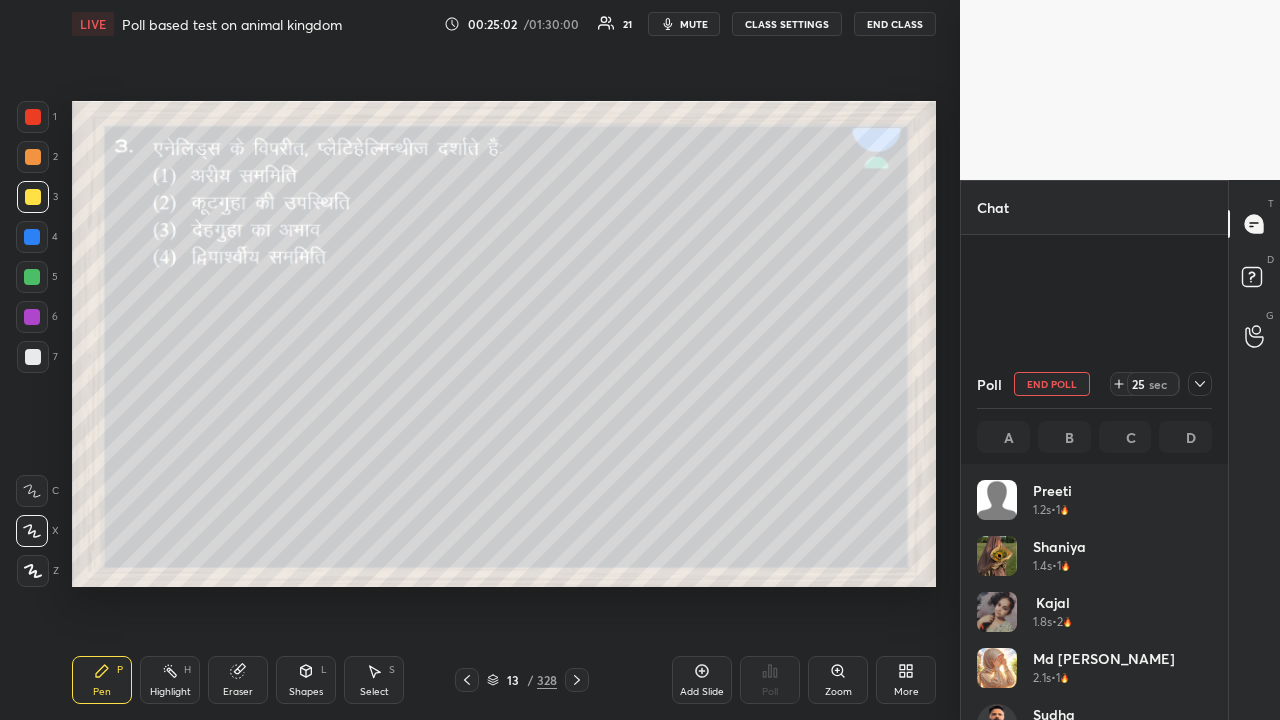 click on "CLASS SETTINGS" at bounding box center (787, 24) 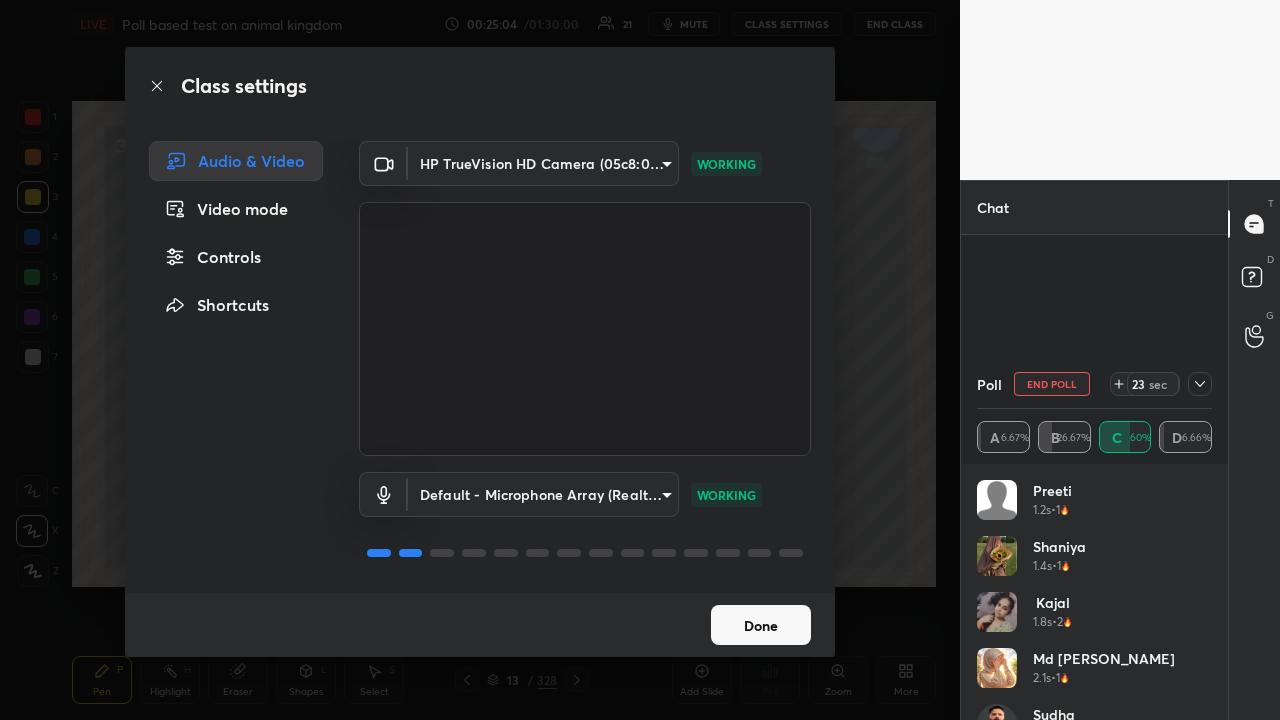 click on "Controls" at bounding box center [236, 257] 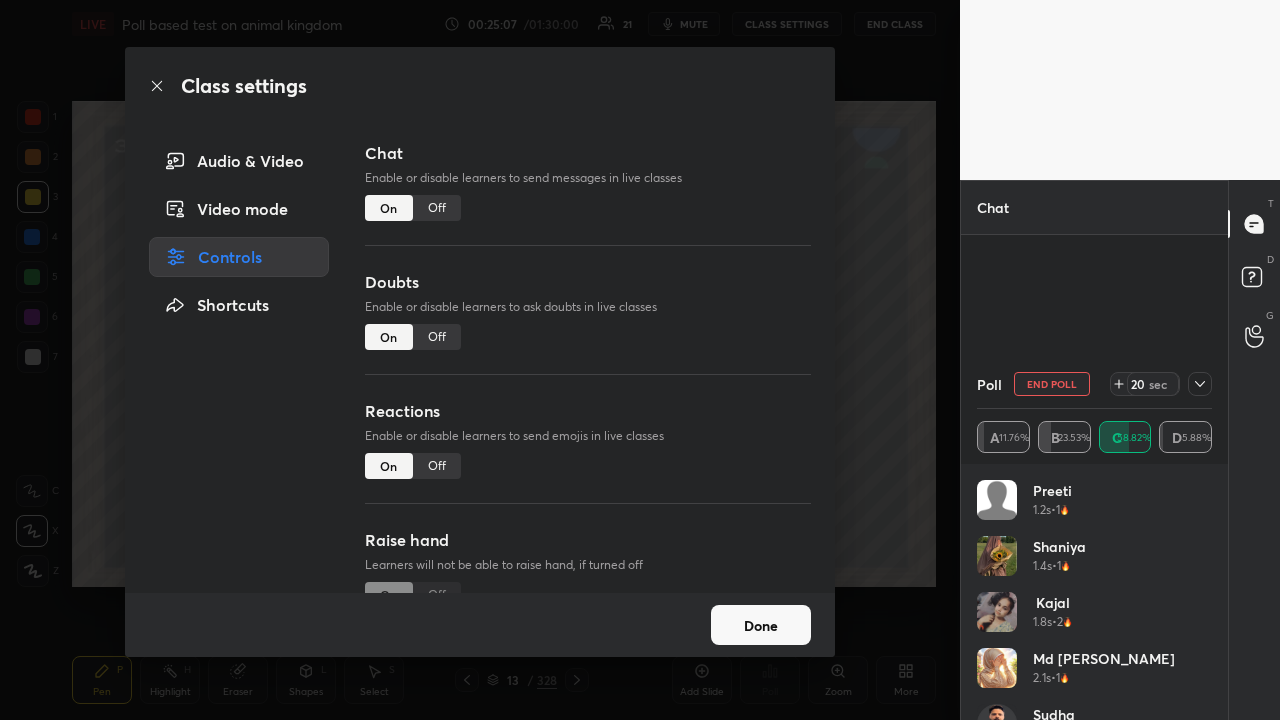 click on "Off" at bounding box center [437, 208] 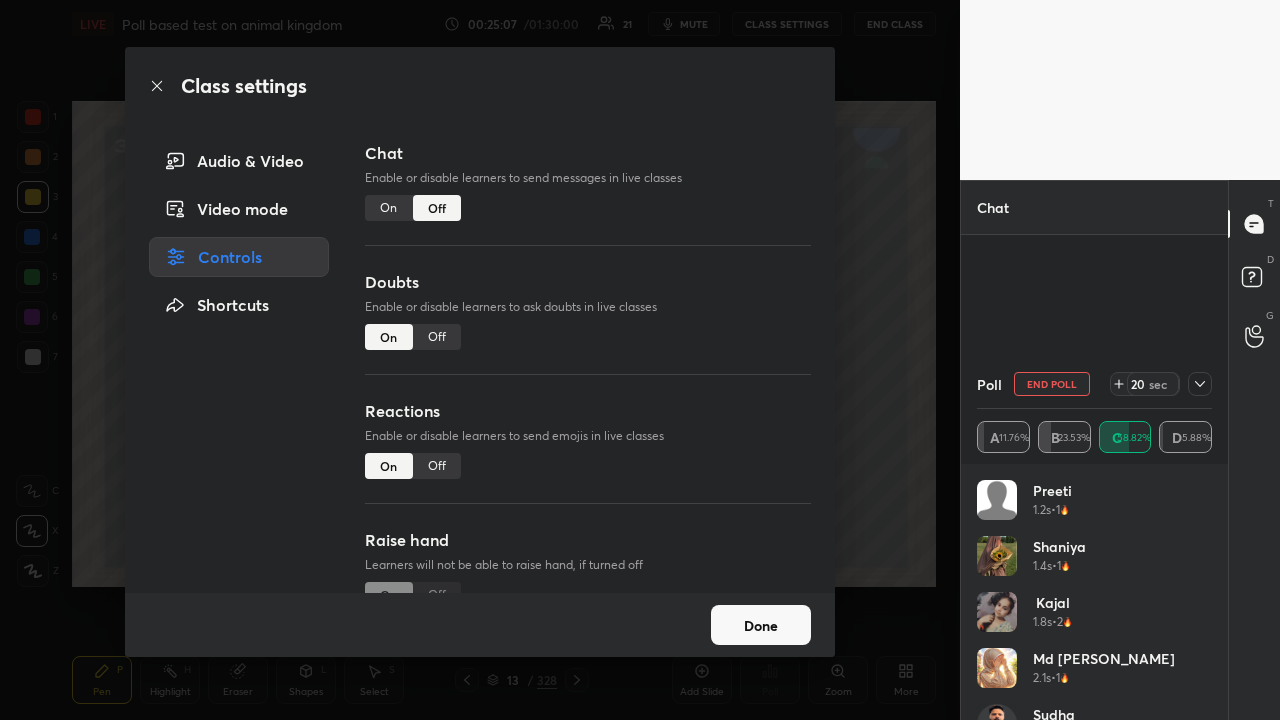 scroll, scrollTop: 286, scrollLeft: 261, axis: both 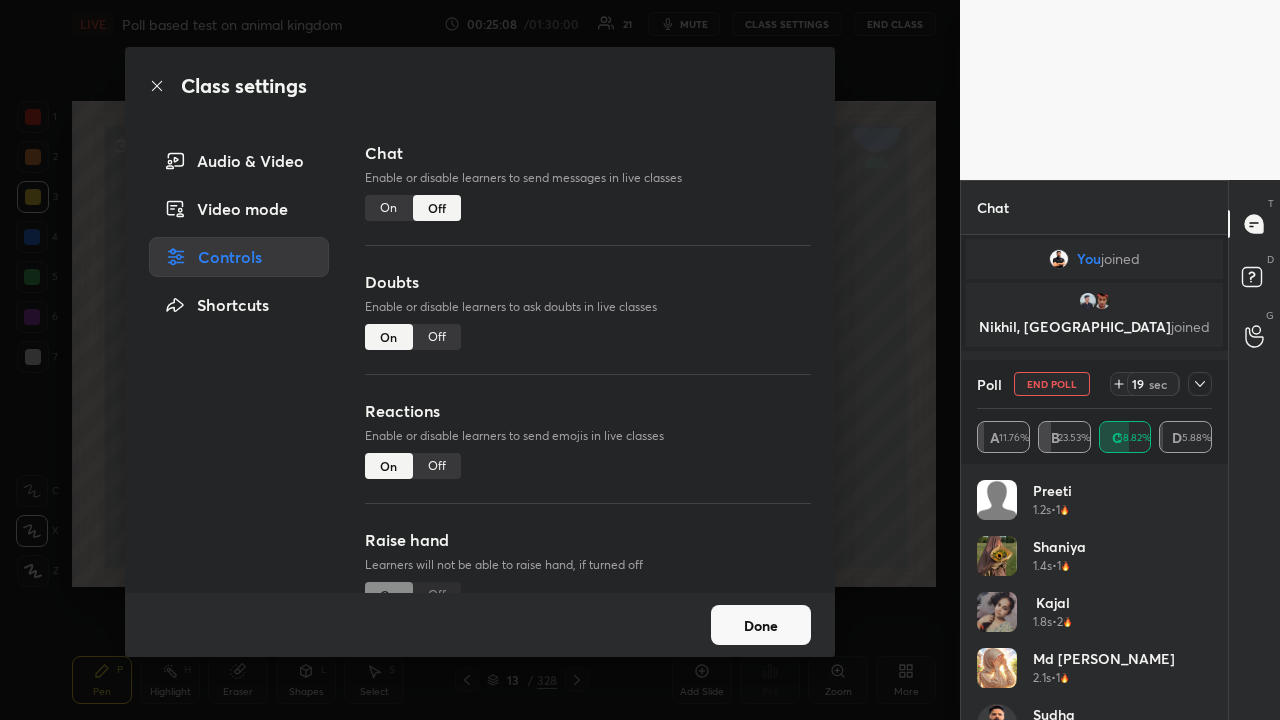 click on "Off" at bounding box center [437, 208] 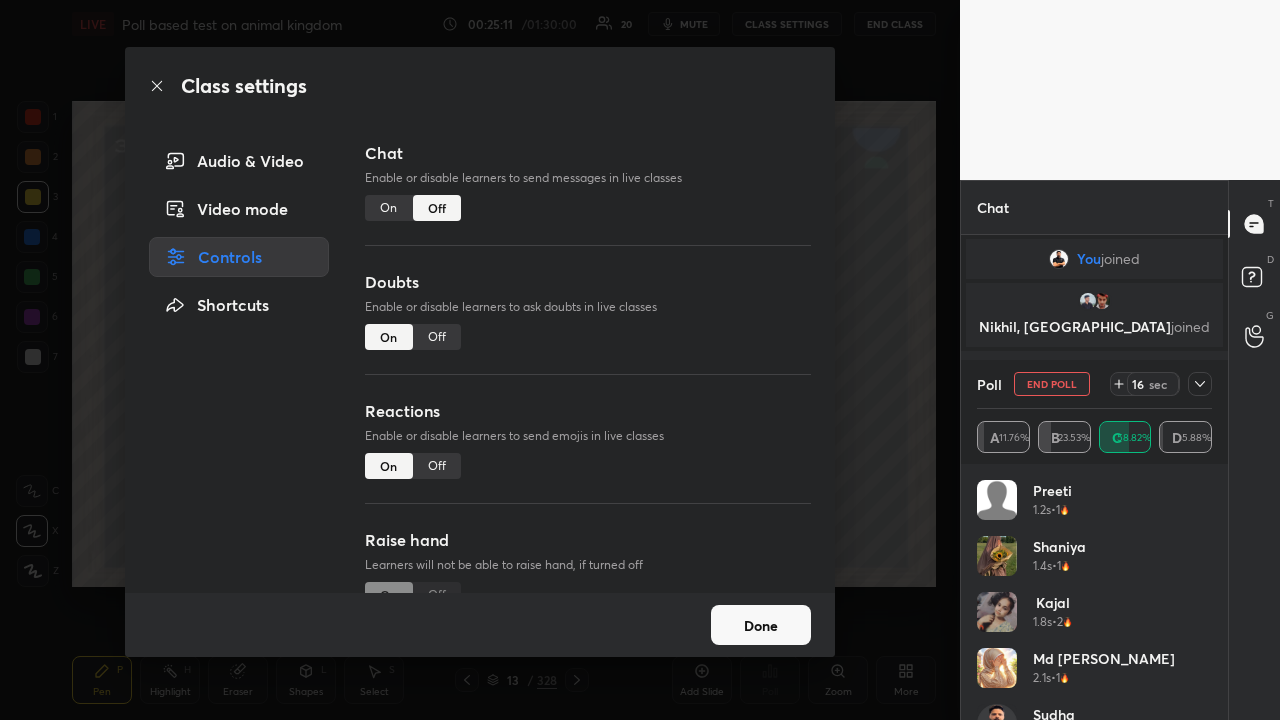 click on "Off" at bounding box center [437, 337] 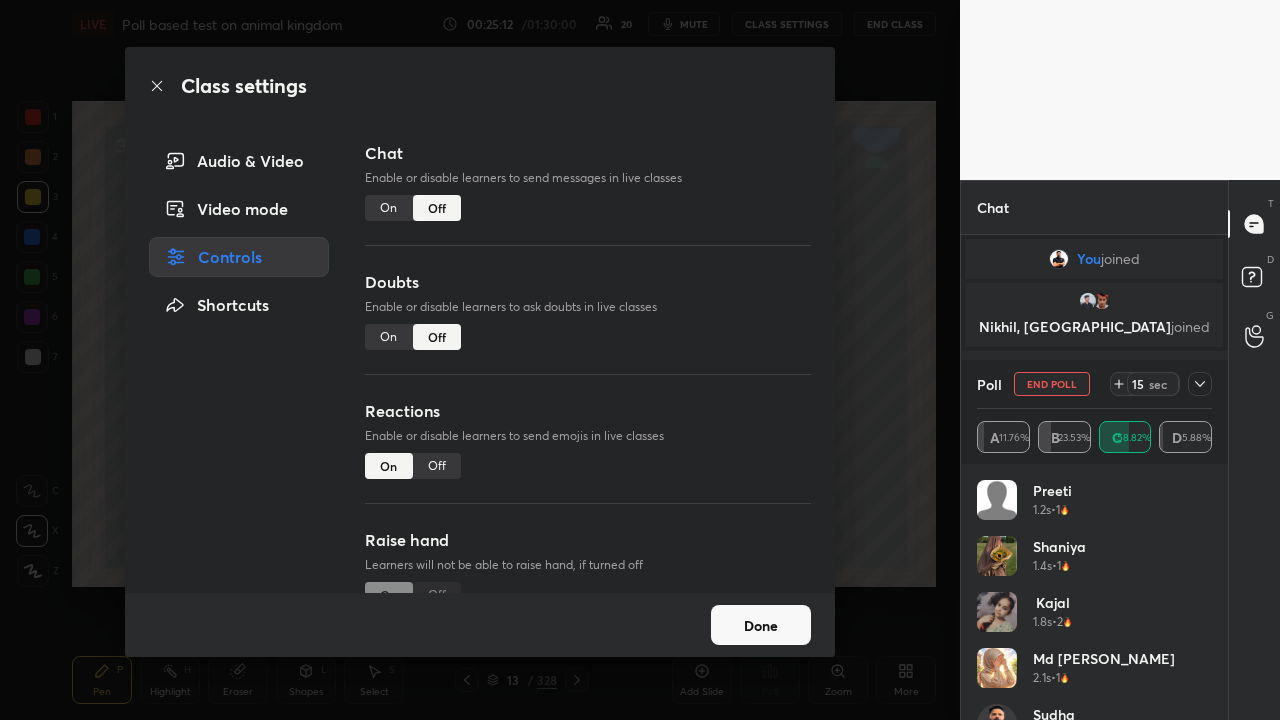click on "Off" at bounding box center (437, 466) 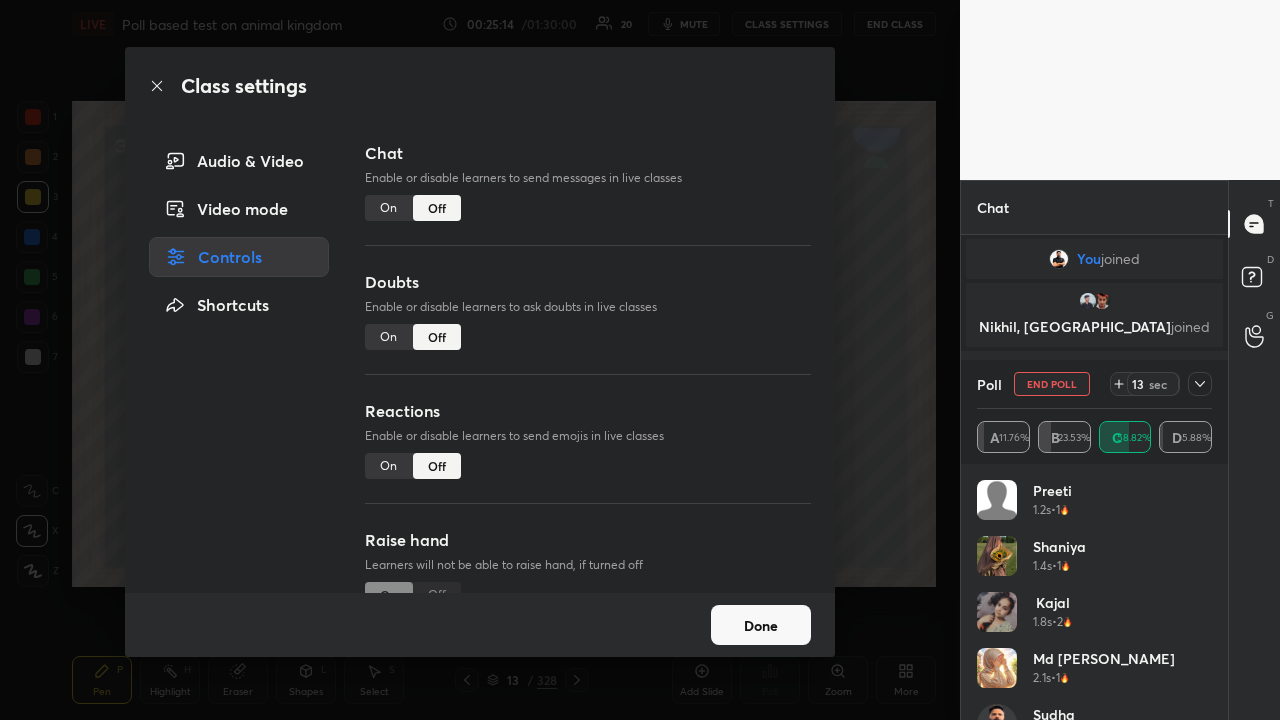 click on "Off" at bounding box center [437, 466] 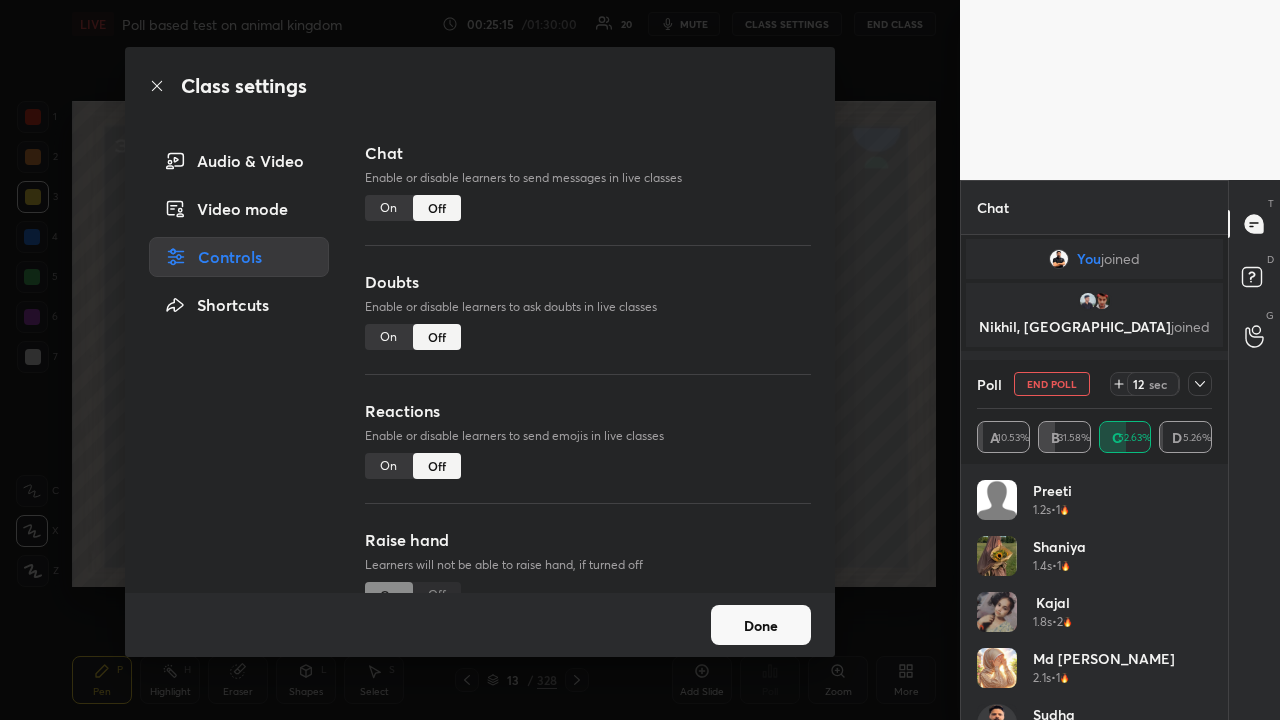 click on "On" at bounding box center (389, 466) 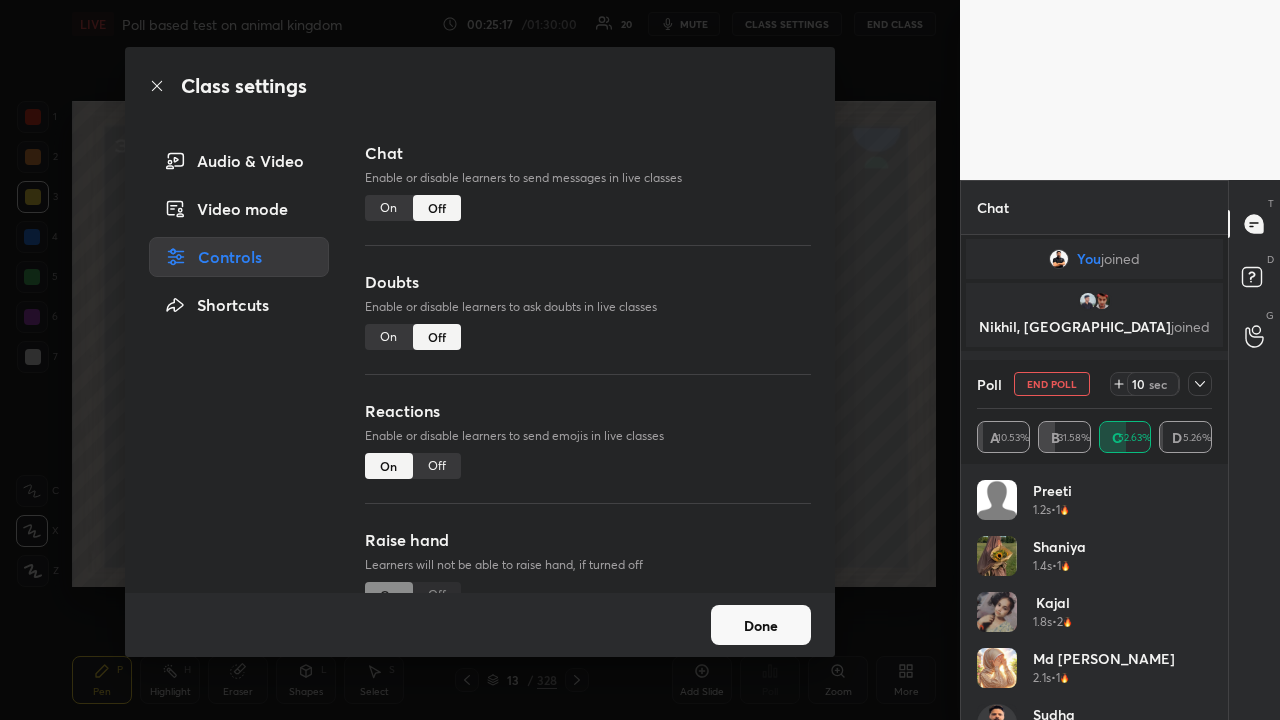 click on "On" at bounding box center [389, 337] 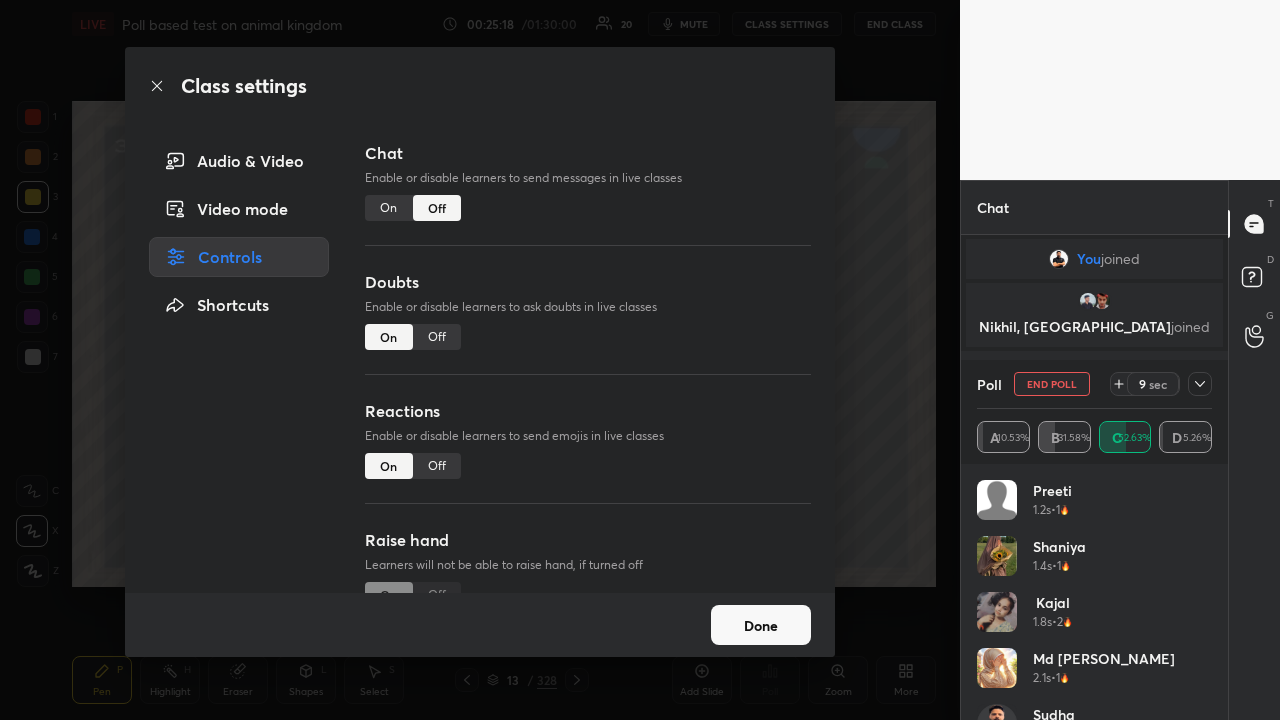 click on "On" at bounding box center (389, 208) 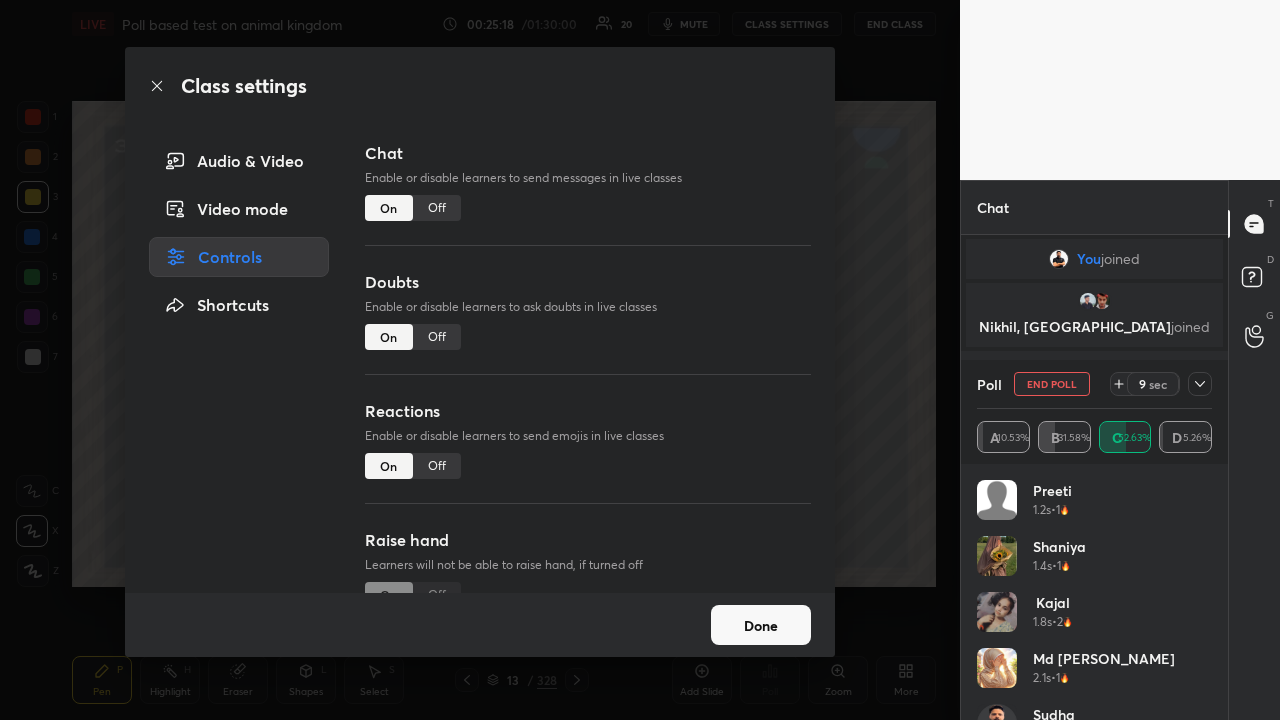 scroll, scrollTop: 6, scrollLeft: 6, axis: both 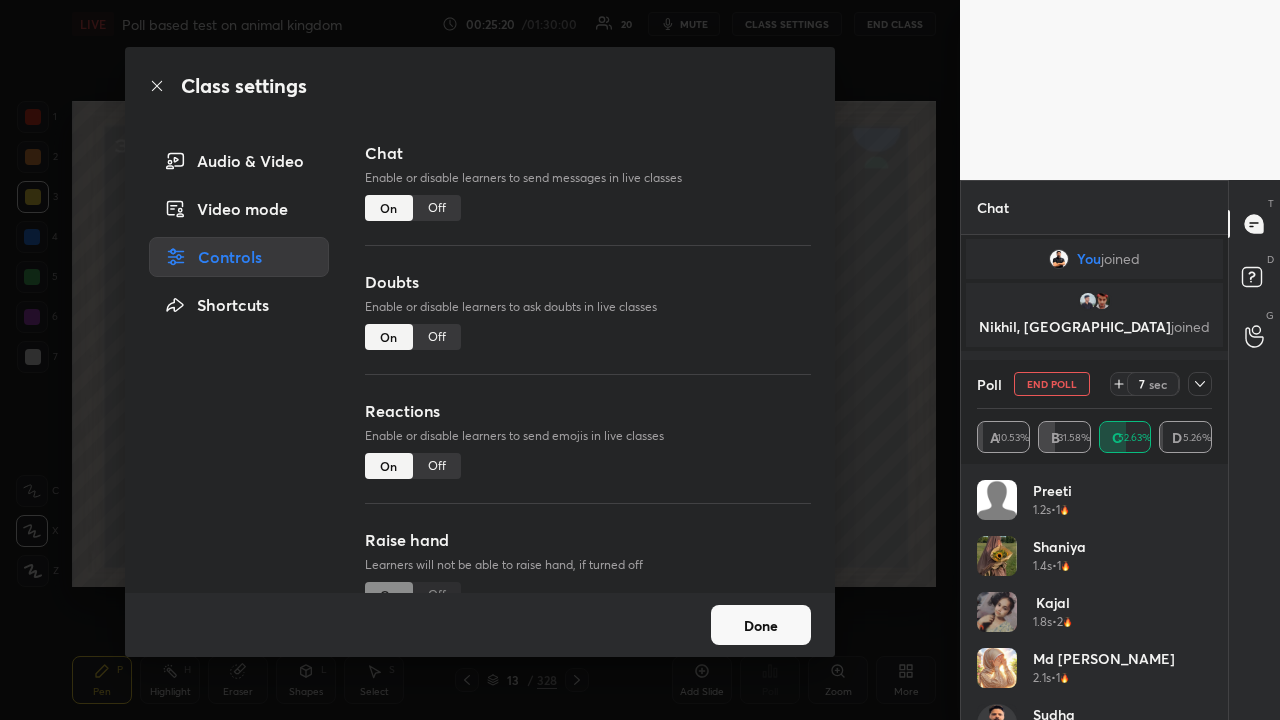 click on "Done" at bounding box center (761, 625) 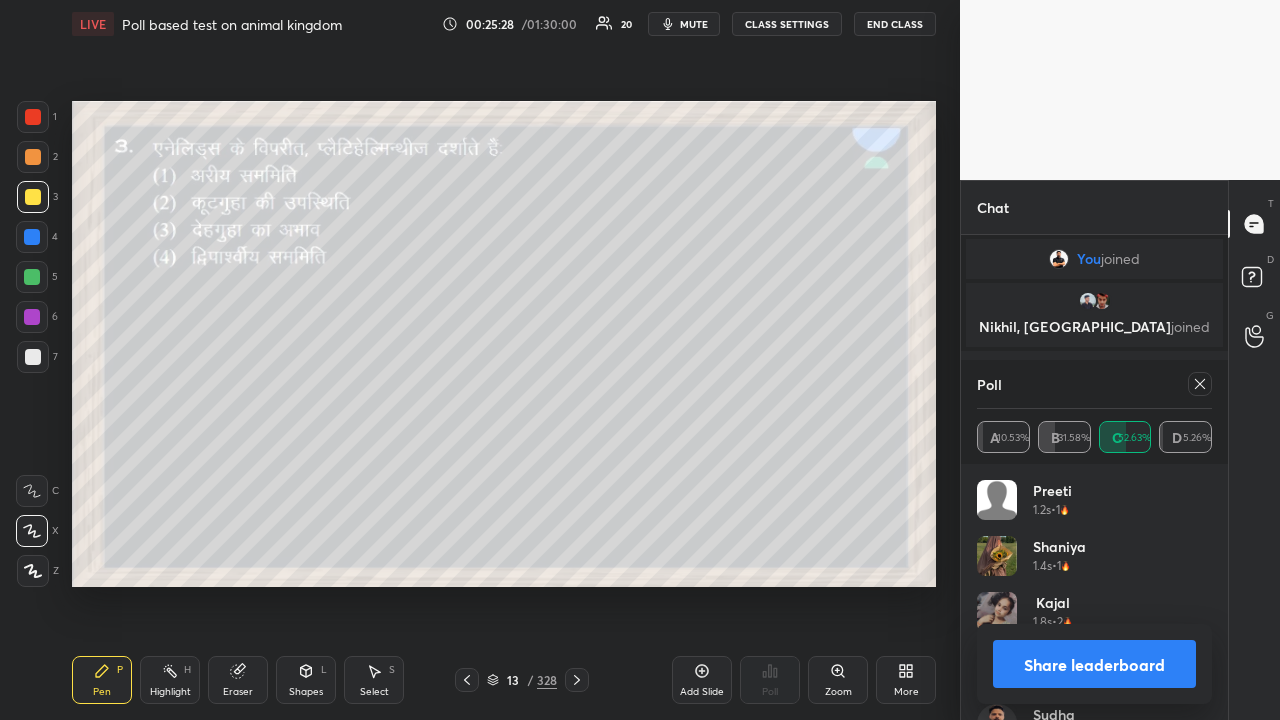 click 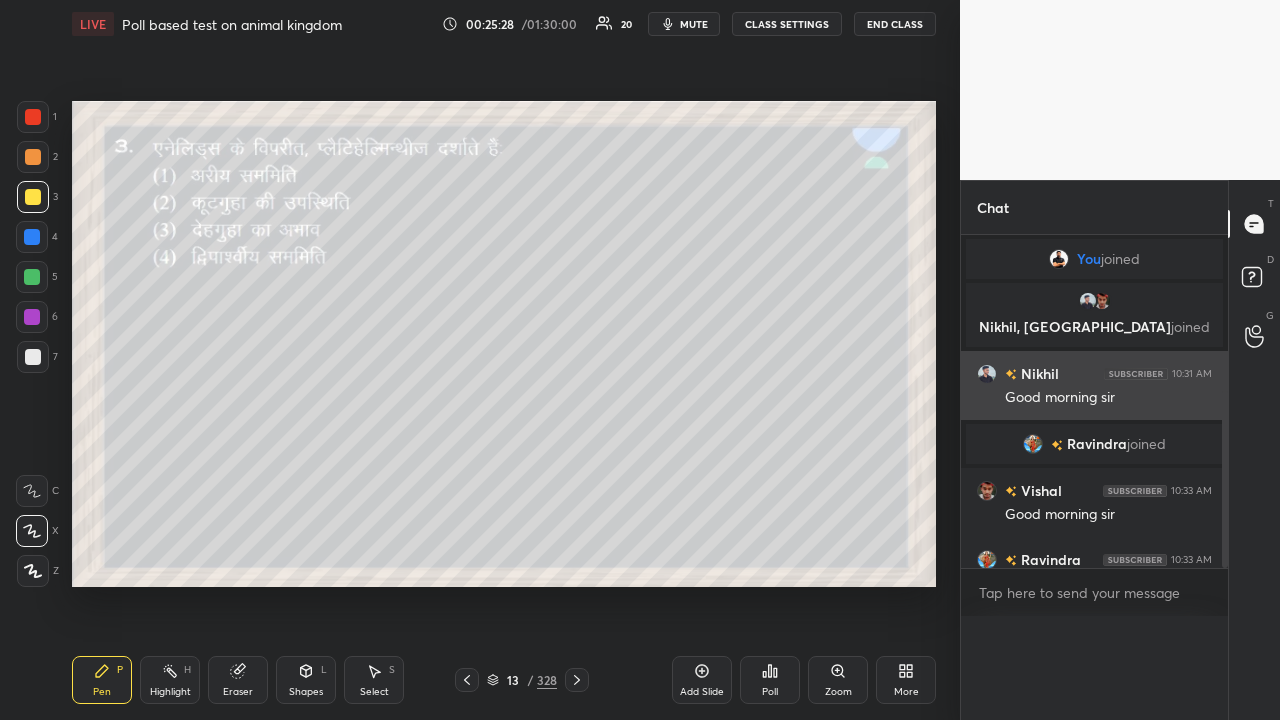 scroll, scrollTop: 89, scrollLeft: 229, axis: both 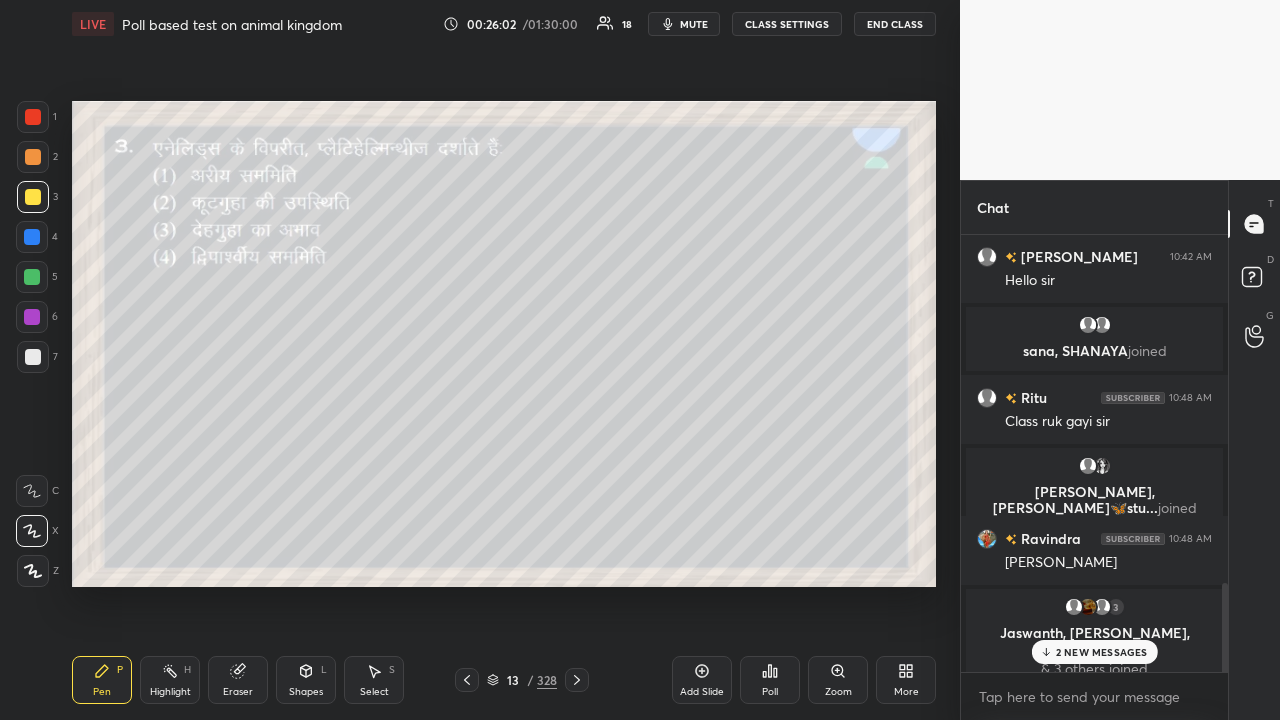 drag, startPoint x: 1068, startPoint y: 653, endPoint x: 1051, endPoint y: 654, distance: 17.029387 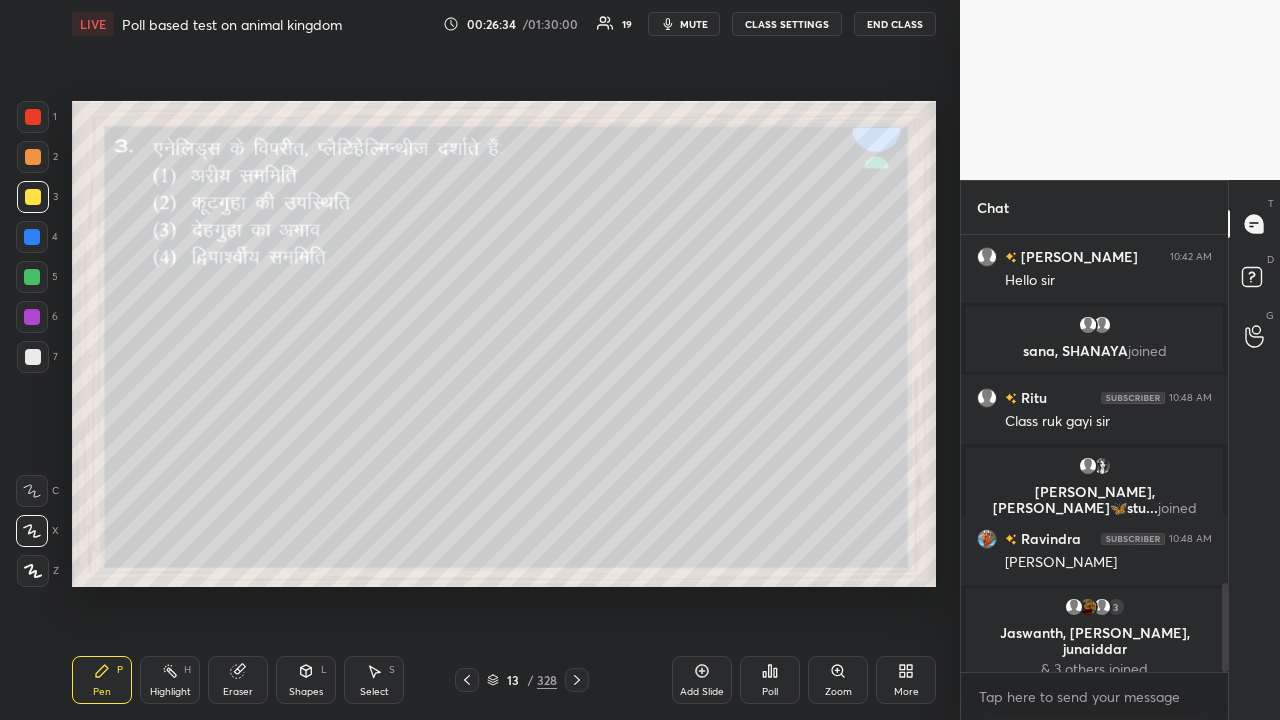 scroll, scrollTop: 1786, scrollLeft: 0, axis: vertical 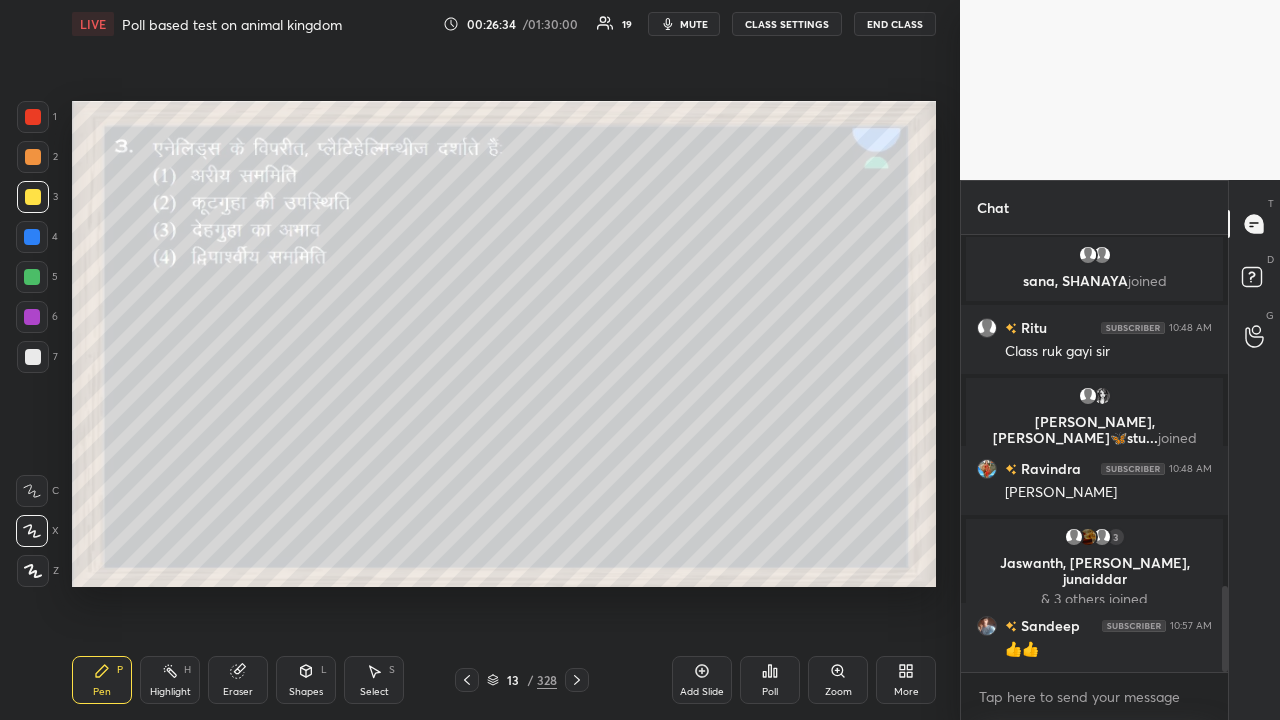 click 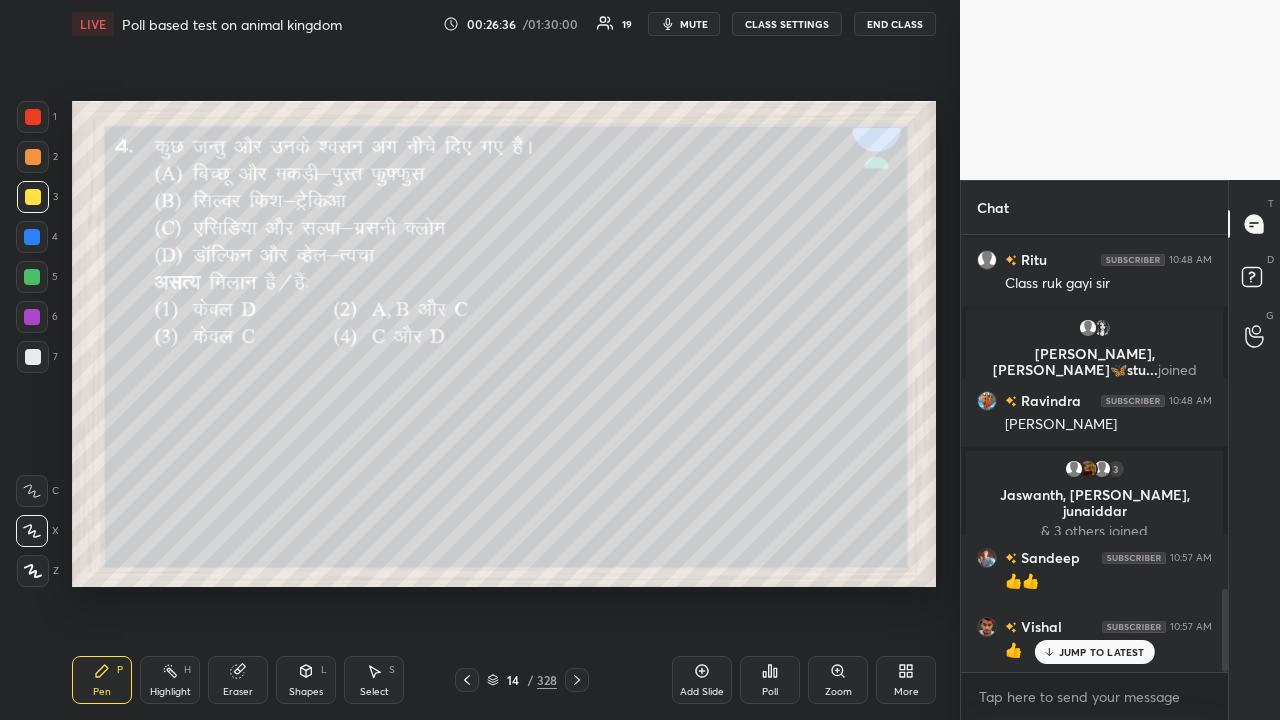 scroll, scrollTop: 1902, scrollLeft: 0, axis: vertical 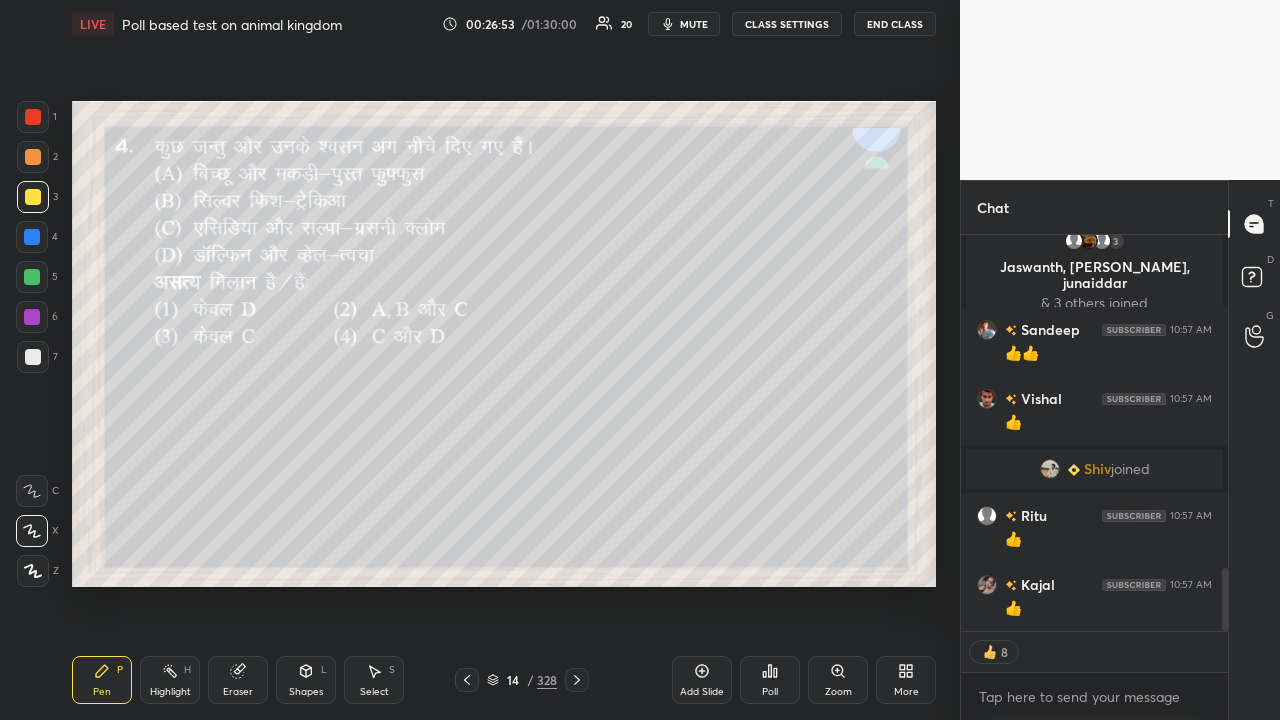 click on "Poll" at bounding box center [770, 692] 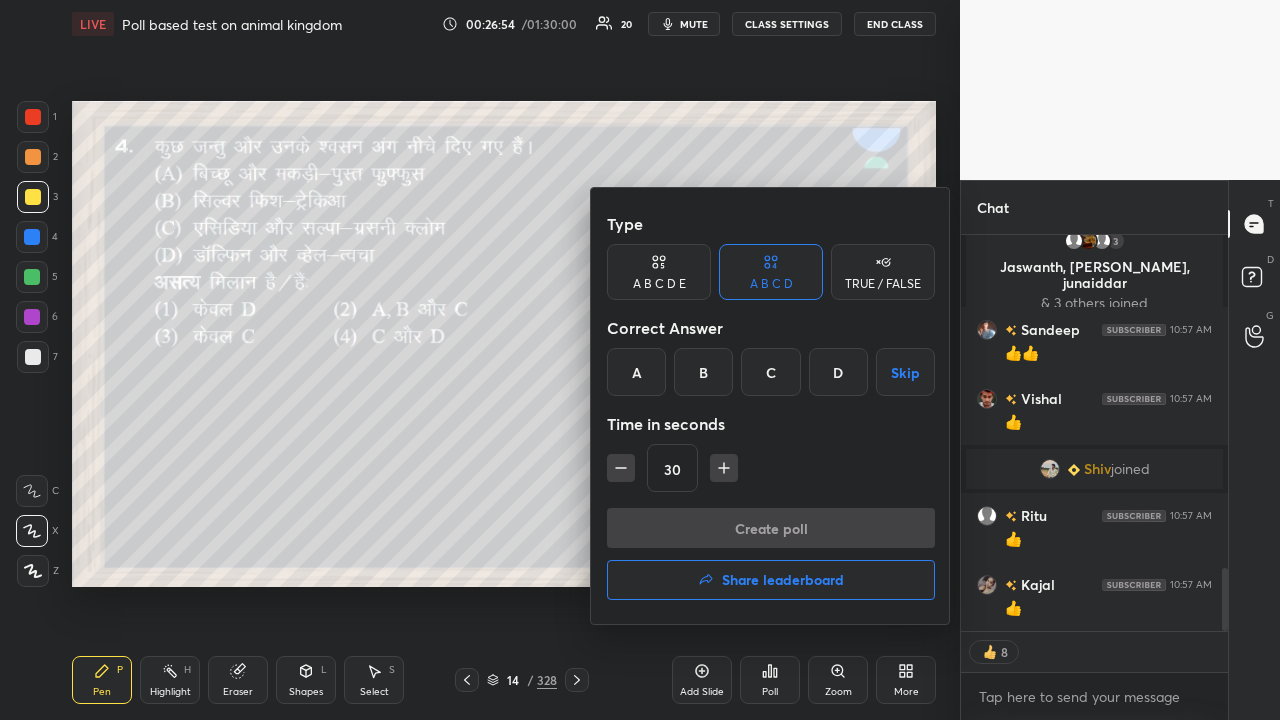 click on "D" at bounding box center [838, 372] 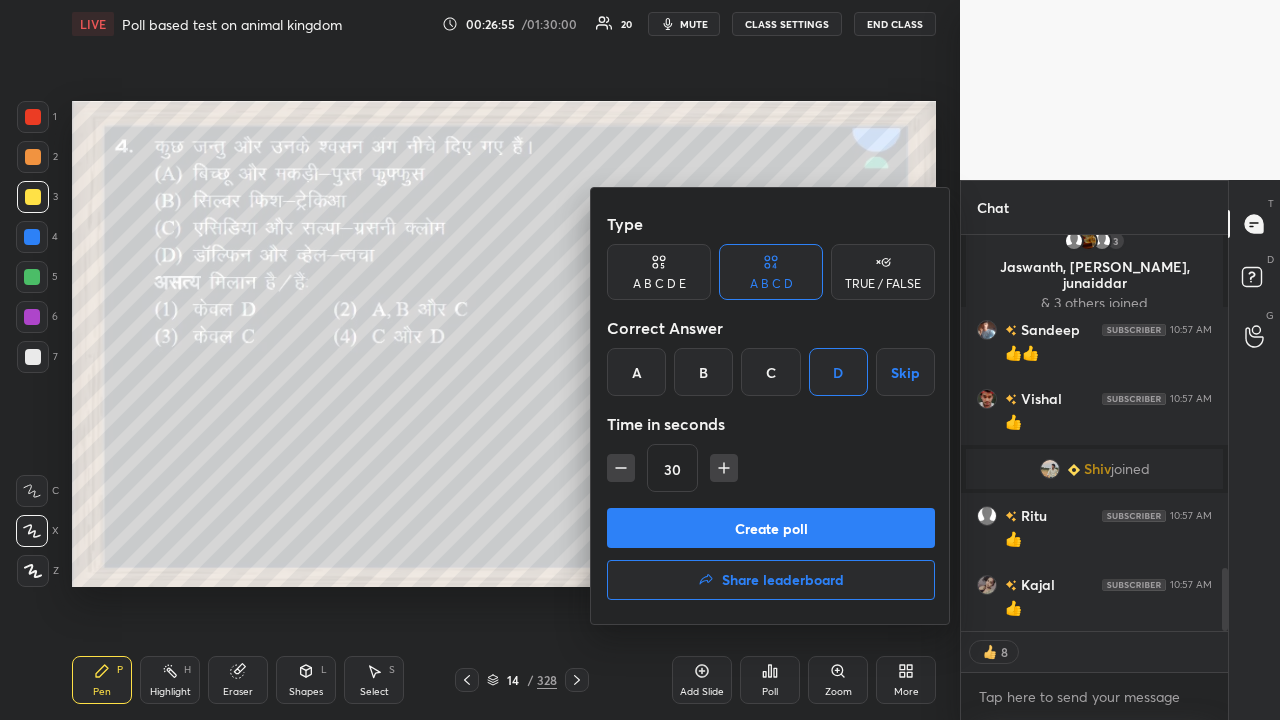click on "Create poll" at bounding box center [771, 528] 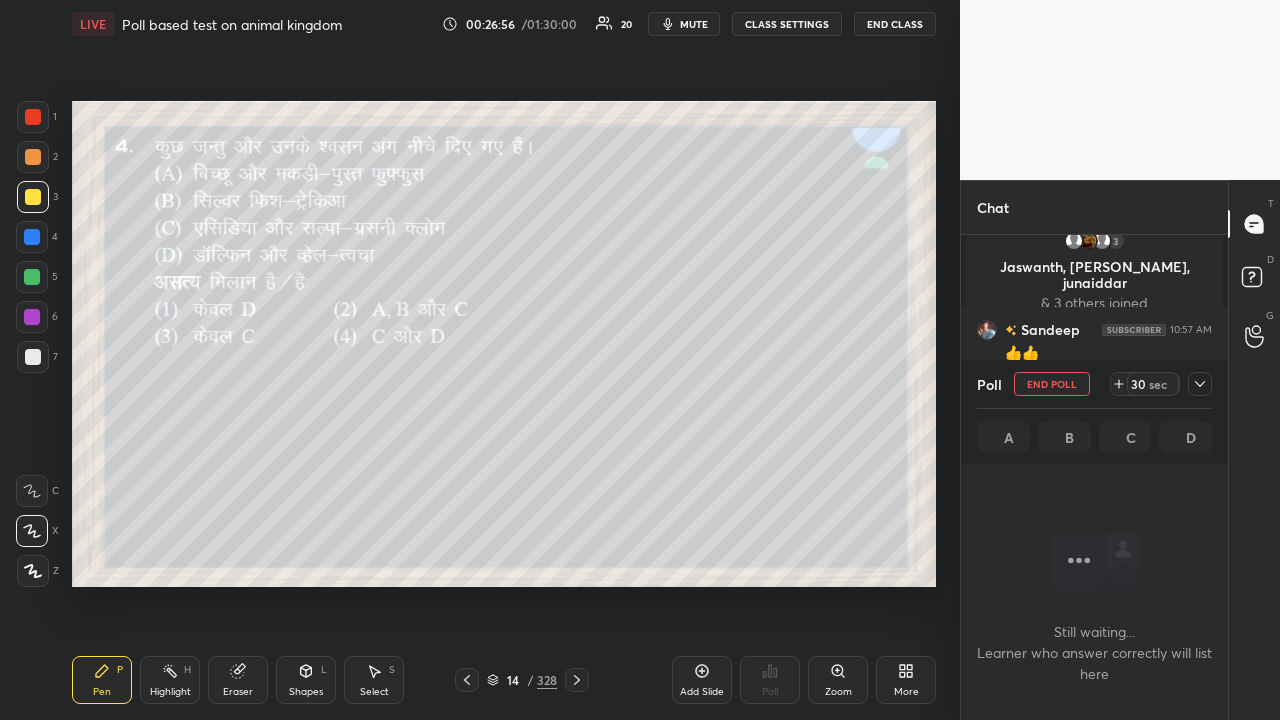 scroll, scrollTop: 286, scrollLeft: 261, axis: both 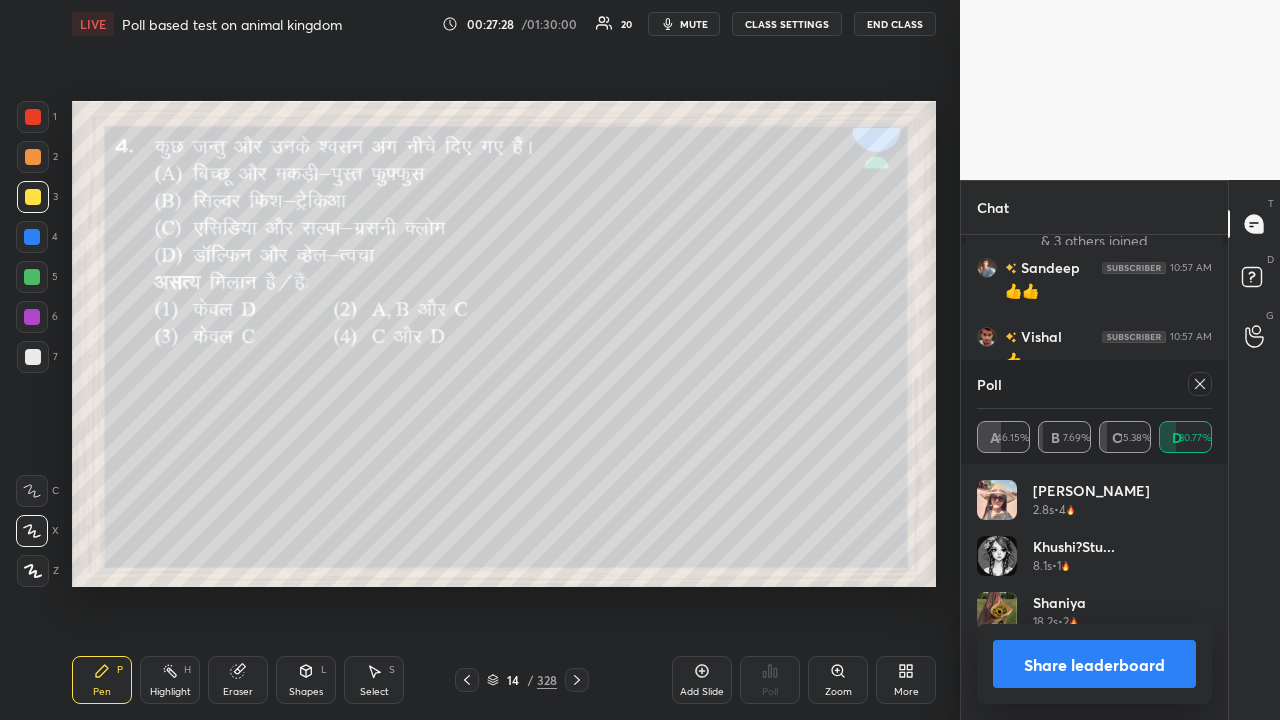 click 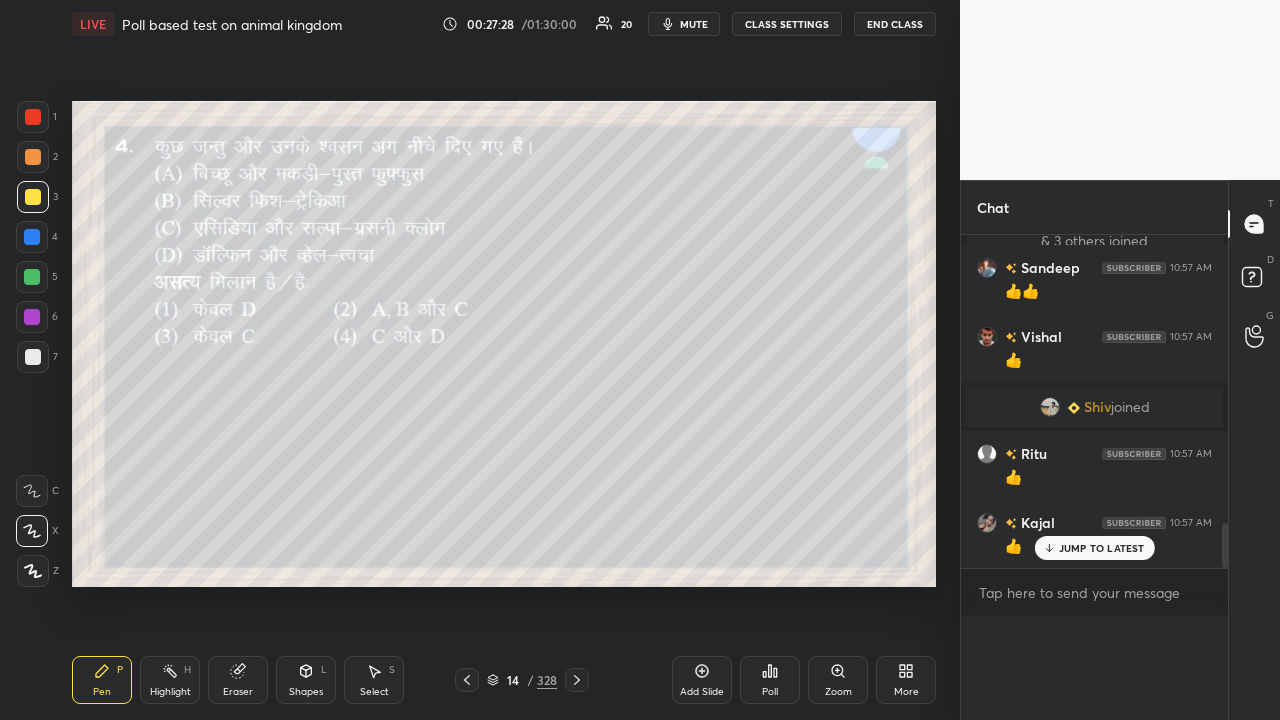 scroll, scrollTop: 0, scrollLeft: 0, axis: both 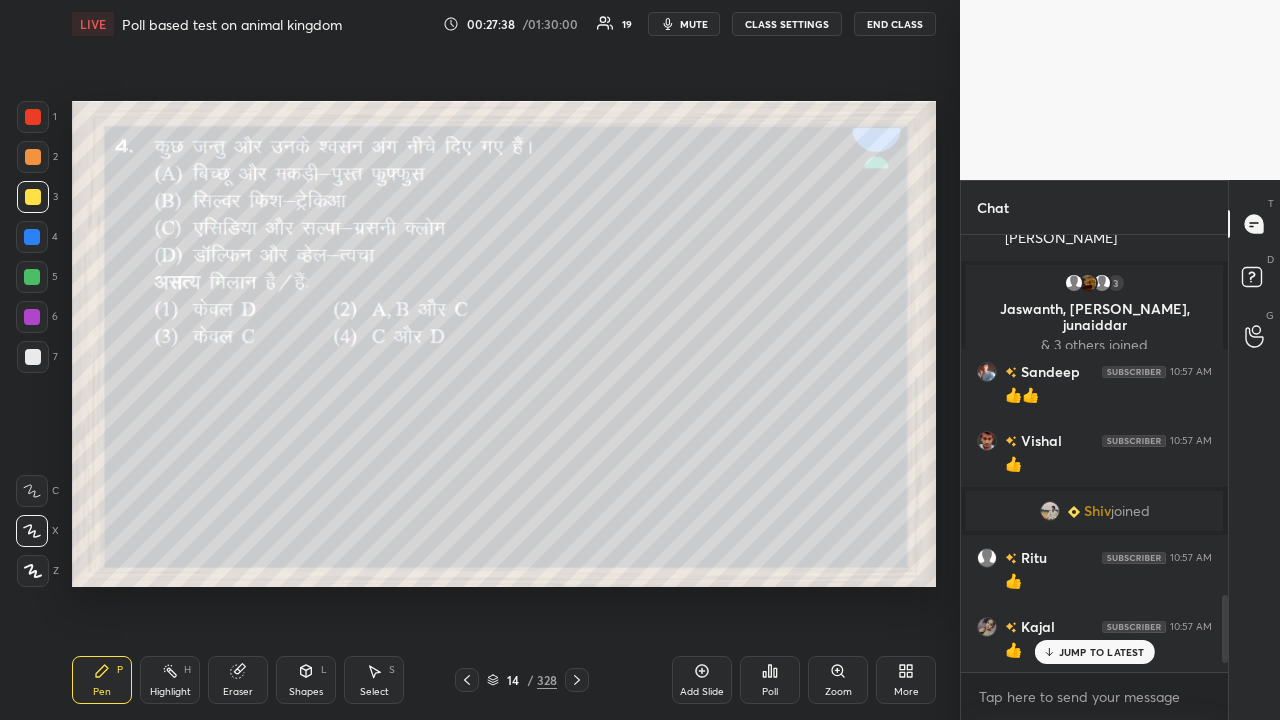 drag, startPoint x: 574, startPoint y: 674, endPoint x: 560, endPoint y: 674, distance: 14 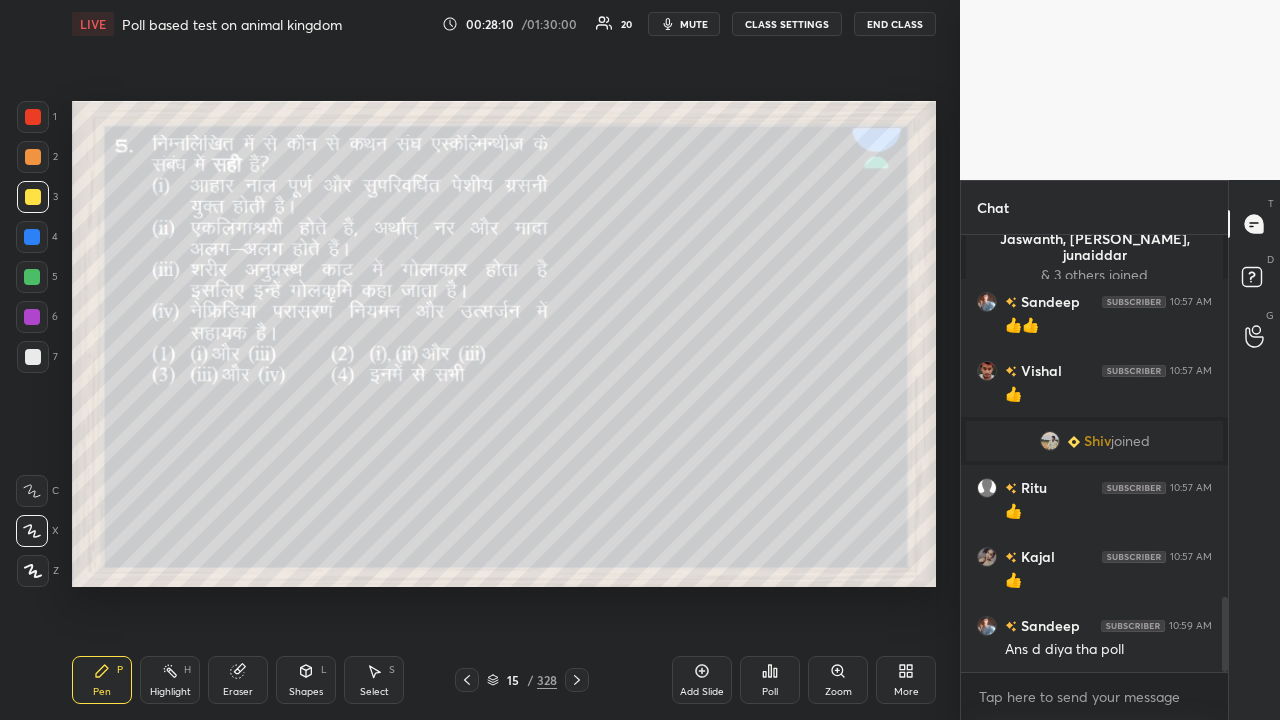 scroll, scrollTop: 2158, scrollLeft: 0, axis: vertical 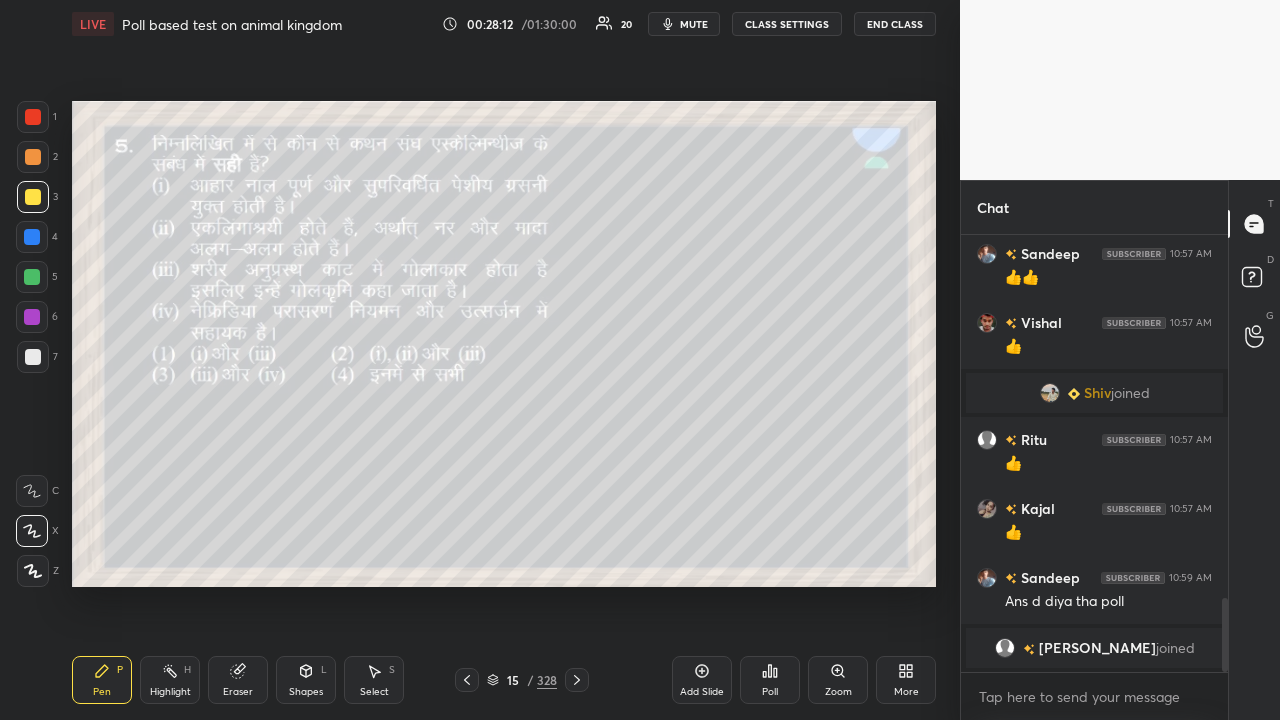 click 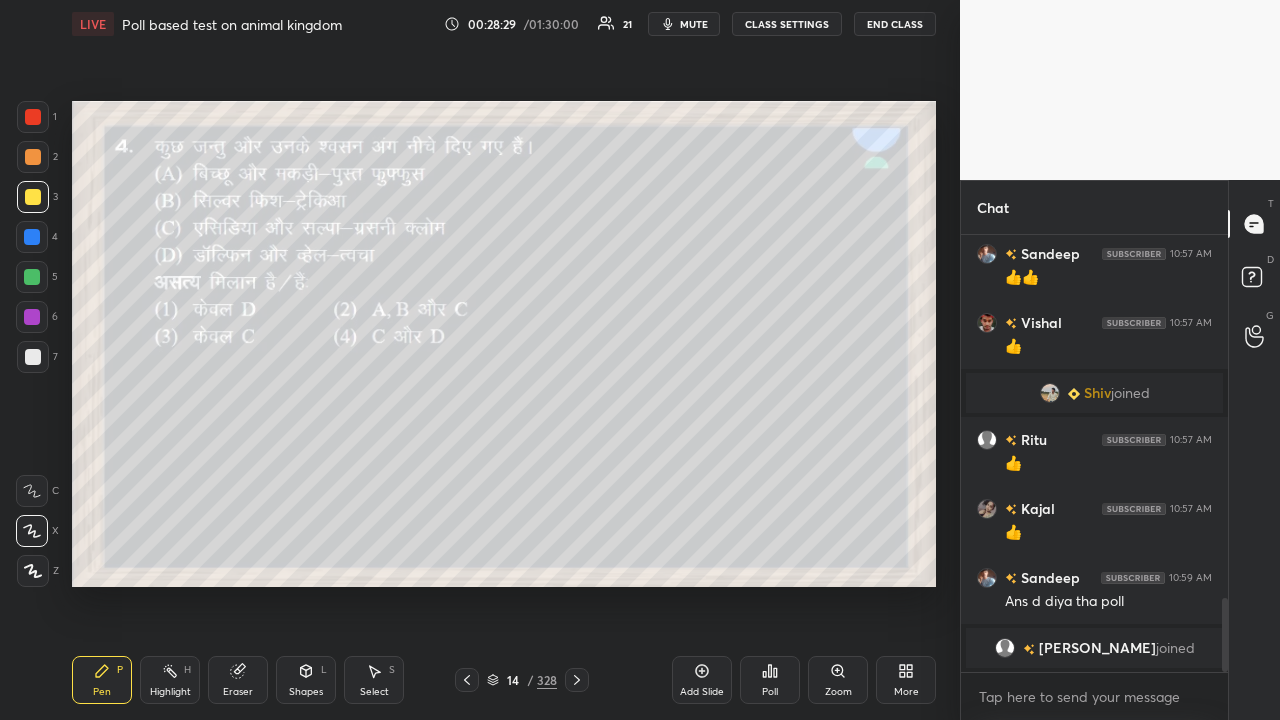 click 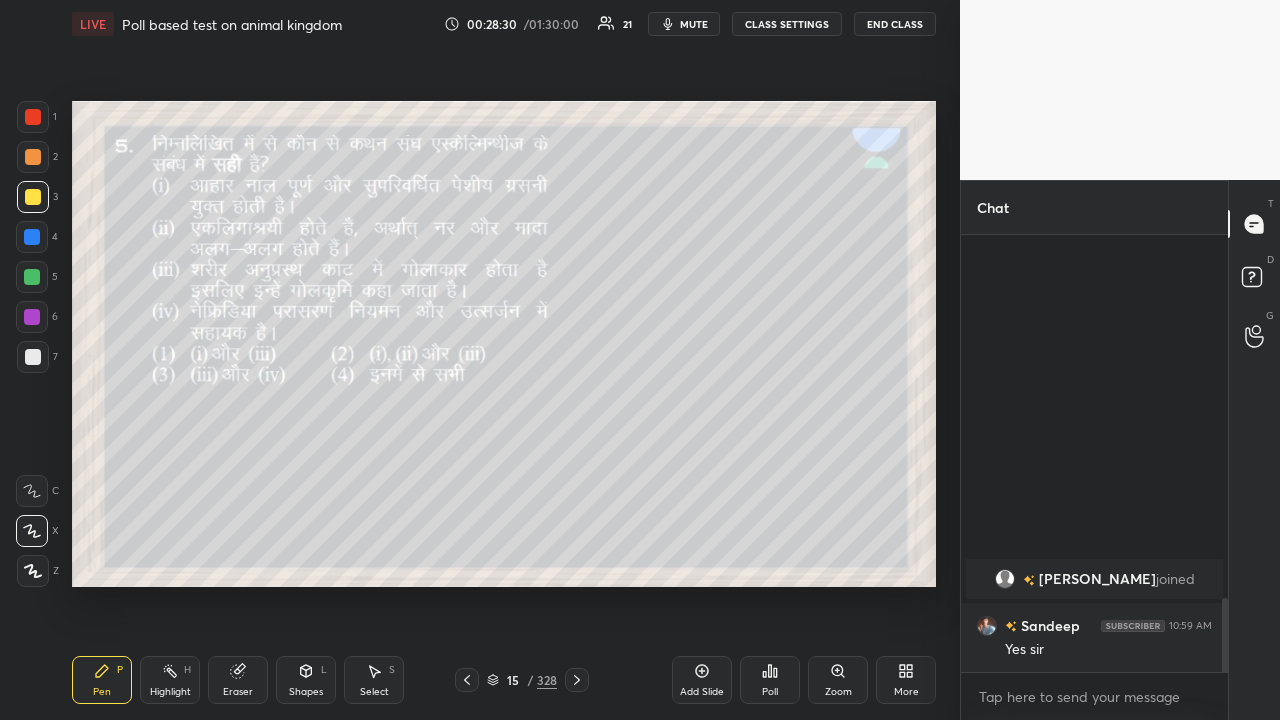 scroll, scrollTop: 1836, scrollLeft: 0, axis: vertical 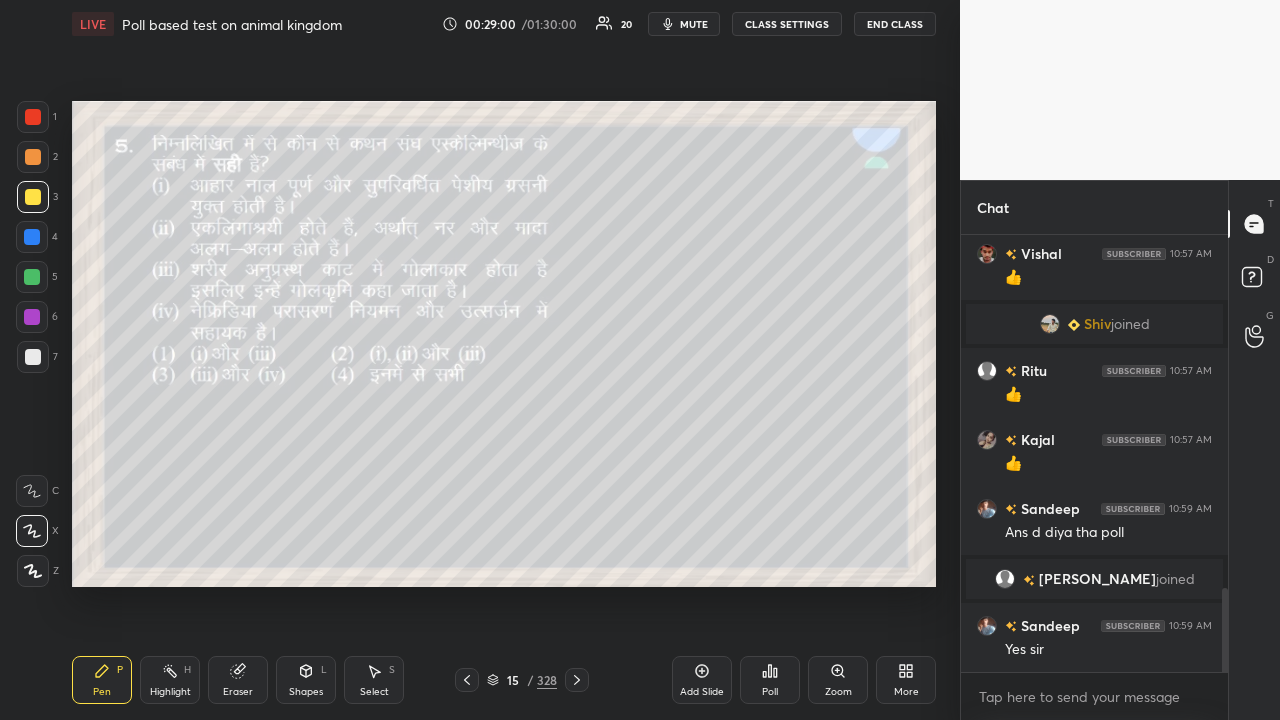 click on "Poll" at bounding box center (770, 680) 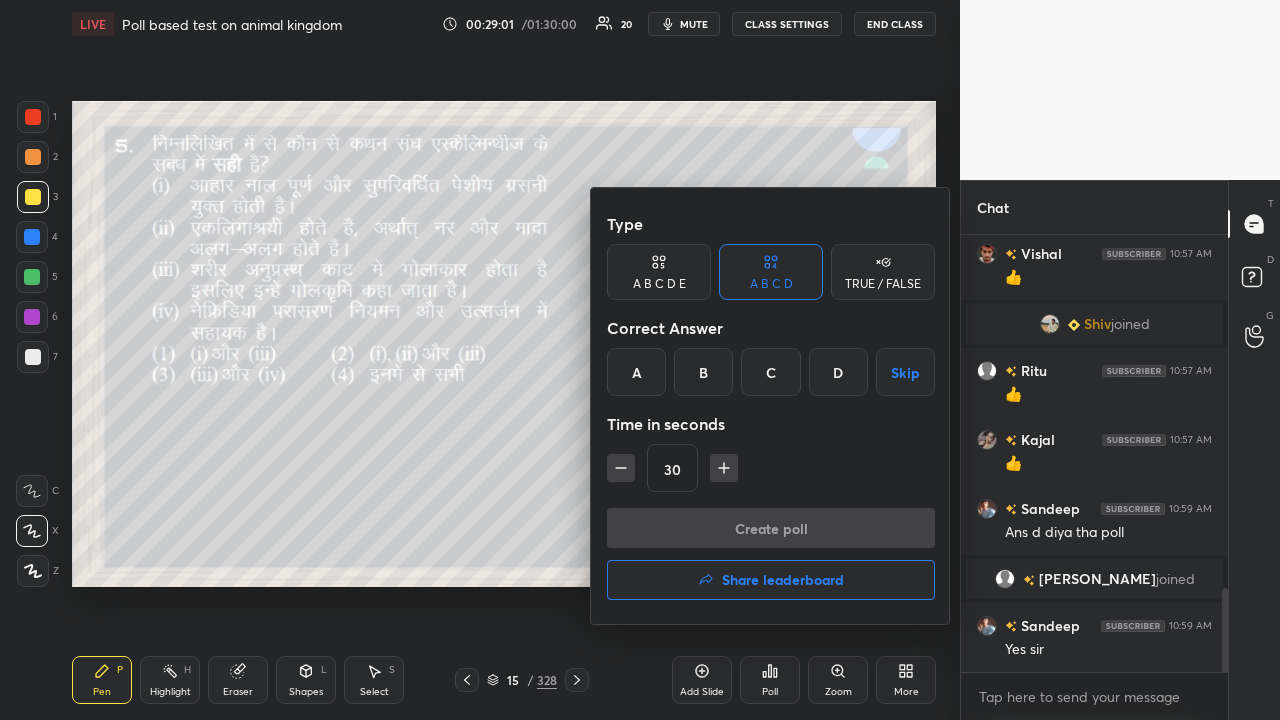 click on "B" at bounding box center (703, 372) 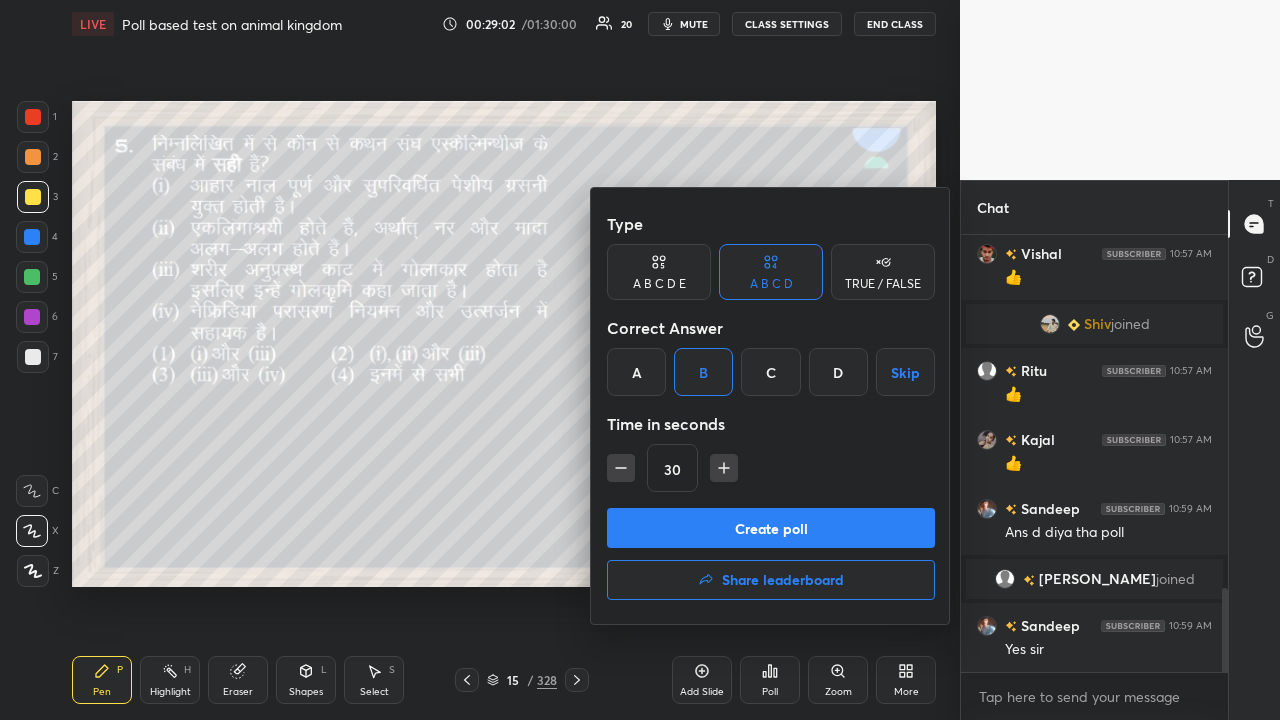 click on "Create poll" at bounding box center [771, 528] 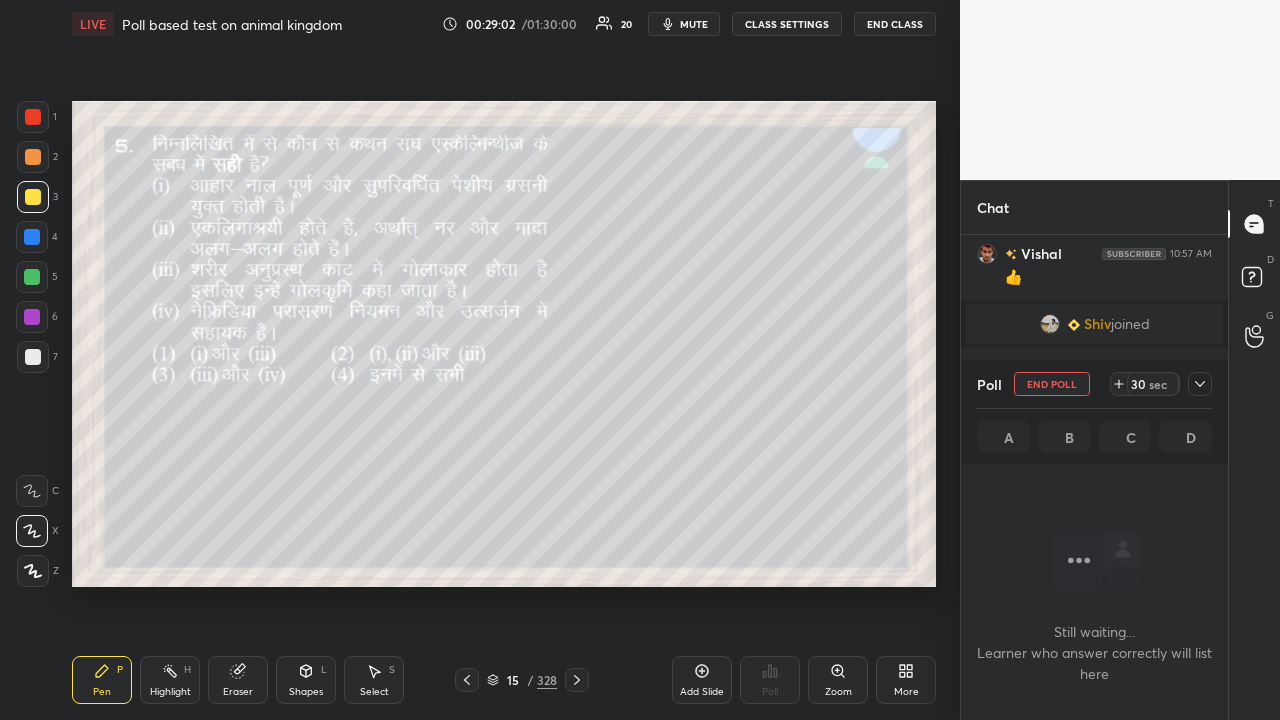 scroll, scrollTop: 338, scrollLeft: 261, axis: both 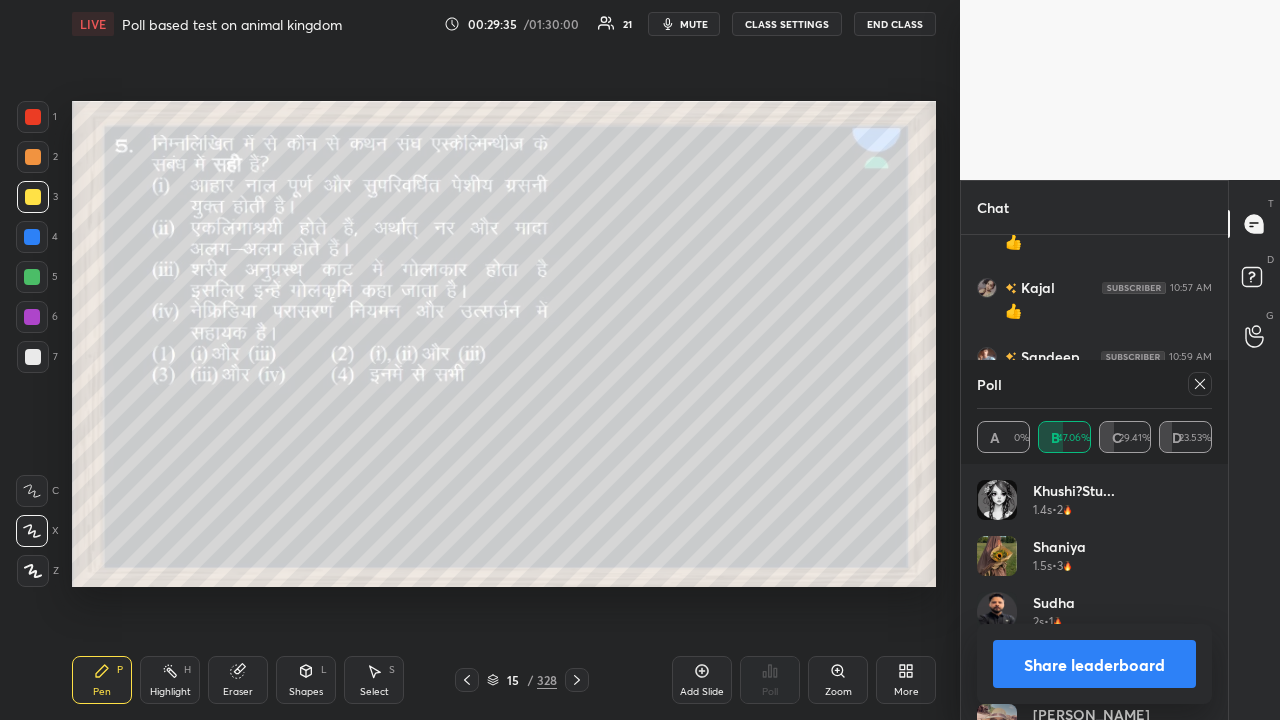click 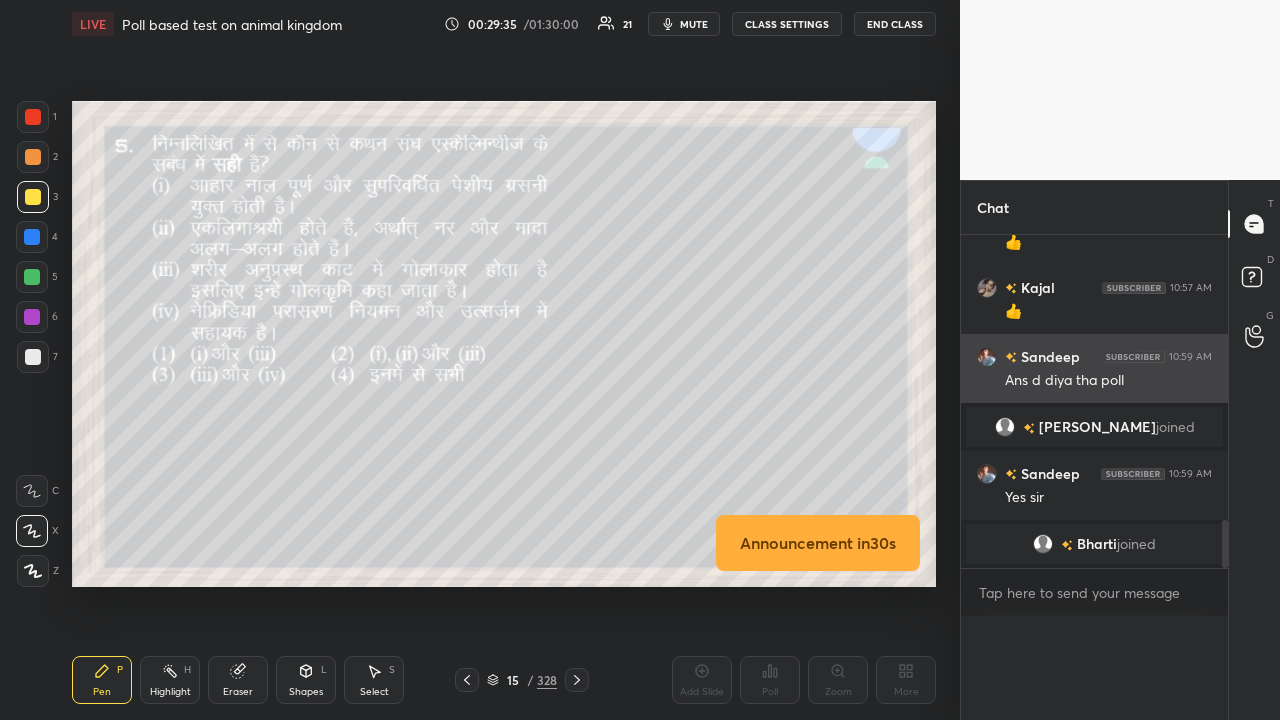 scroll, scrollTop: 0, scrollLeft: 0, axis: both 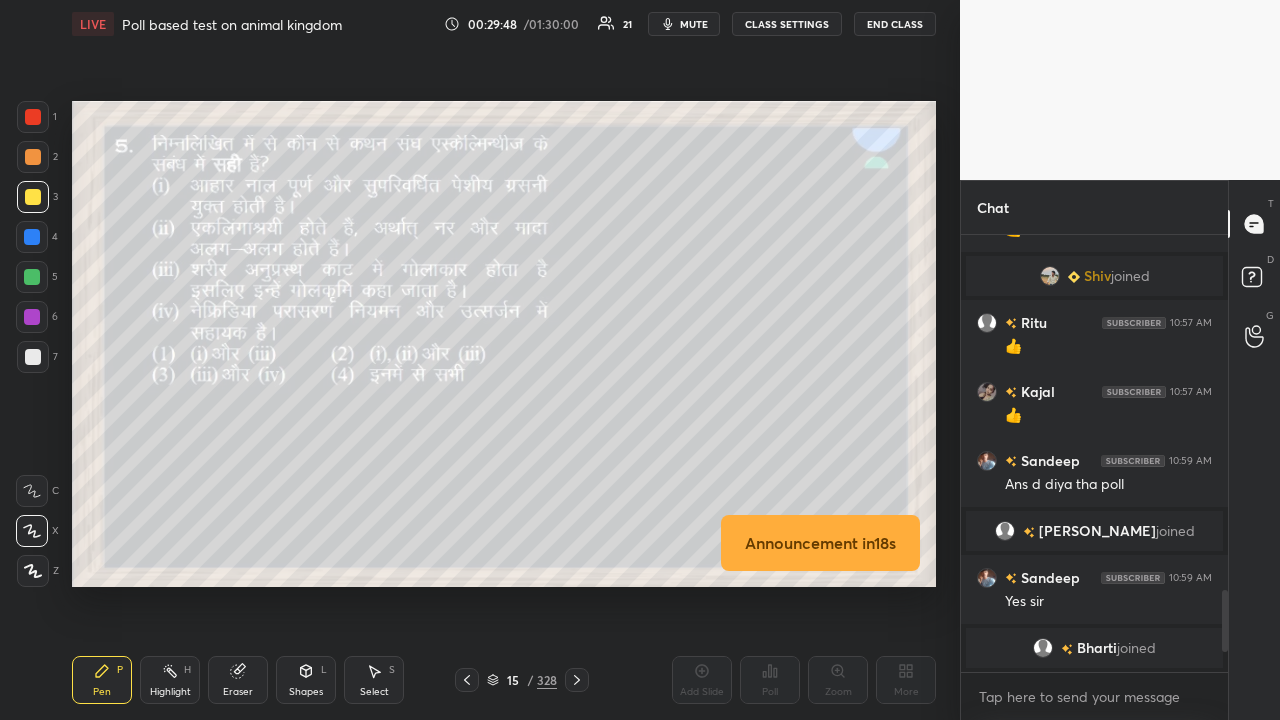 click on "Eraser" at bounding box center (238, 680) 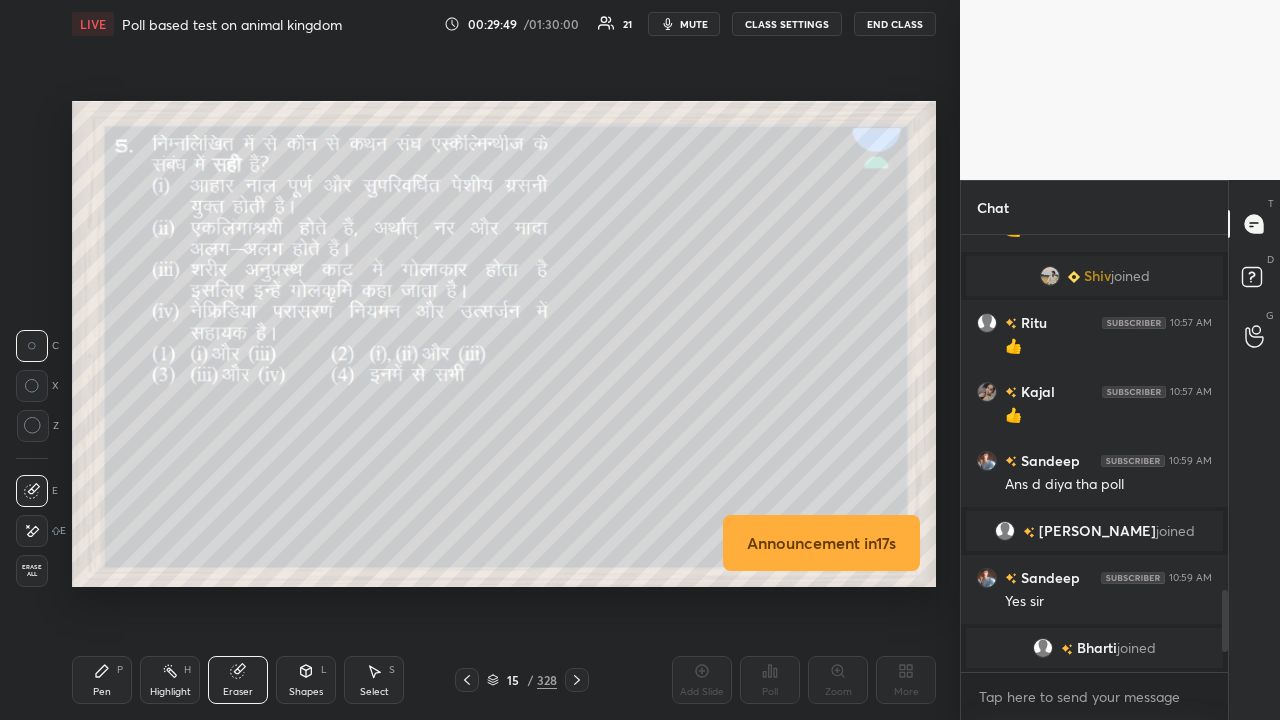 click 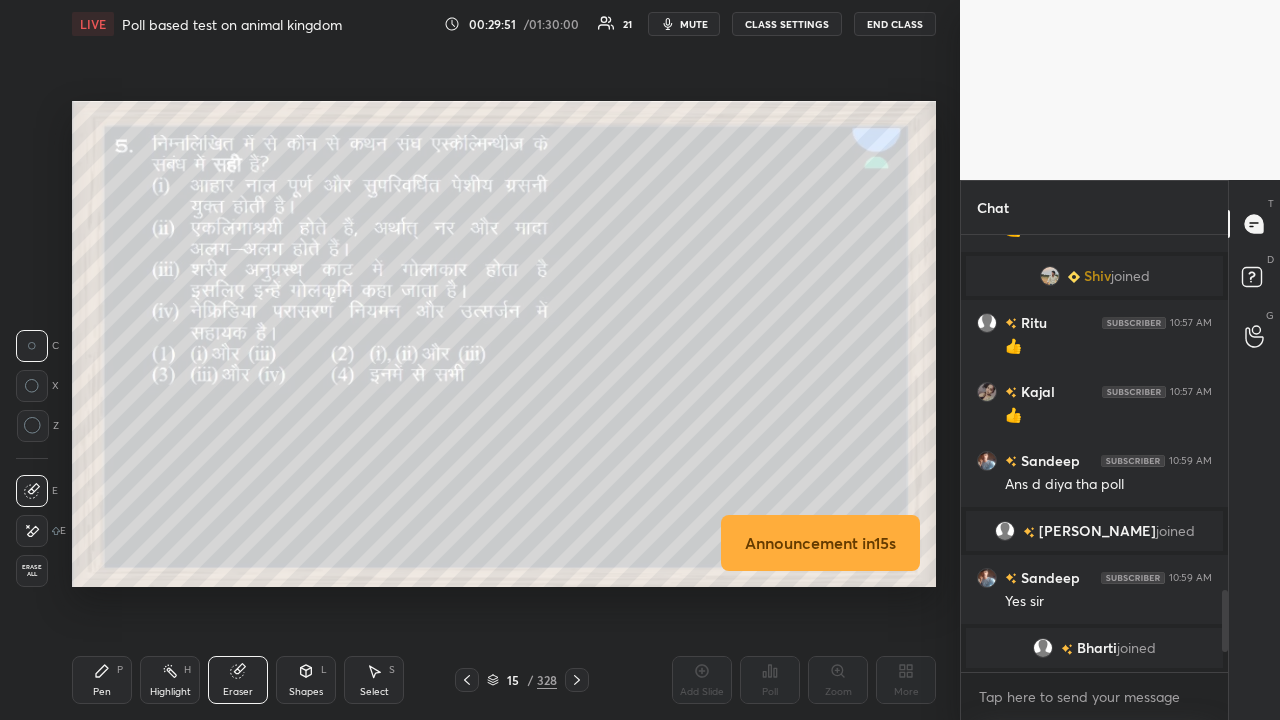 click on "Pen P" at bounding box center (102, 680) 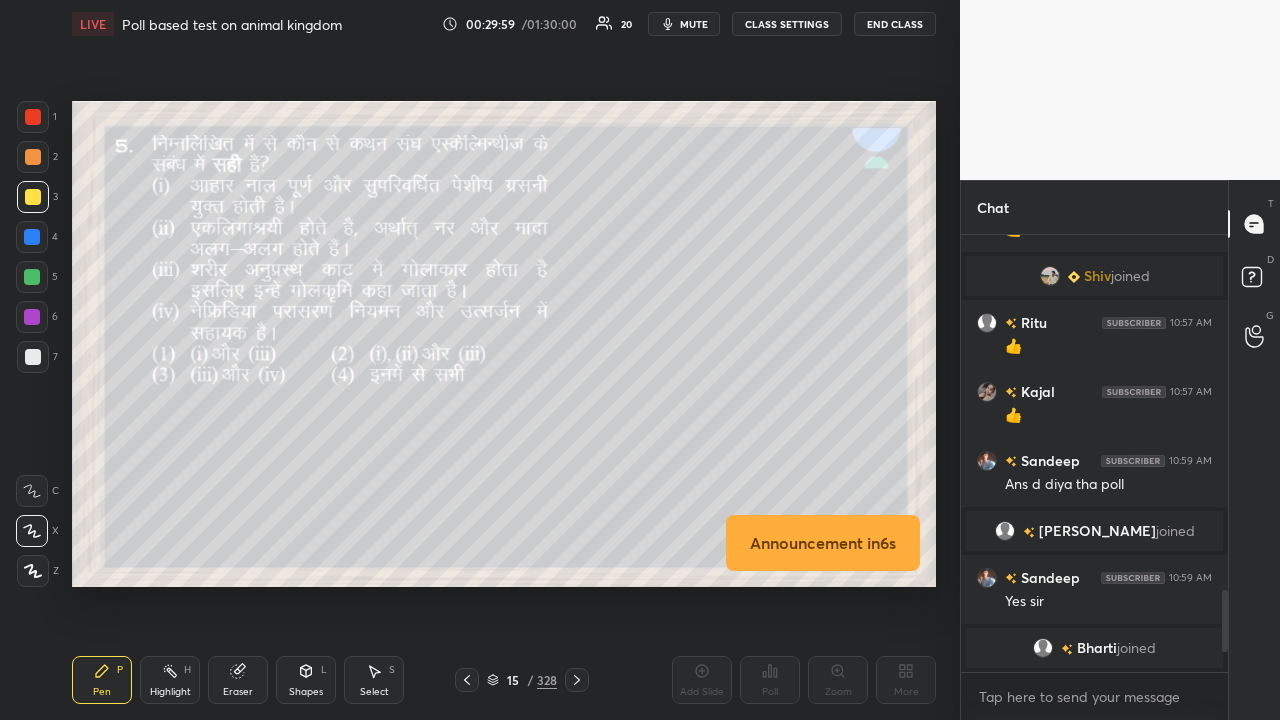 click at bounding box center (32, 277) 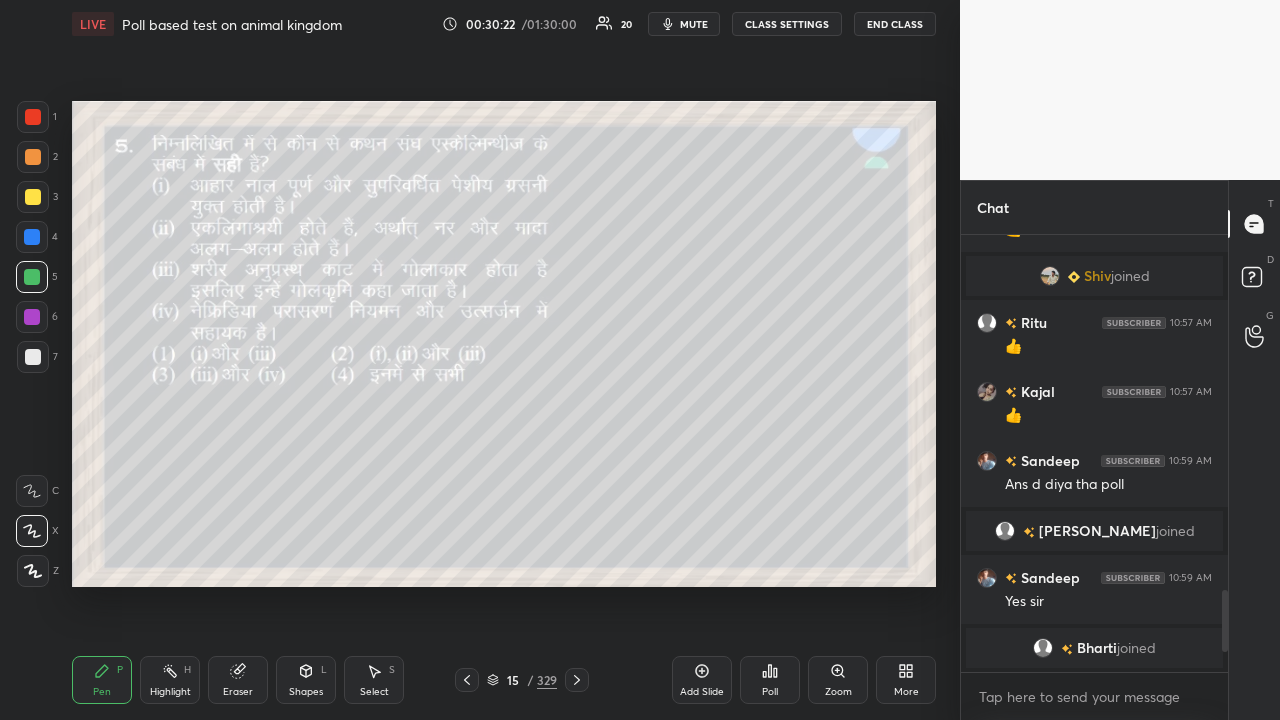click 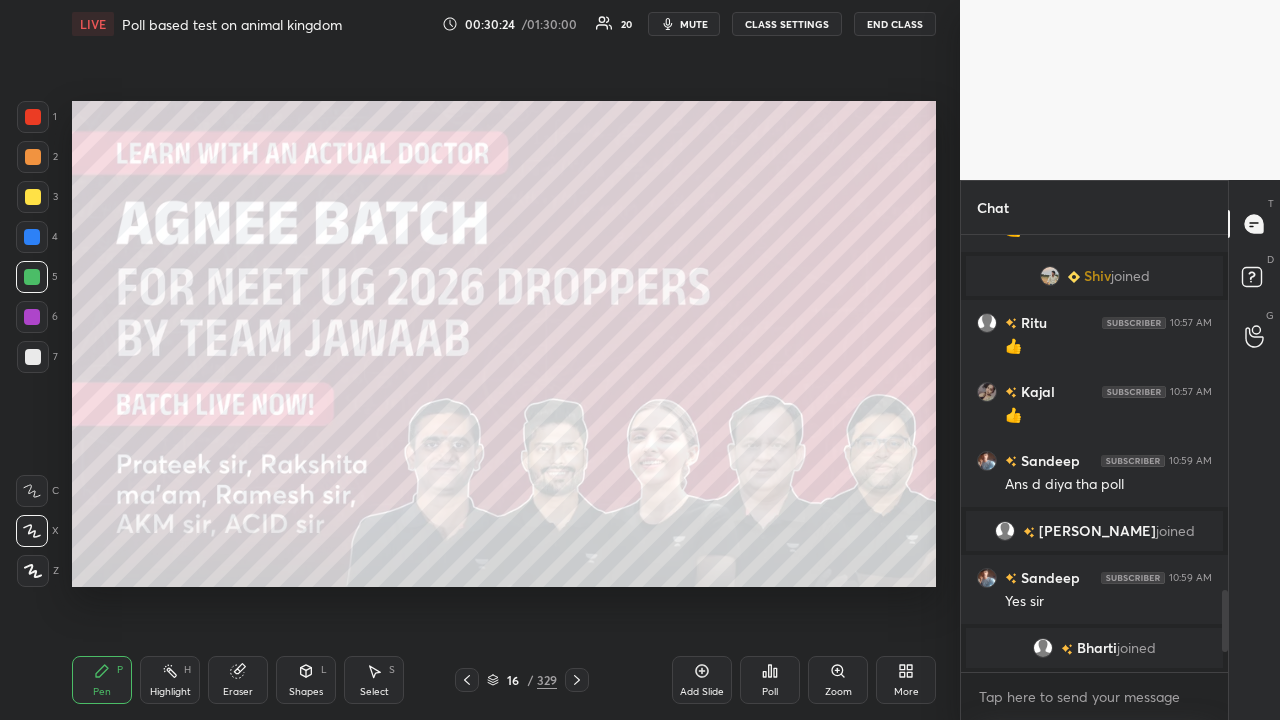 click 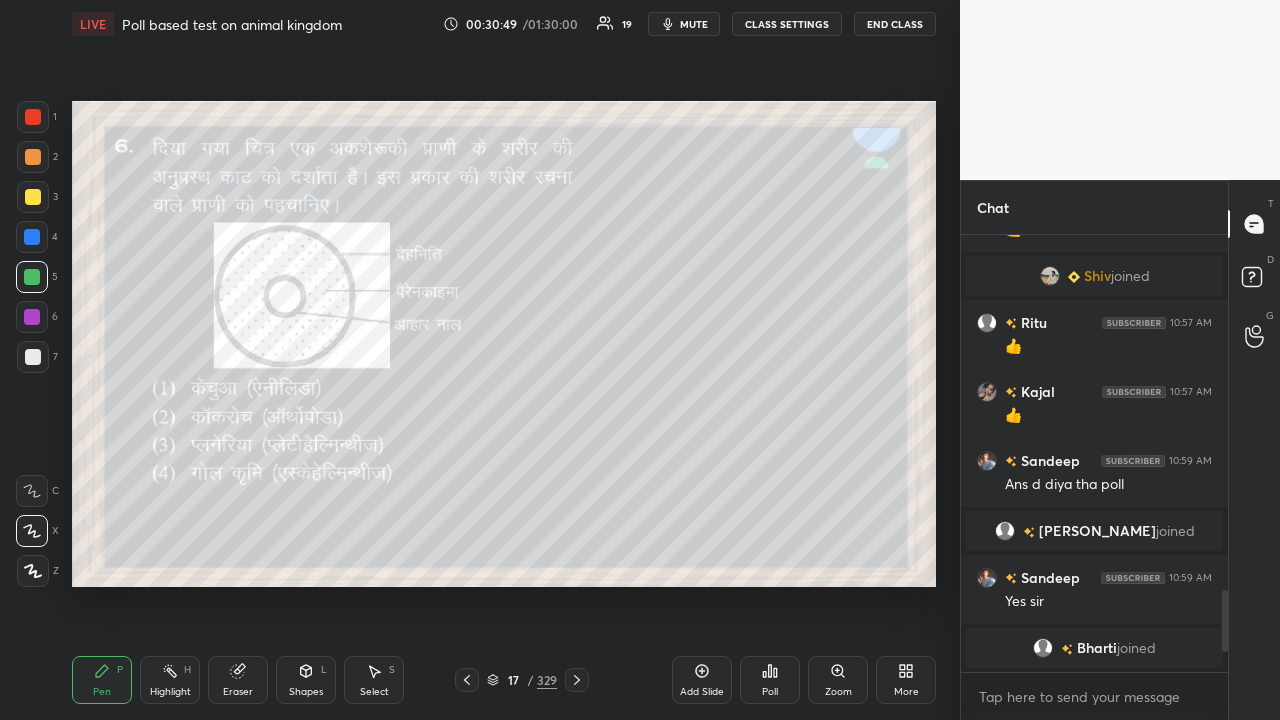 click on "Poll" at bounding box center (770, 692) 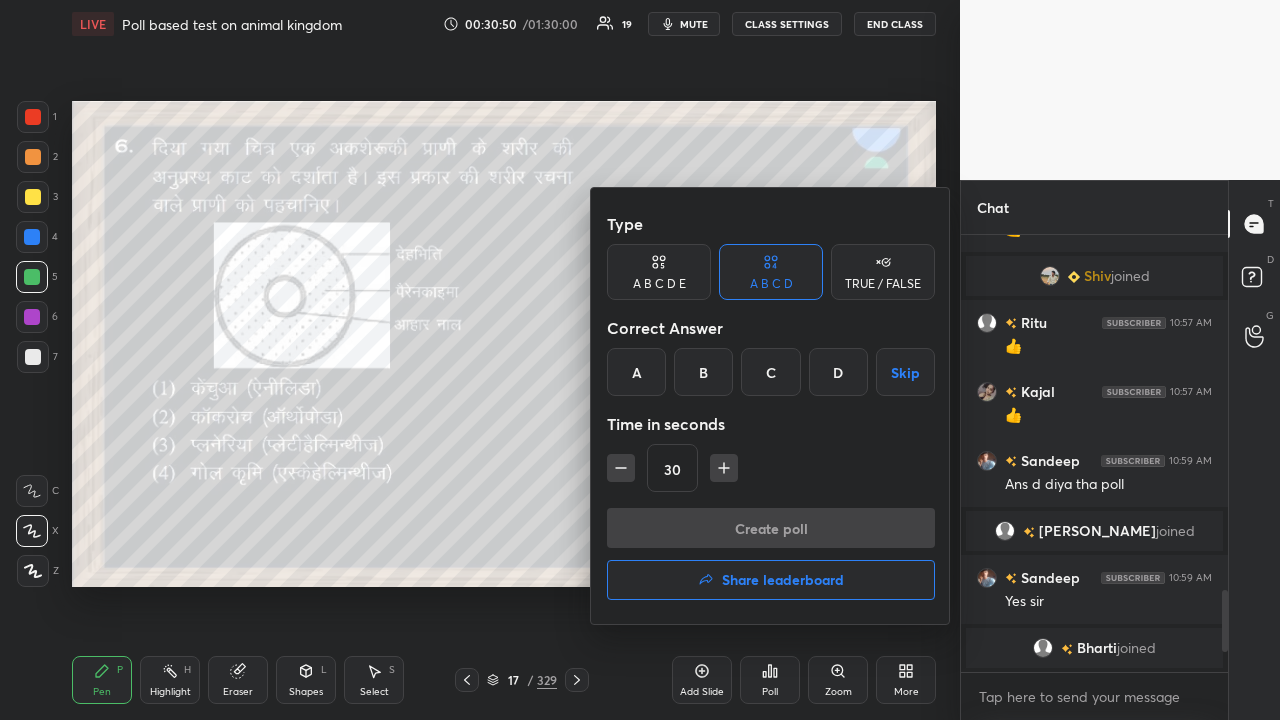scroll, scrollTop: 1914, scrollLeft: 0, axis: vertical 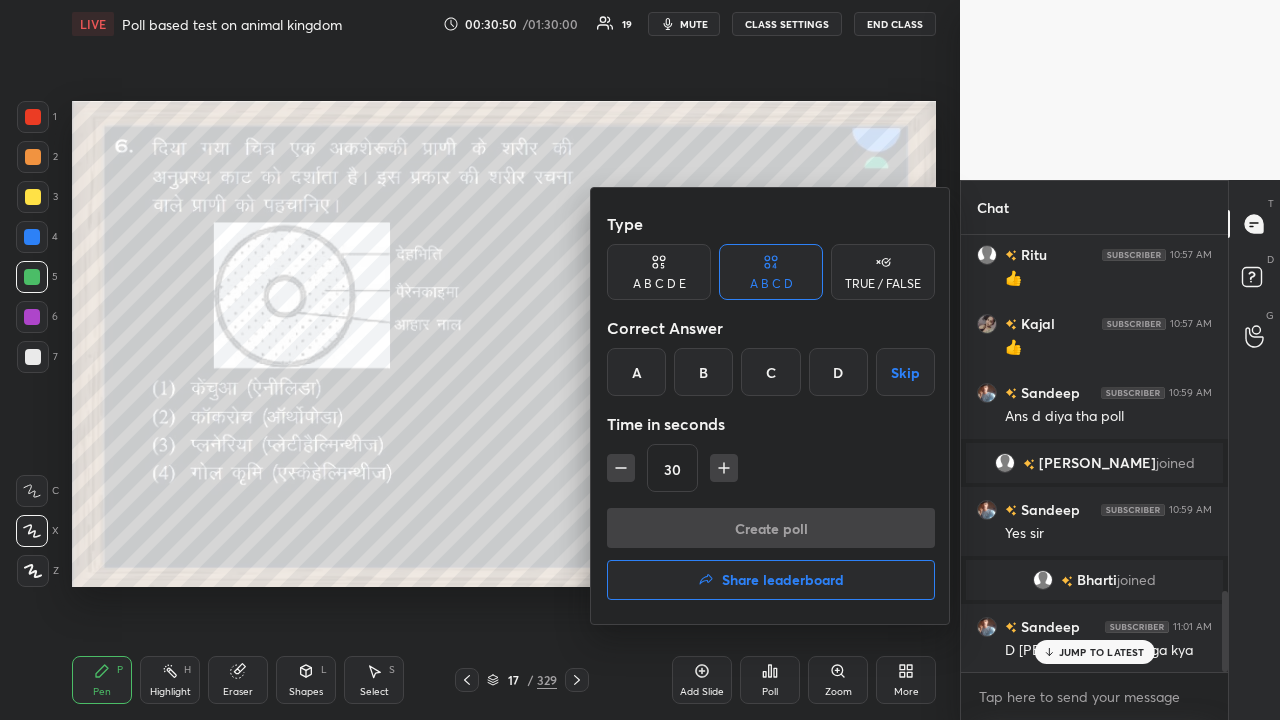 click on "C" at bounding box center (770, 372) 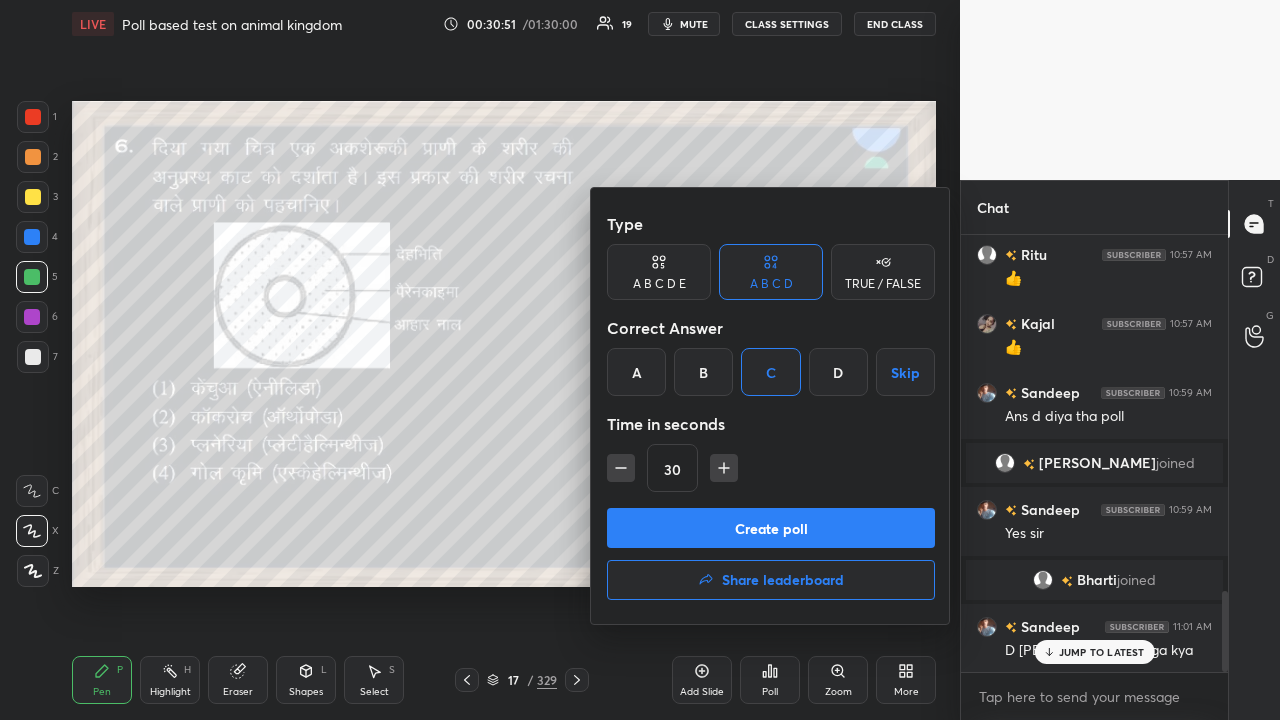 click on "Create poll" at bounding box center [771, 528] 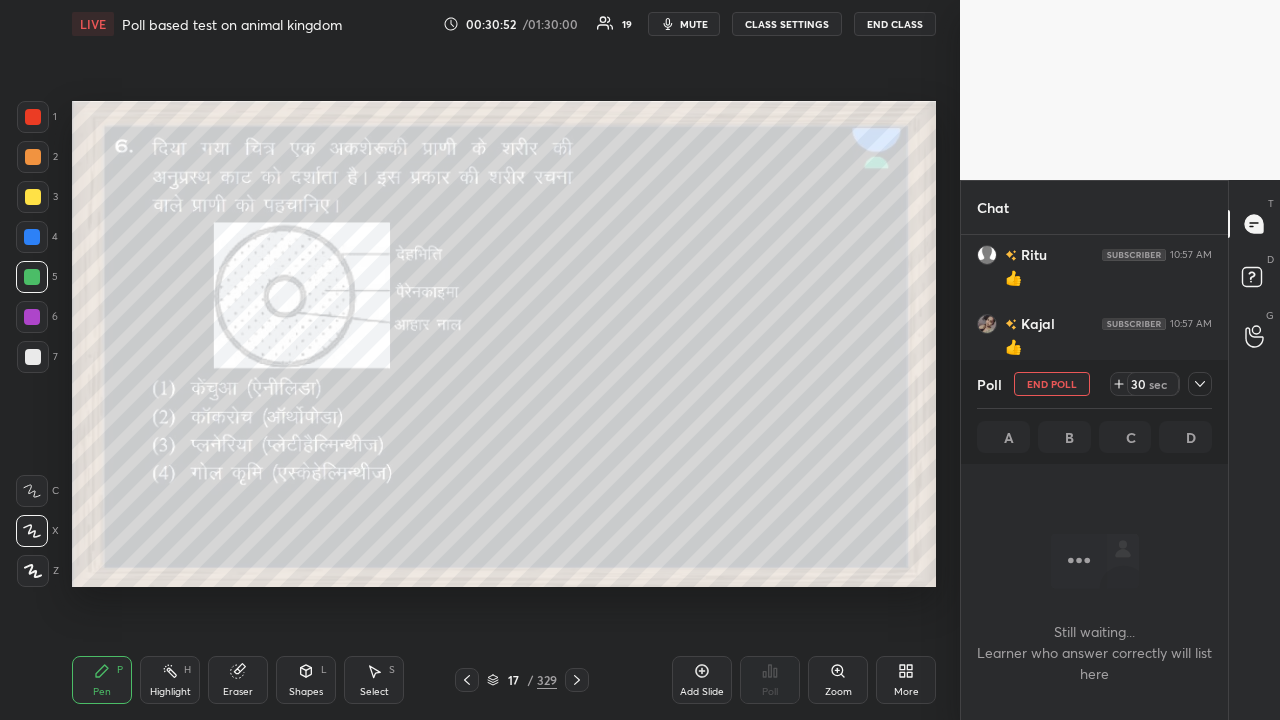 scroll, scrollTop: 388, scrollLeft: 261, axis: both 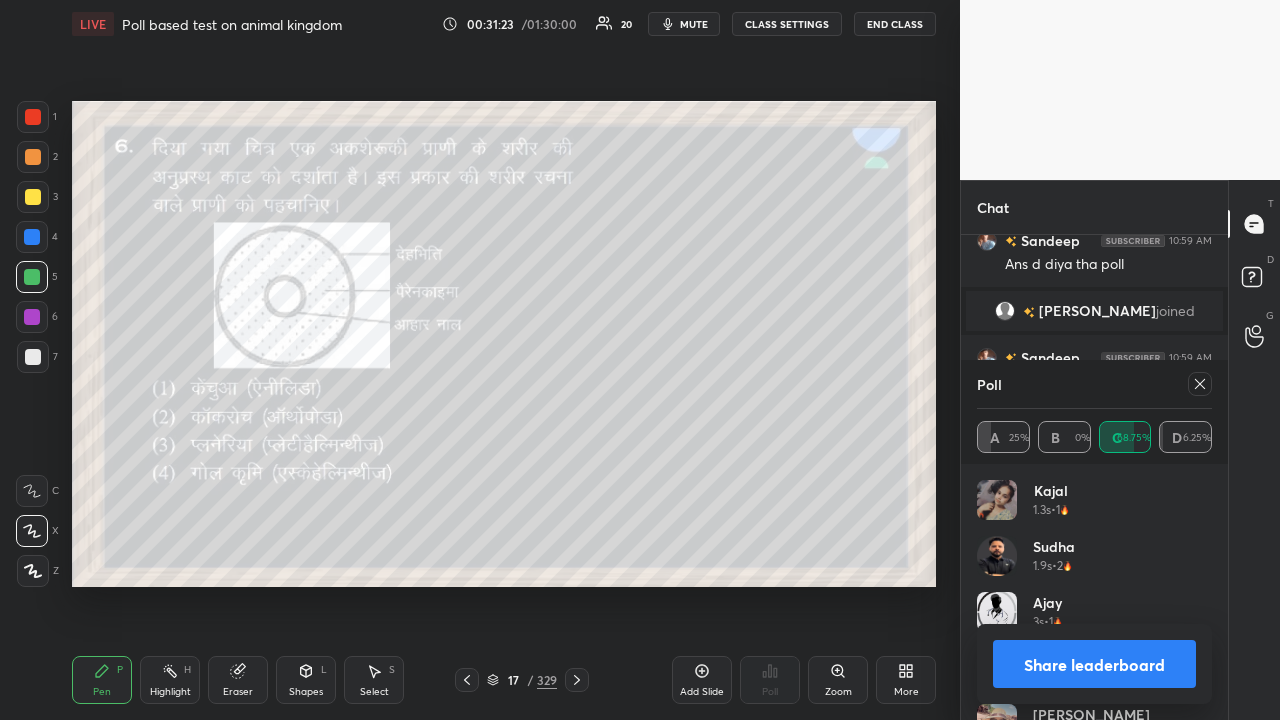 click 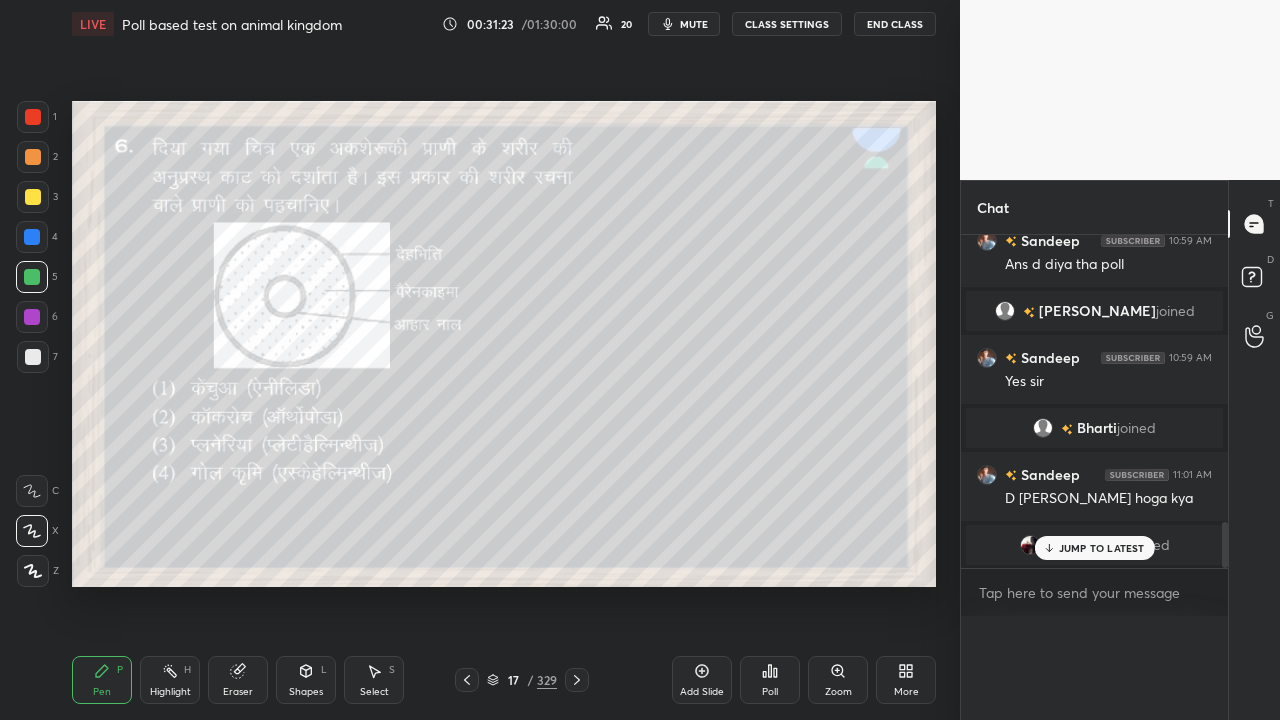 scroll, scrollTop: 0, scrollLeft: 0, axis: both 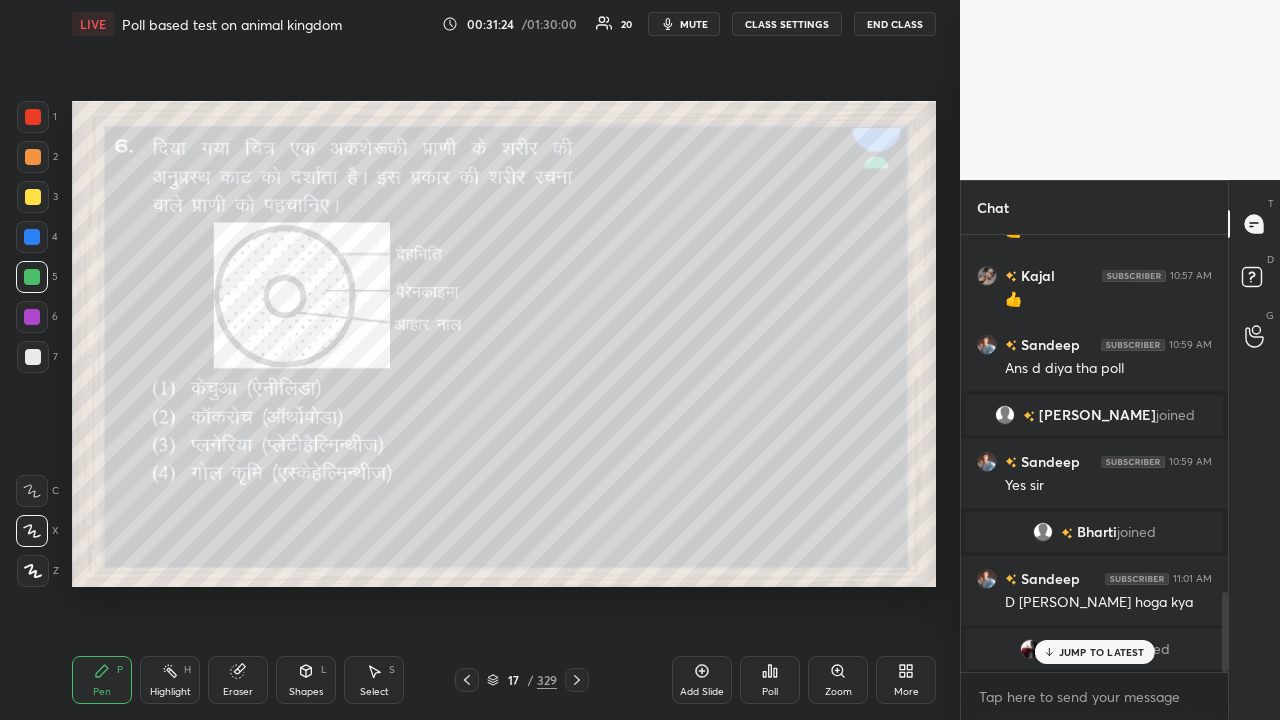 click on "JUMP TO LATEST" at bounding box center (1102, 652) 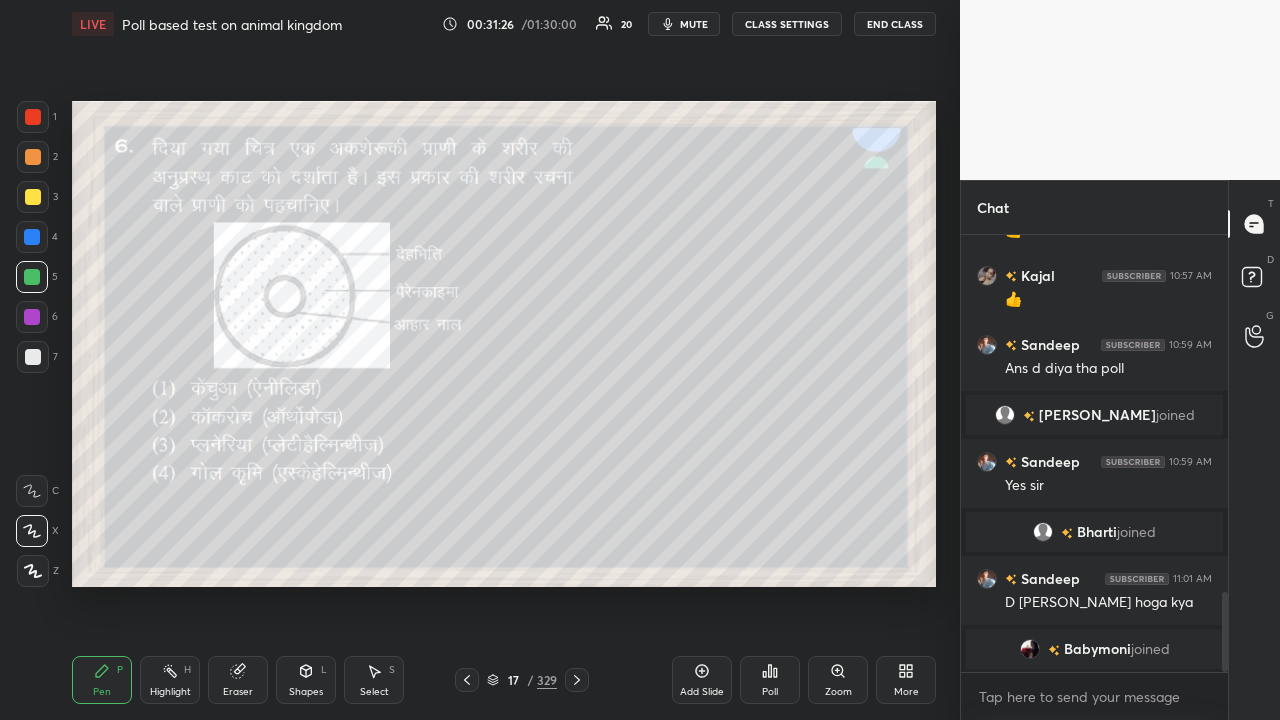 click 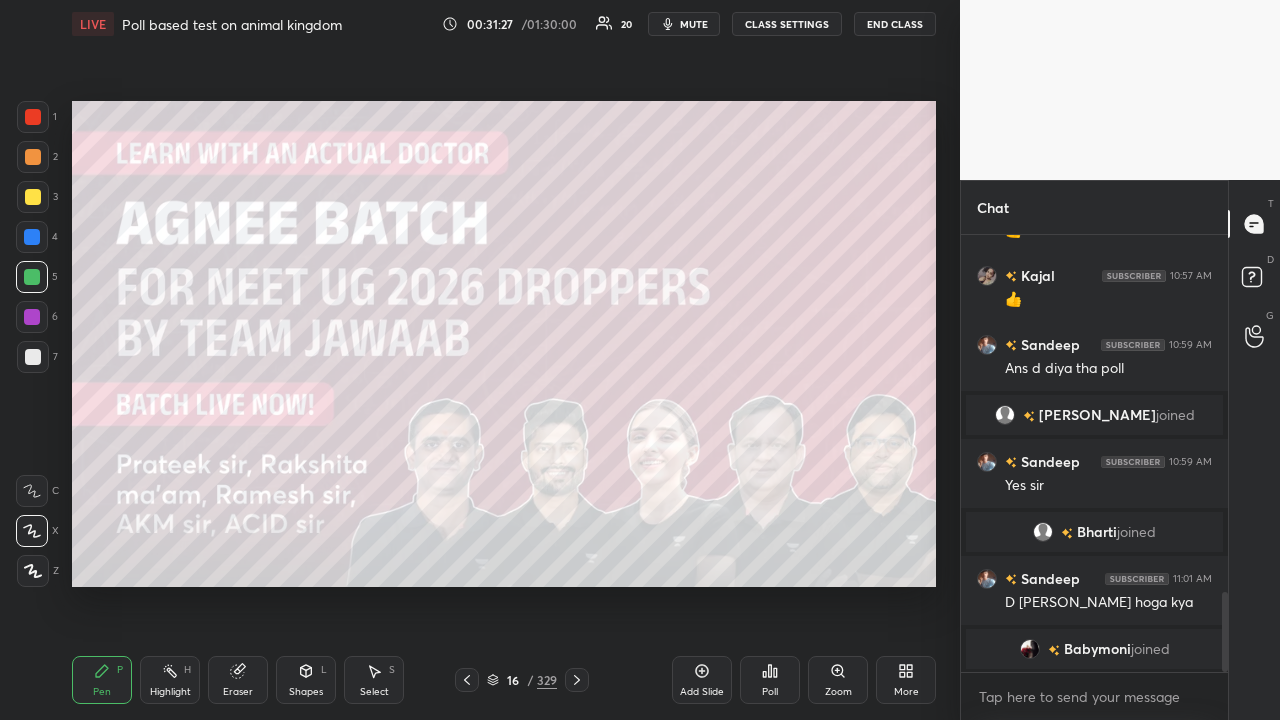 click 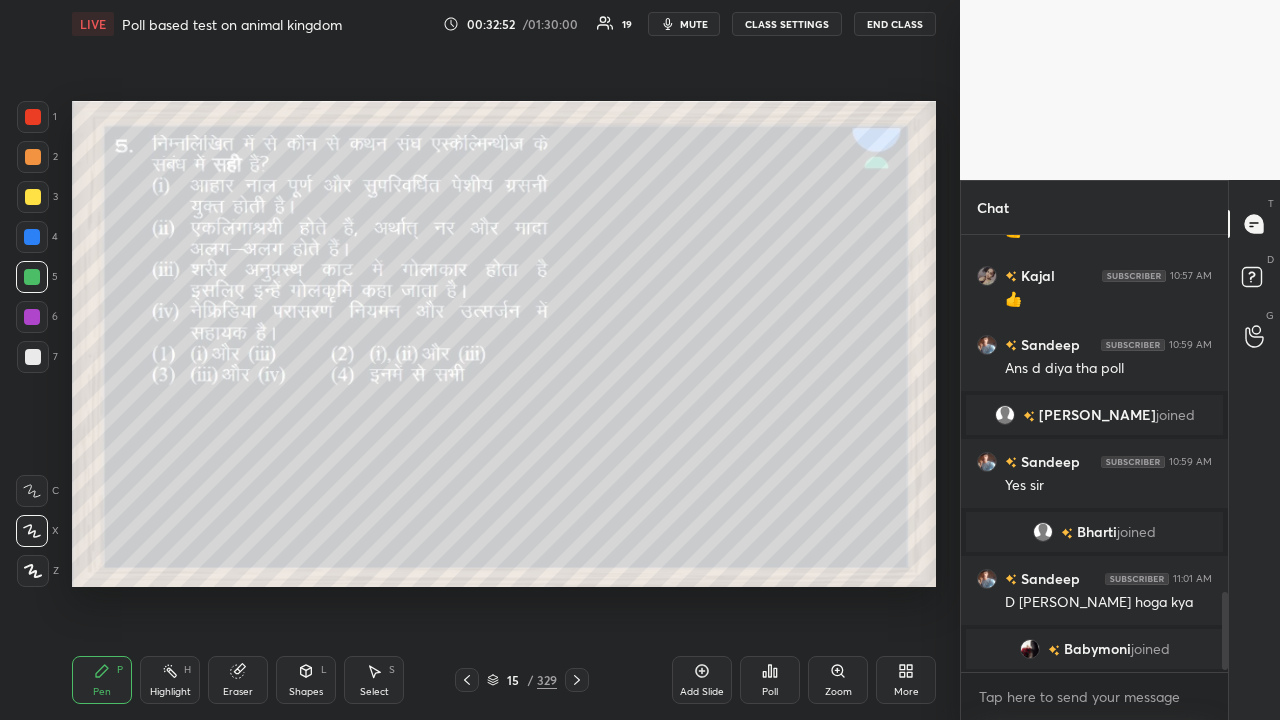 scroll, scrollTop: 2032, scrollLeft: 0, axis: vertical 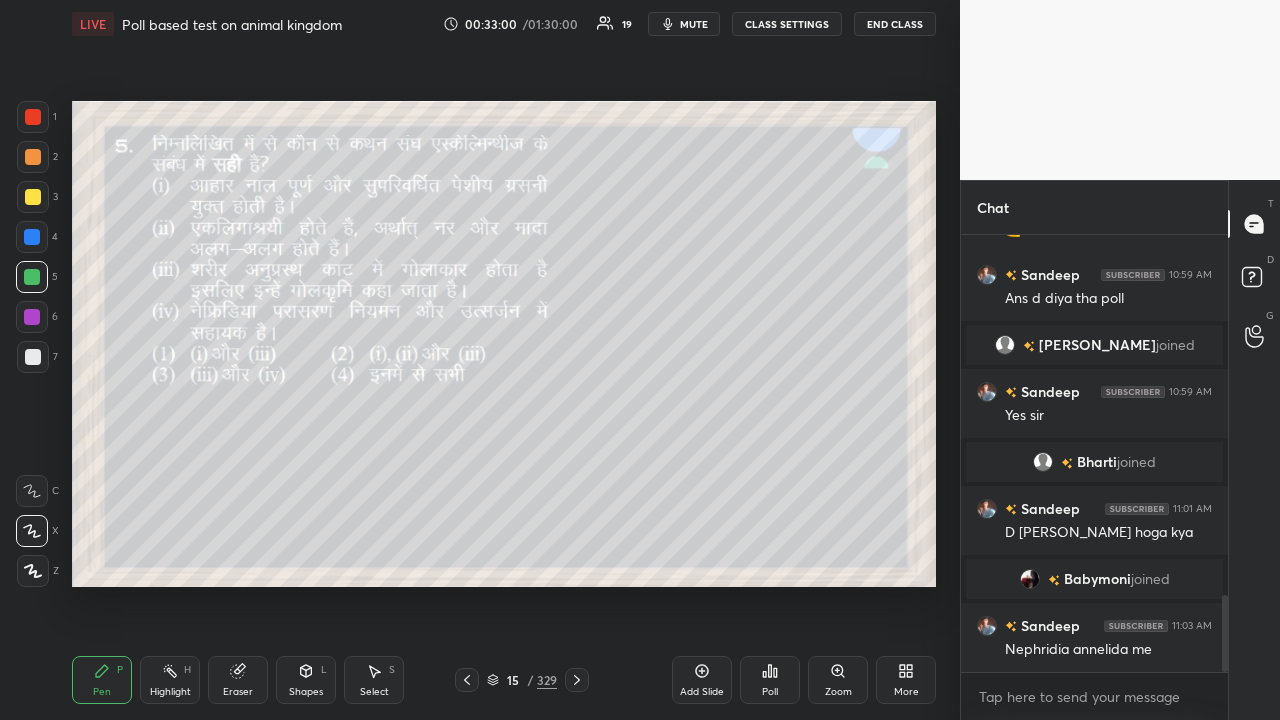 click 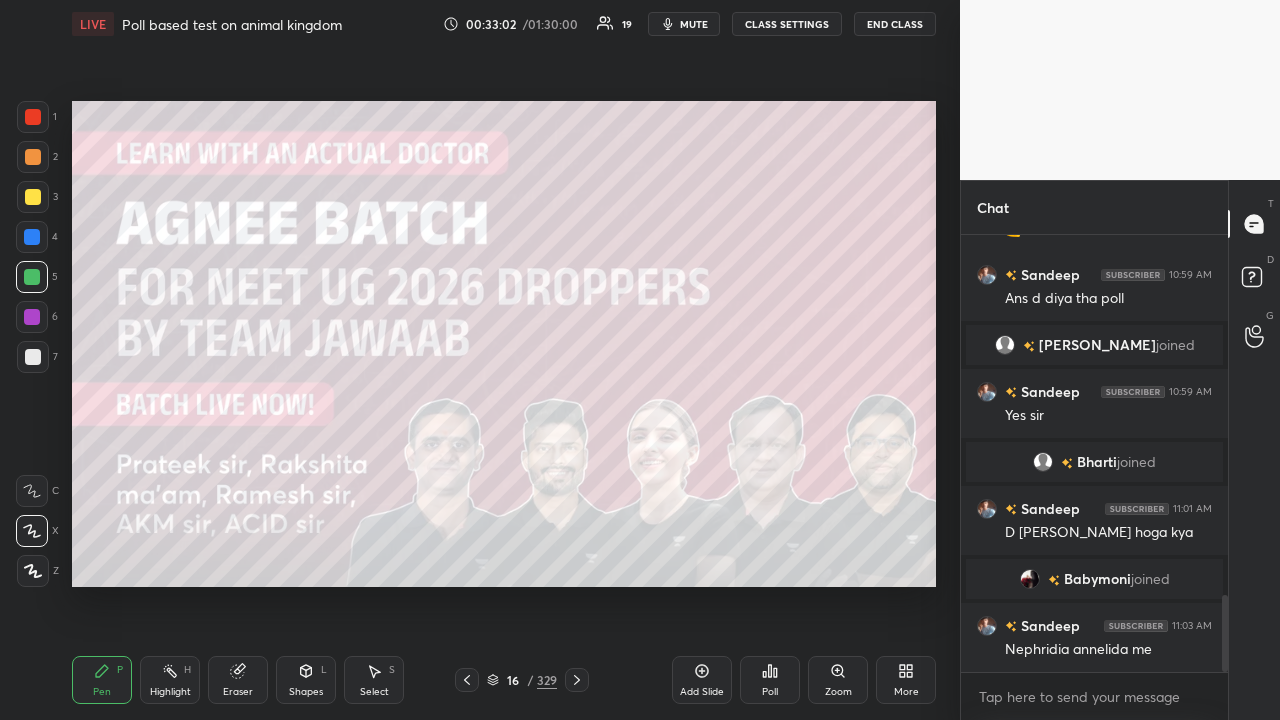 click 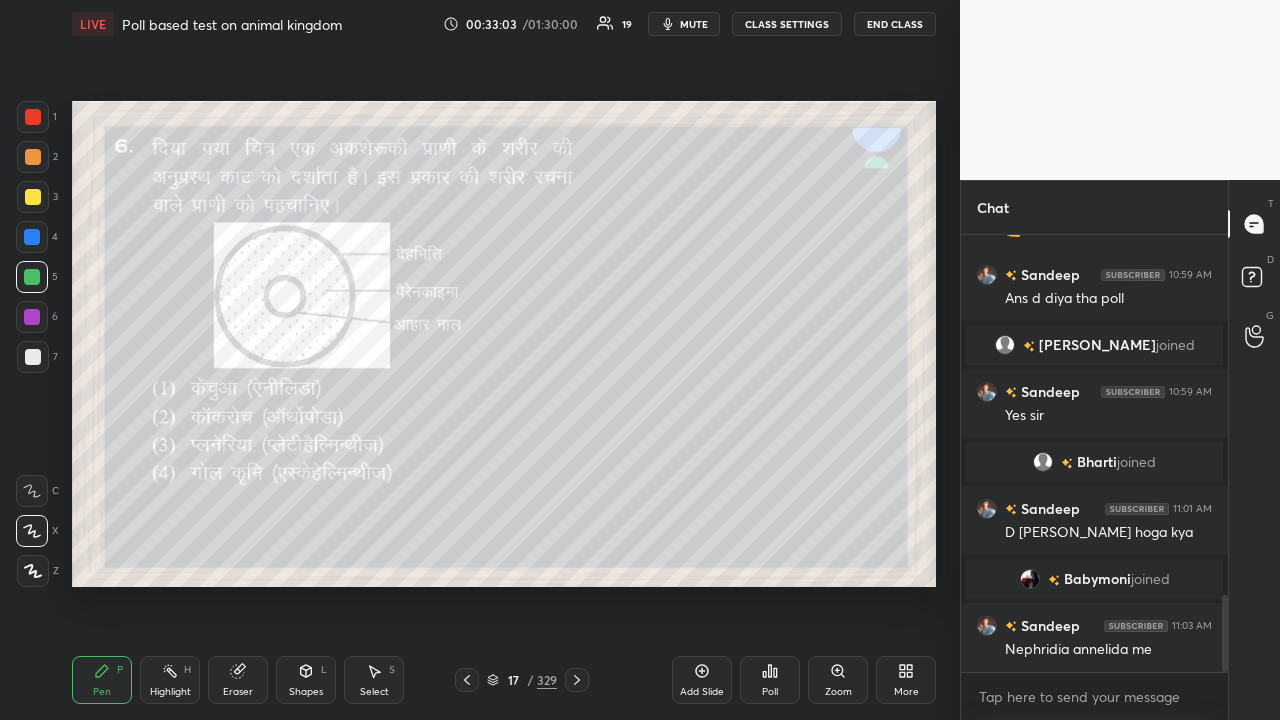 click 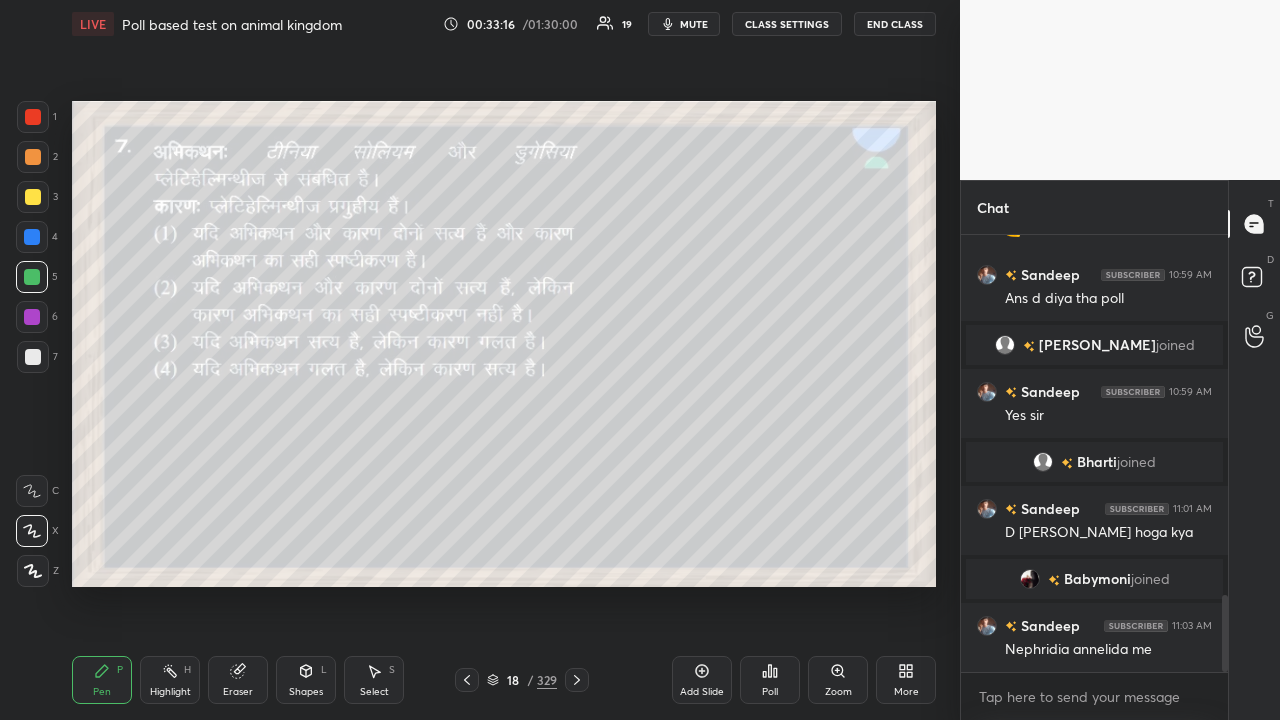 click at bounding box center (33, 197) 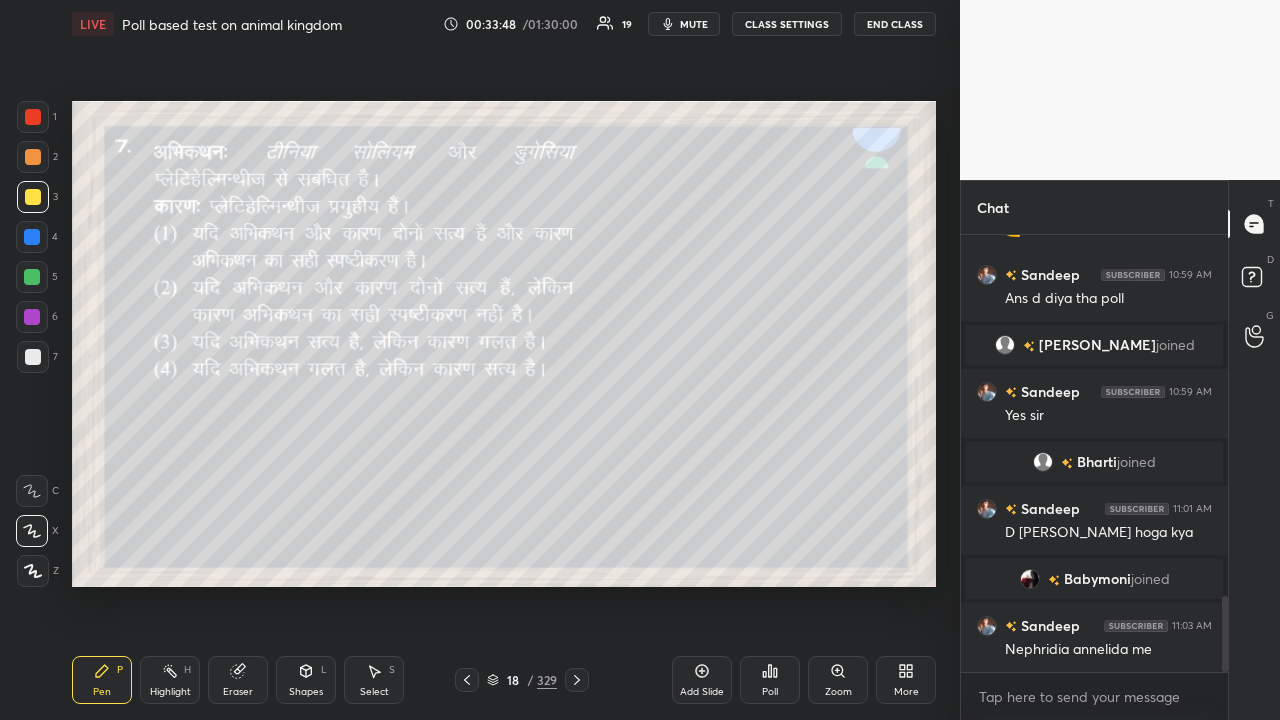 scroll, scrollTop: 2080, scrollLeft: 0, axis: vertical 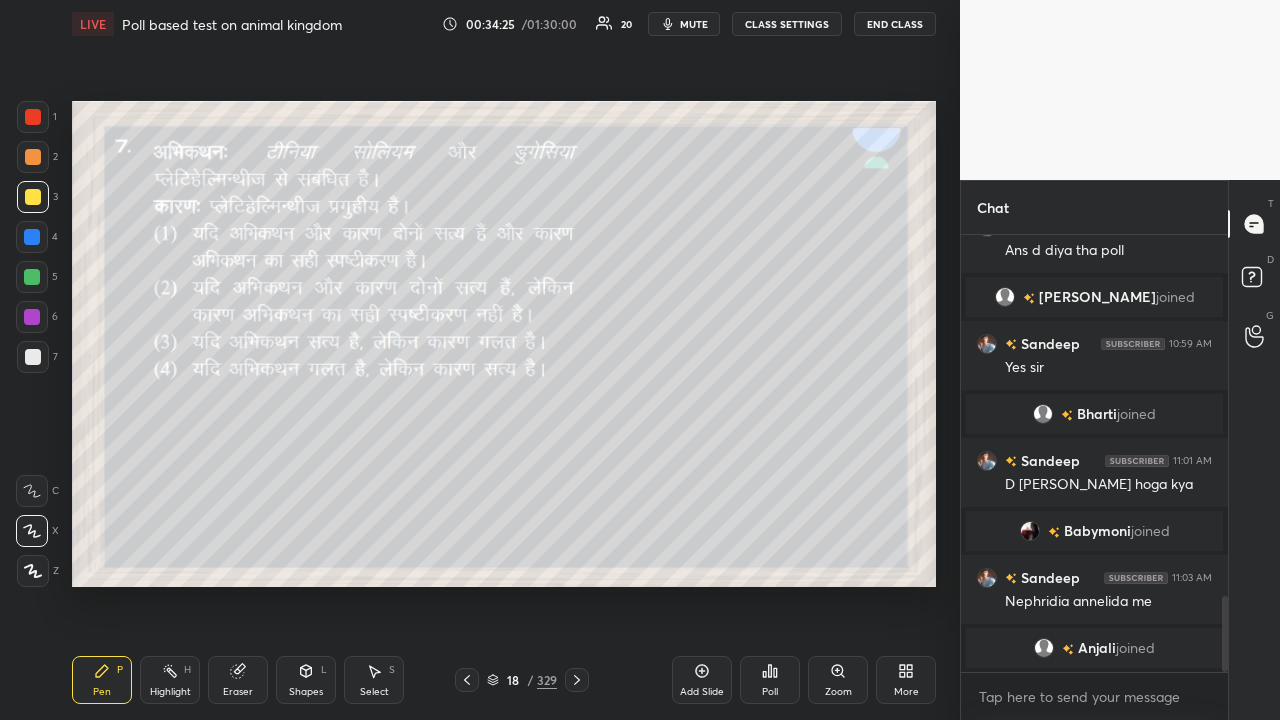 click on "Poll" at bounding box center (770, 680) 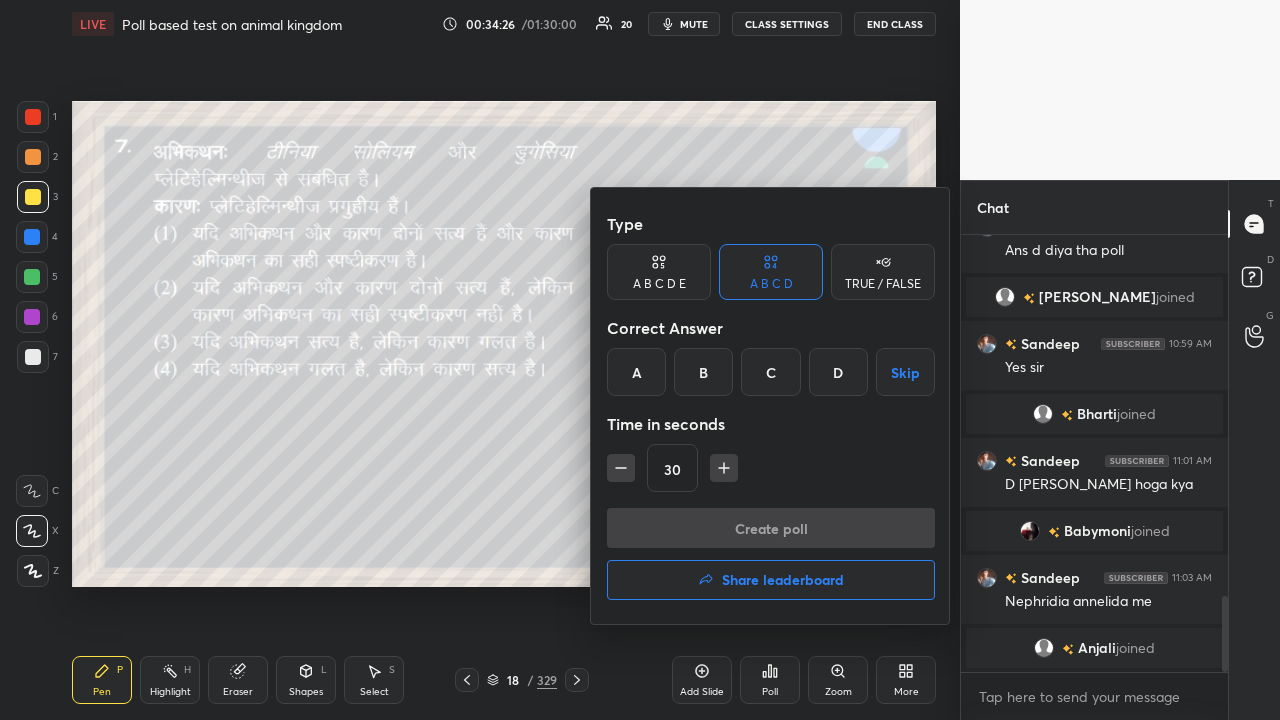 click on "C" at bounding box center [770, 372] 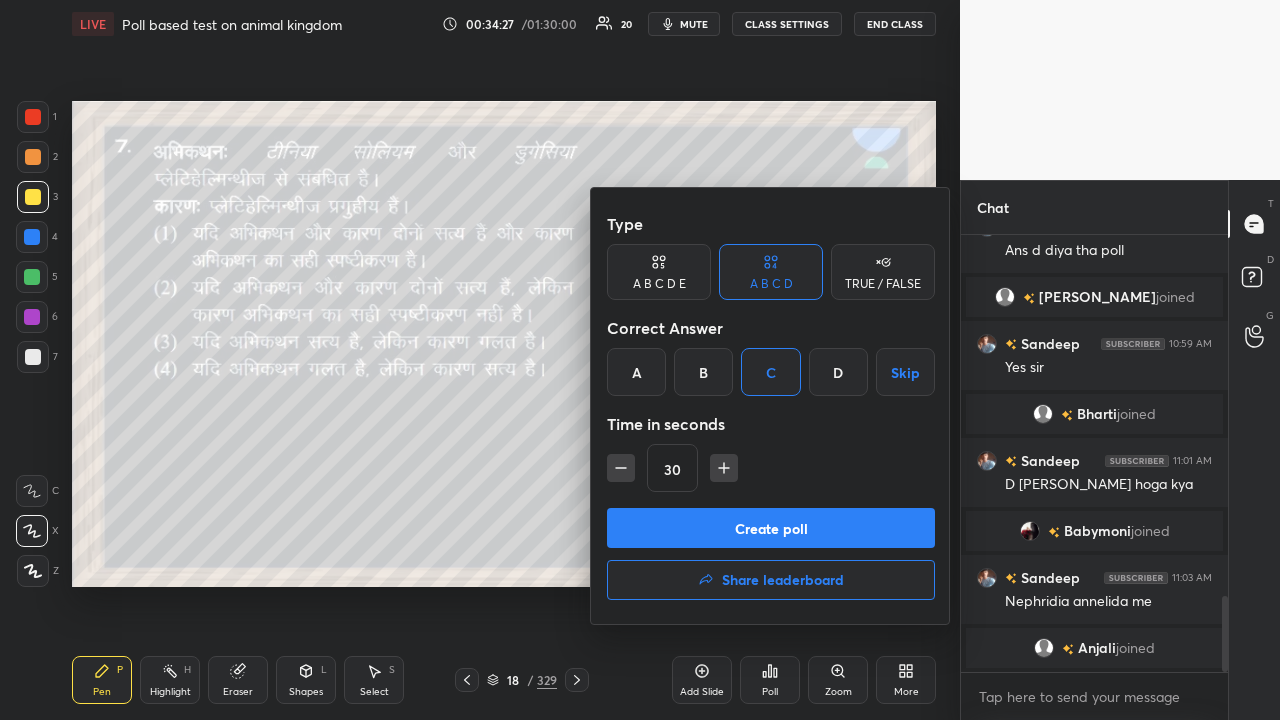 click on "Create poll" at bounding box center (771, 528) 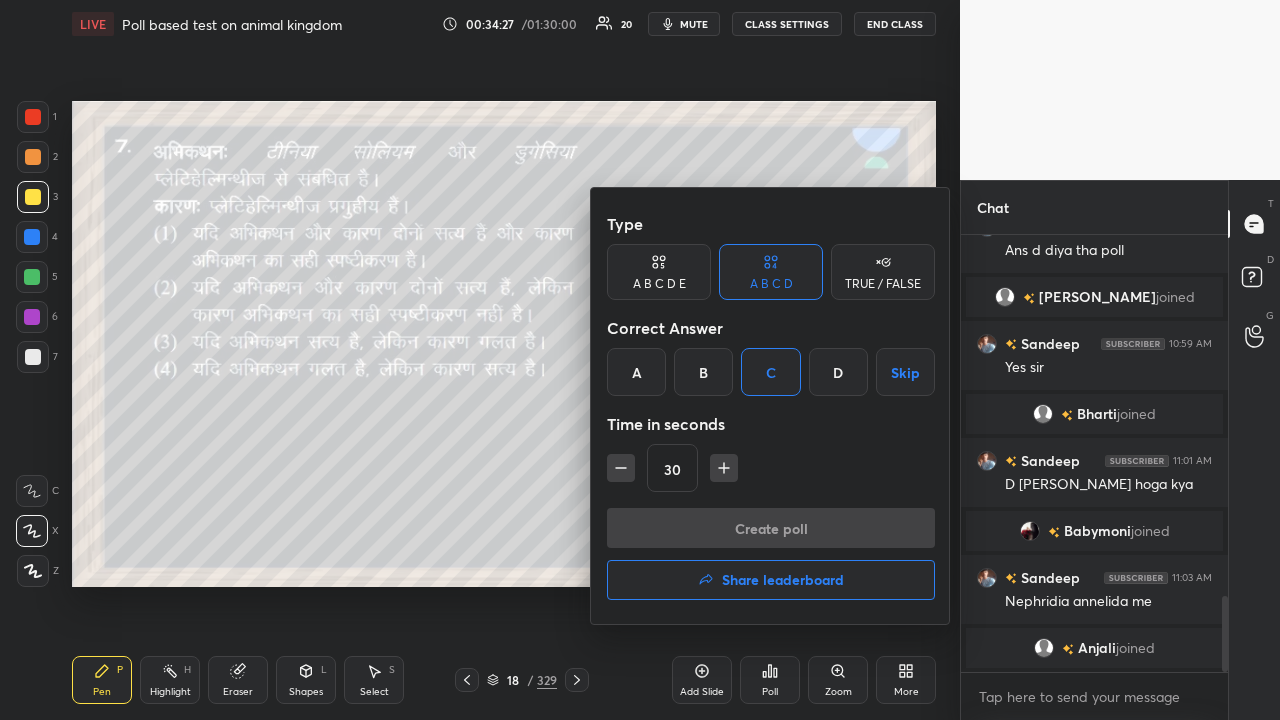 scroll, scrollTop: 398, scrollLeft: 261, axis: both 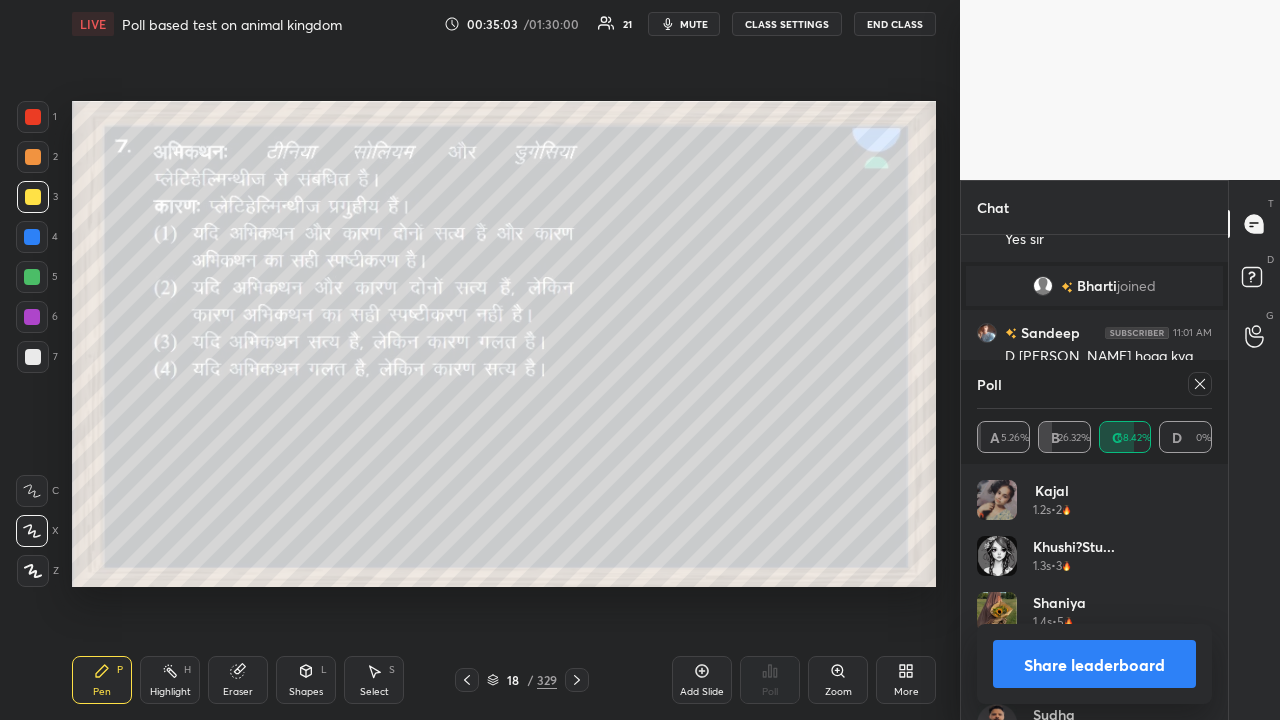 click on "7" at bounding box center [37, 361] 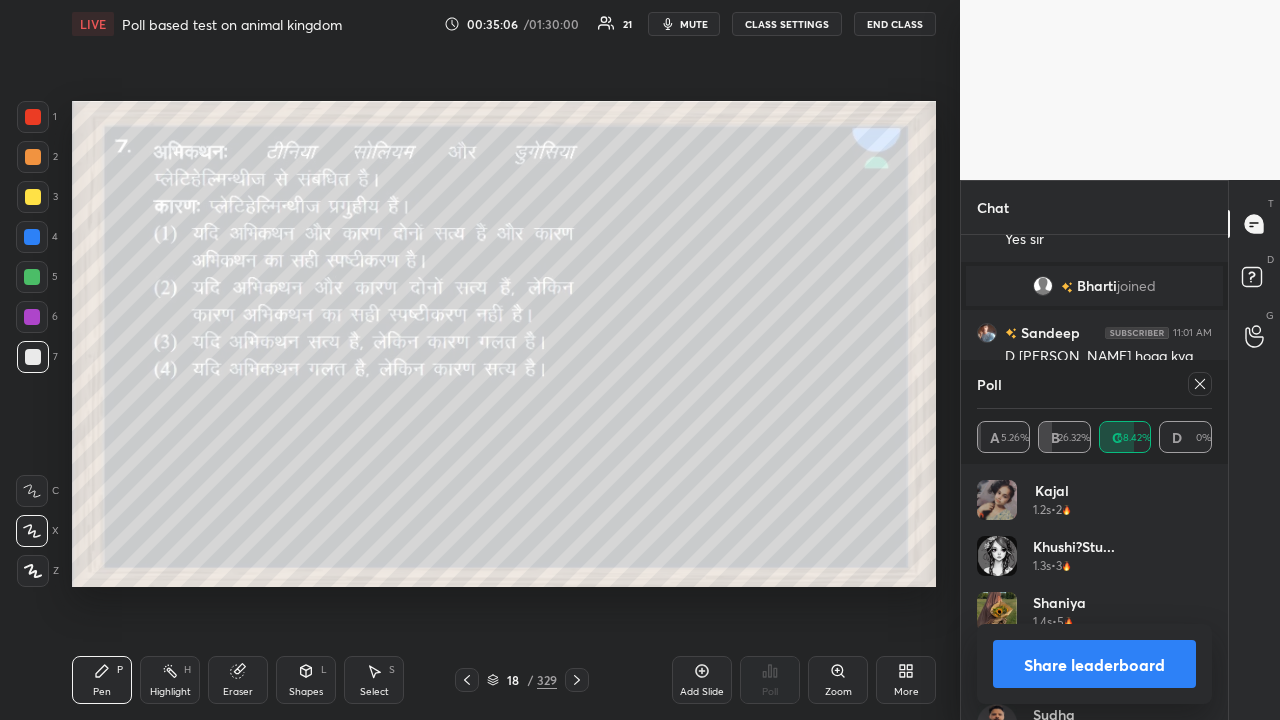 click 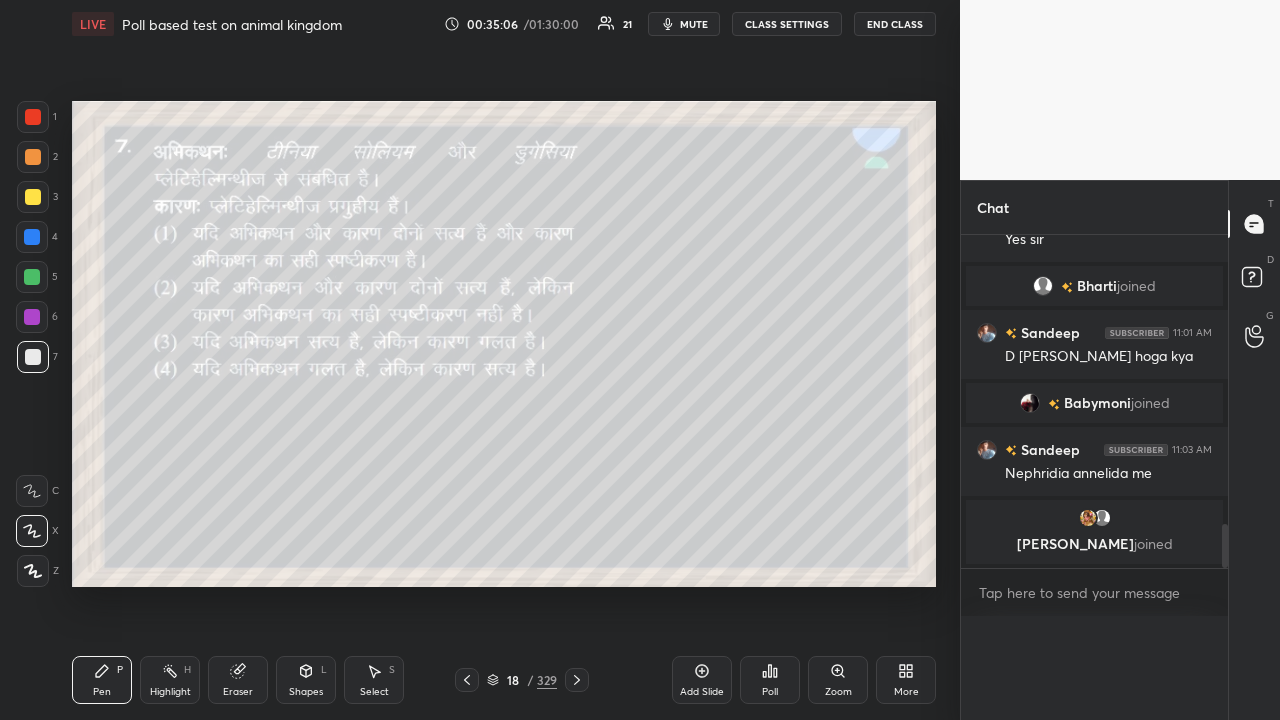 scroll, scrollTop: 0, scrollLeft: 0, axis: both 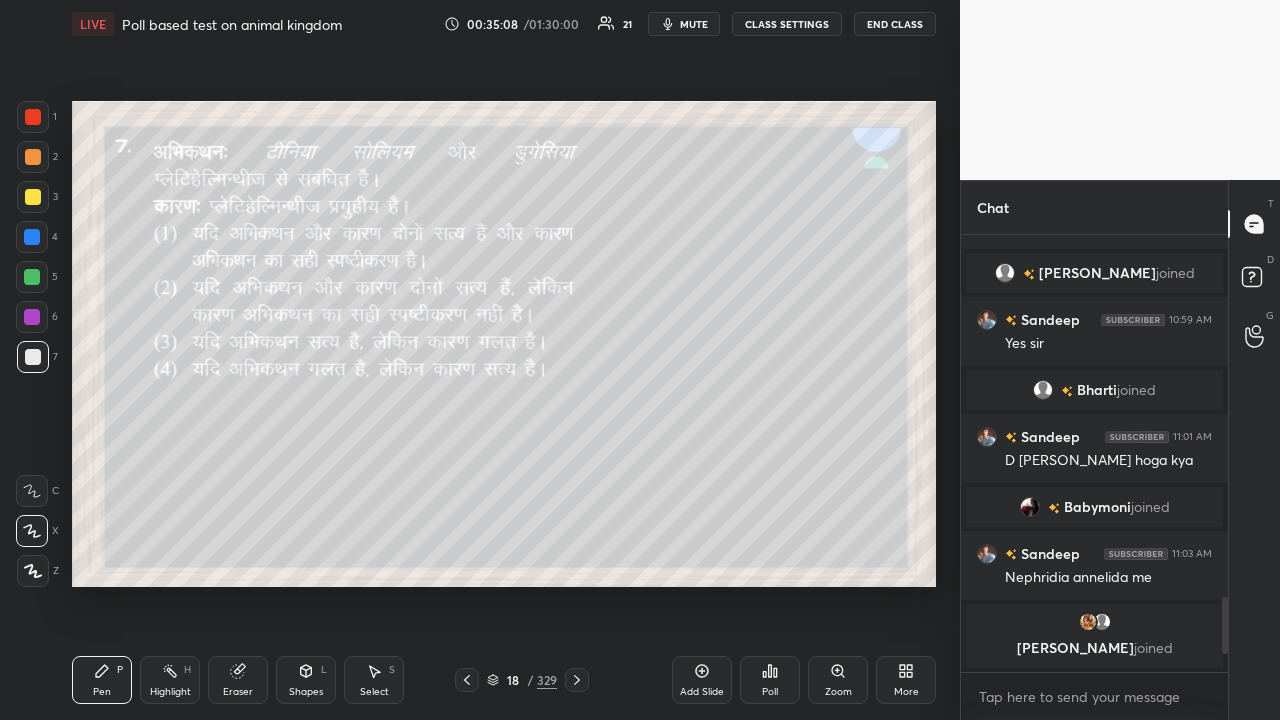 click 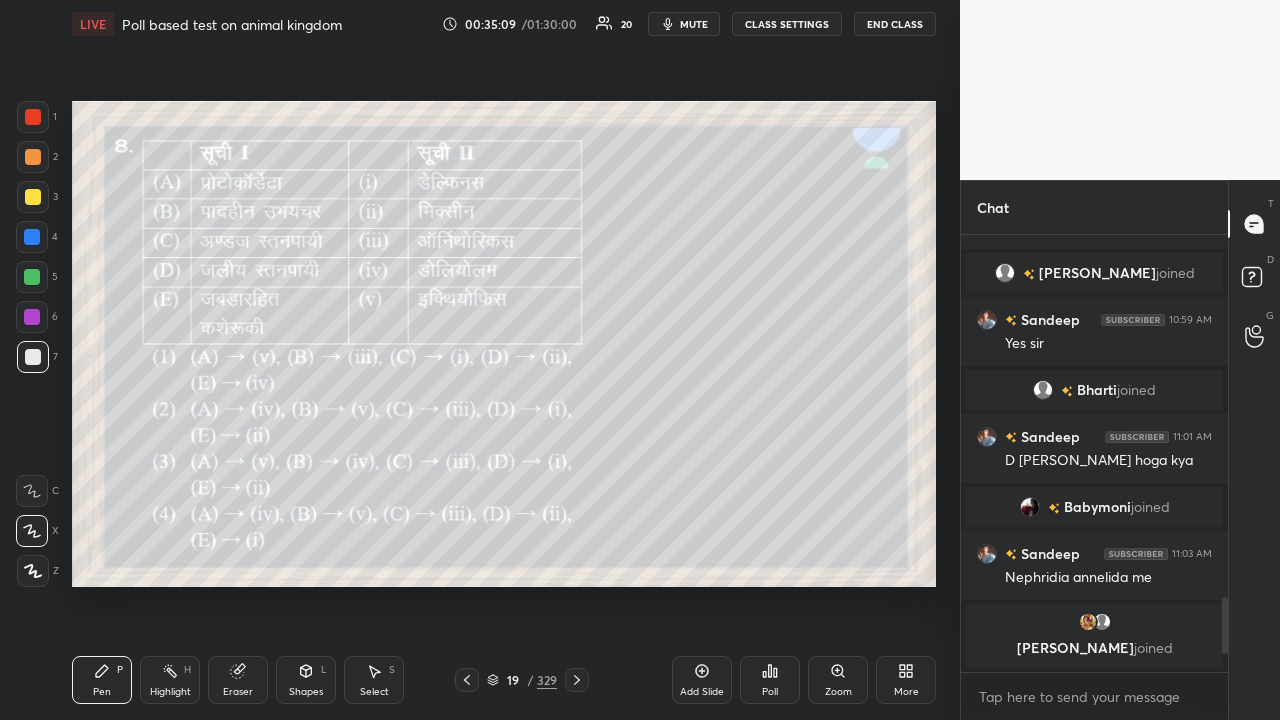 click at bounding box center [33, 197] 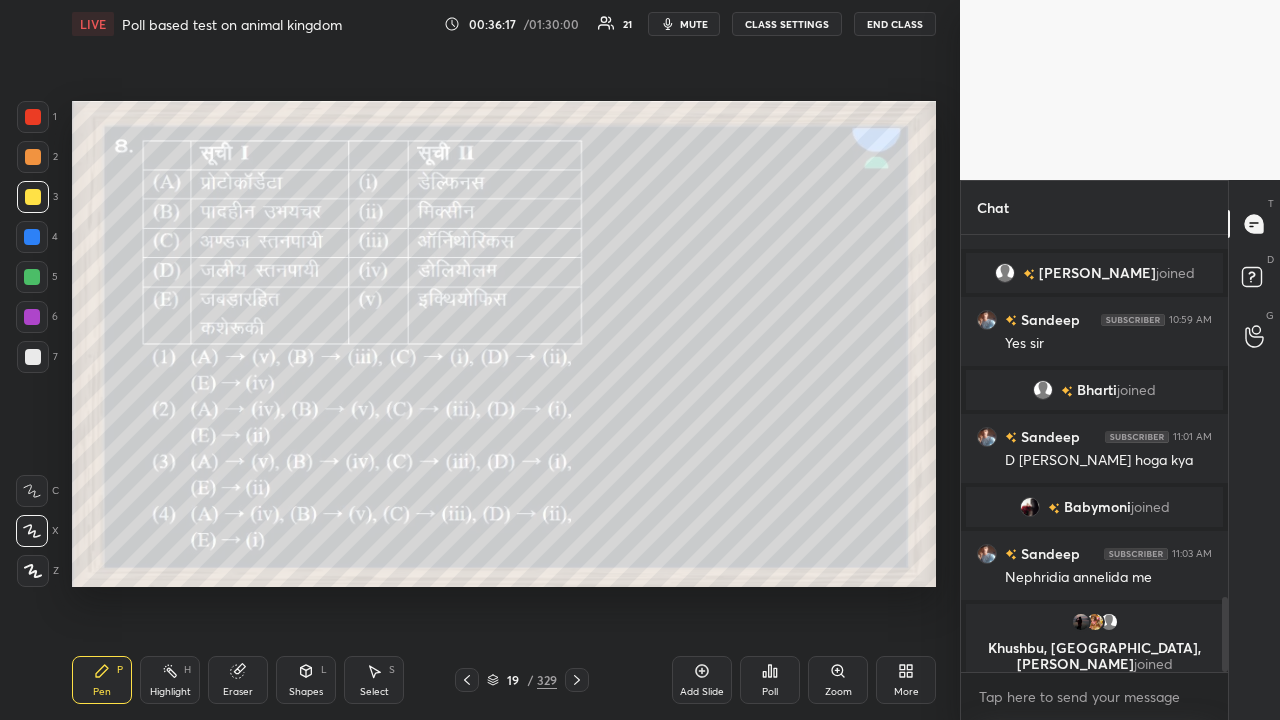 click on "Poll" at bounding box center [770, 680] 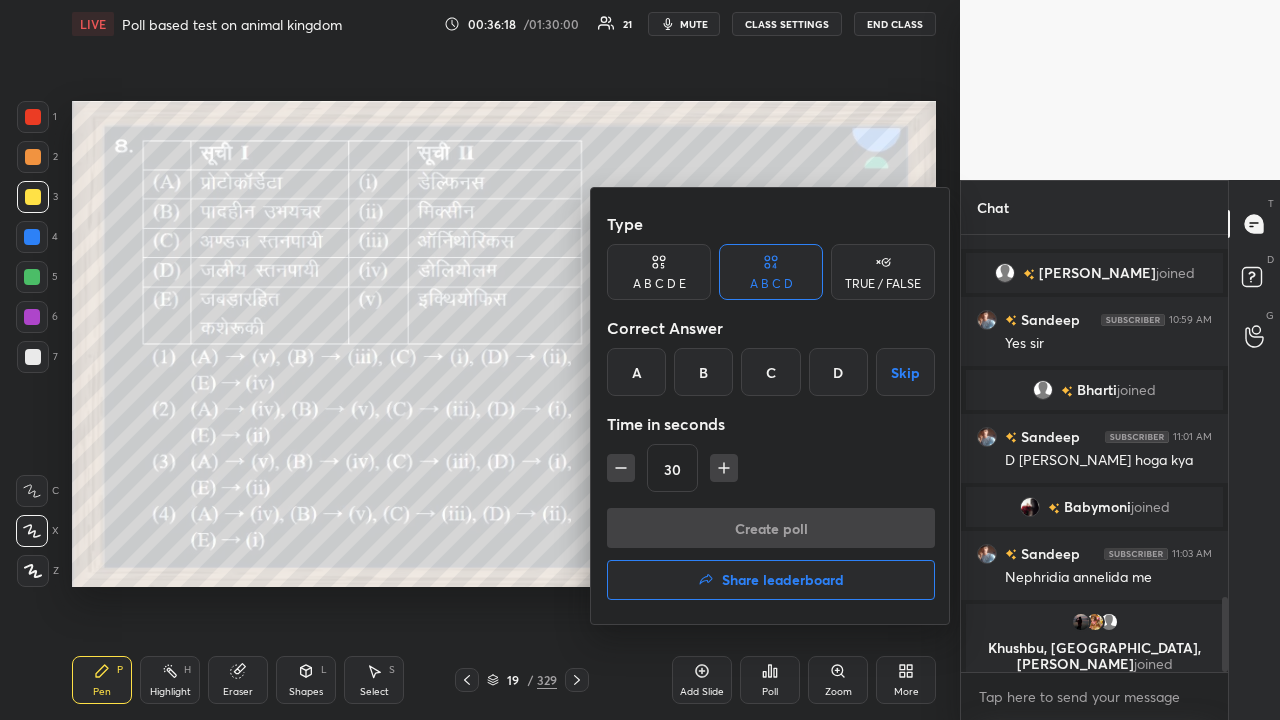 click on "C" at bounding box center (770, 372) 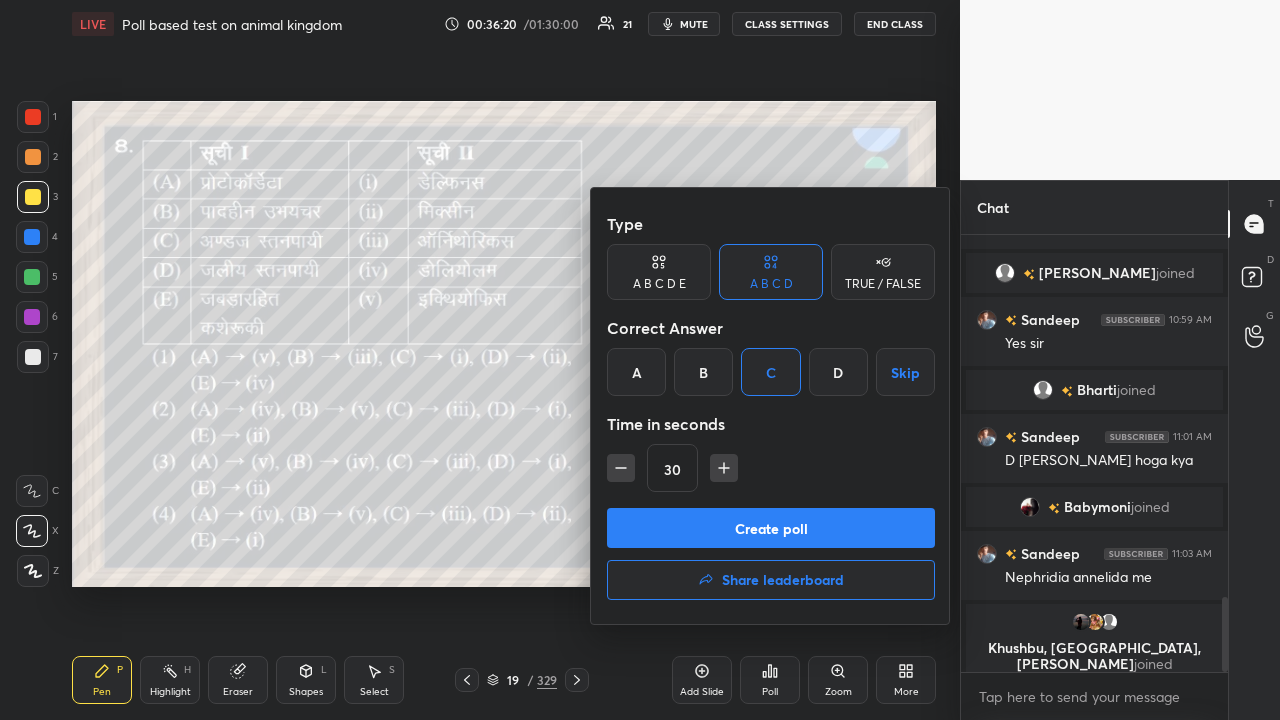 click on "Create poll" at bounding box center (771, 528) 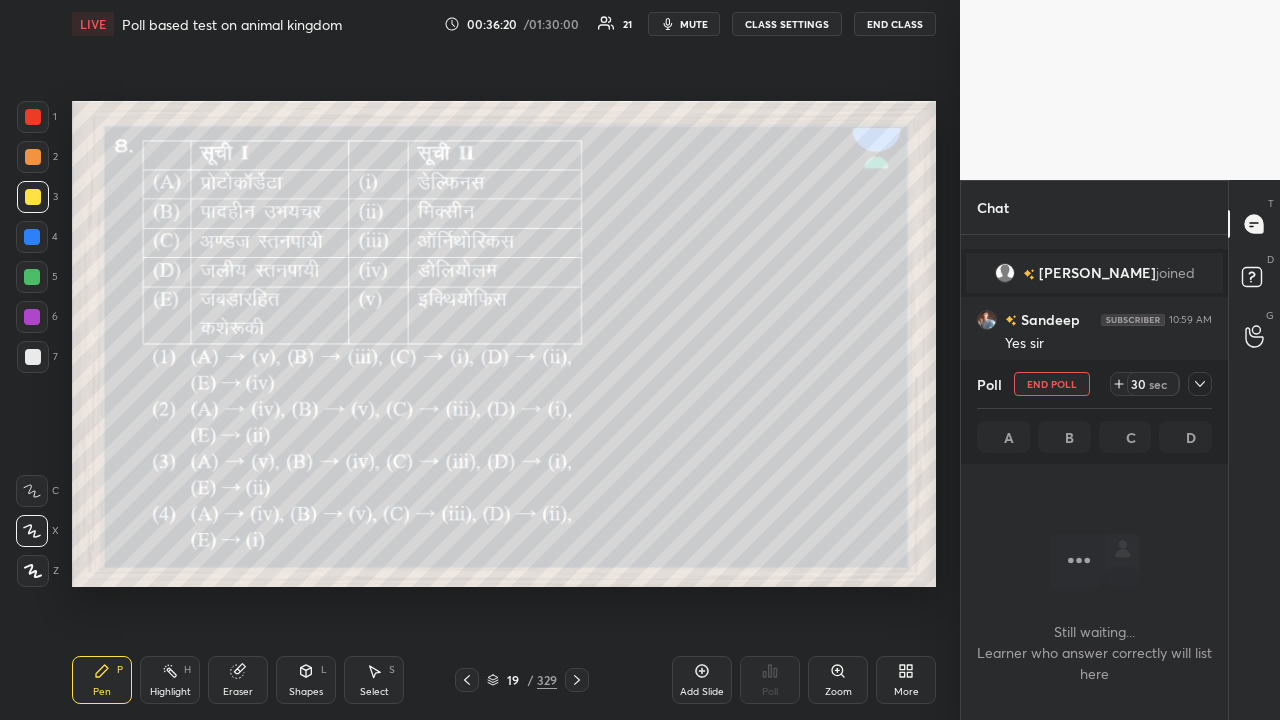 scroll, scrollTop: 333, scrollLeft: 261, axis: both 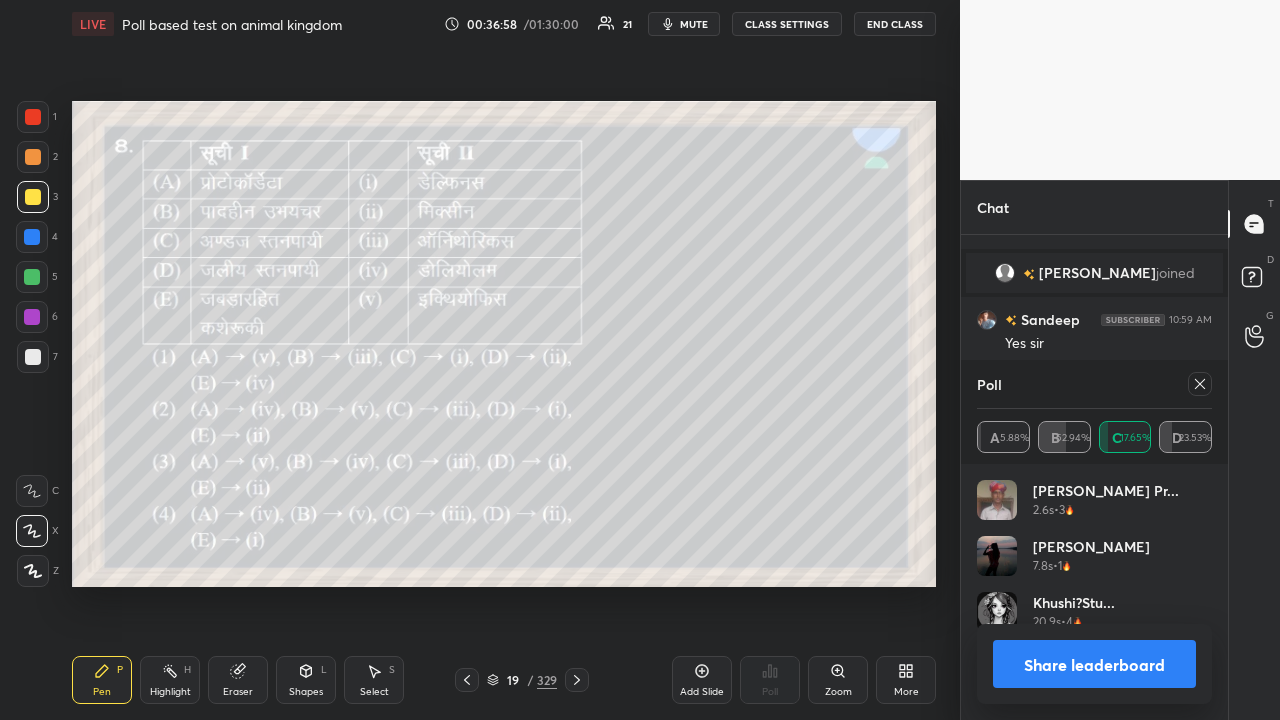 click 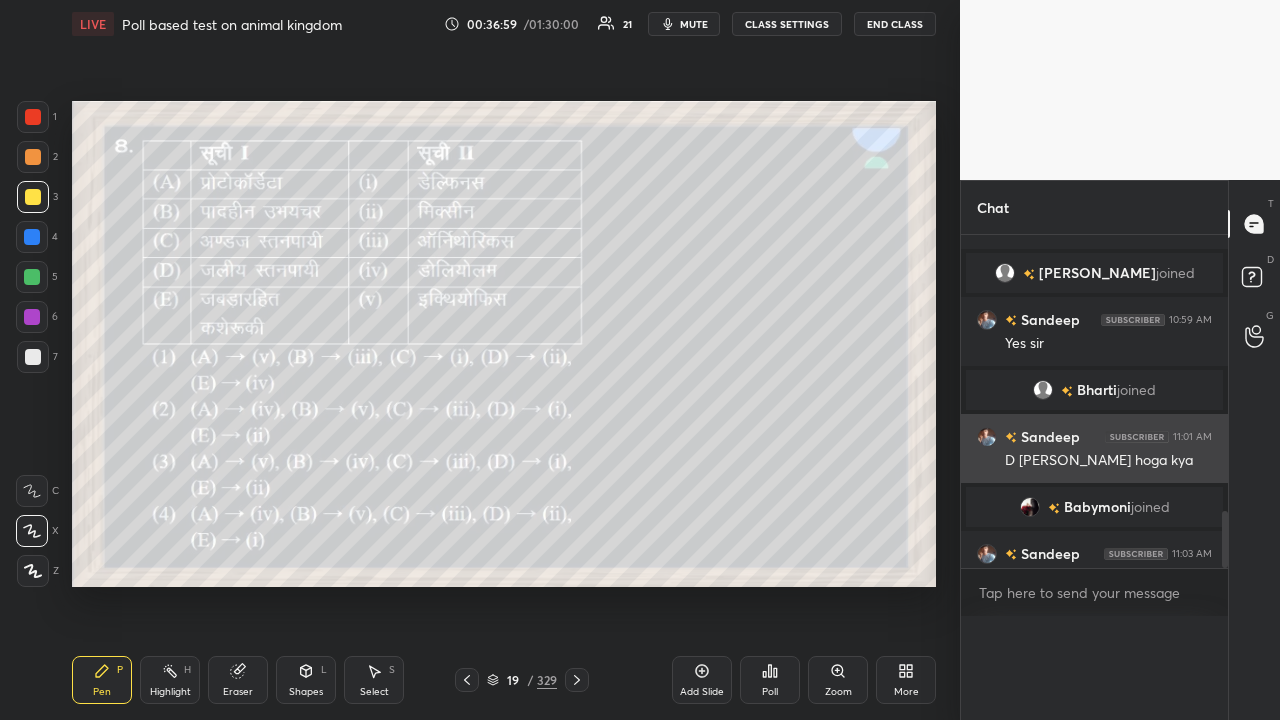 scroll, scrollTop: 120, scrollLeft: 229, axis: both 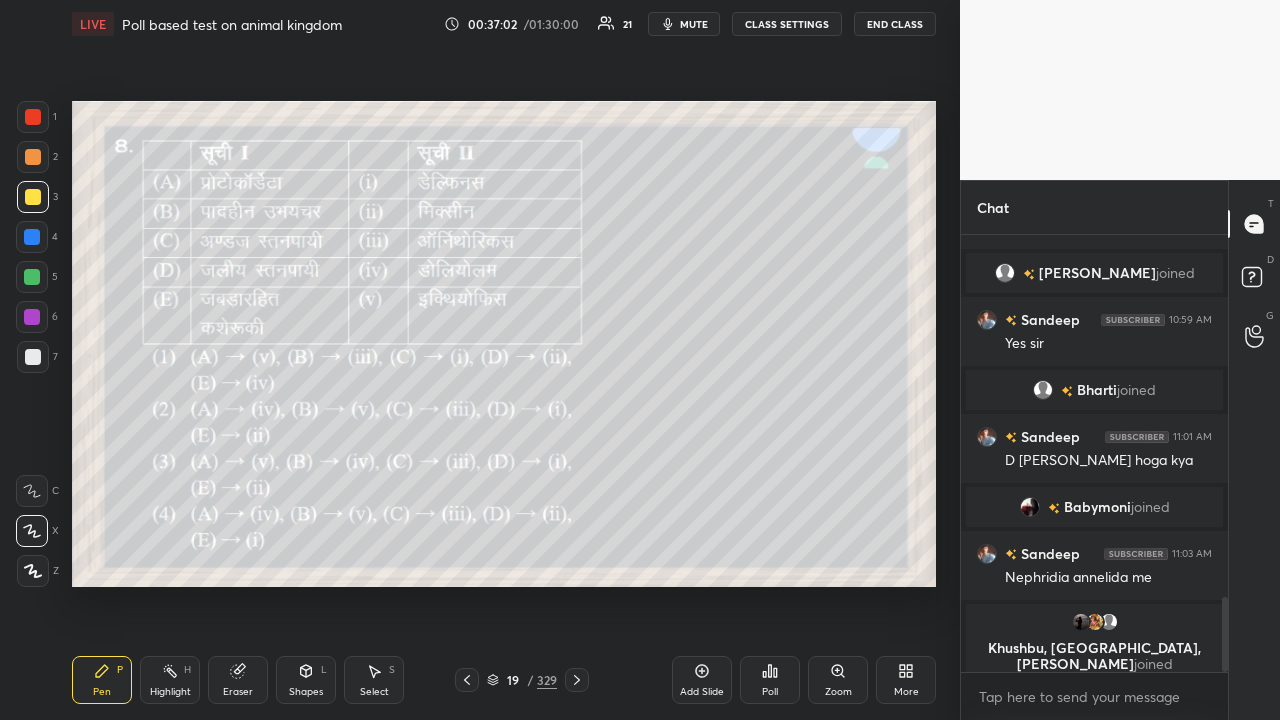 click at bounding box center (32, 237) 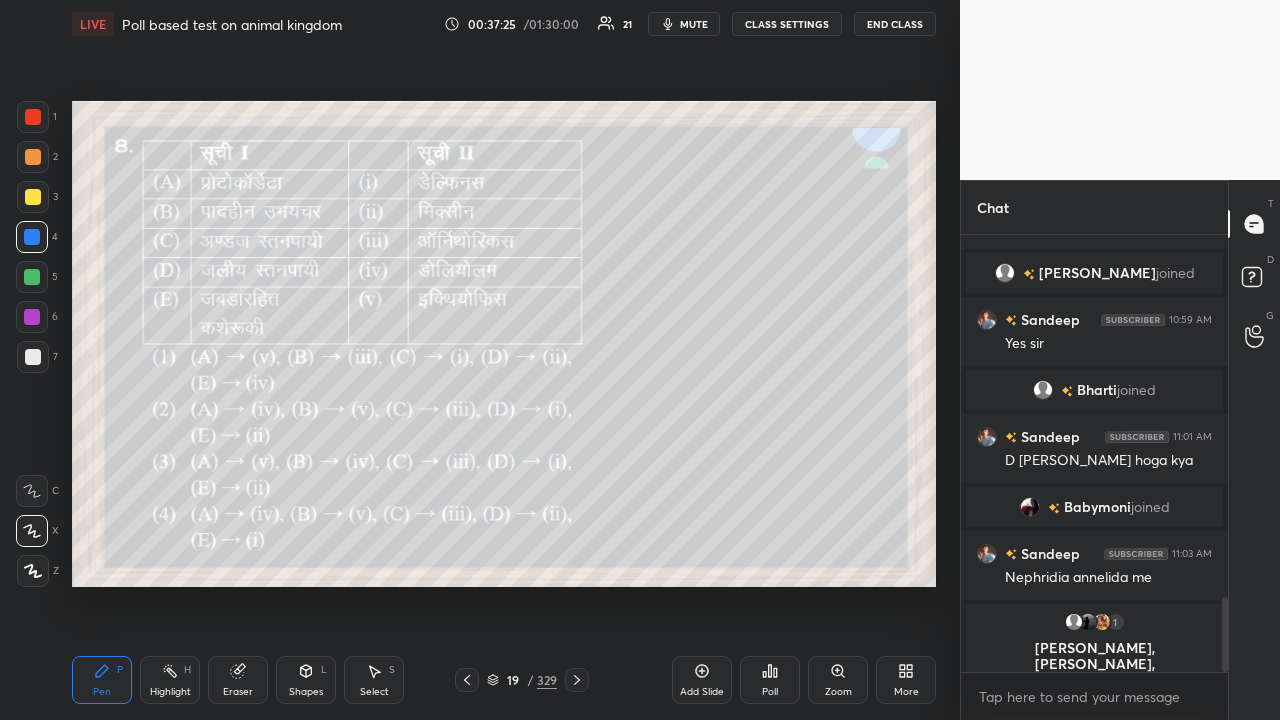 scroll, scrollTop: 2120, scrollLeft: 0, axis: vertical 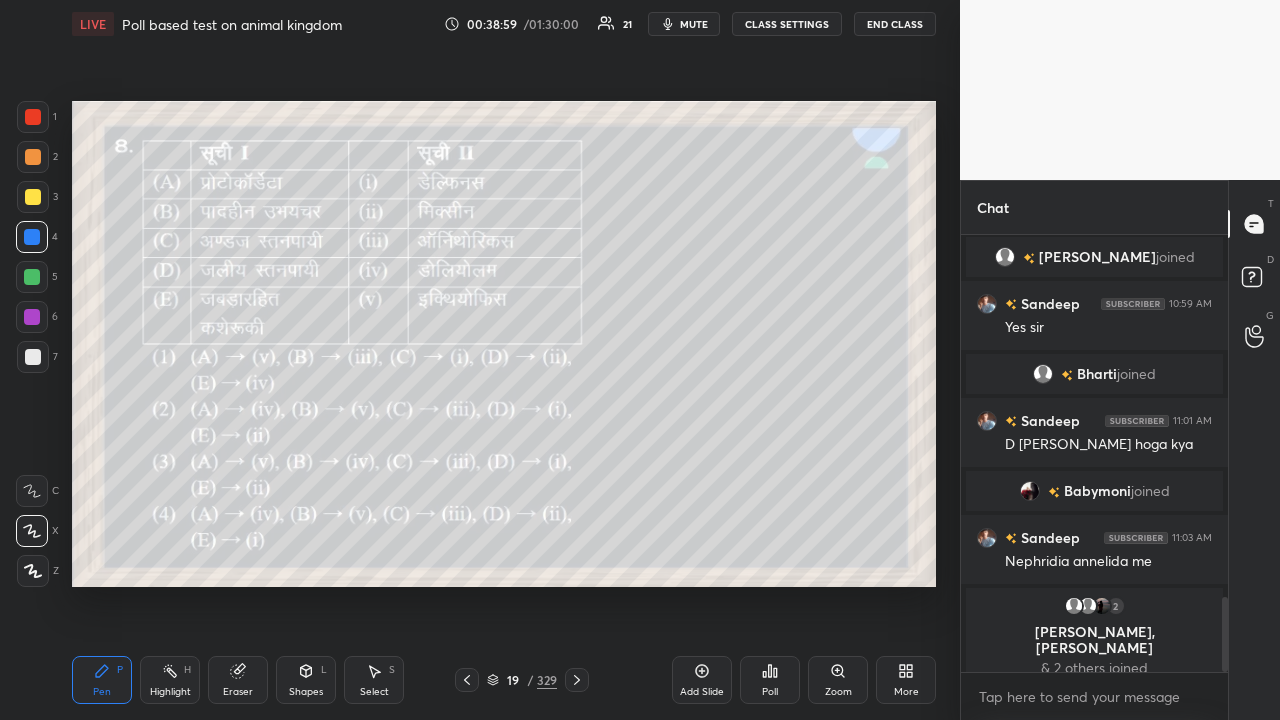click 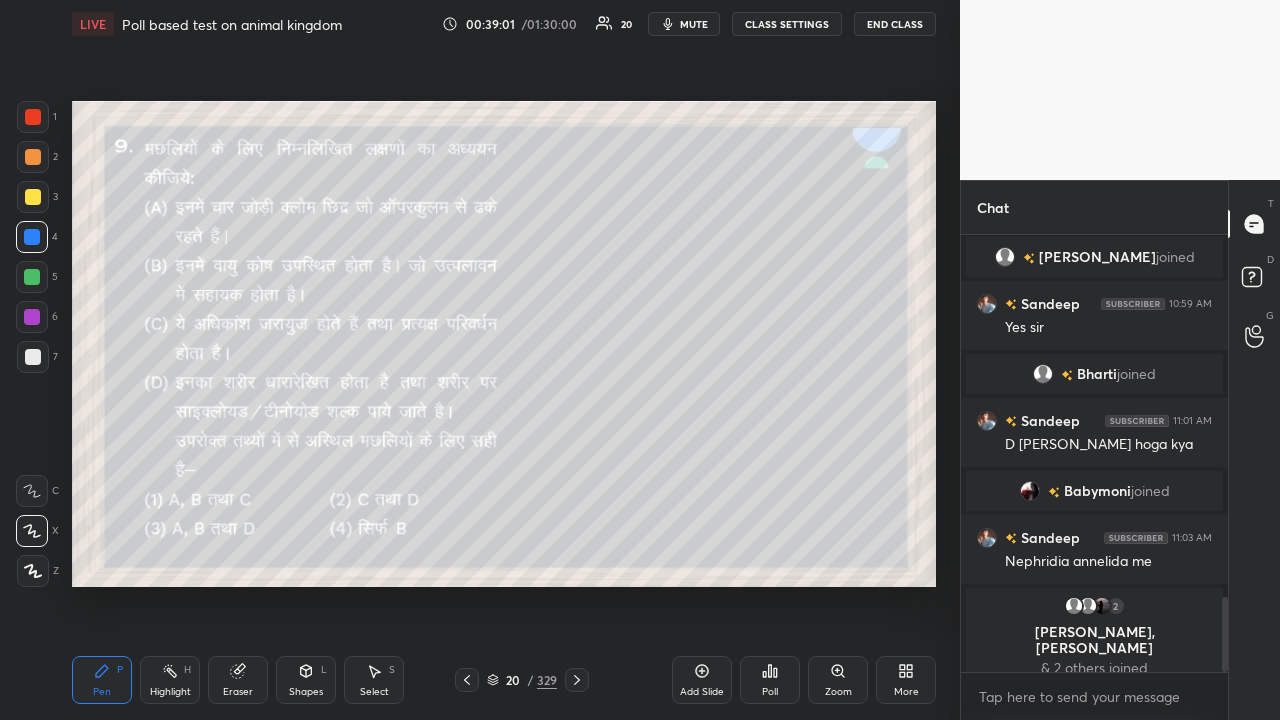 click at bounding box center [33, 197] 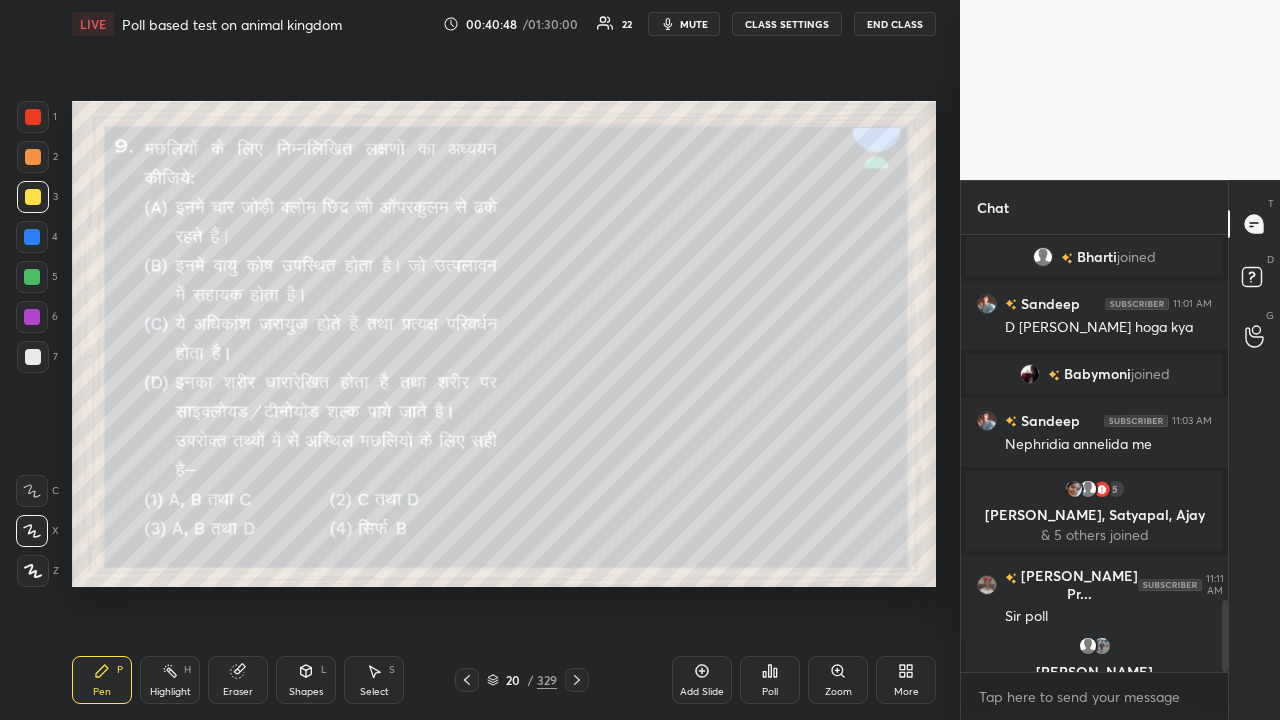 scroll, scrollTop: 2206, scrollLeft: 0, axis: vertical 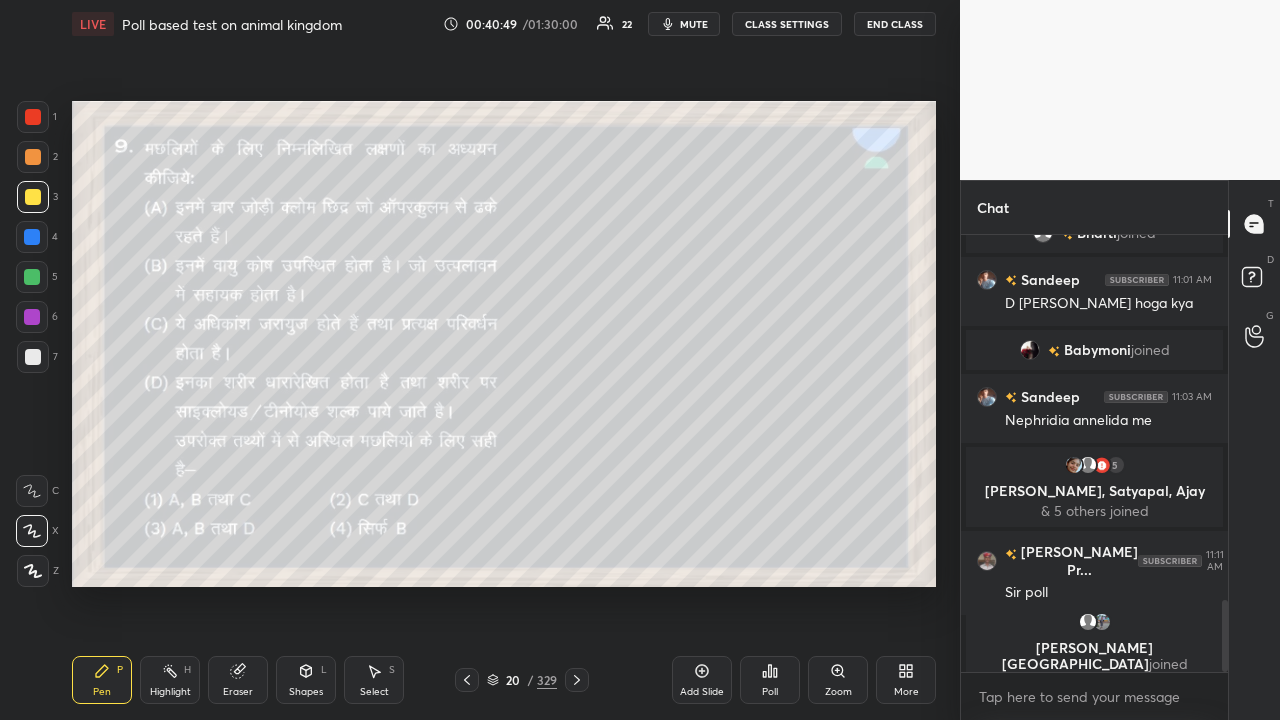 click on "Poll" at bounding box center [770, 692] 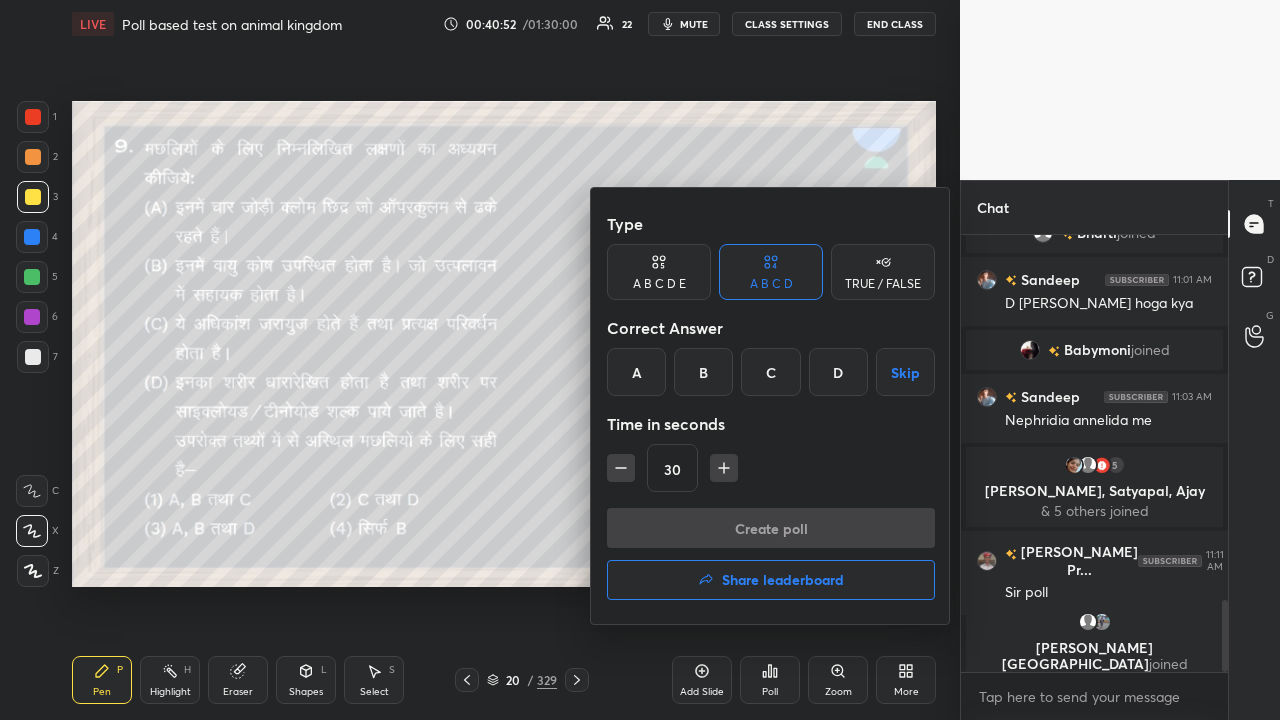 click on "C" at bounding box center [770, 372] 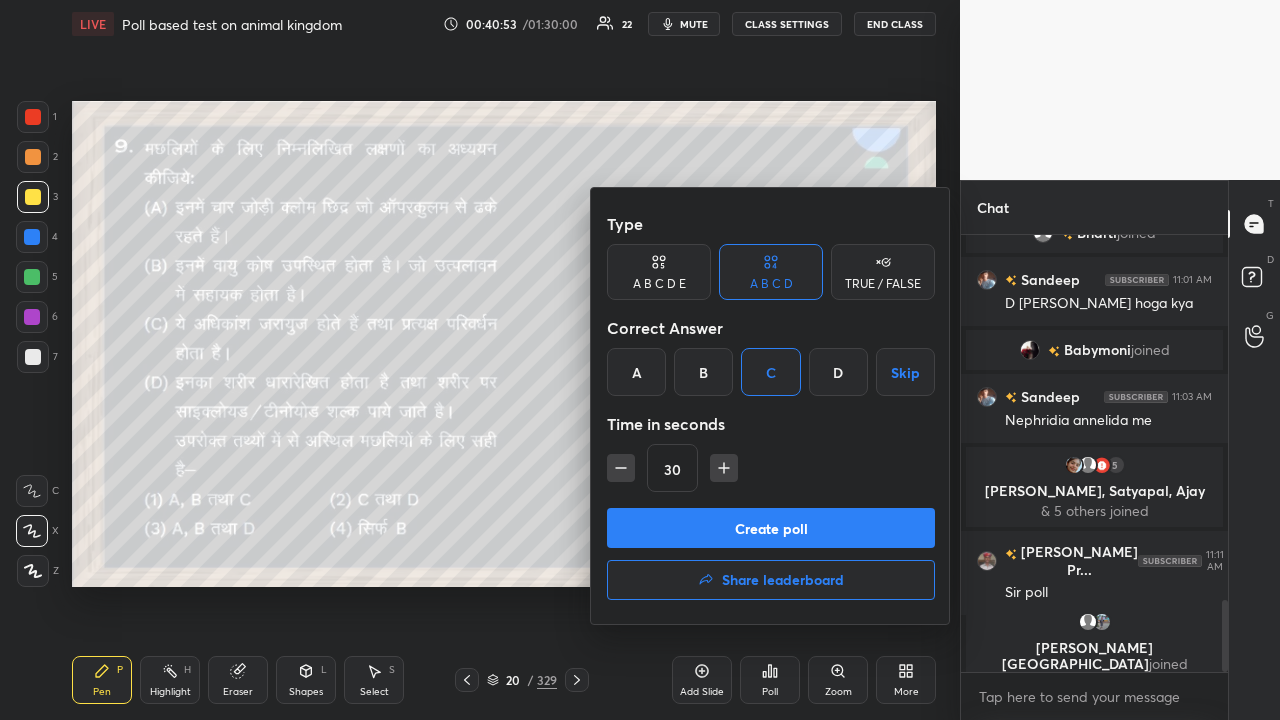 click on "Create poll" at bounding box center [771, 528] 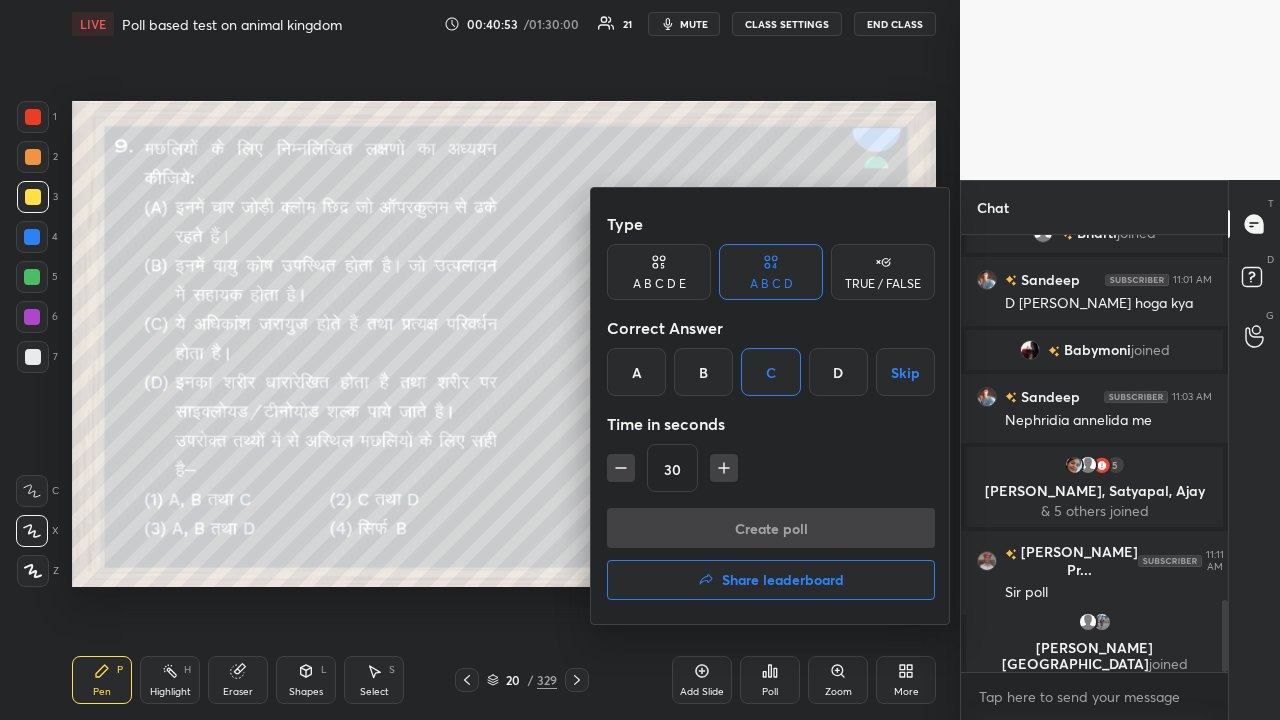 scroll, scrollTop: 398, scrollLeft: 261, axis: both 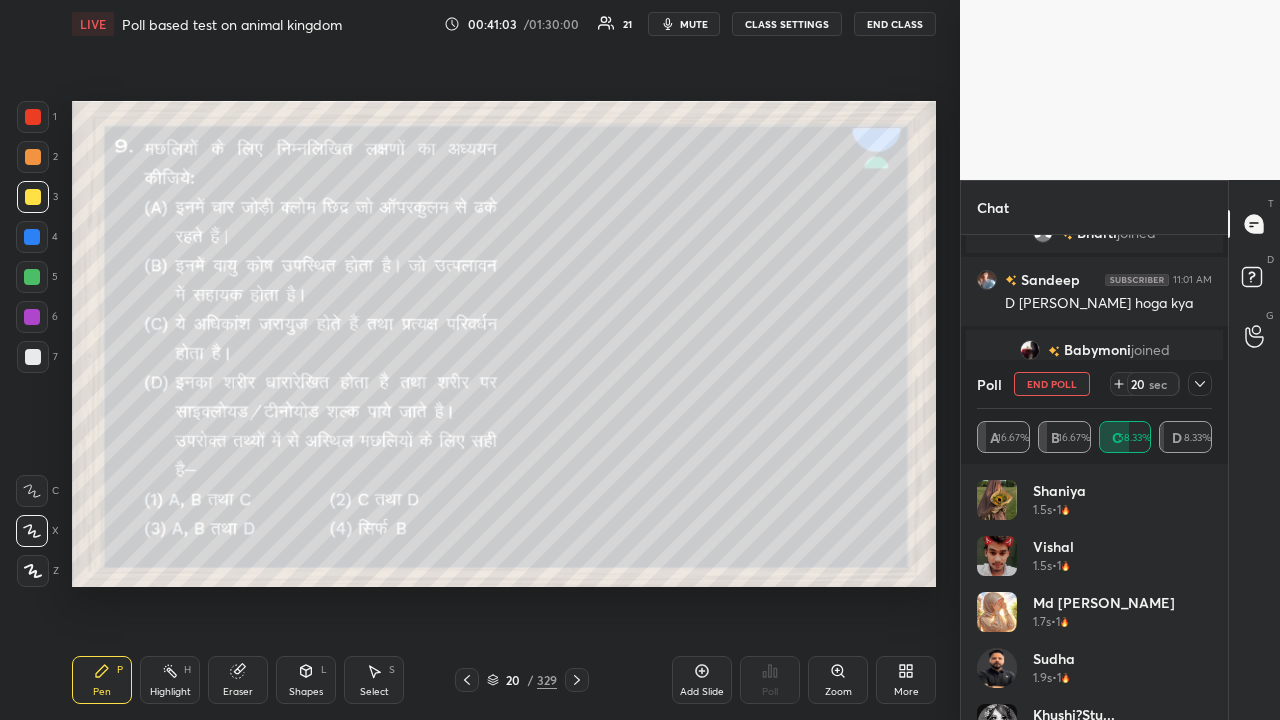 click at bounding box center (32, 277) 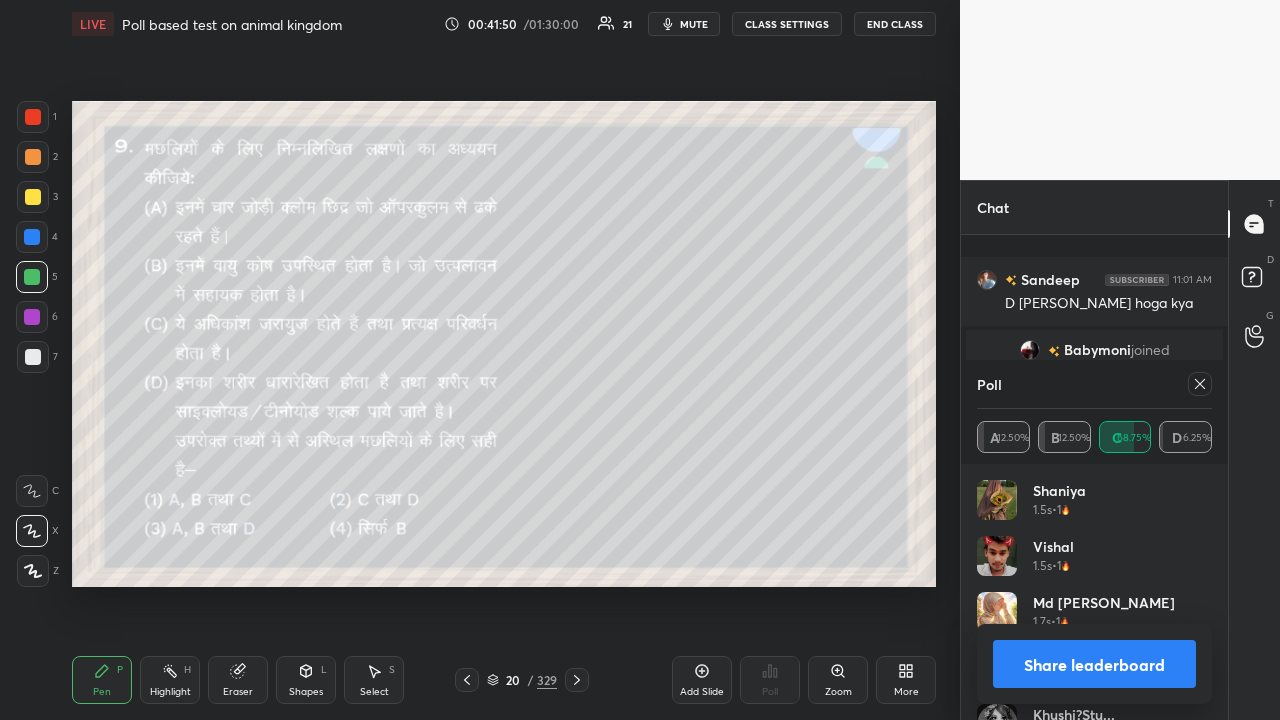 scroll, scrollTop: 2326, scrollLeft: 0, axis: vertical 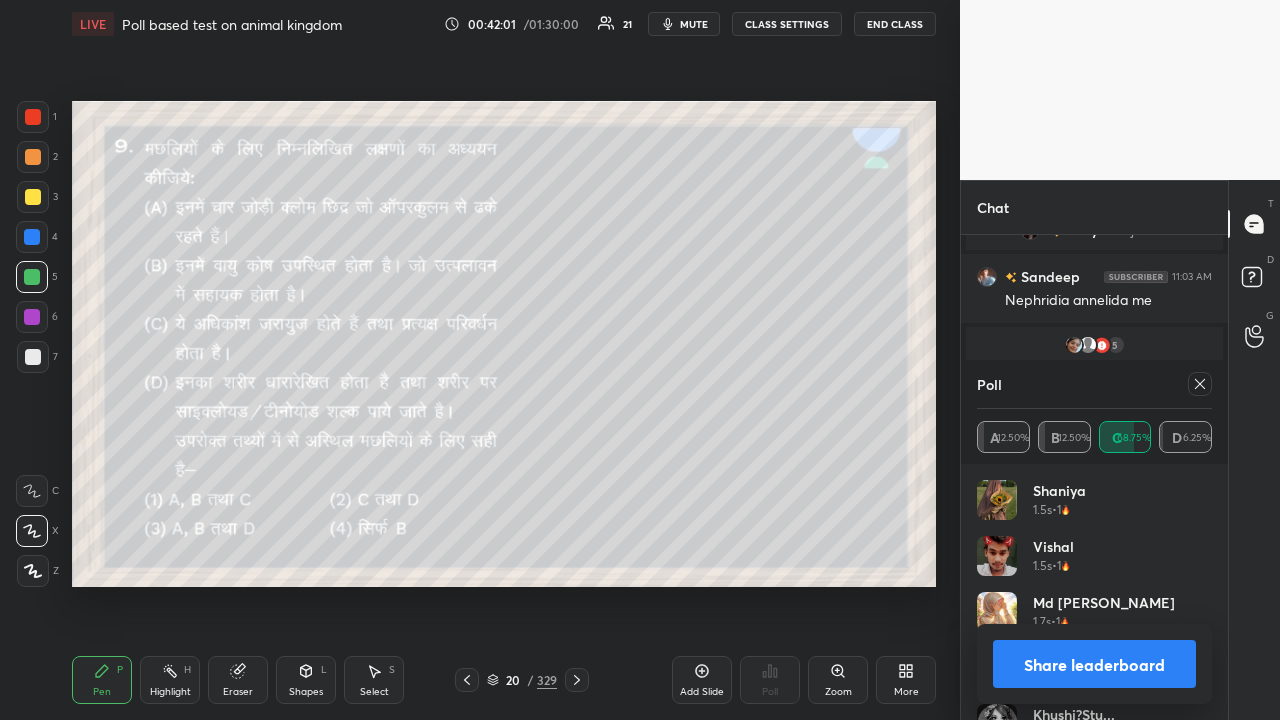 click at bounding box center [33, 197] 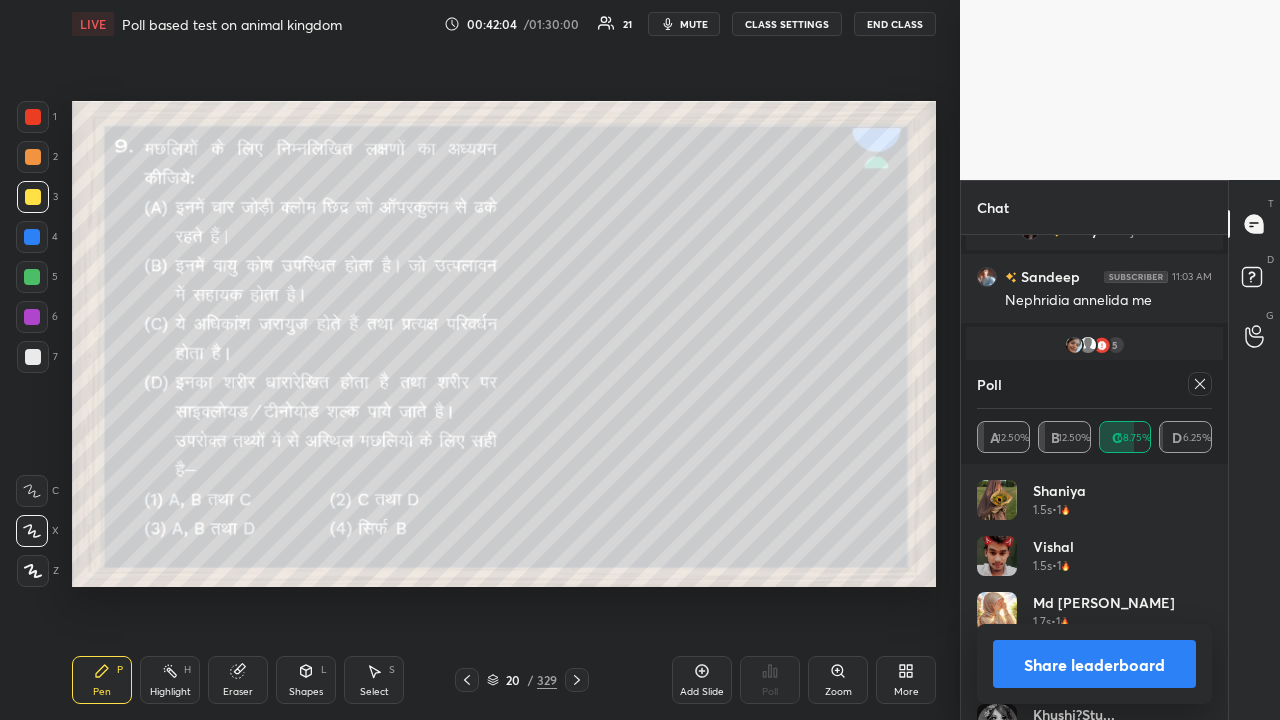 drag, startPoint x: 1210, startPoint y: 379, endPoint x: 1192, endPoint y: 381, distance: 18.110771 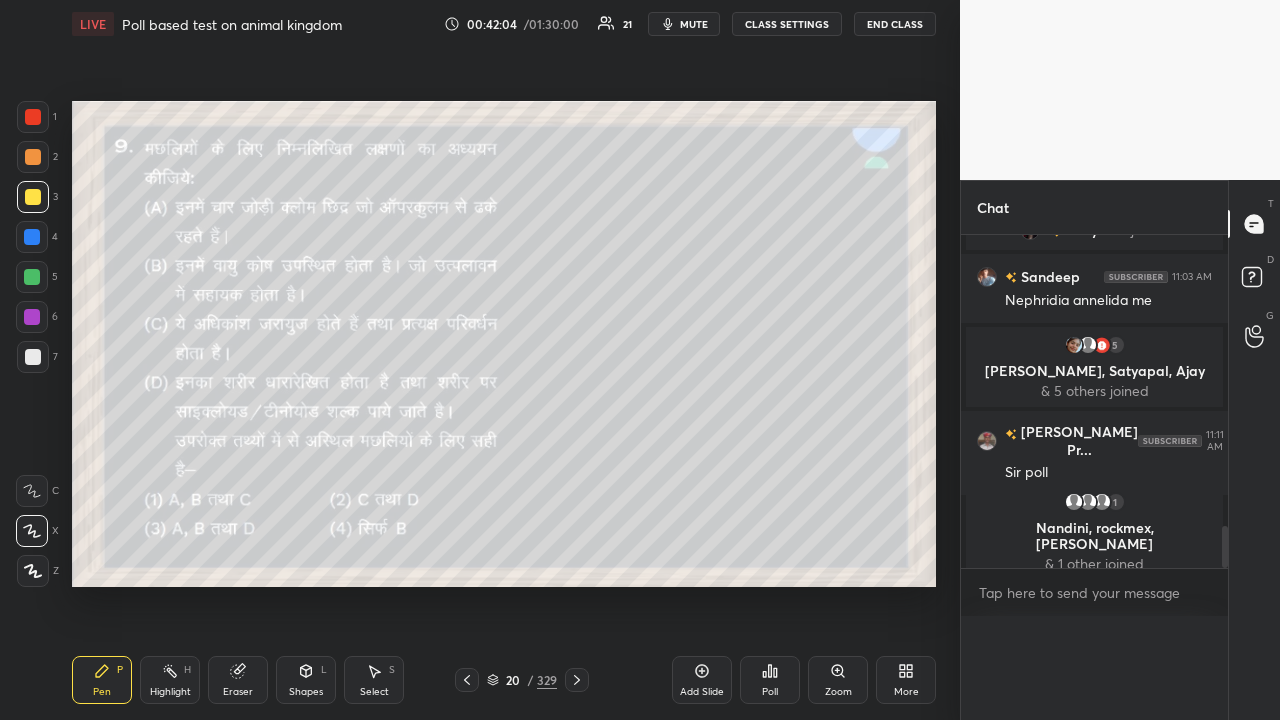 scroll, scrollTop: 121, scrollLeft: 229, axis: both 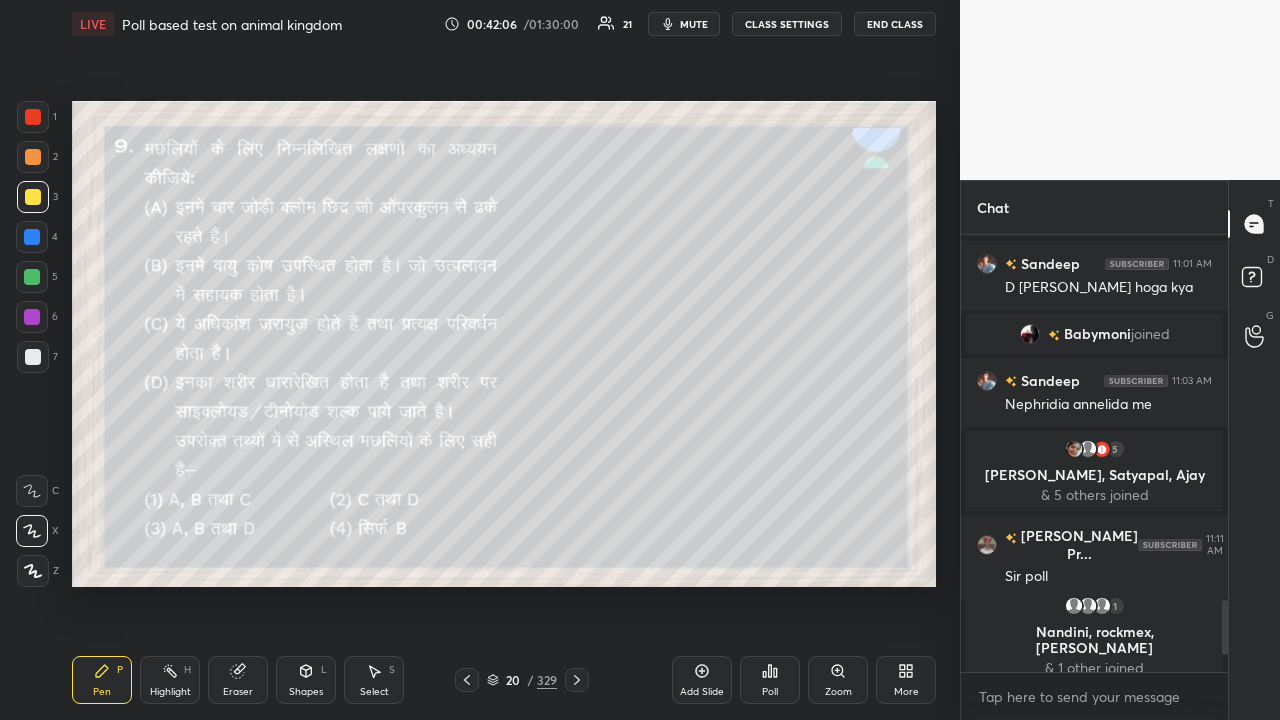 click 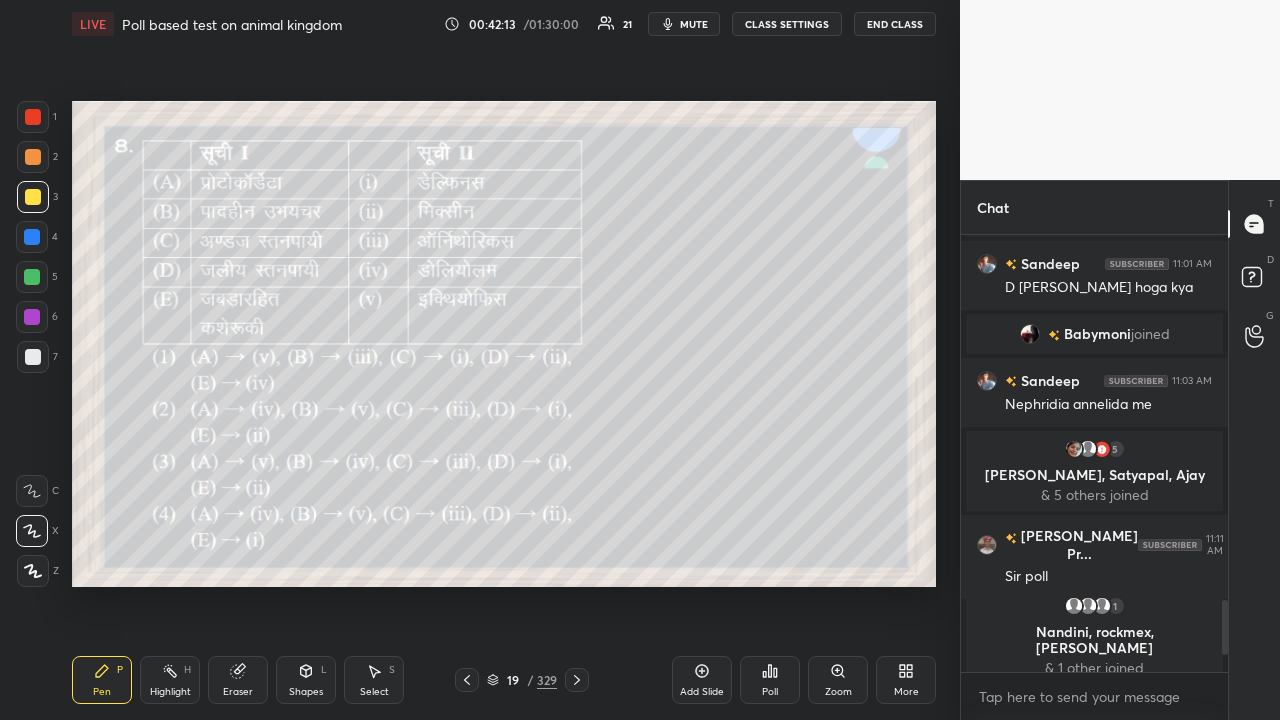click 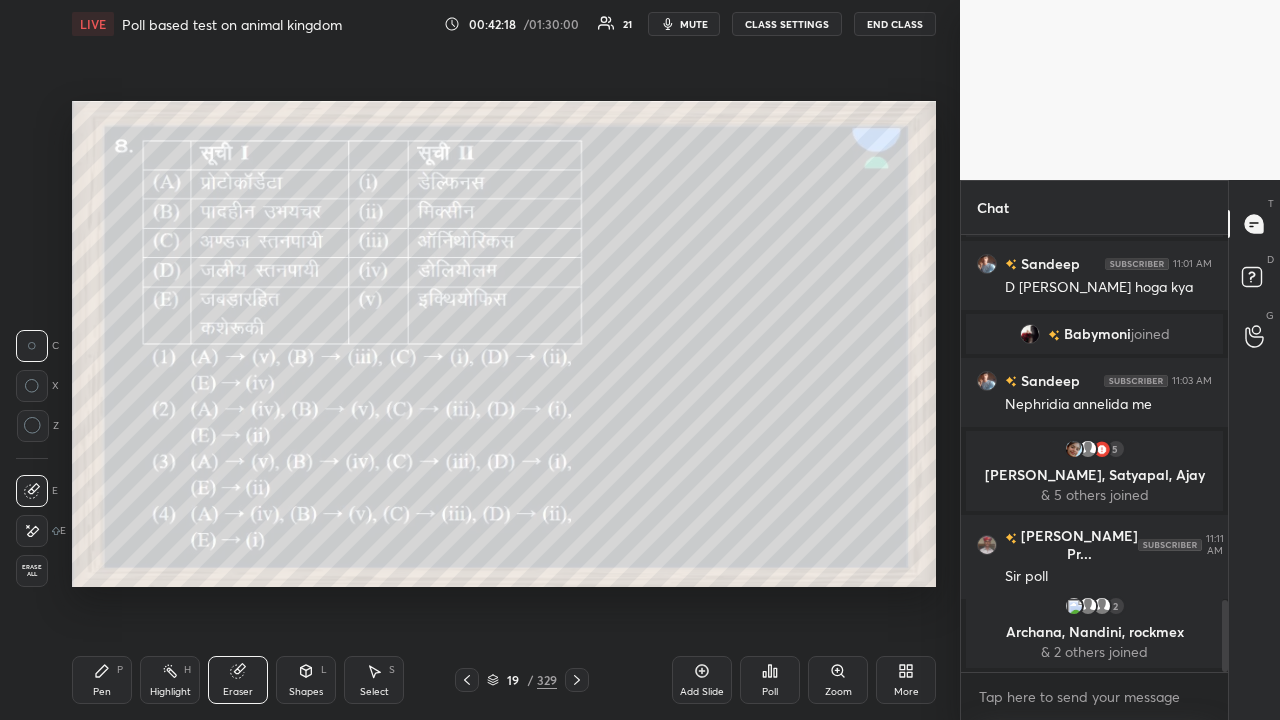 click on "Pen P" at bounding box center (102, 680) 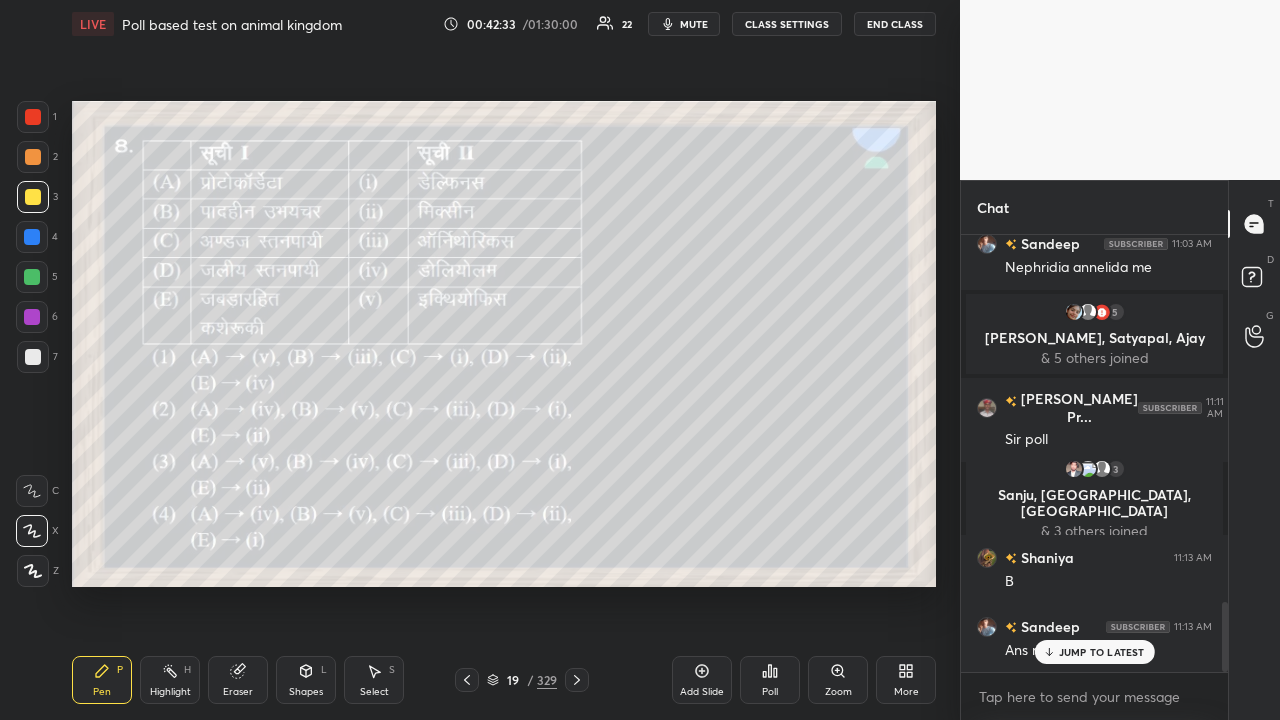 scroll, scrollTop: 2366, scrollLeft: 0, axis: vertical 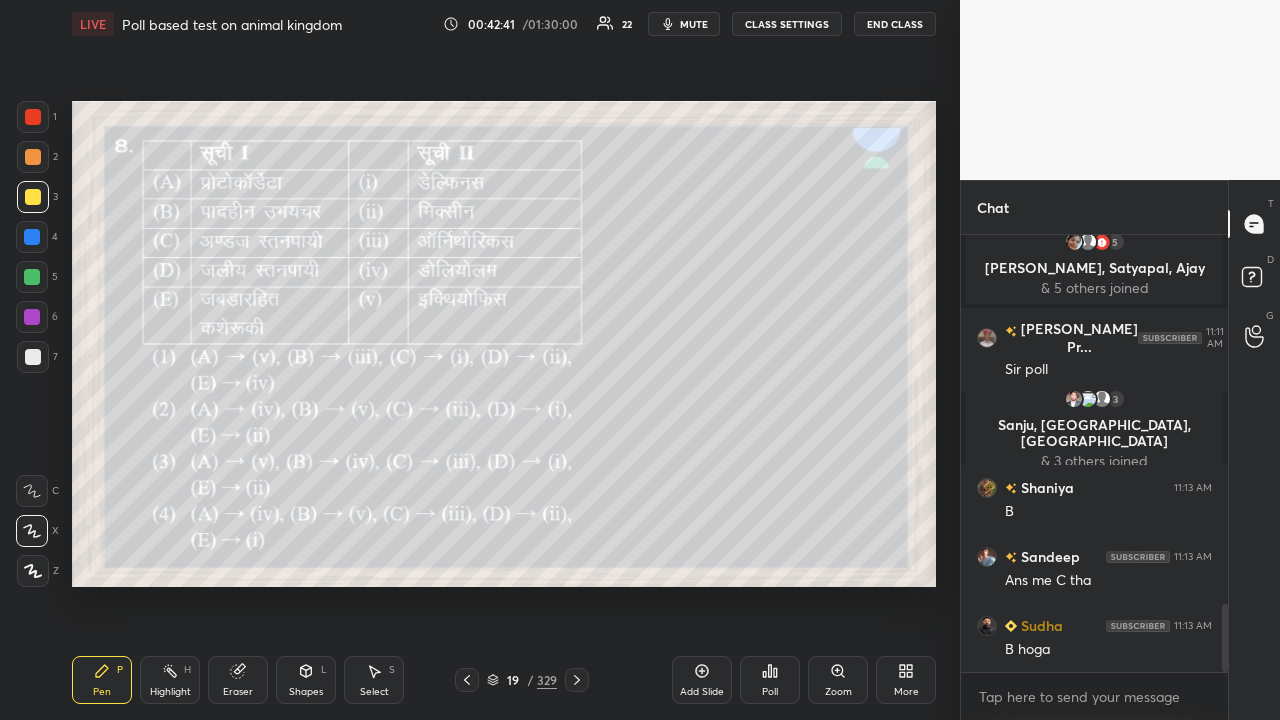 drag, startPoint x: 17, startPoint y: 194, endPoint x: 31, endPoint y: 224, distance: 33.105892 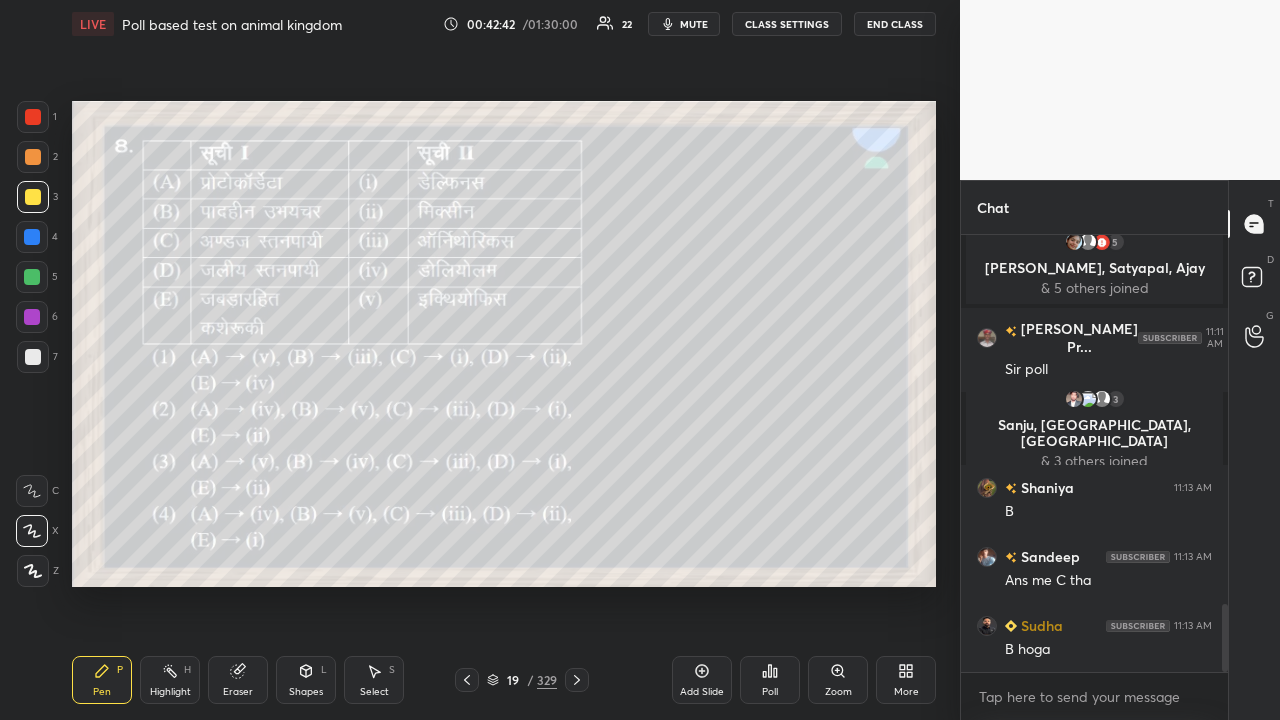 click 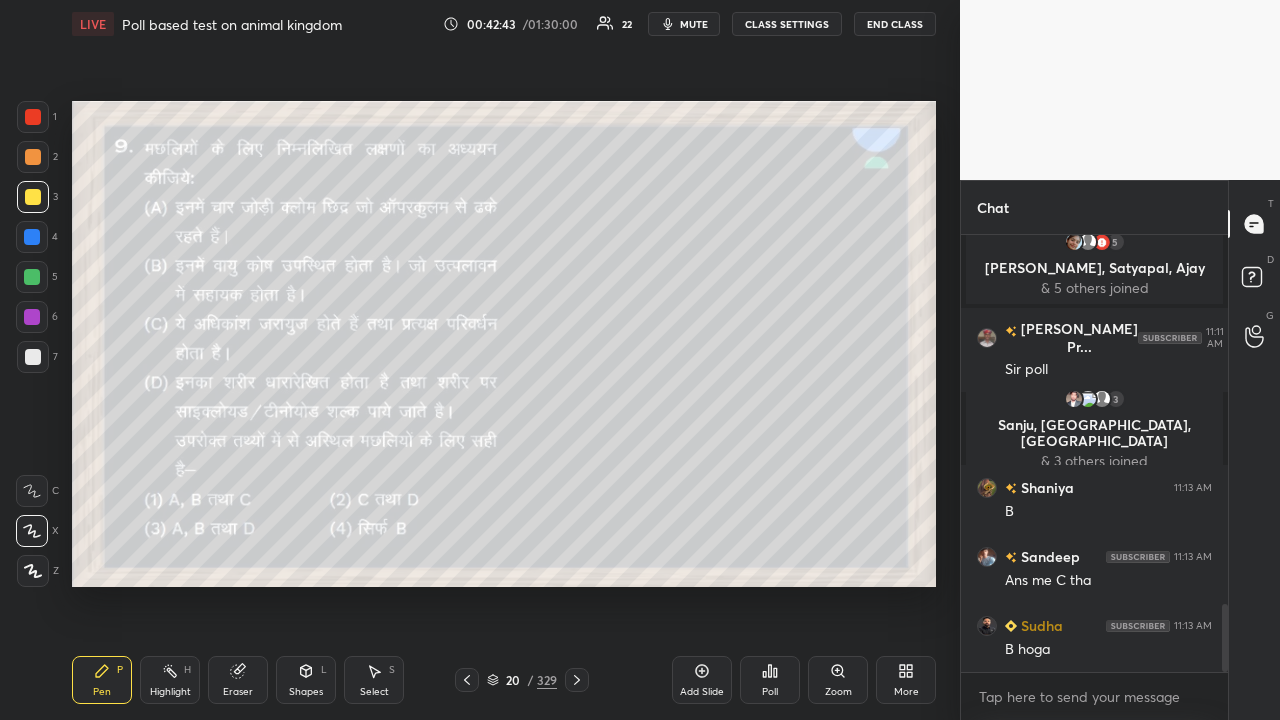 click 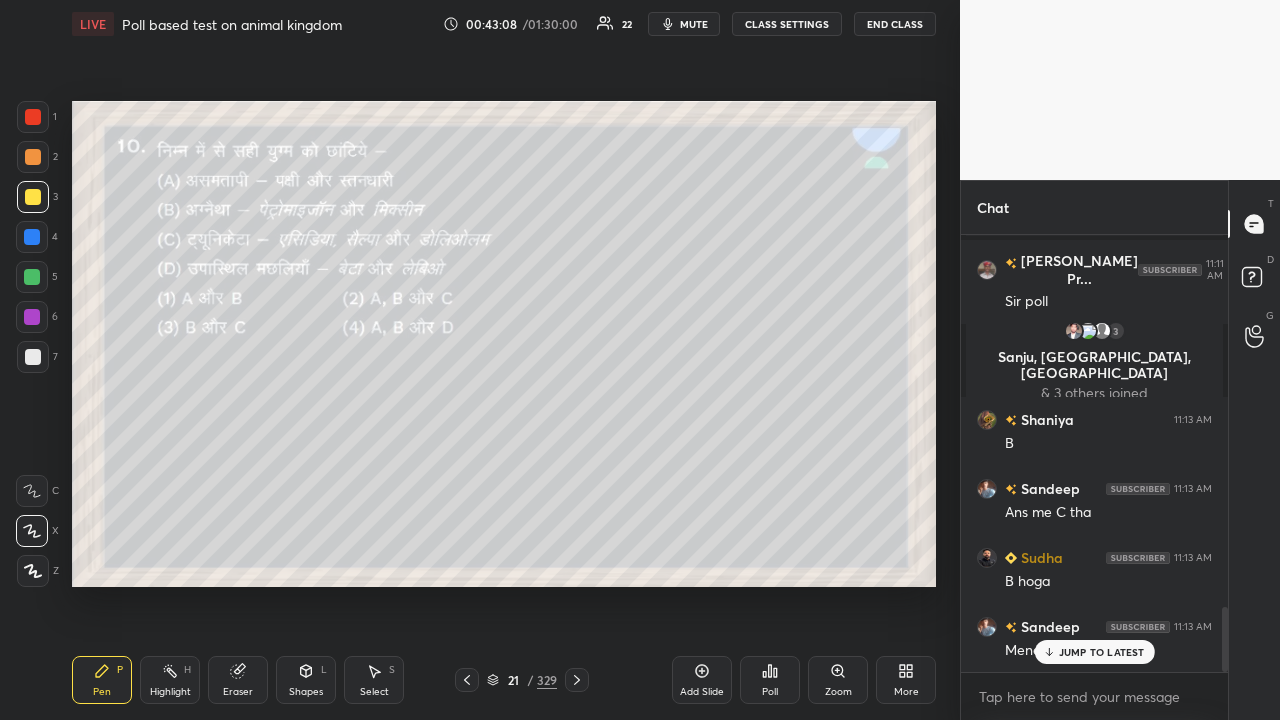scroll, scrollTop: 2482, scrollLeft: 0, axis: vertical 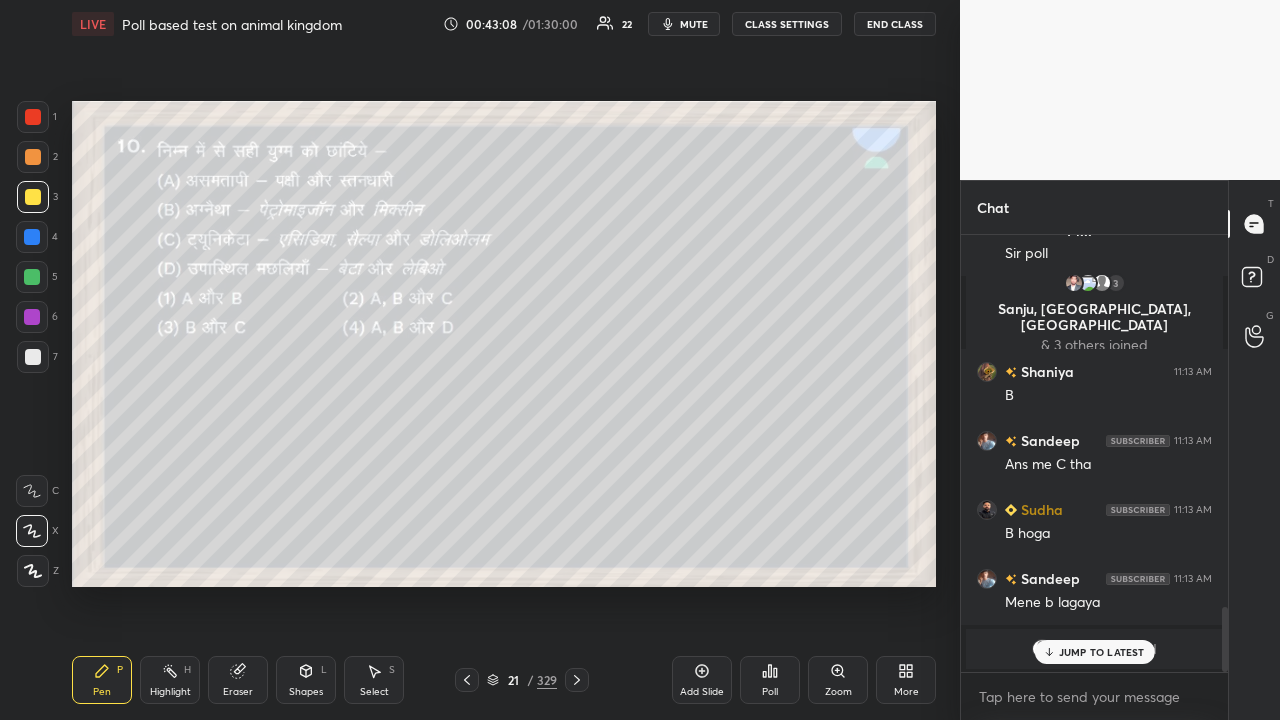 click on "Poll" at bounding box center [770, 692] 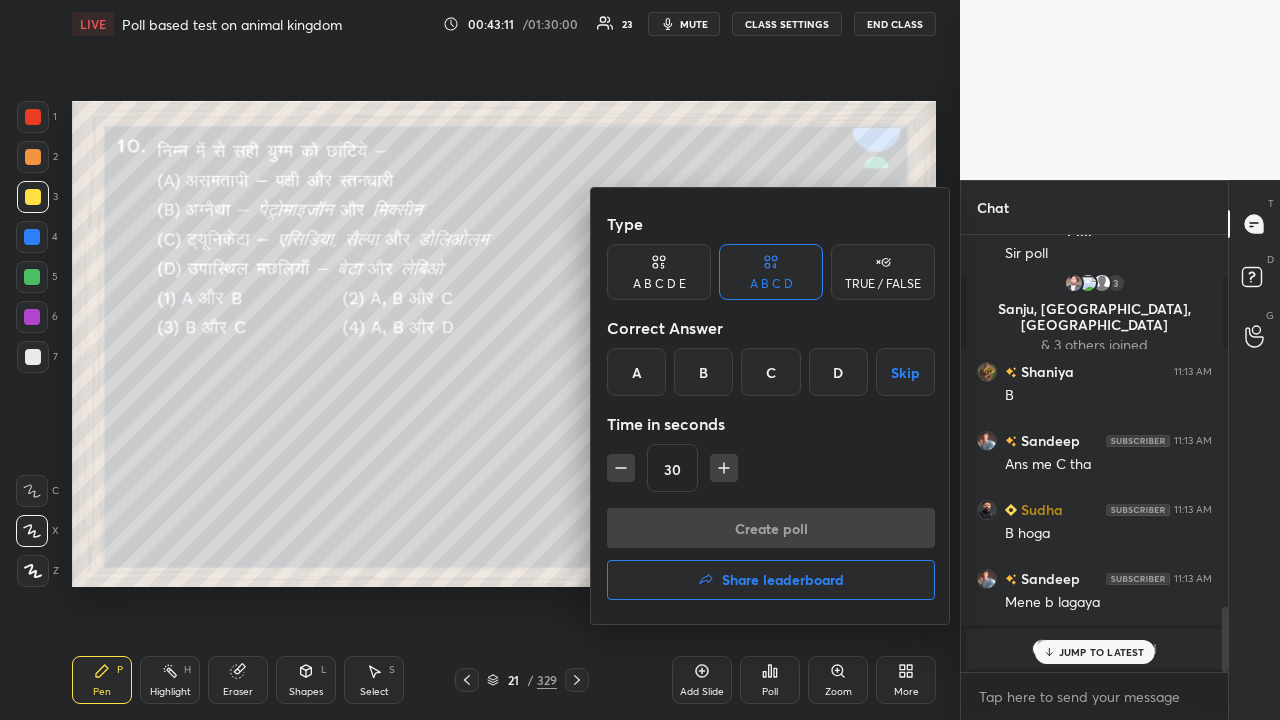 click on "C" at bounding box center (770, 372) 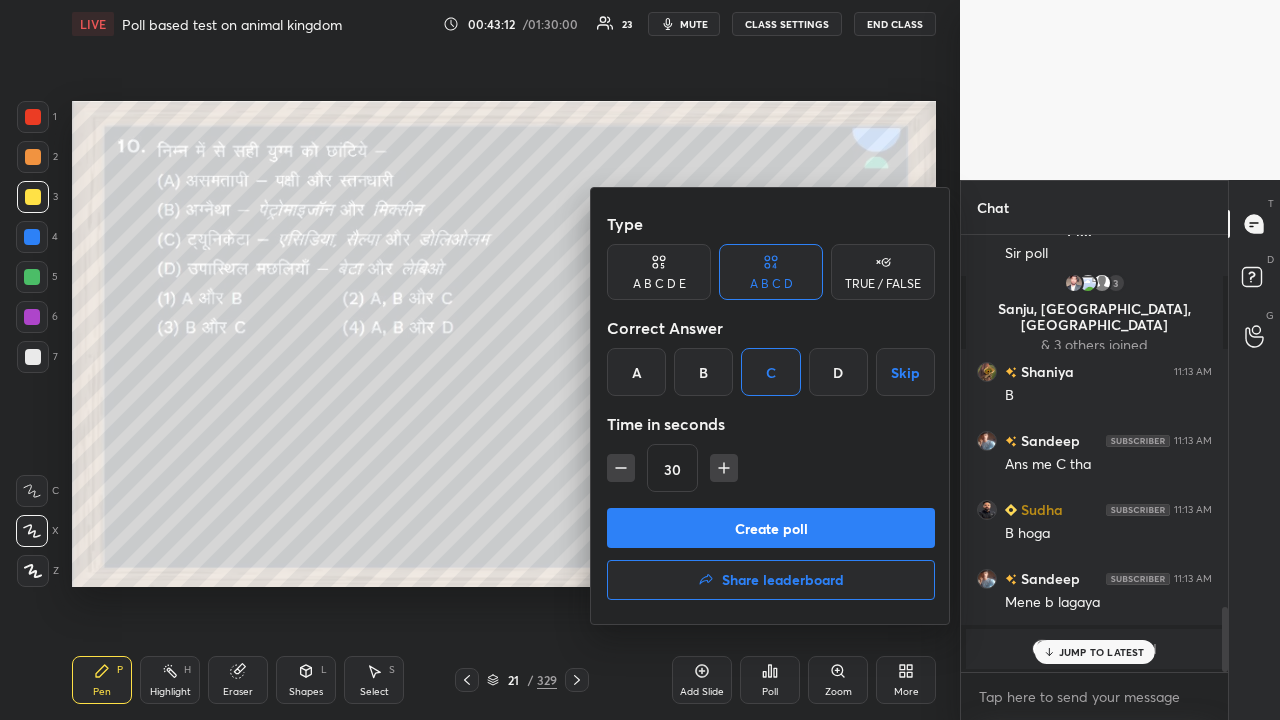 click on "Create poll" at bounding box center [771, 528] 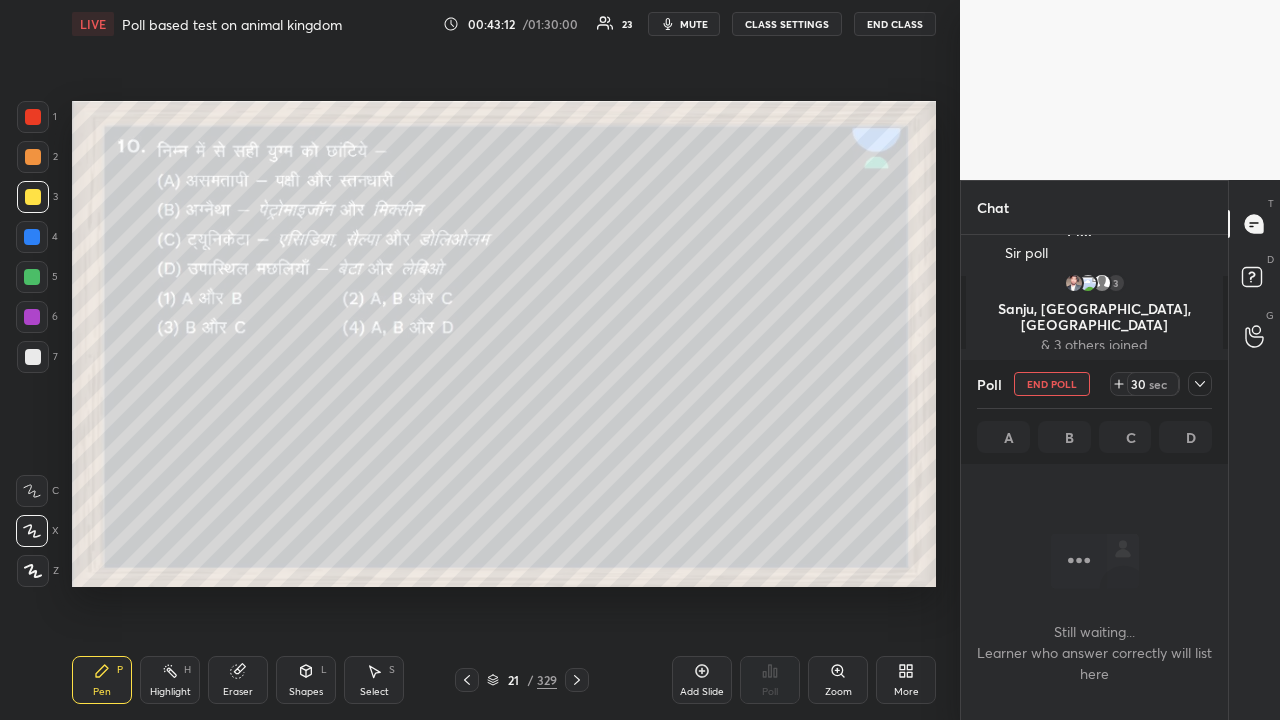 scroll, scrollTop: 333, scrollLeft: 261, axis: both 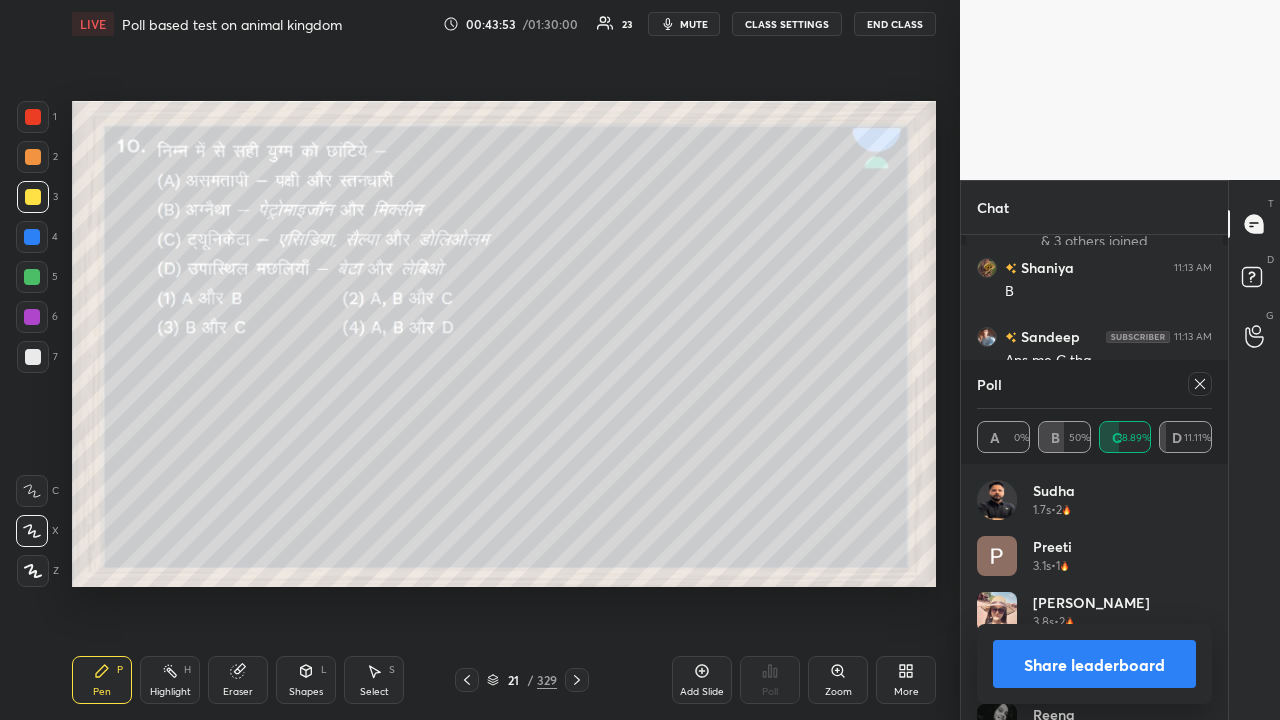 click 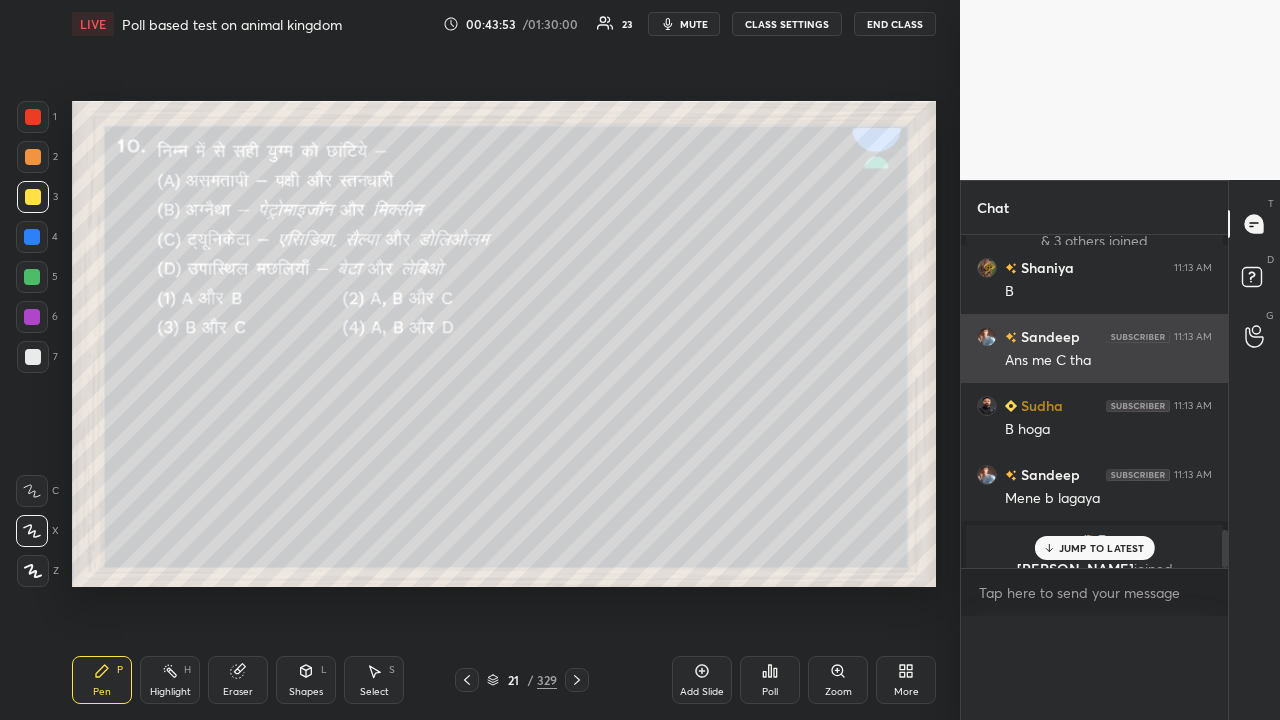 scroll, scrollTop: 1, scrollLeft: 6, axis: both 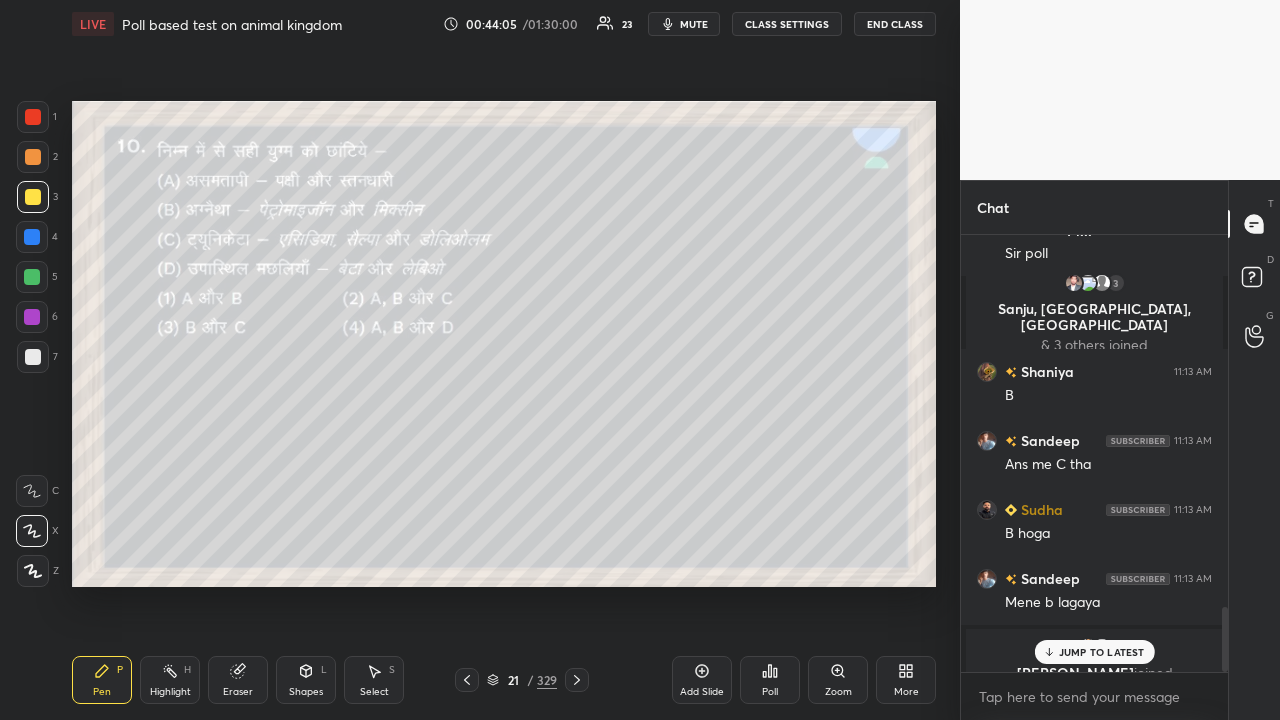 click 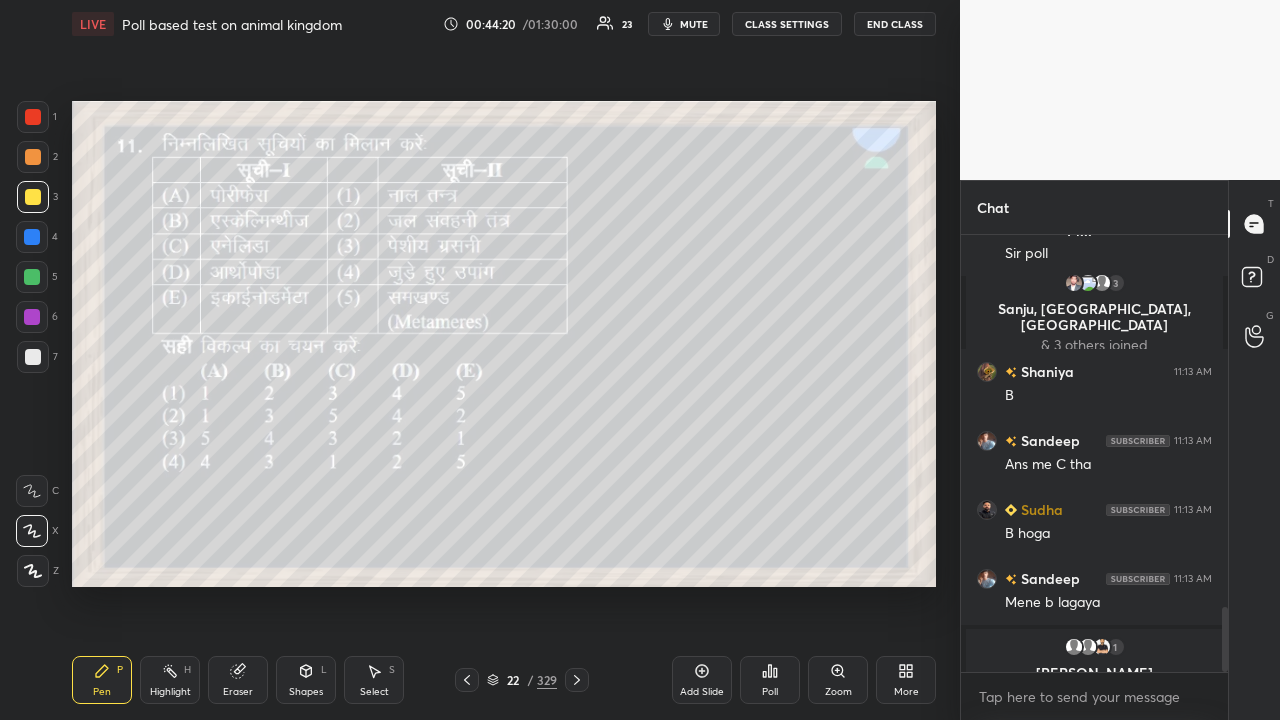 click 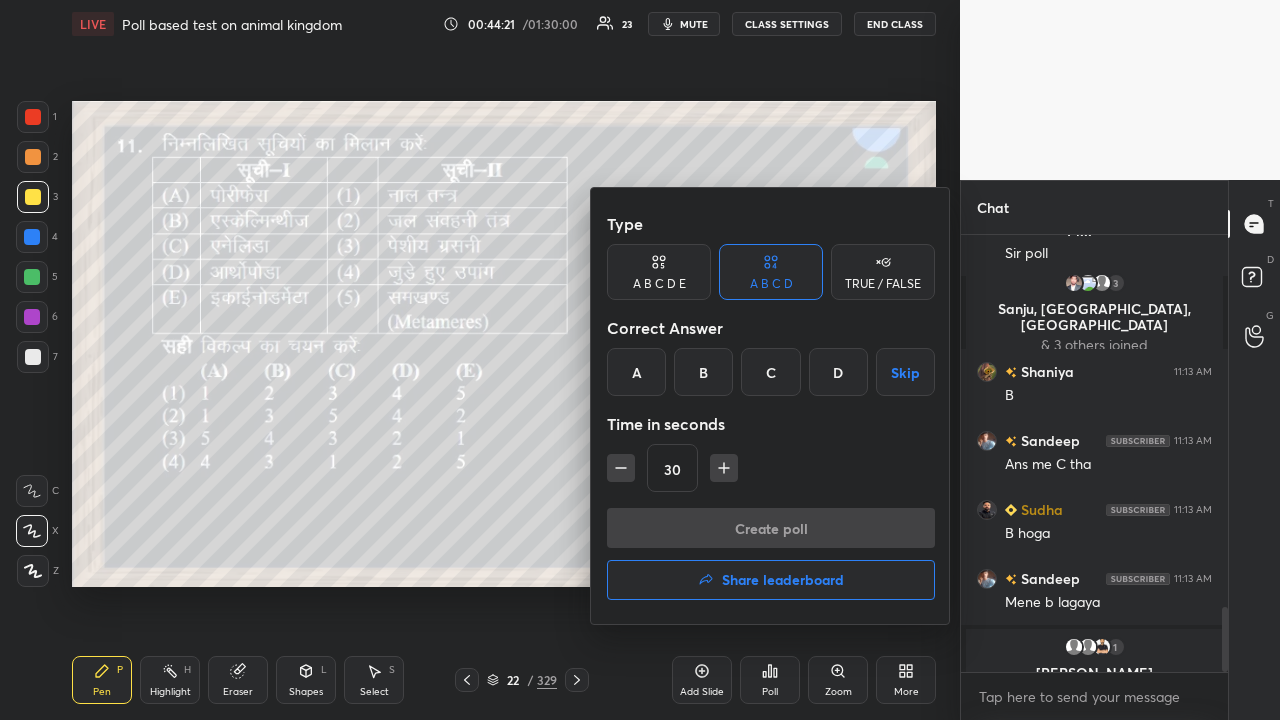 click on "B" at bounding box center [703, 372] 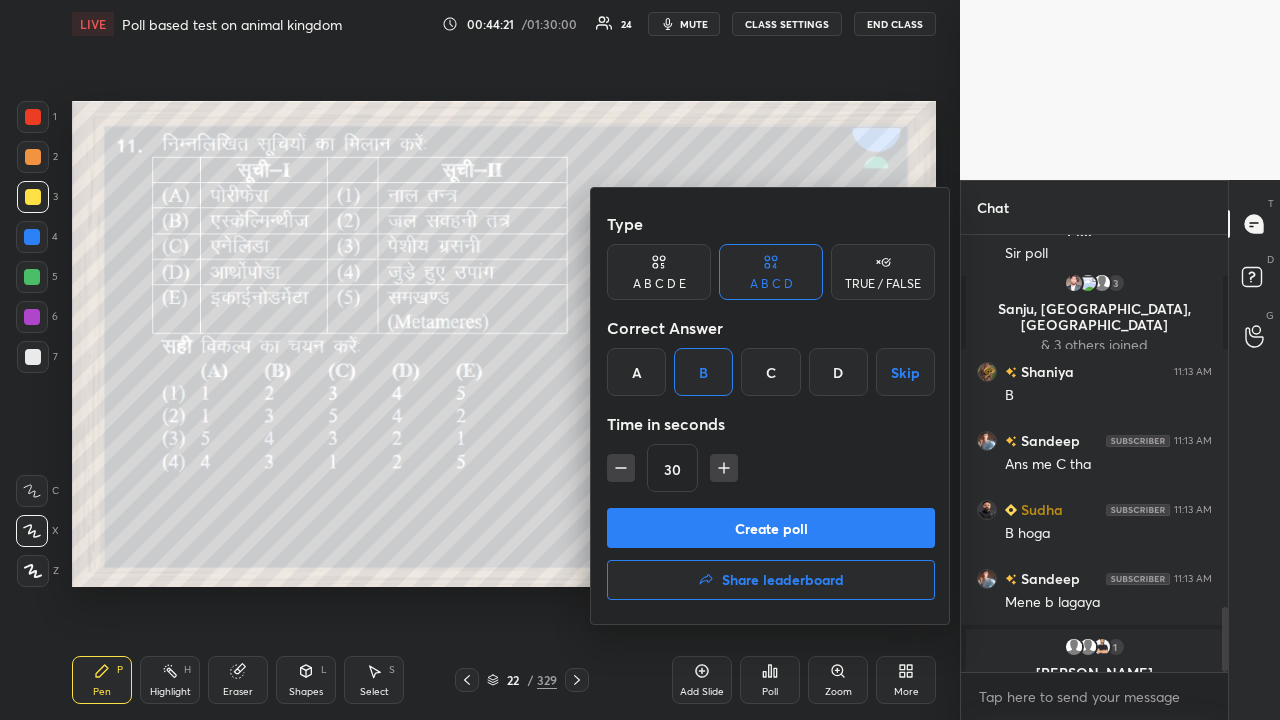 click on "Create poll" at bounding box center [771, 528] 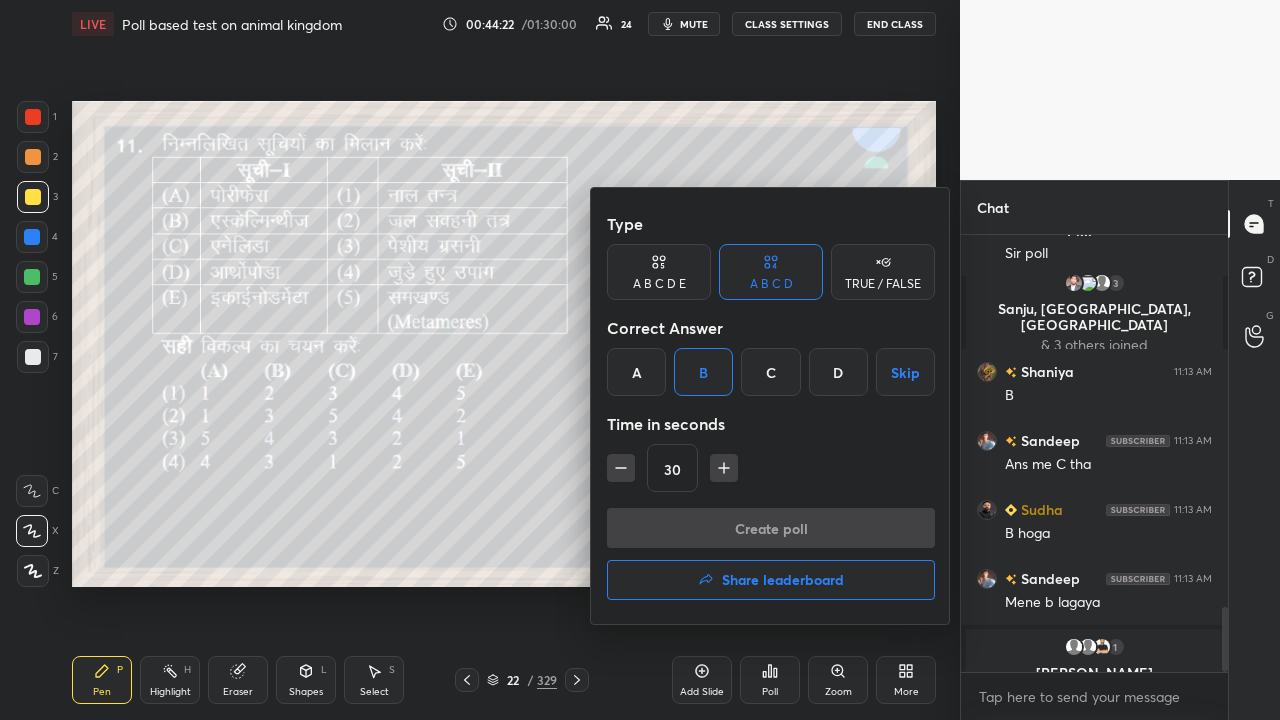 scroll, scrollTop: 389, scrollLeft: 261, axis: both 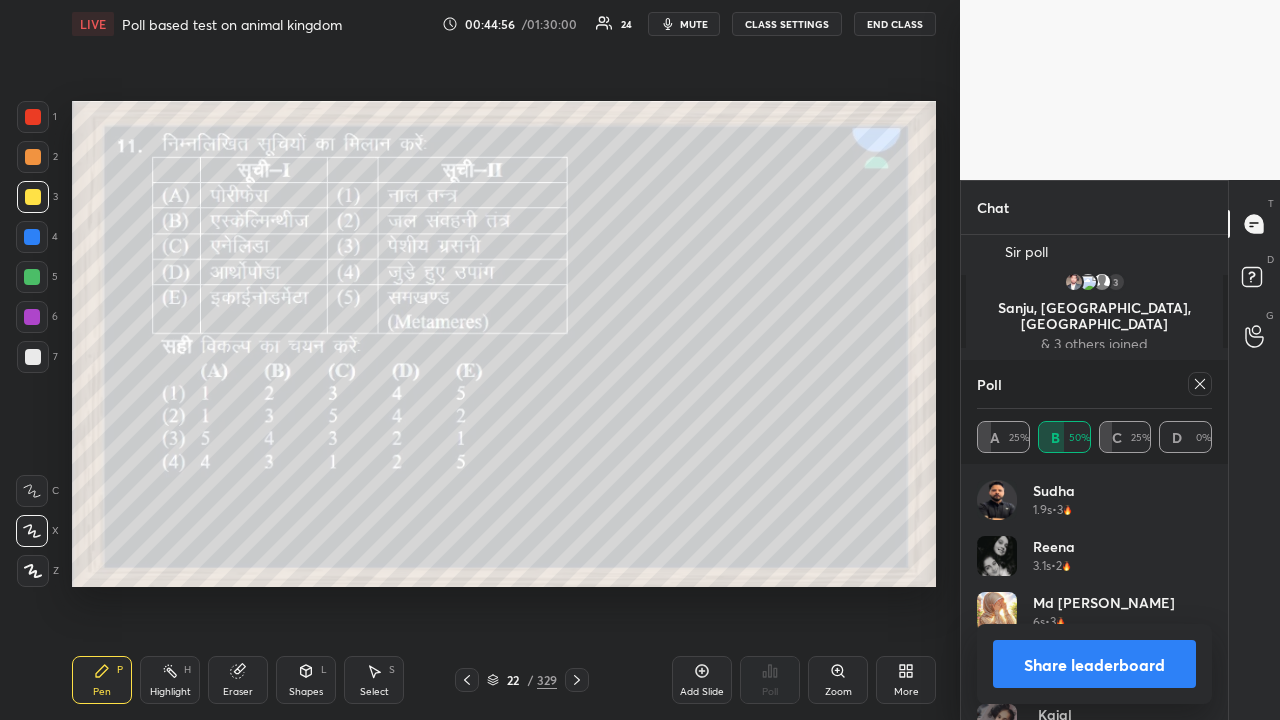 click 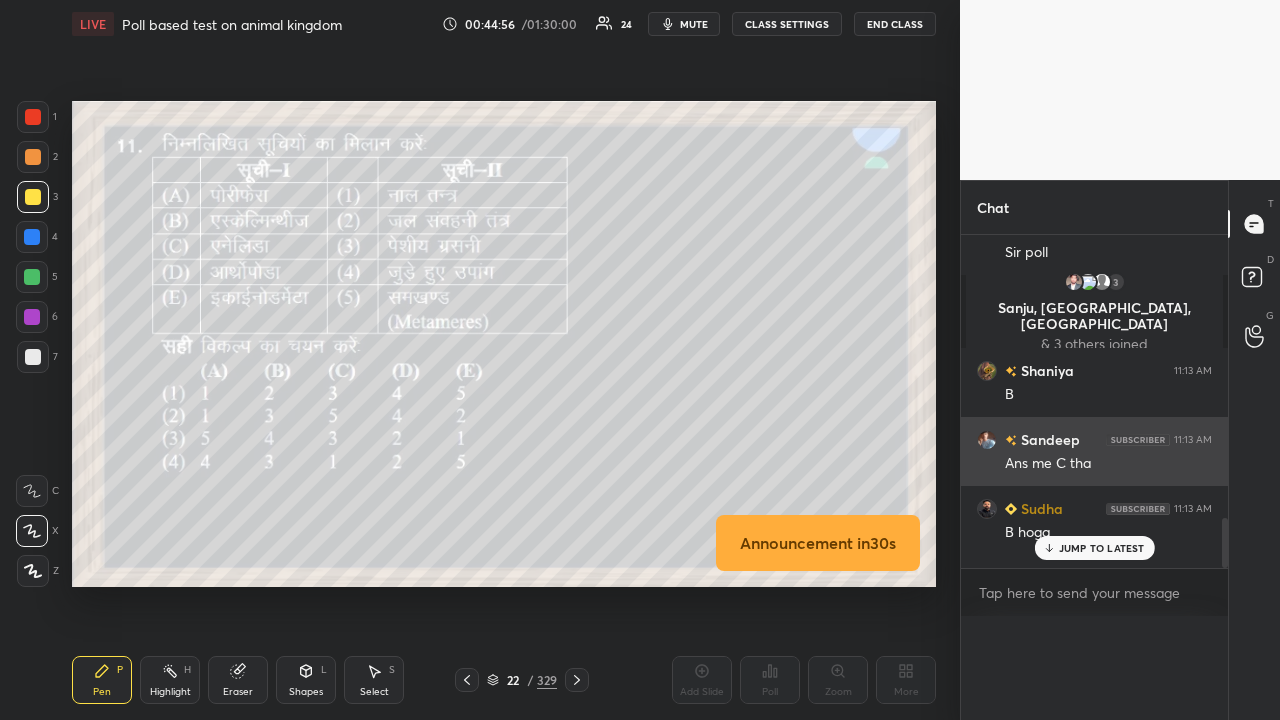 scroll, scrollTop: 88, scrollLeft: 229, axis: both 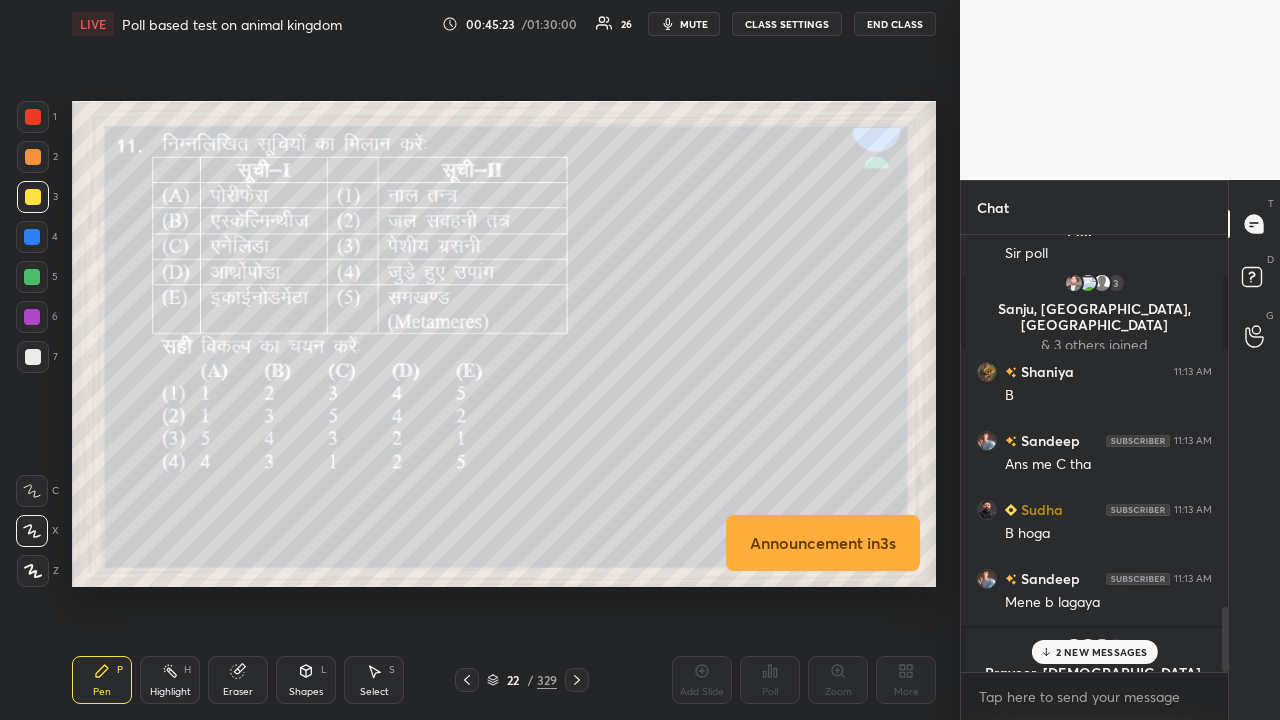 click on "2 NEW MESSAGES" at bounding box center (1094, 652) 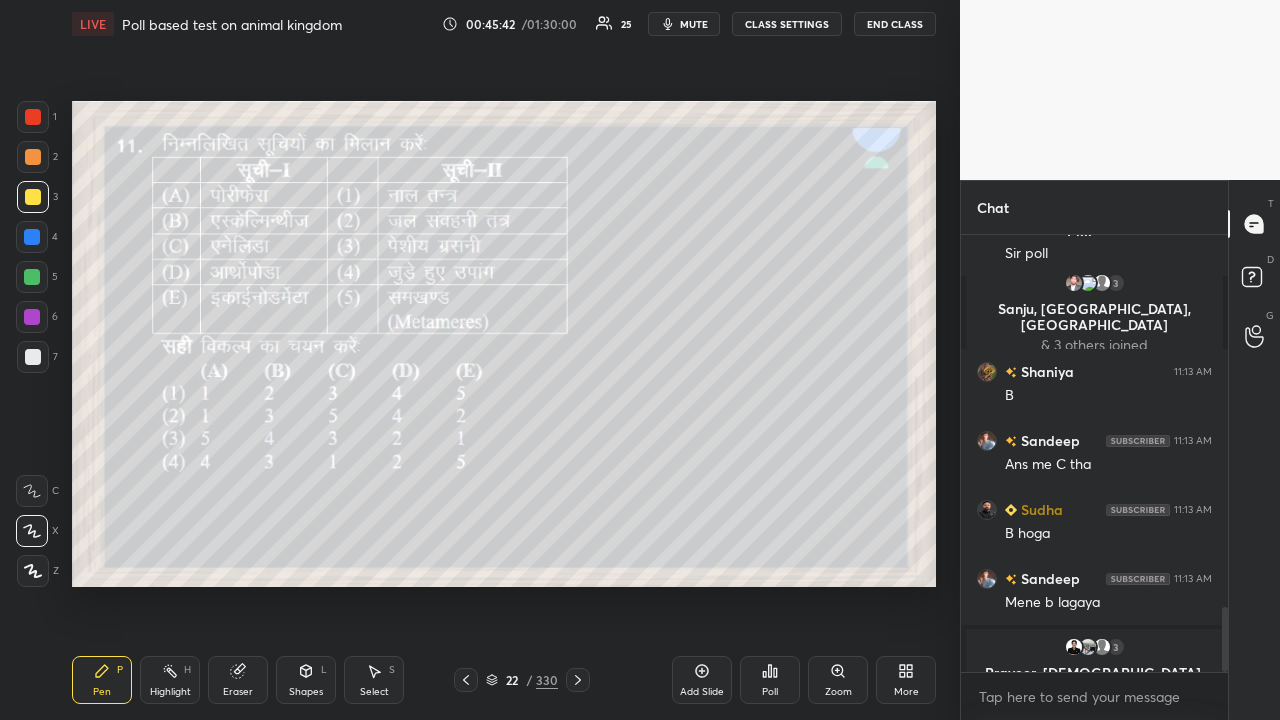click 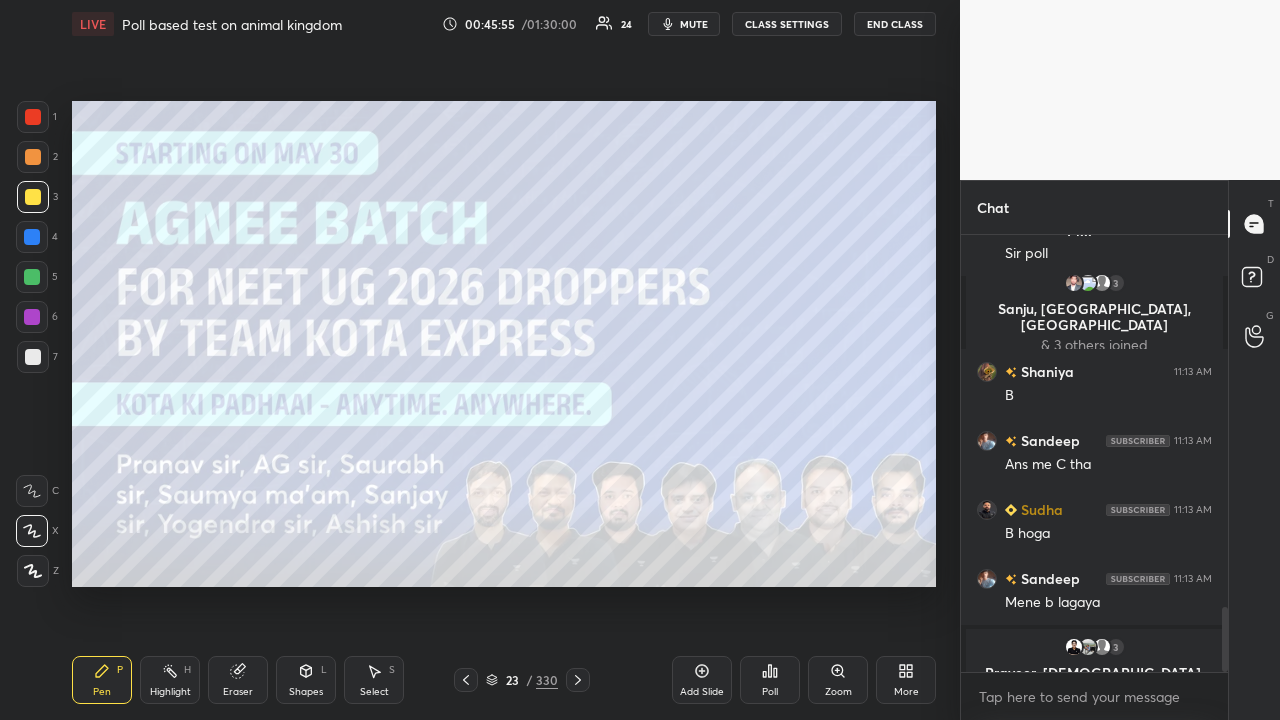 click 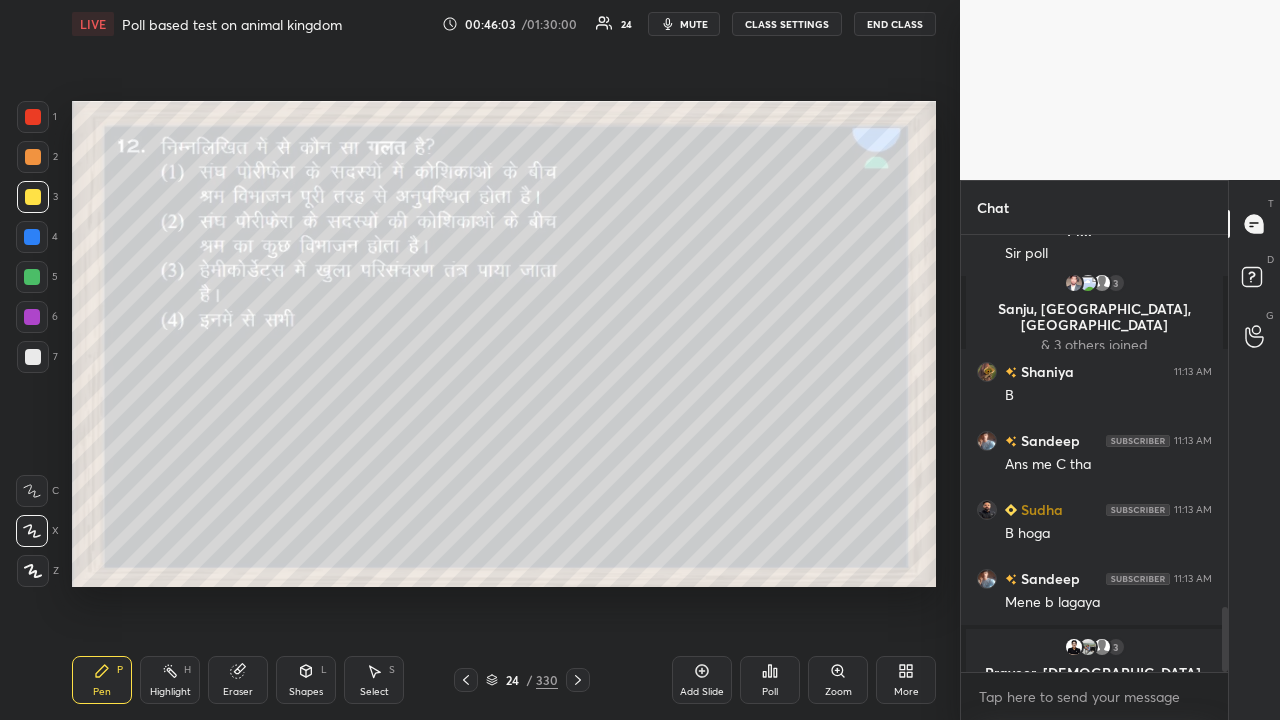 click on "Poll" at bounding box center [770, 680] 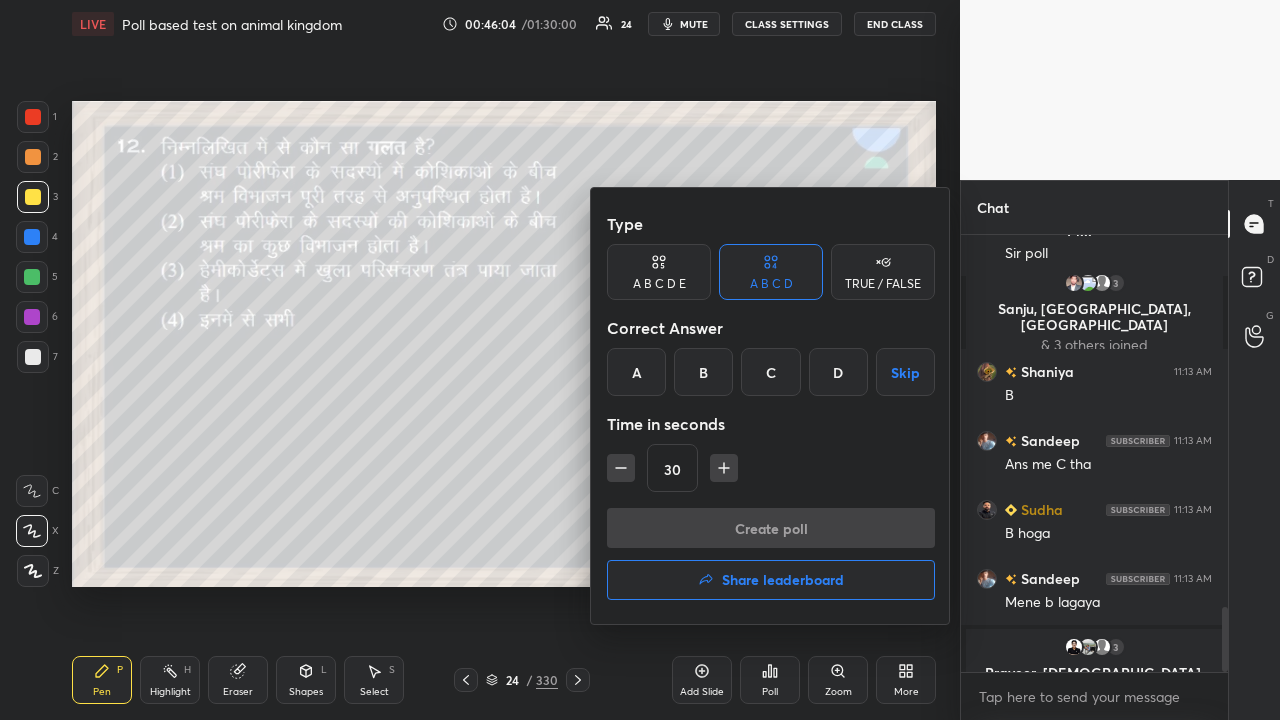 click on "A" at bounding box center [636, 372] 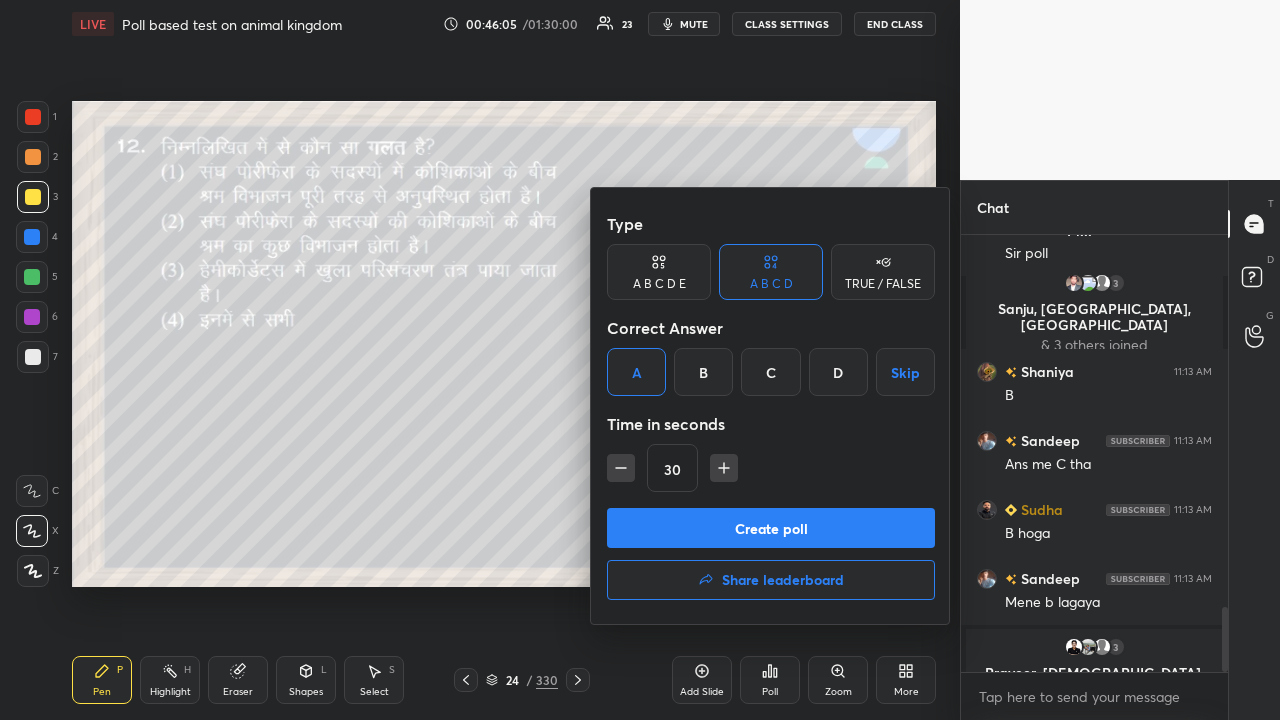 click on "Create poll" at bounding box center [771, 528] 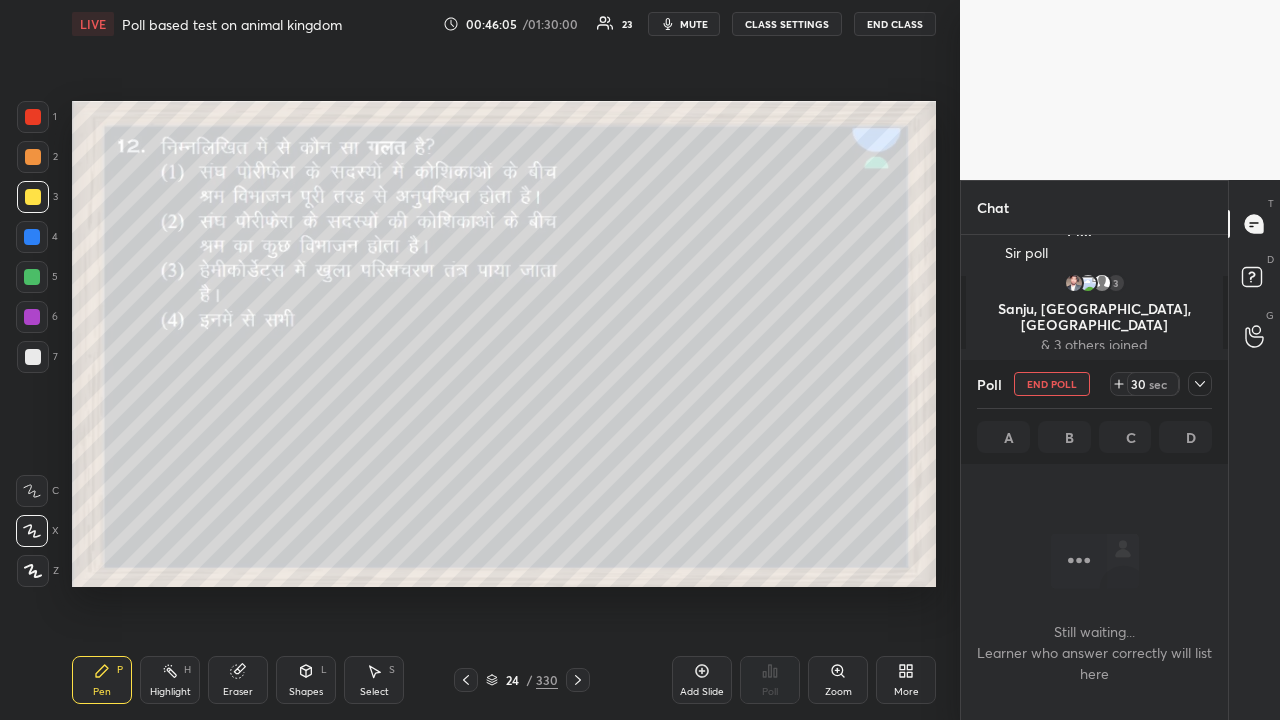 scroll, scrollTop: 337, scrollLeft: 261, axis: both 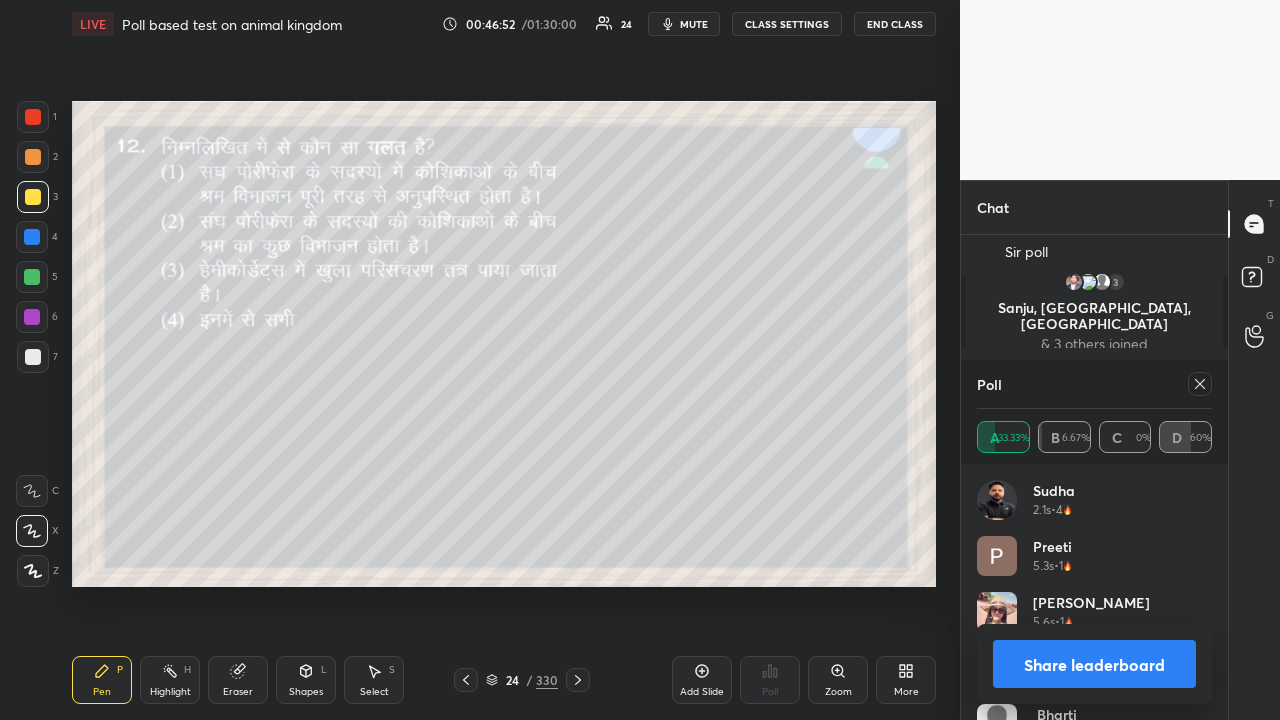click 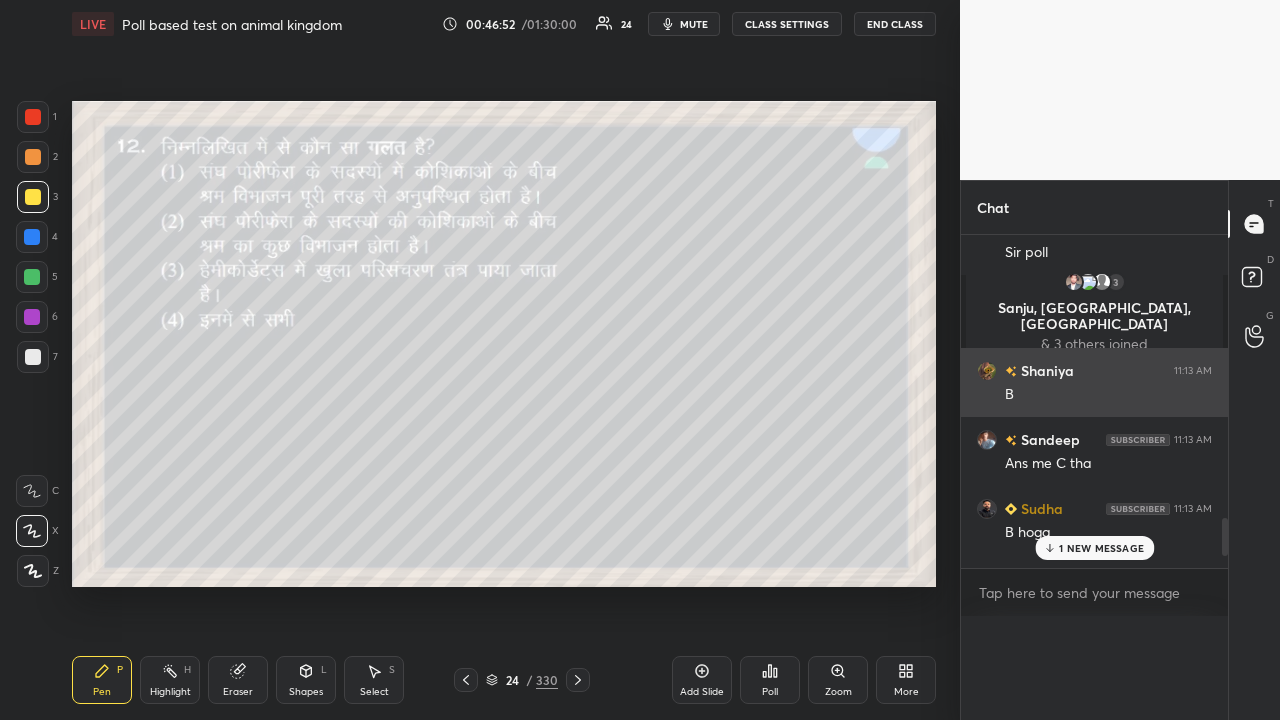 scroll, scrollTop: 121, scrollLeft: 229, axis: both 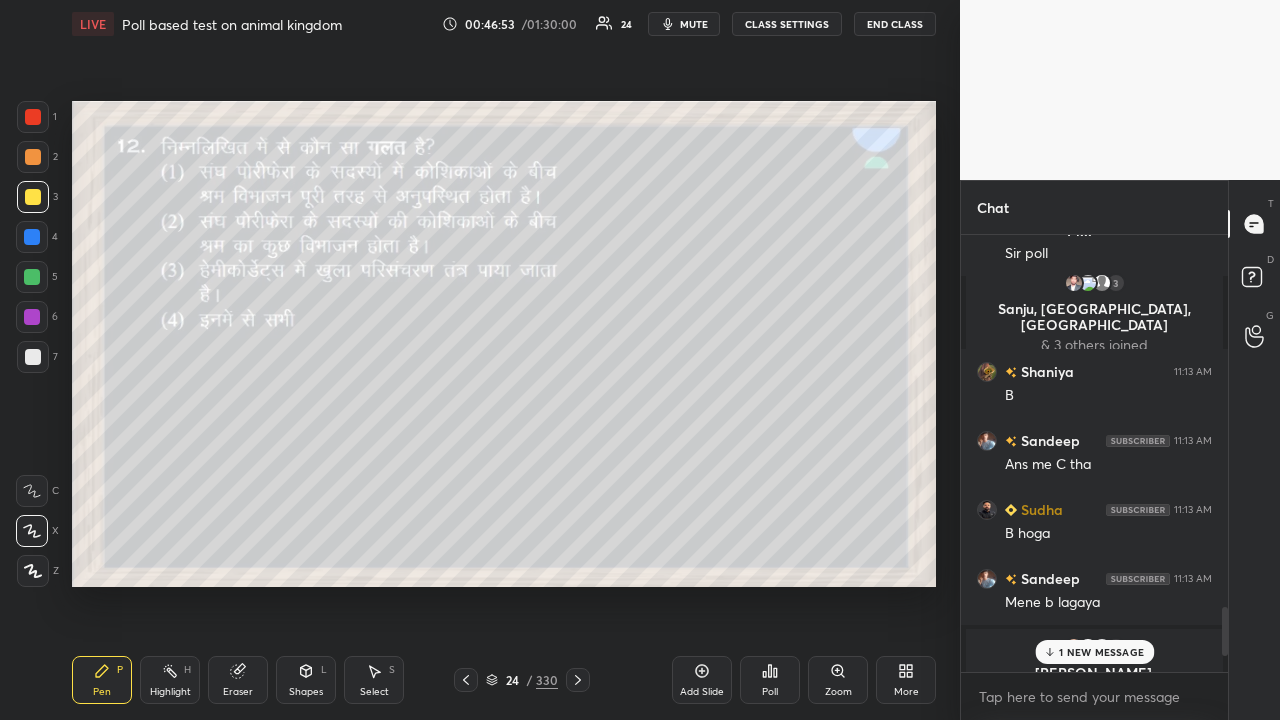 click on "24 / 330" at bounding box center (522, 680) 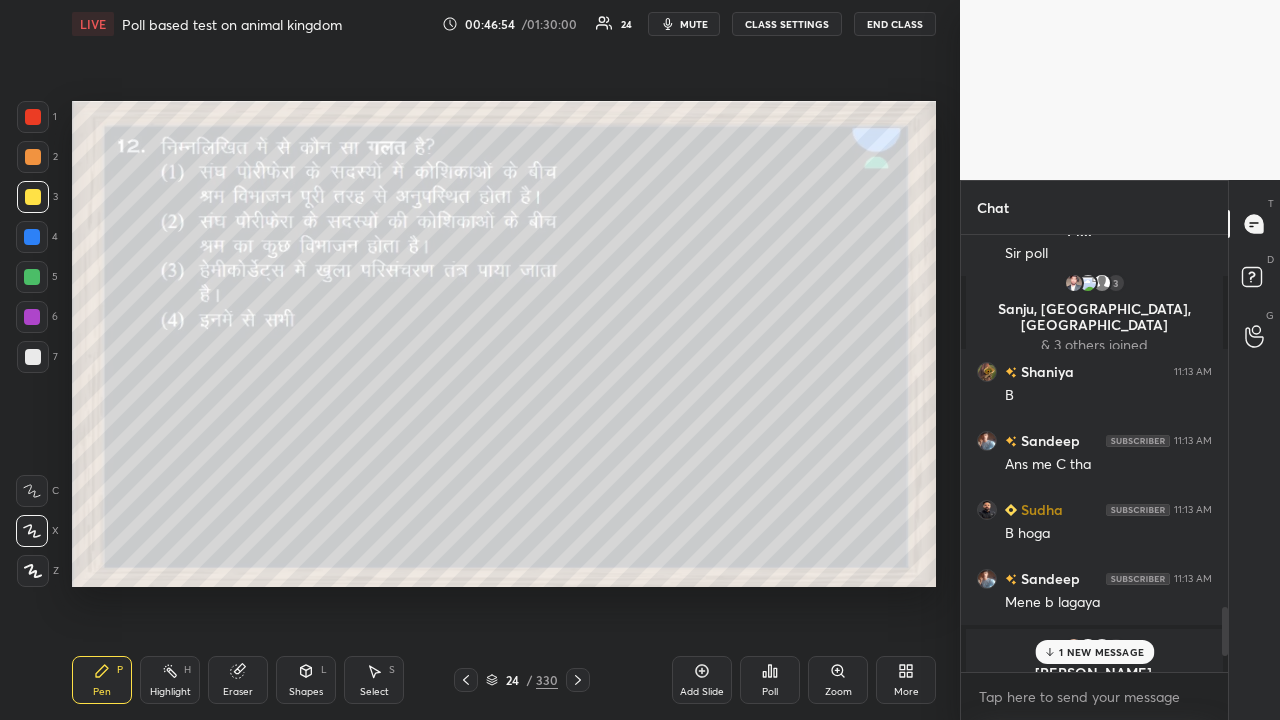 click 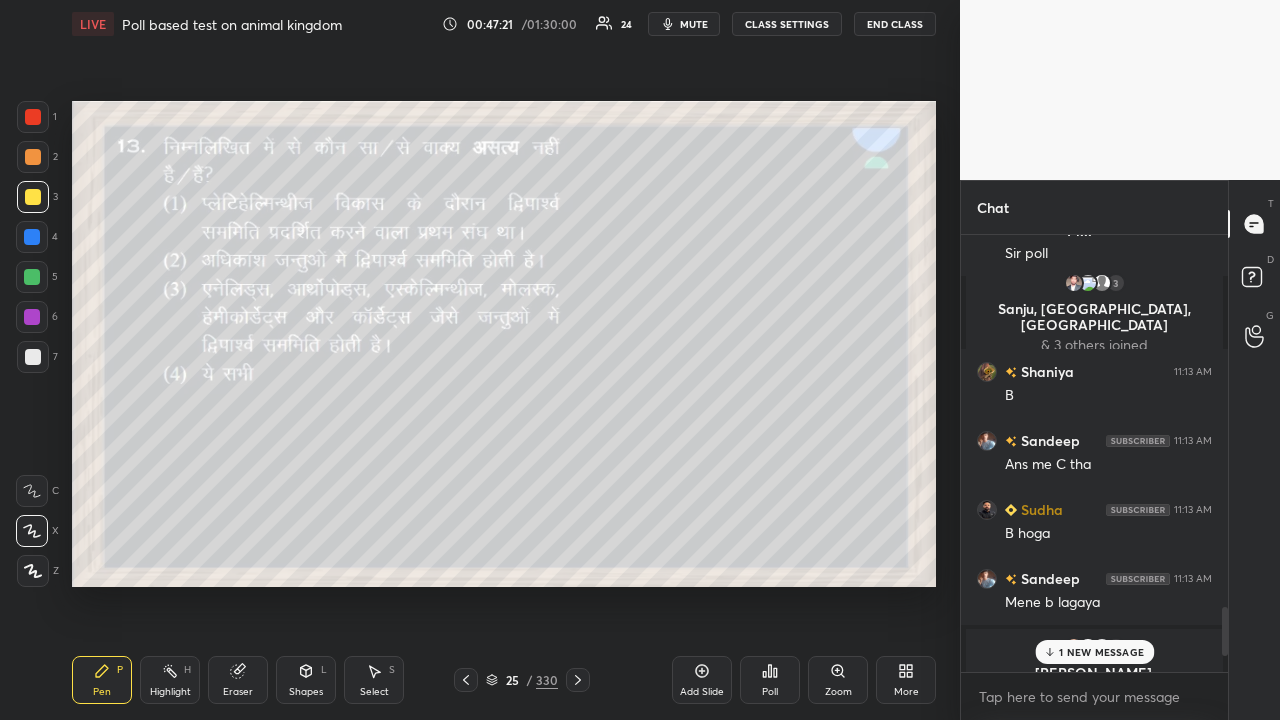 click on "Poll" at bounding box center (770, 680) 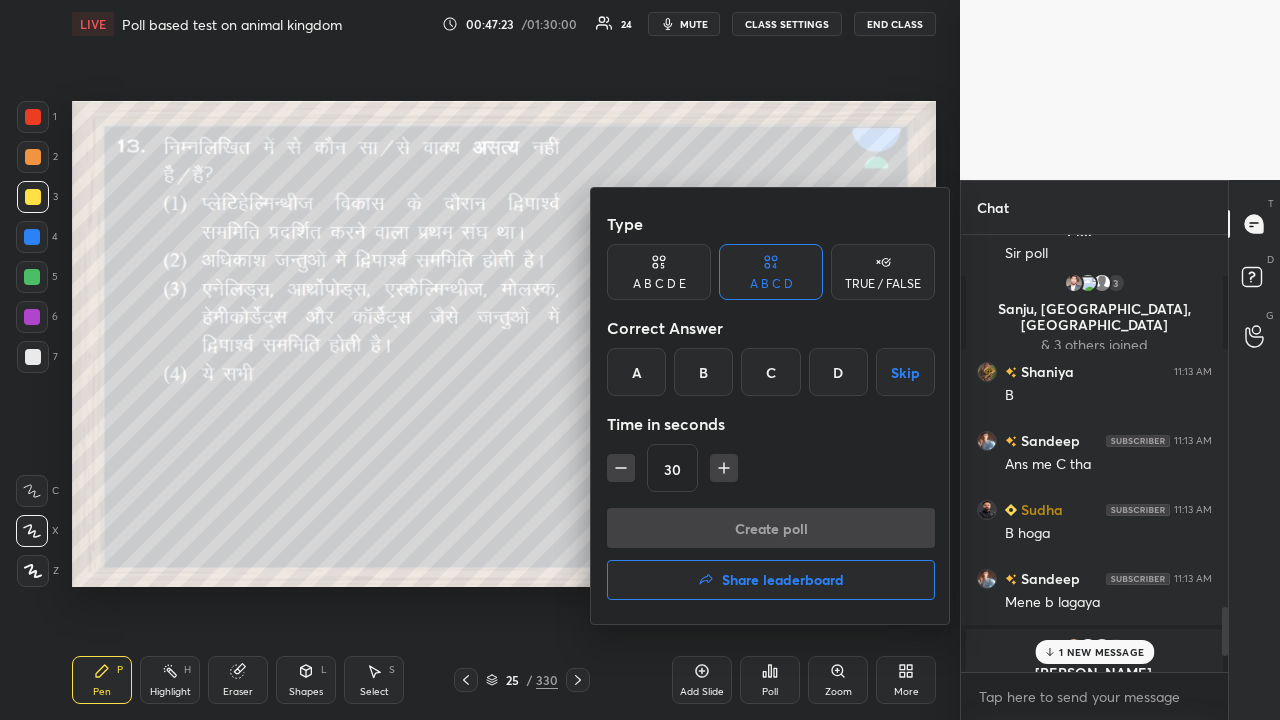 click on "D" at bounding box center (838, 372) 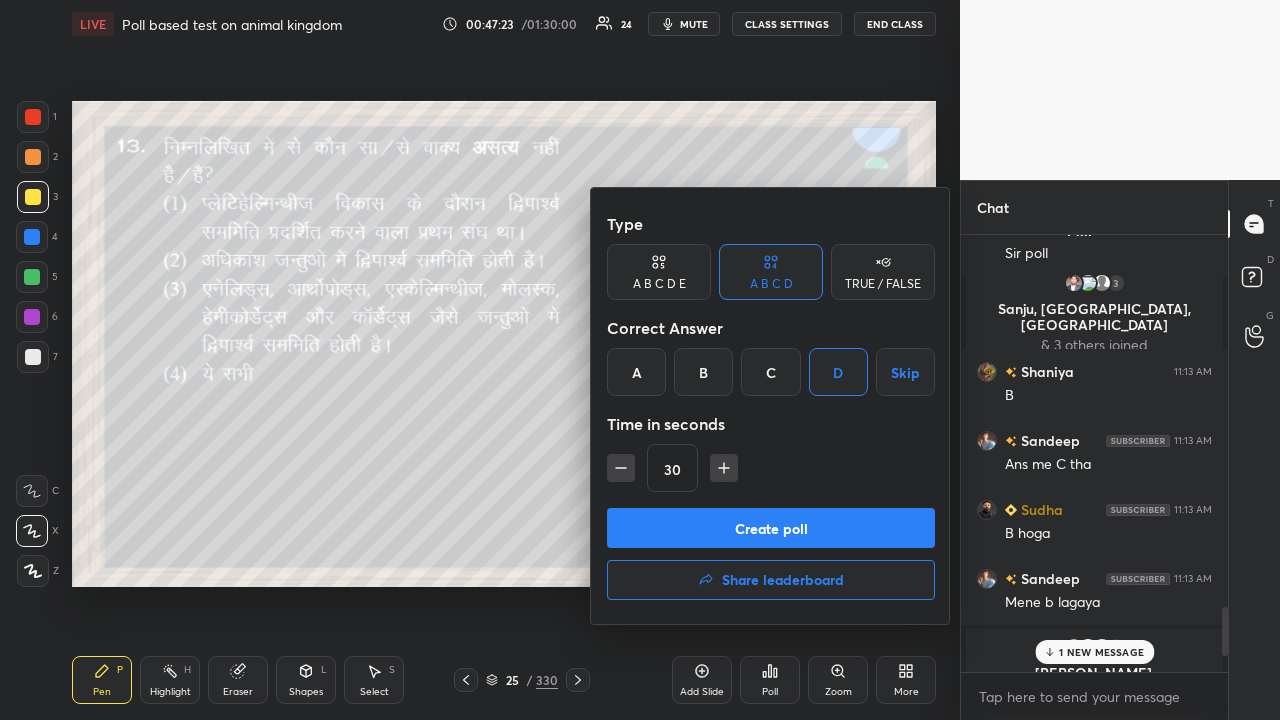 click on "Create poll" at bounding box center [771, 528] 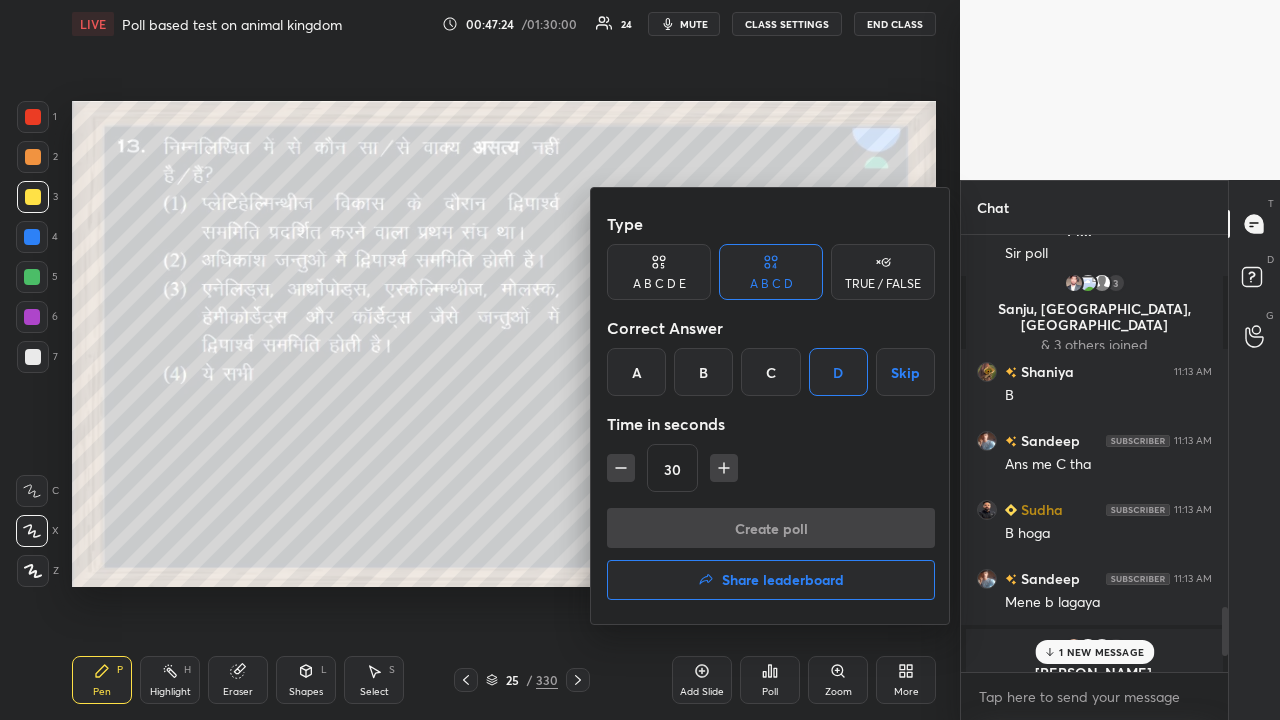 scroll, scrollTop: 389, scrollLeft: 261, axis: both 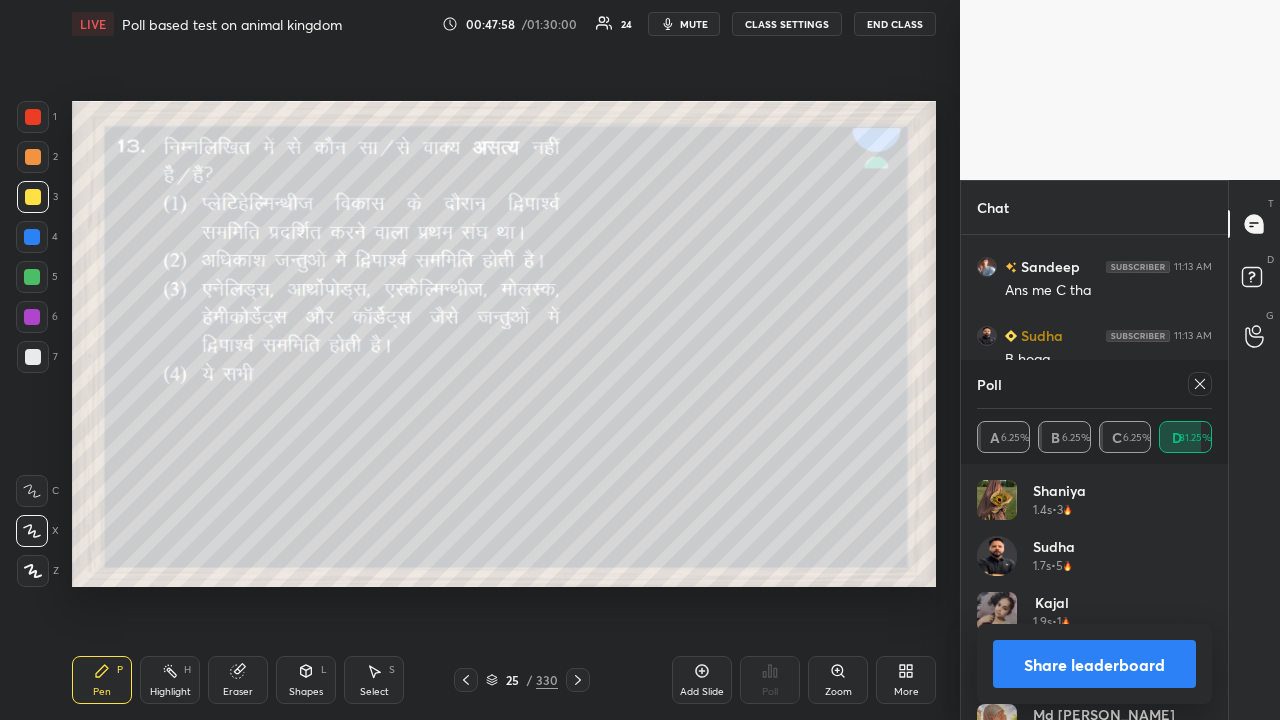 drag, startPoint x: 1198, startPoint y: 384, endPoint x: 1174, endPoint y: 390, distance: 24.738634 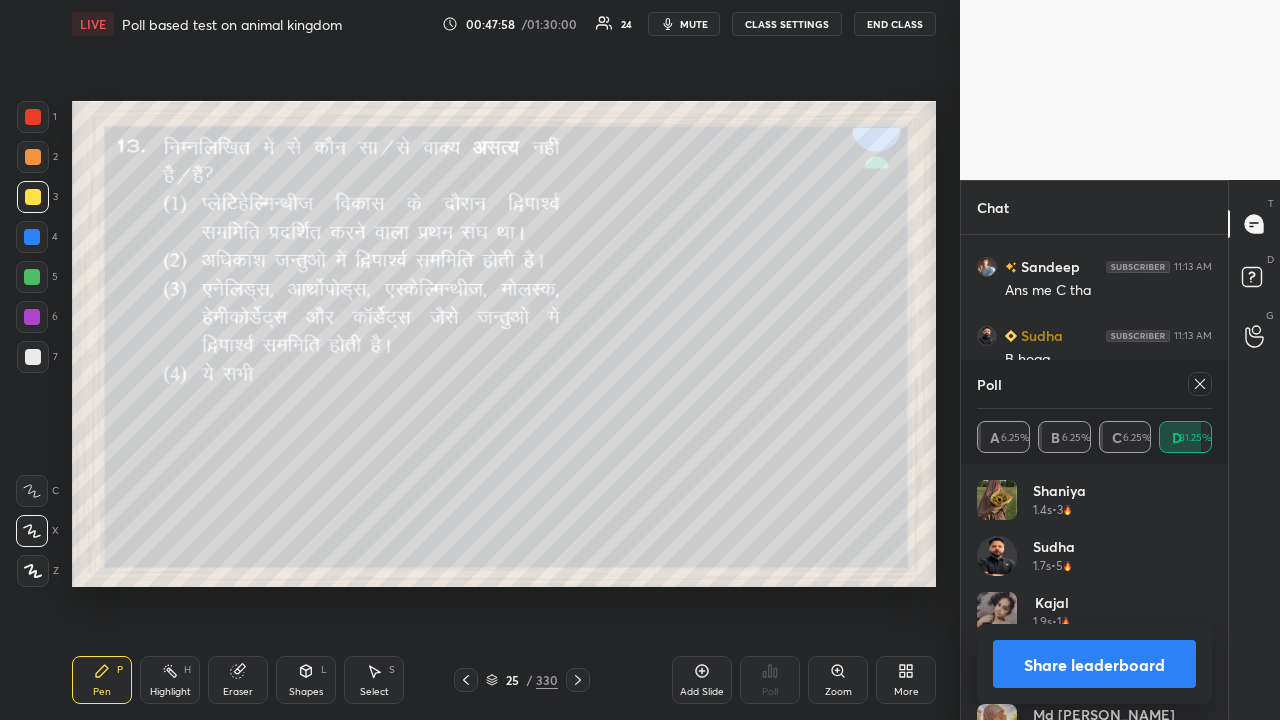 click 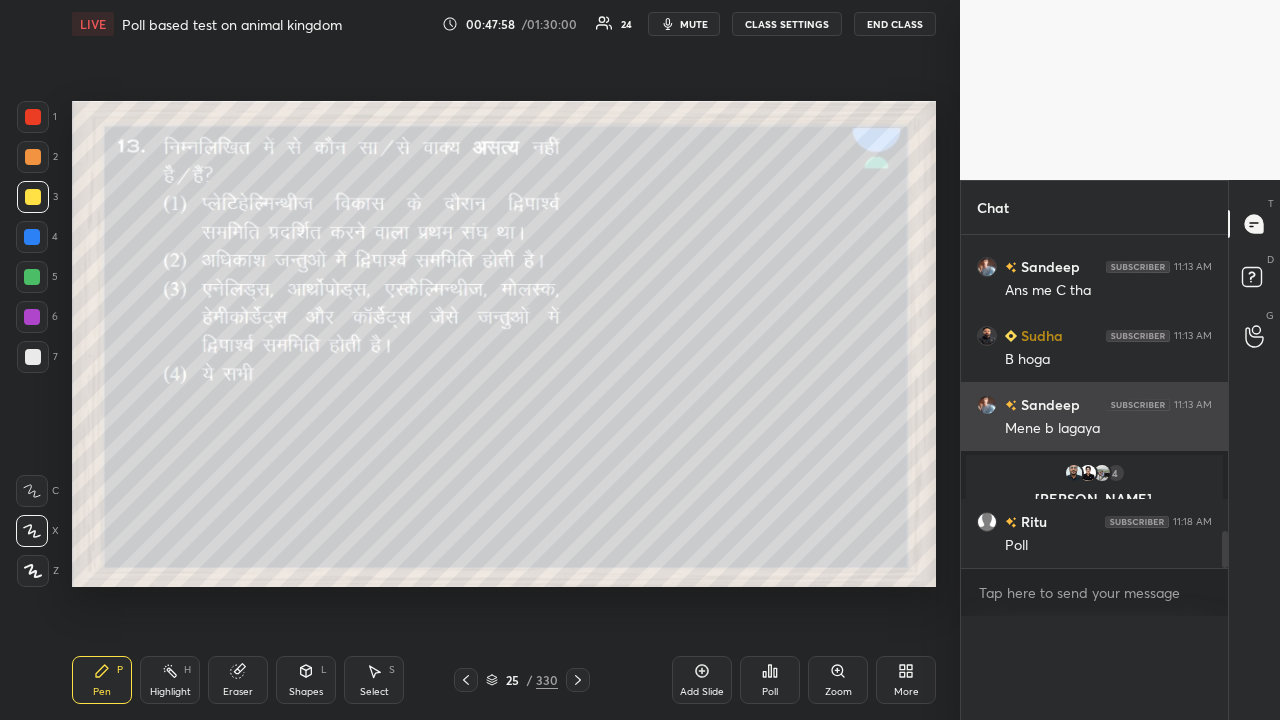 scroll, scrollTop: 120, scrollLeft: 229, axis: both 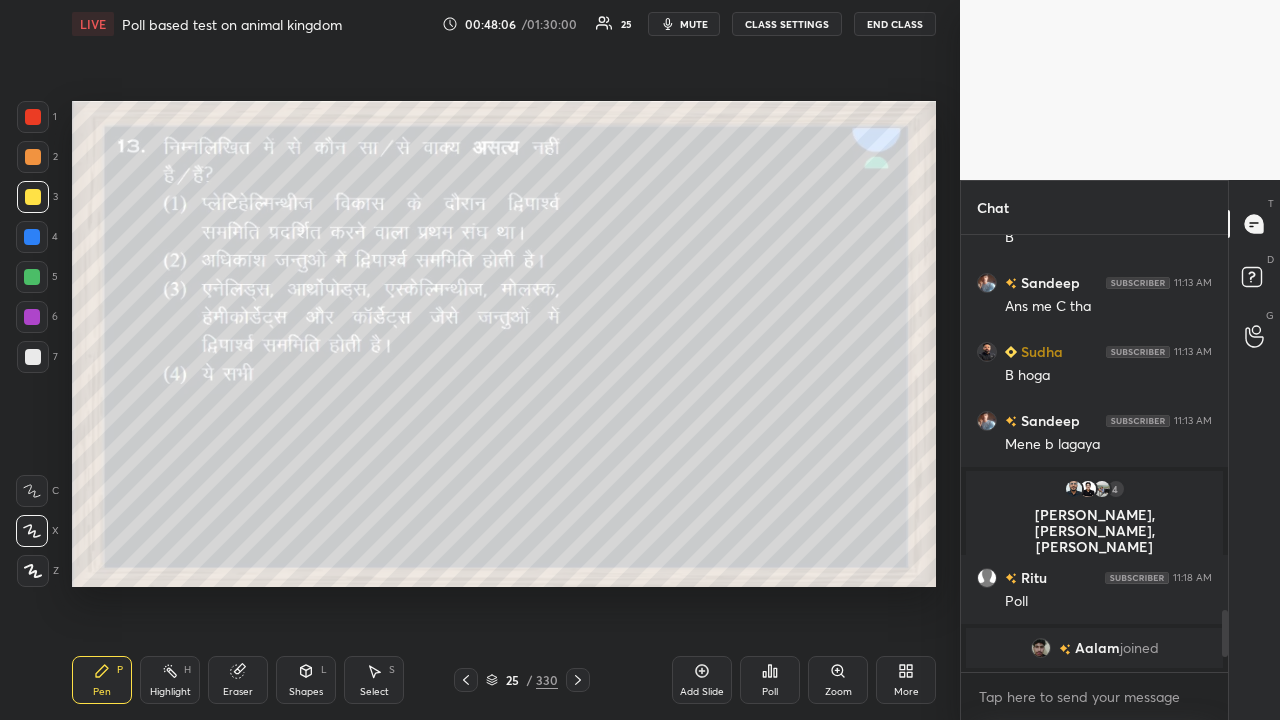 click on "Eraser" at bounding box center (238, 680) 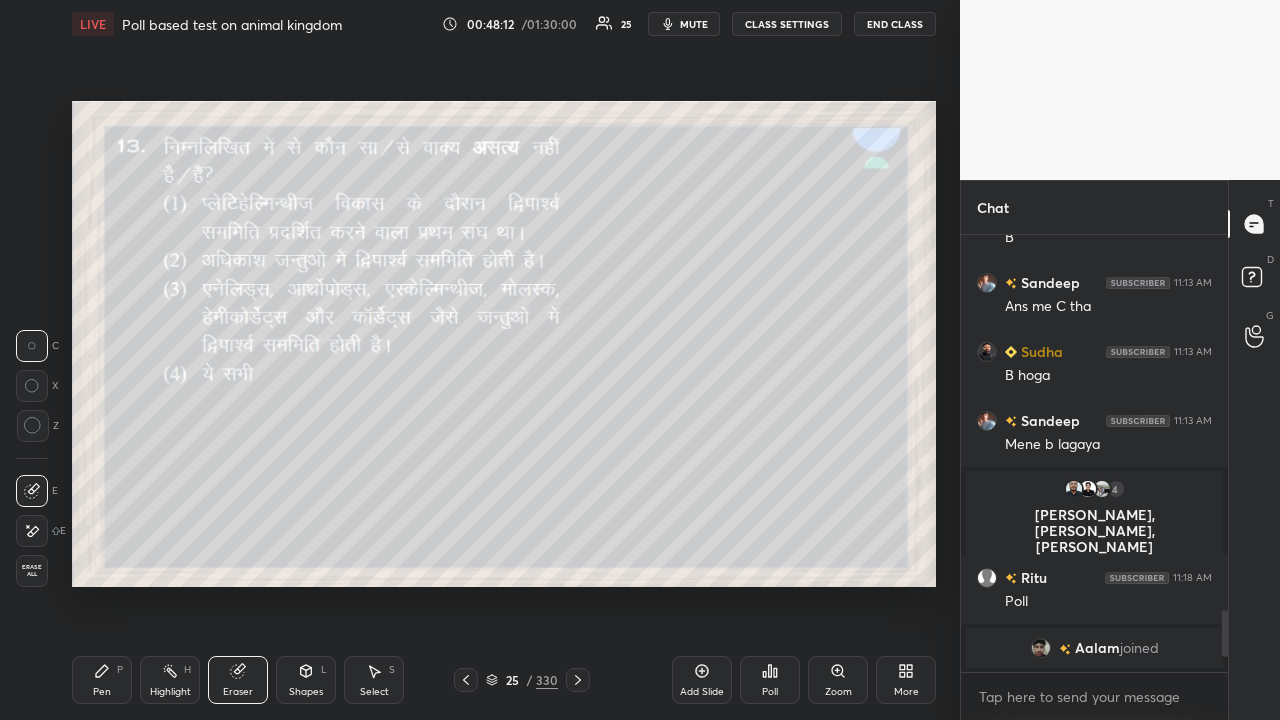 click 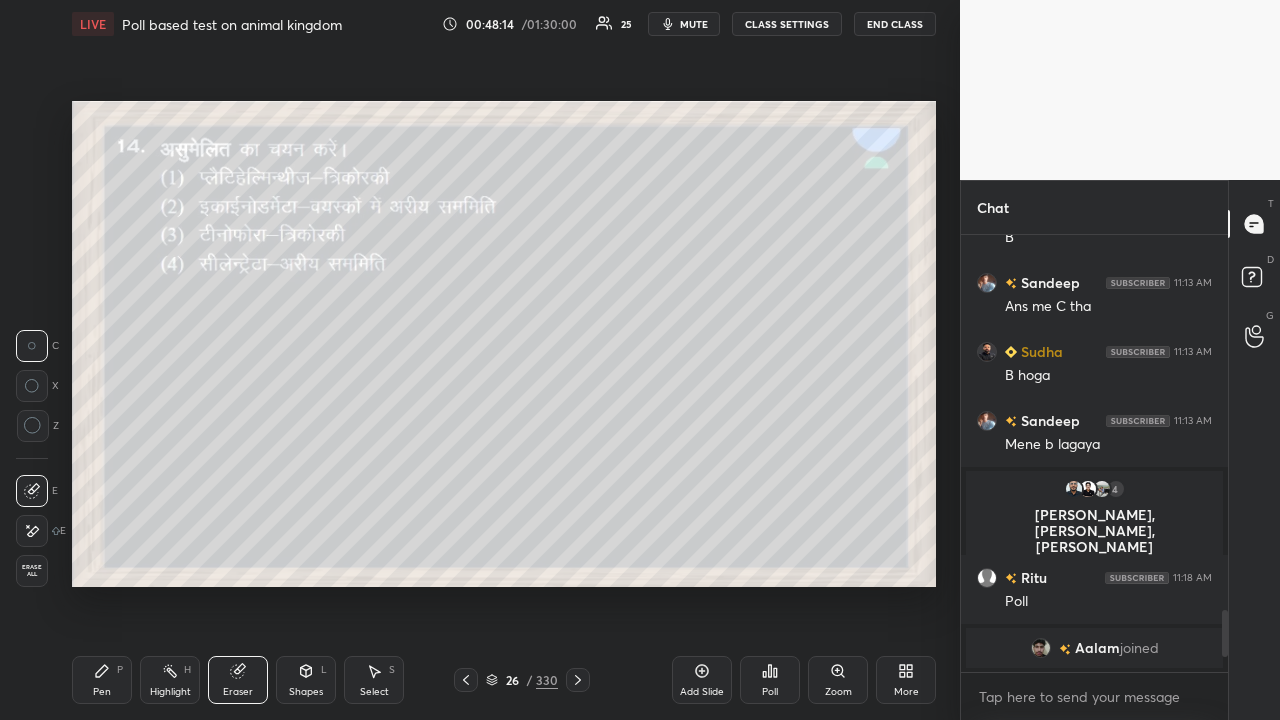 drag, startPoint x: 62, startPoint y: 641, endPoint x: 102, endPoint y: 701, distance: 72.11102 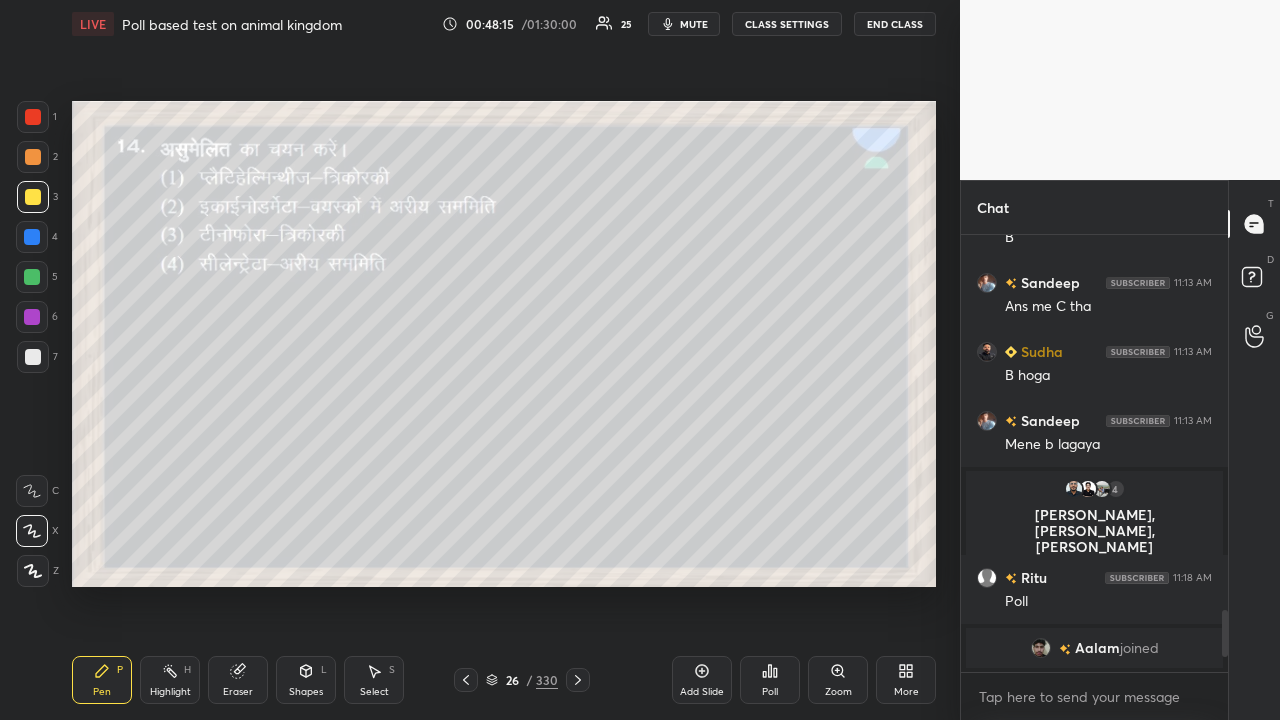 click at bounding box center (33, 357) 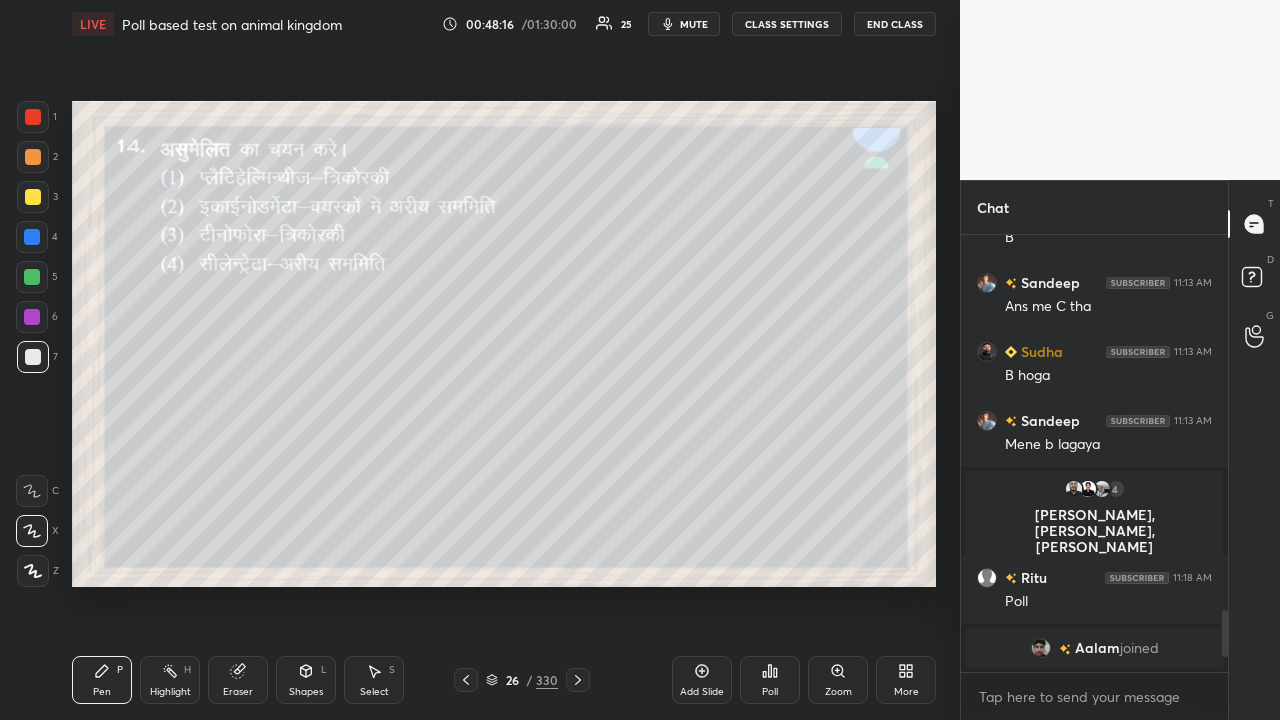 click at bounding box center [33, 197] 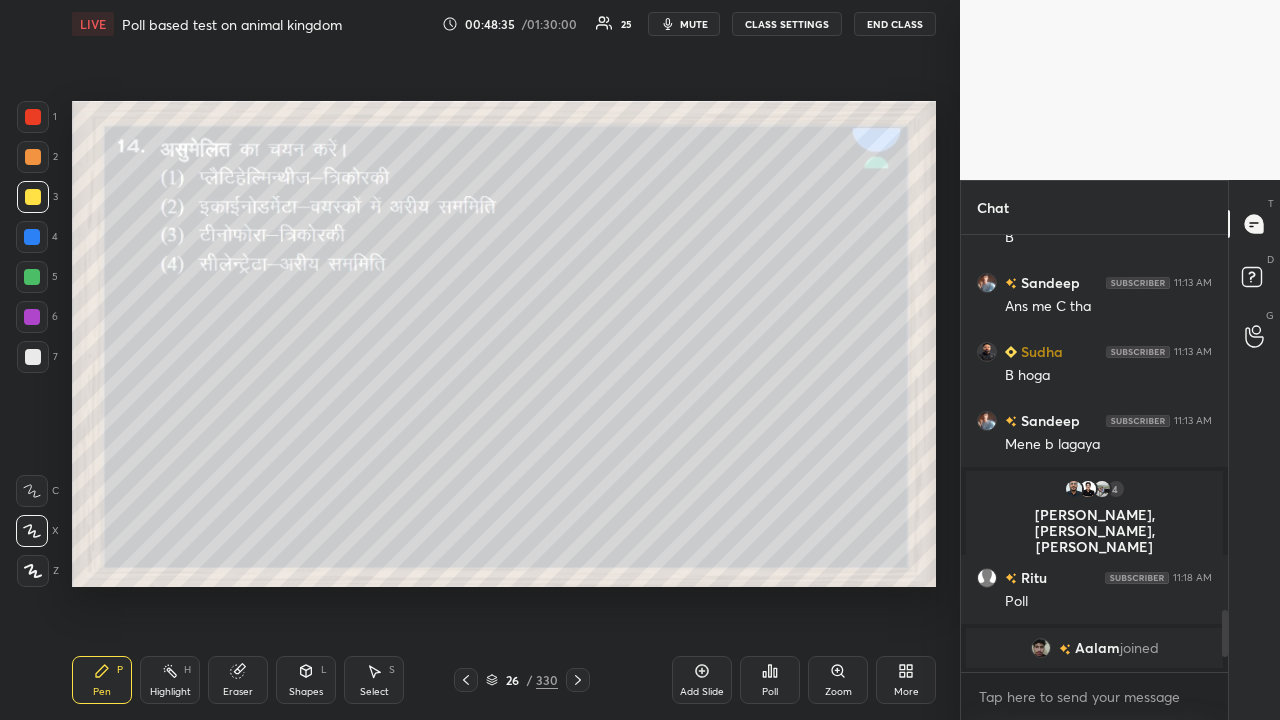 click on "Poll" at bounding box center (770, 692) 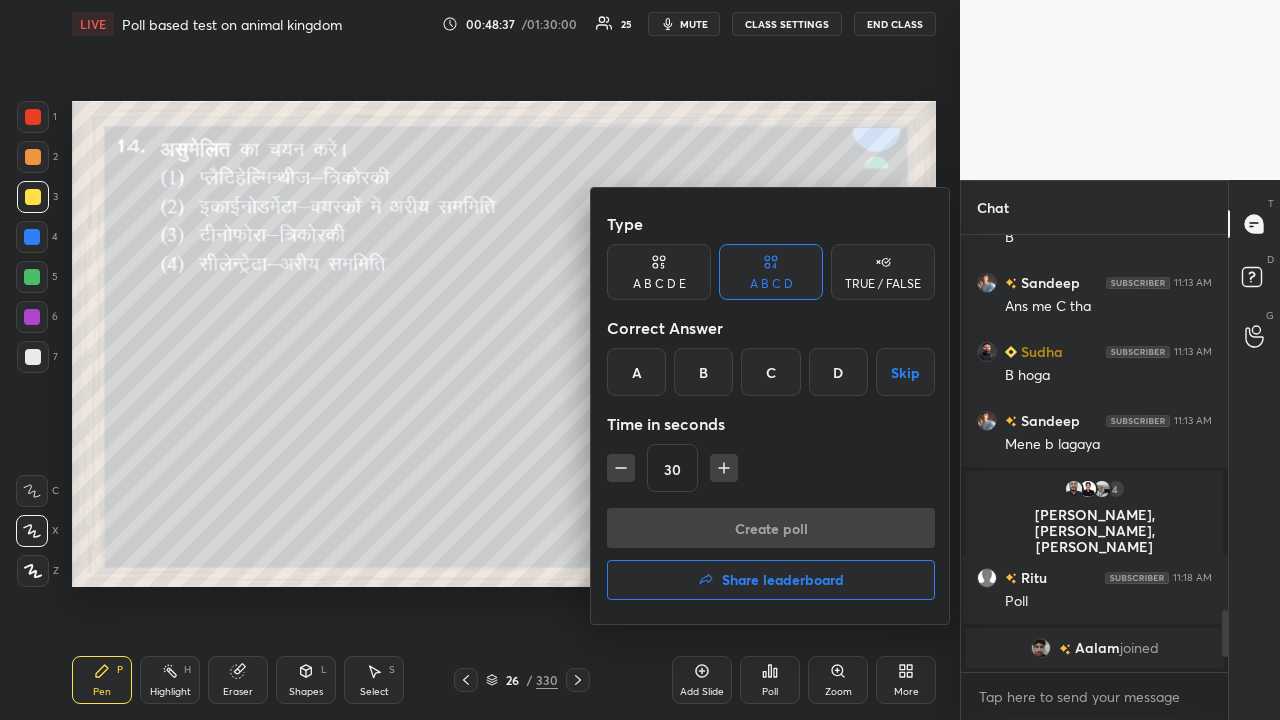 click on "C" at bounding box center [770, 372] 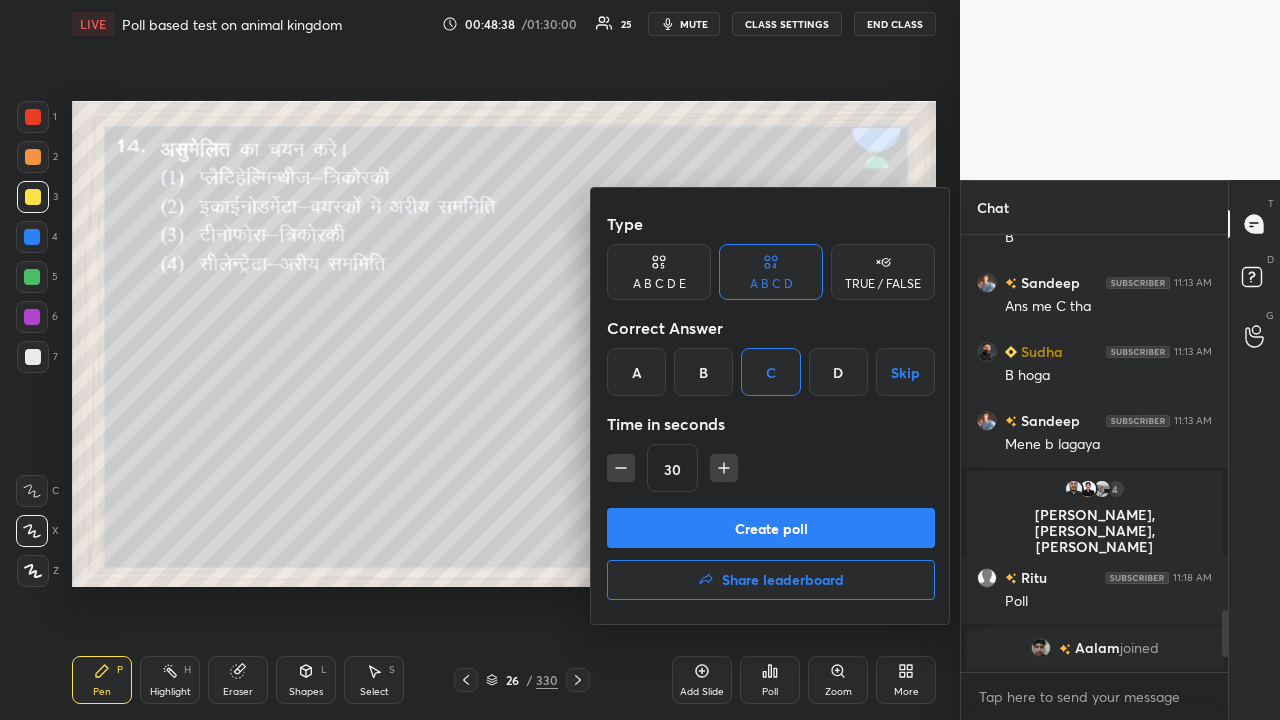 click on "Create poll" at bounding box center [771, 528] 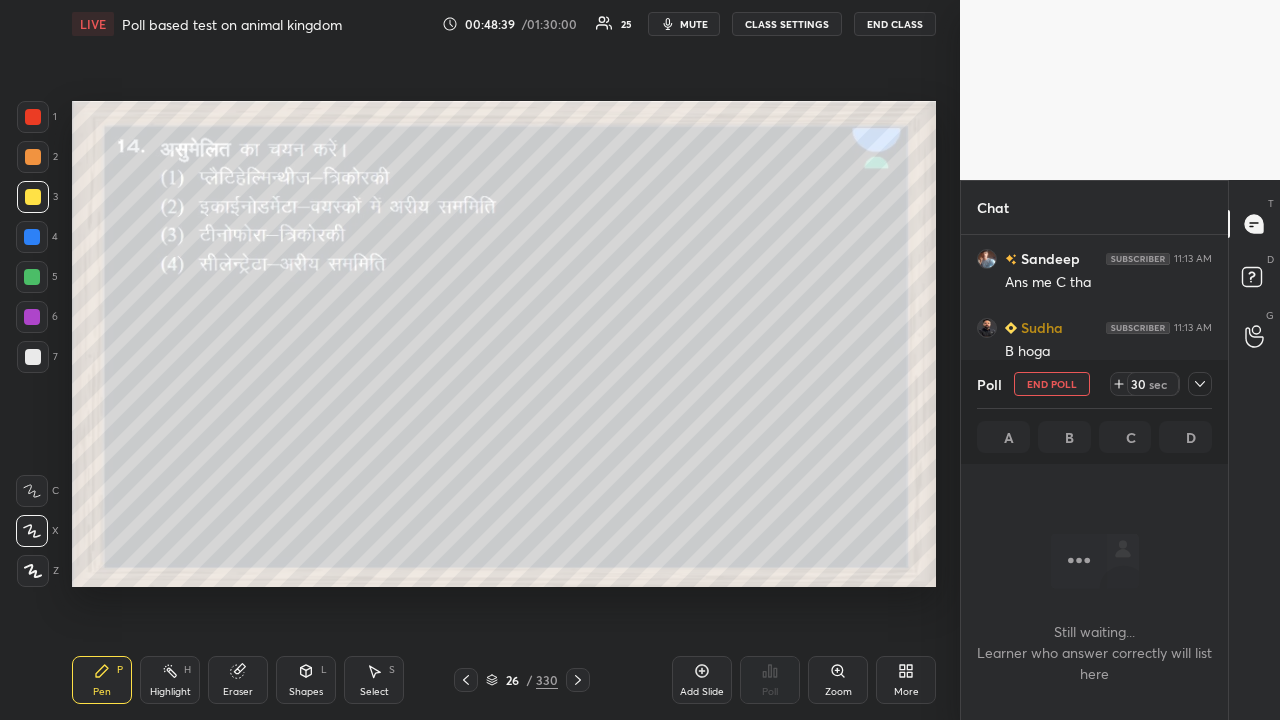scroll, scrollTop: 338, scrollLeft: 261, axis: both 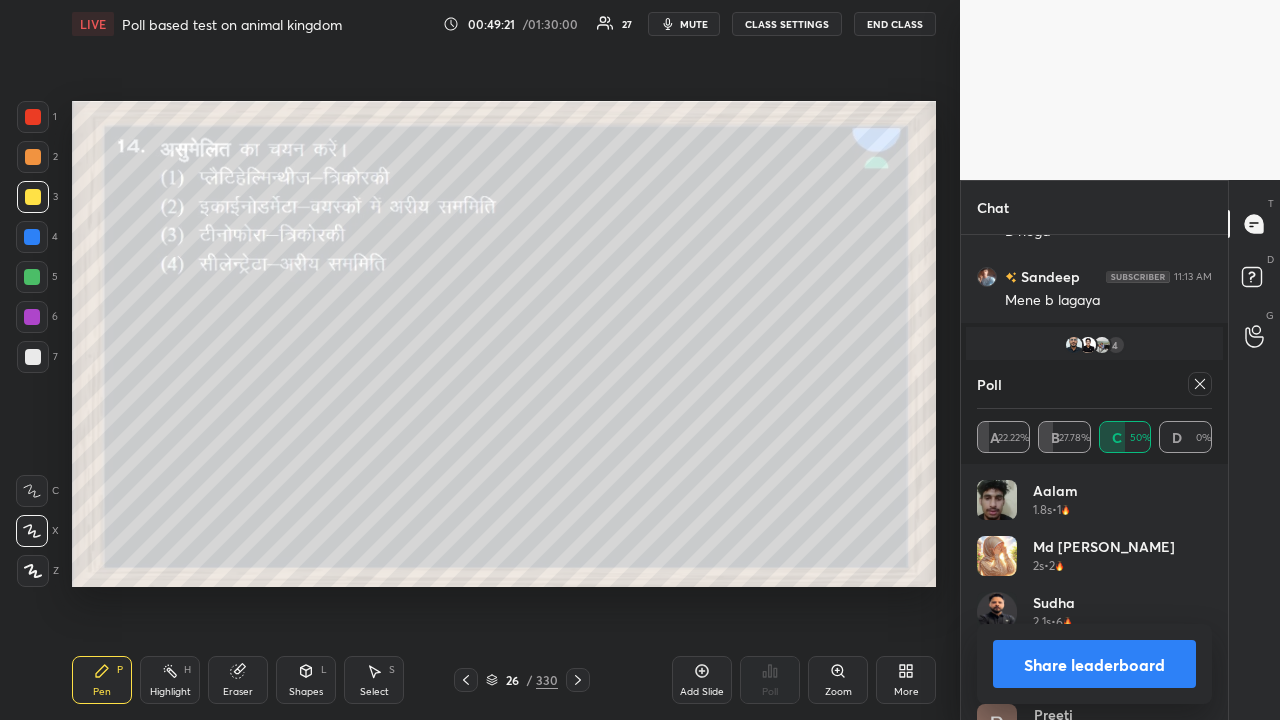 click 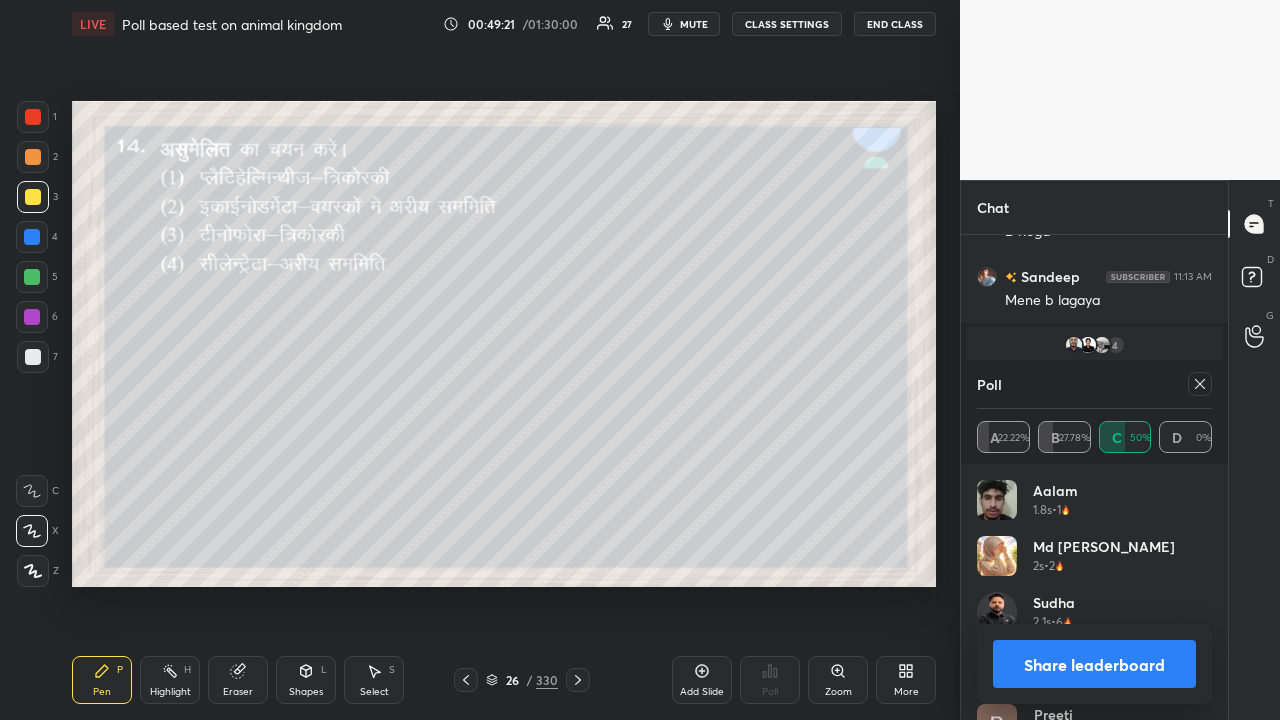 scroll, scrollTop: 88, scrollLeft: 229, axis: both 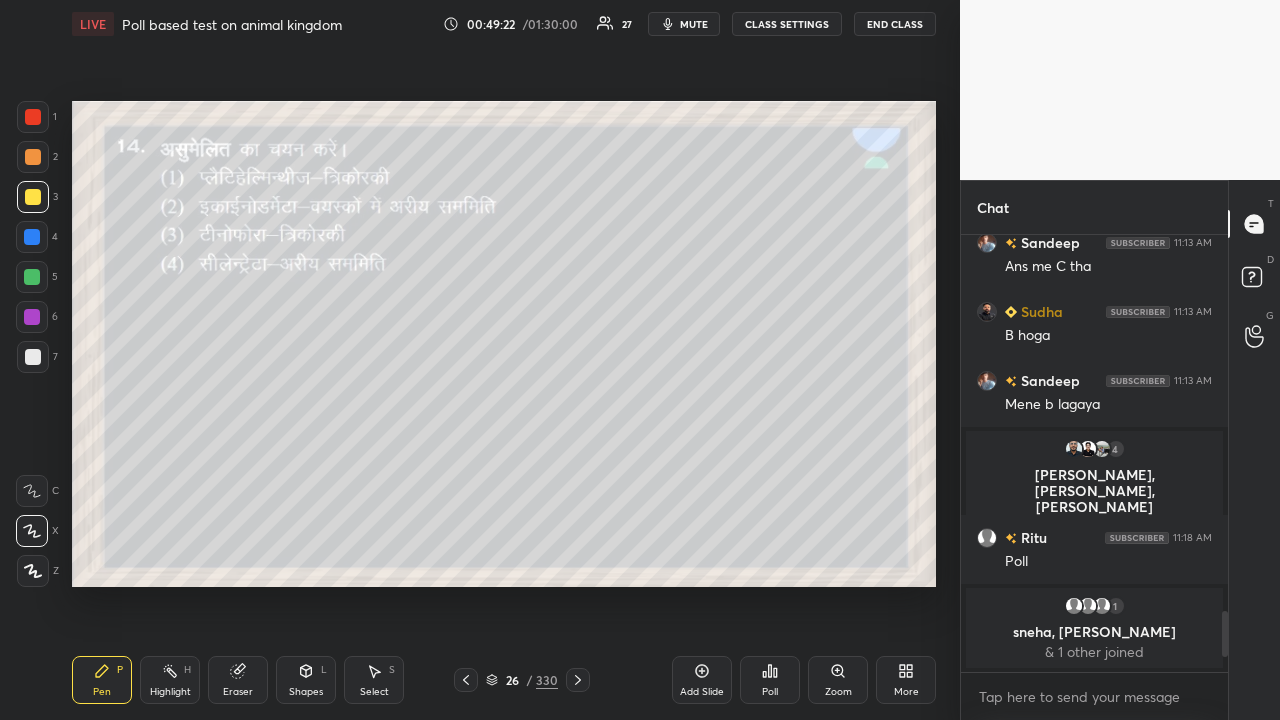 click 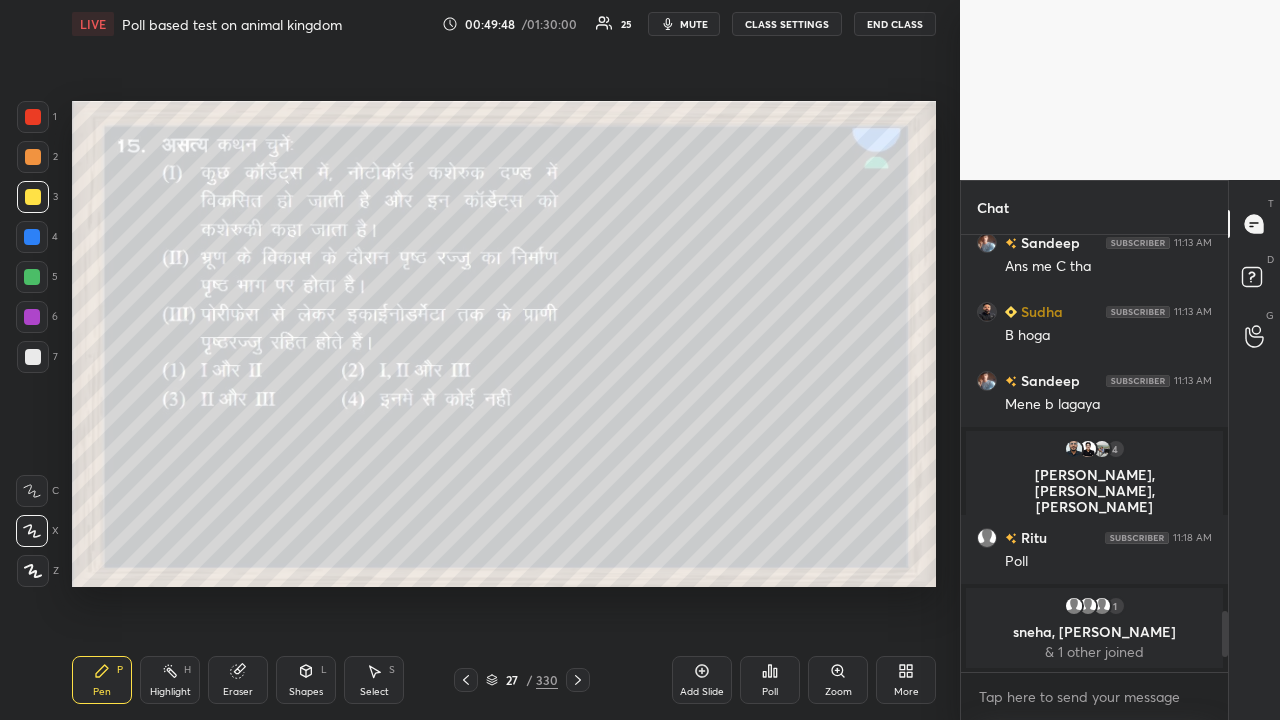 click 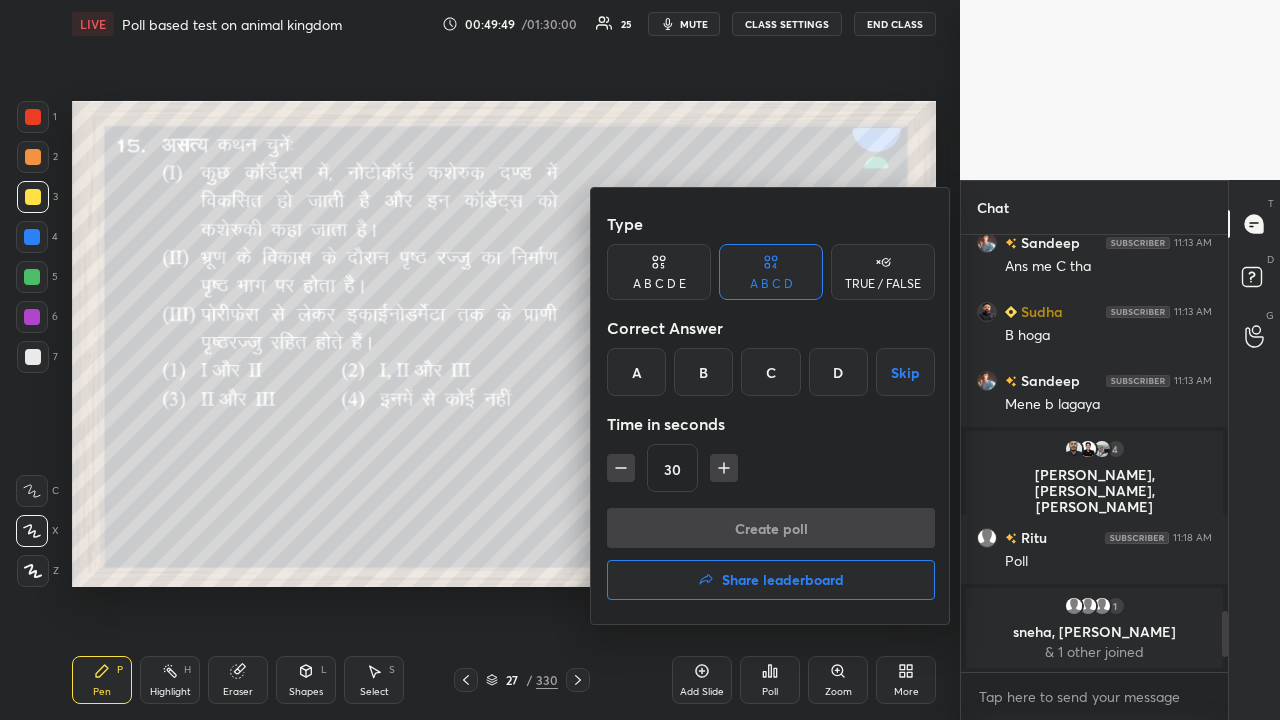 click on "D" at bounding box center [838, 372] 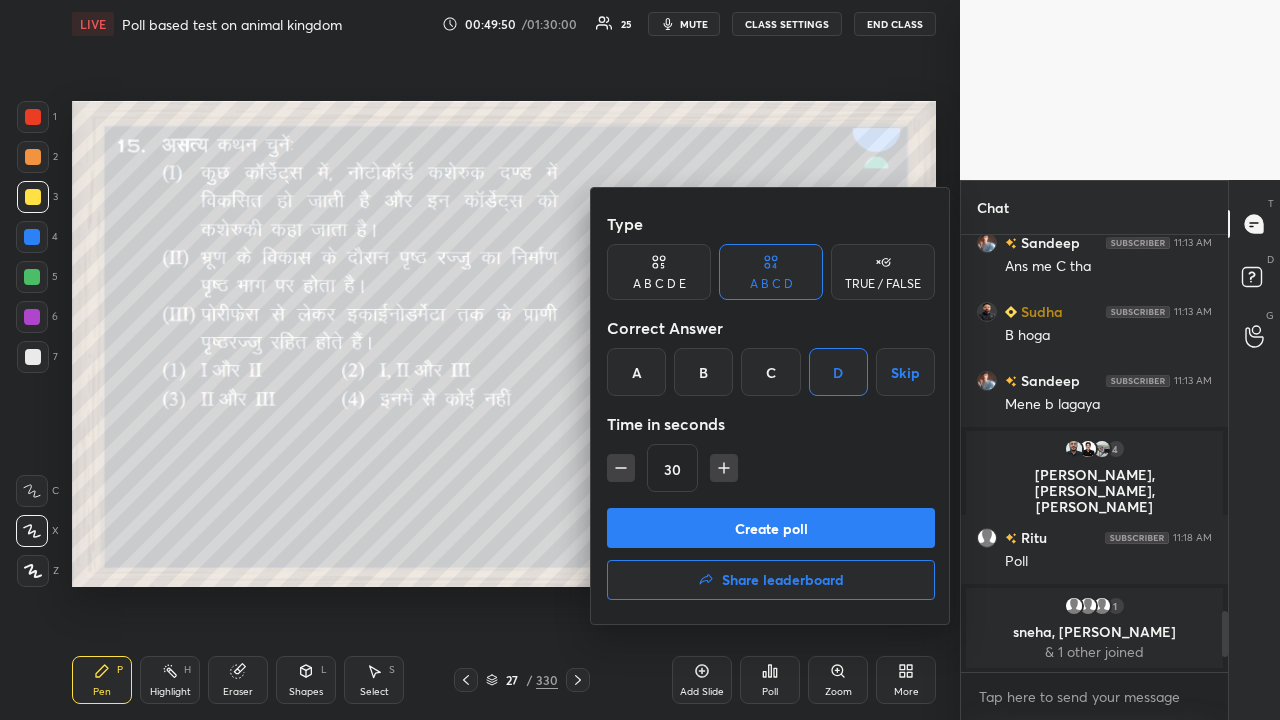 click on "Create poll" at bounding box center [771, 528] 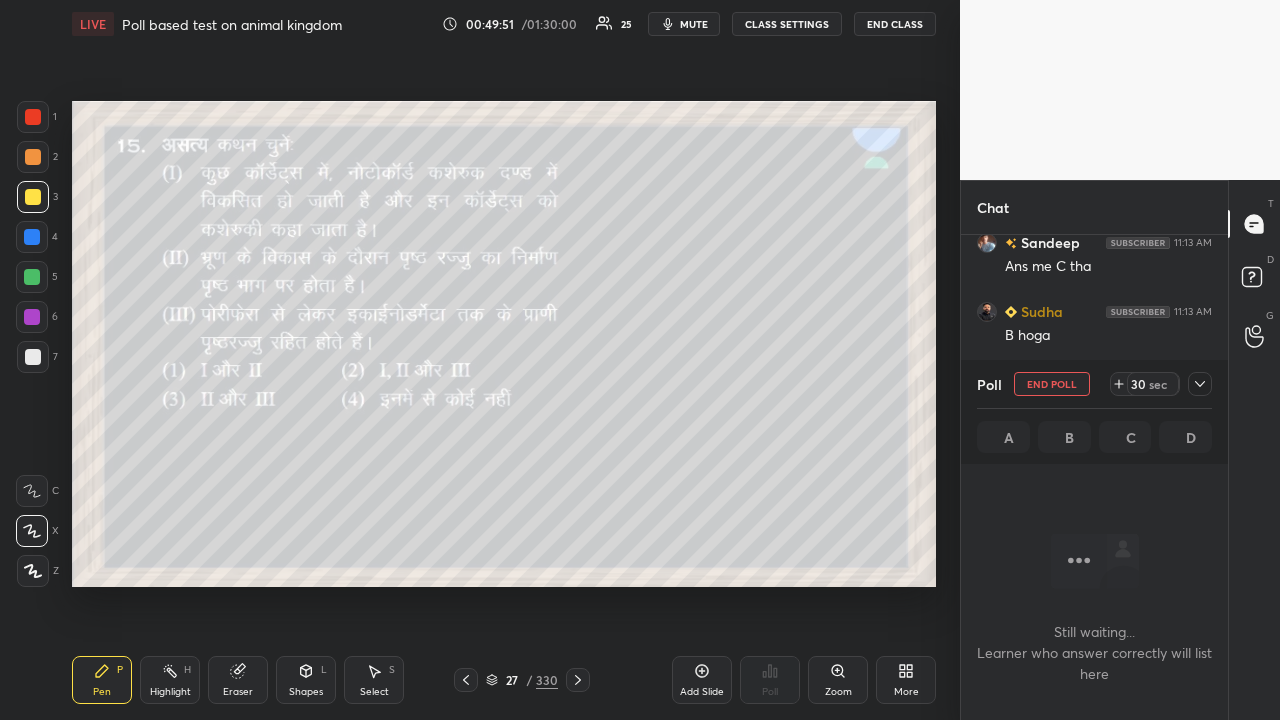 scroll, scrollTop: 328, scrollLeft: 261, axis: both 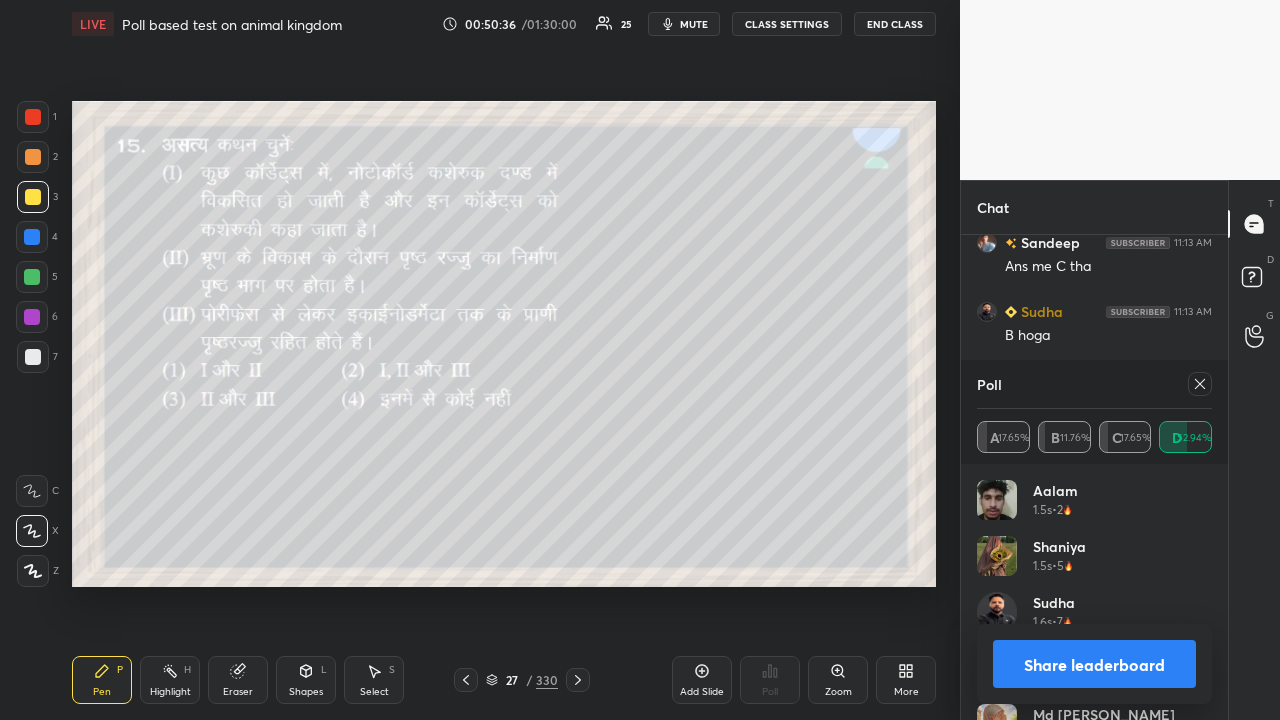 click 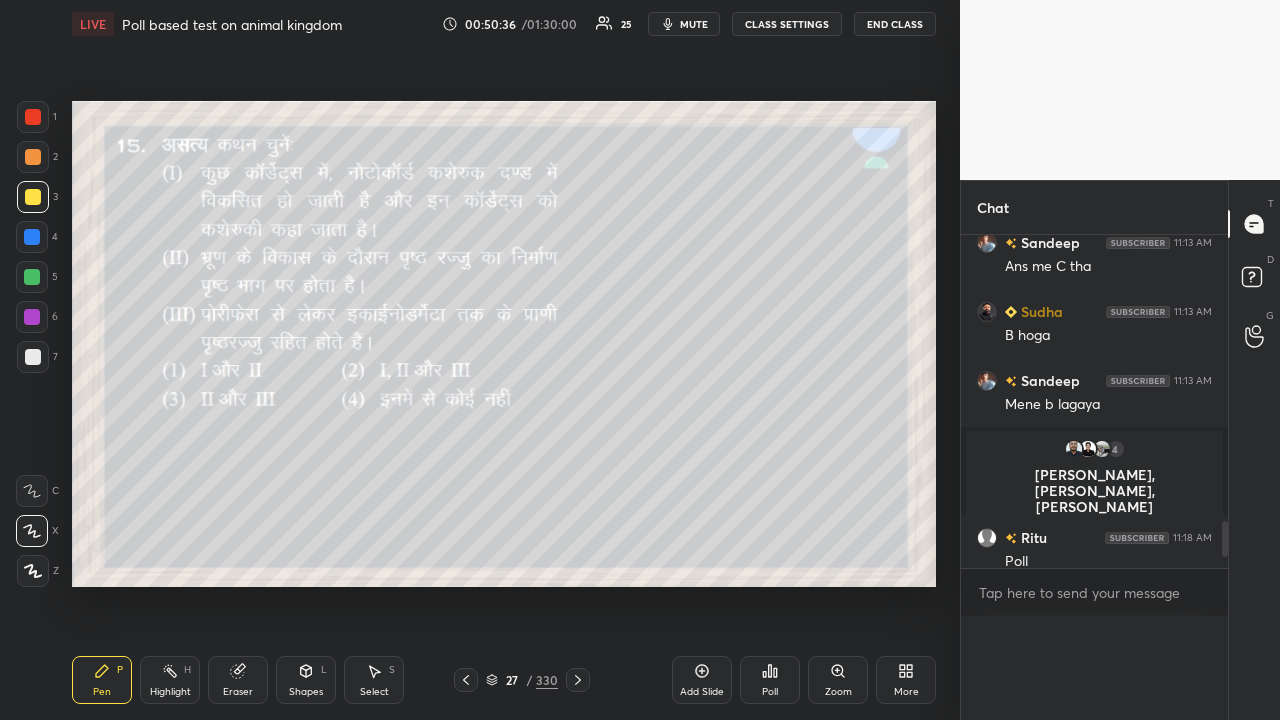 scroll, scrollTop: 88, scrollLeft: 229, axis: both 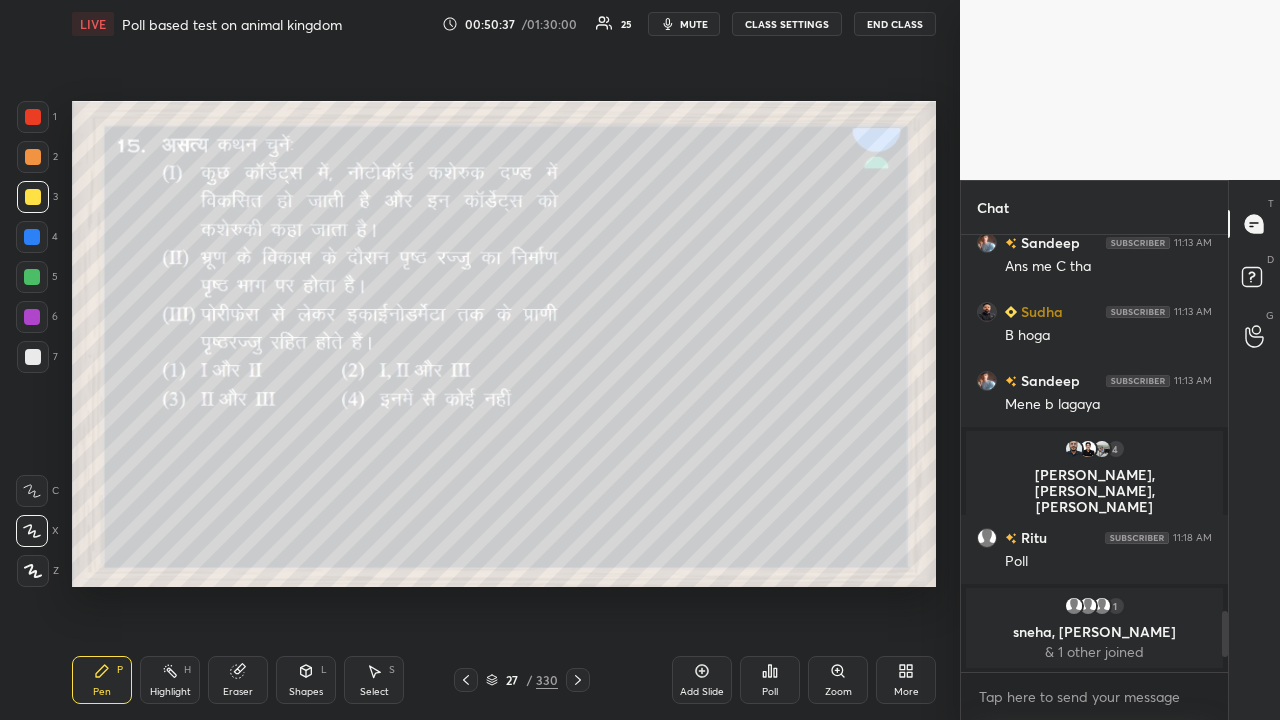 drag, startPoint x: 575, startPoint y: 685, endPoint x: 570, endPoint y: 674, distance: 12.083046 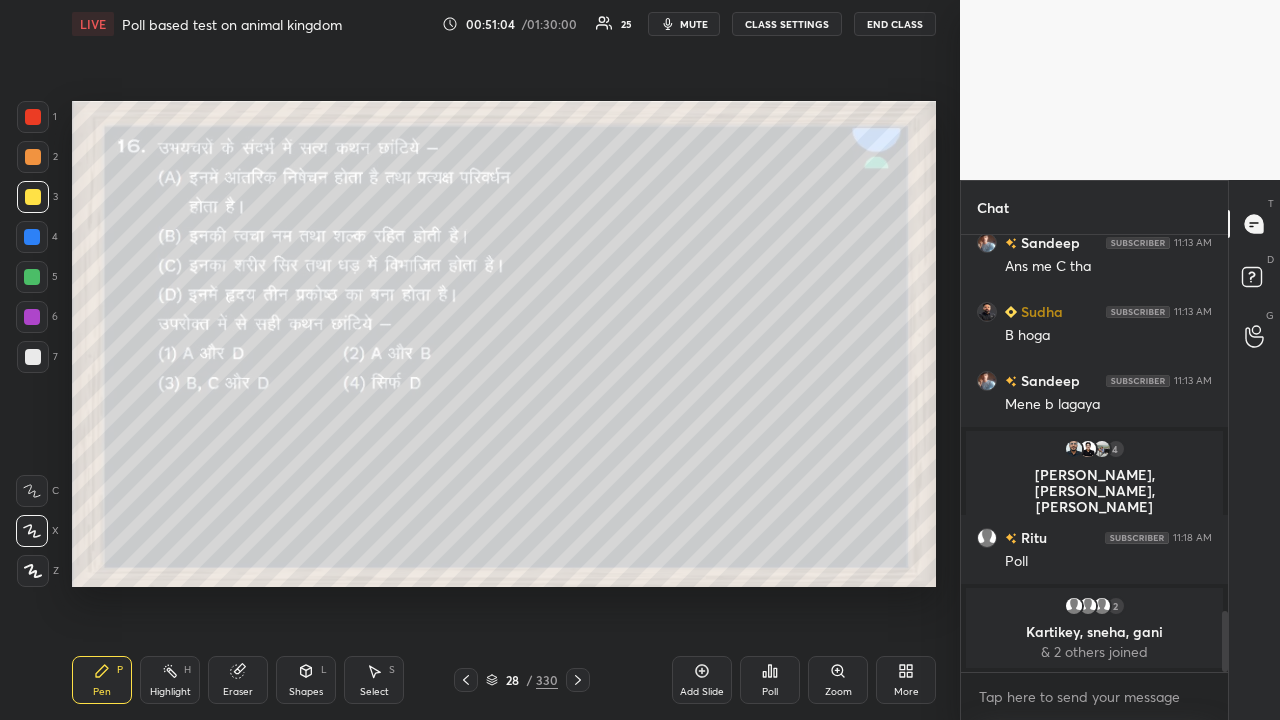 click on "Poll" at bounding box center [770, 692] 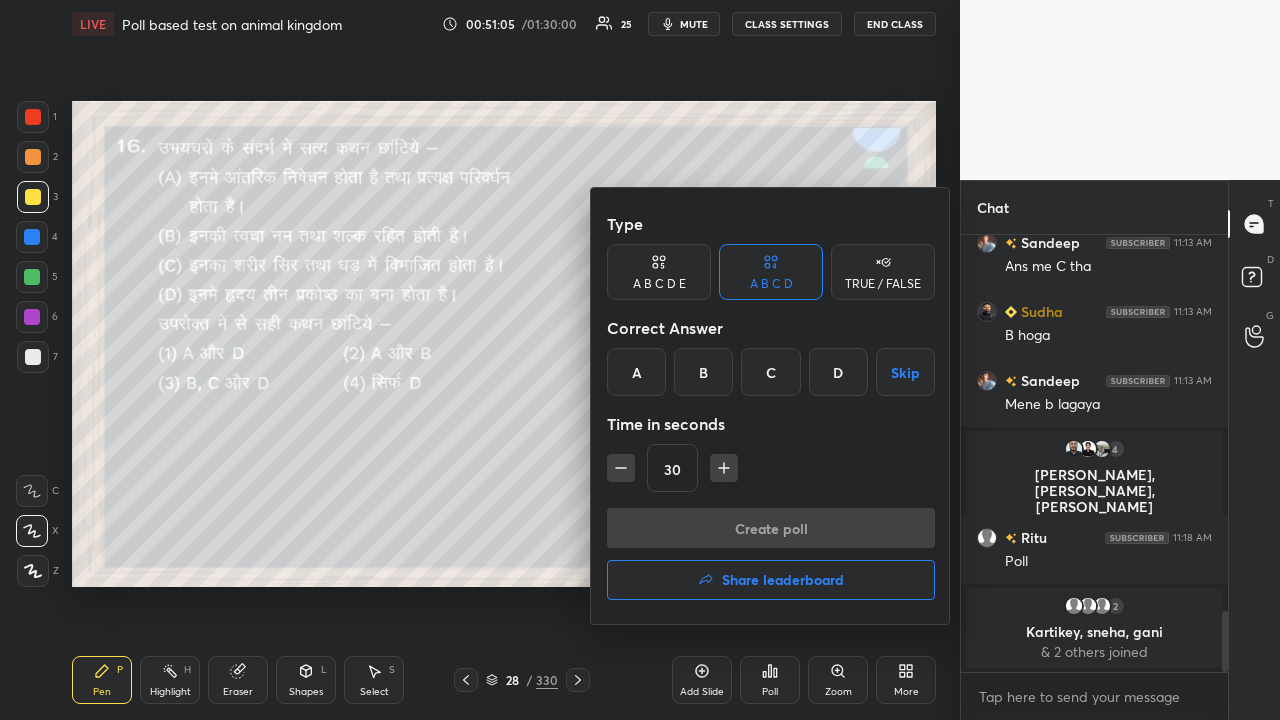 click on "C" at bounding box center [770, 372] 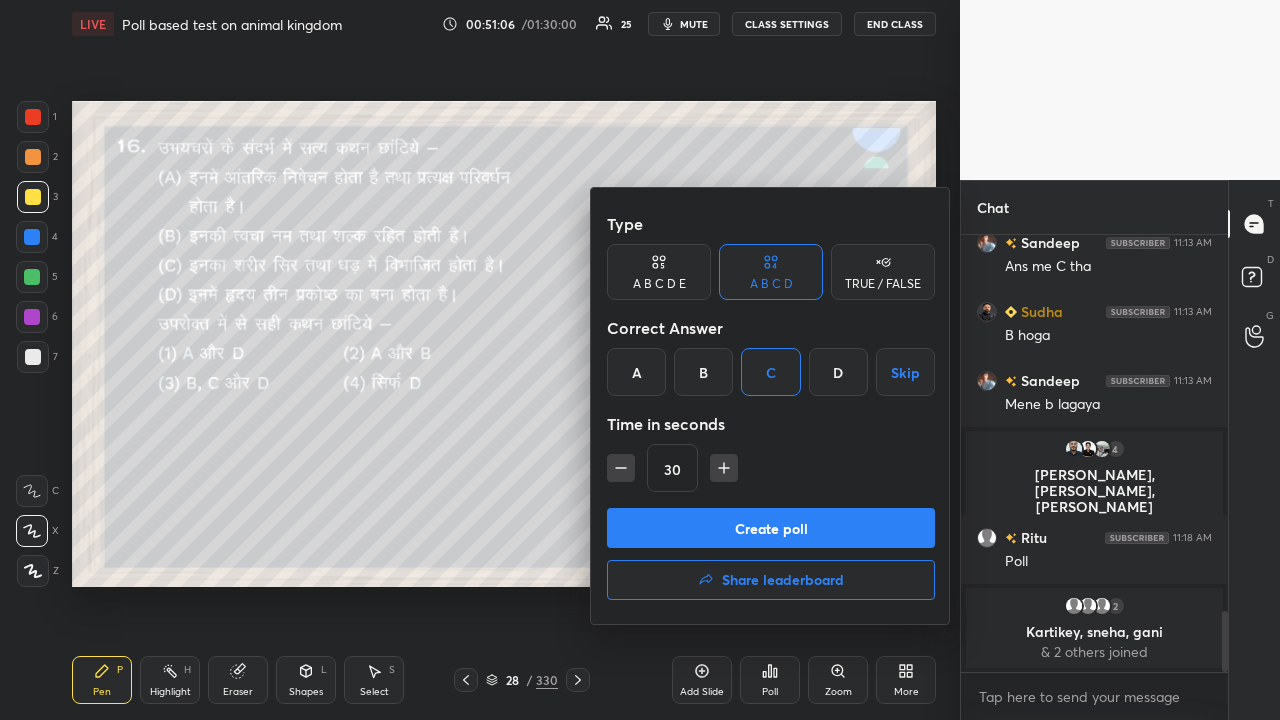 click on "Create poll" at bounding box center (771, 528) 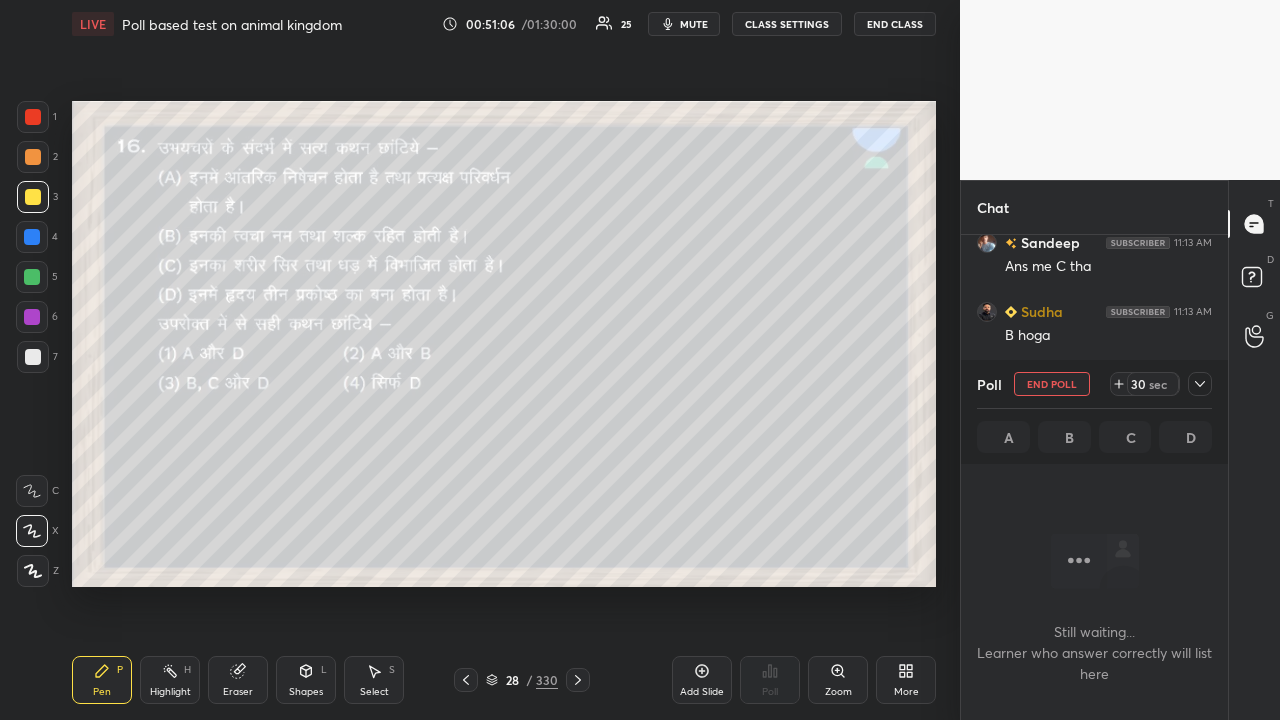 scroll, scrollTop: 344, scrollLeft: 261, axis: both 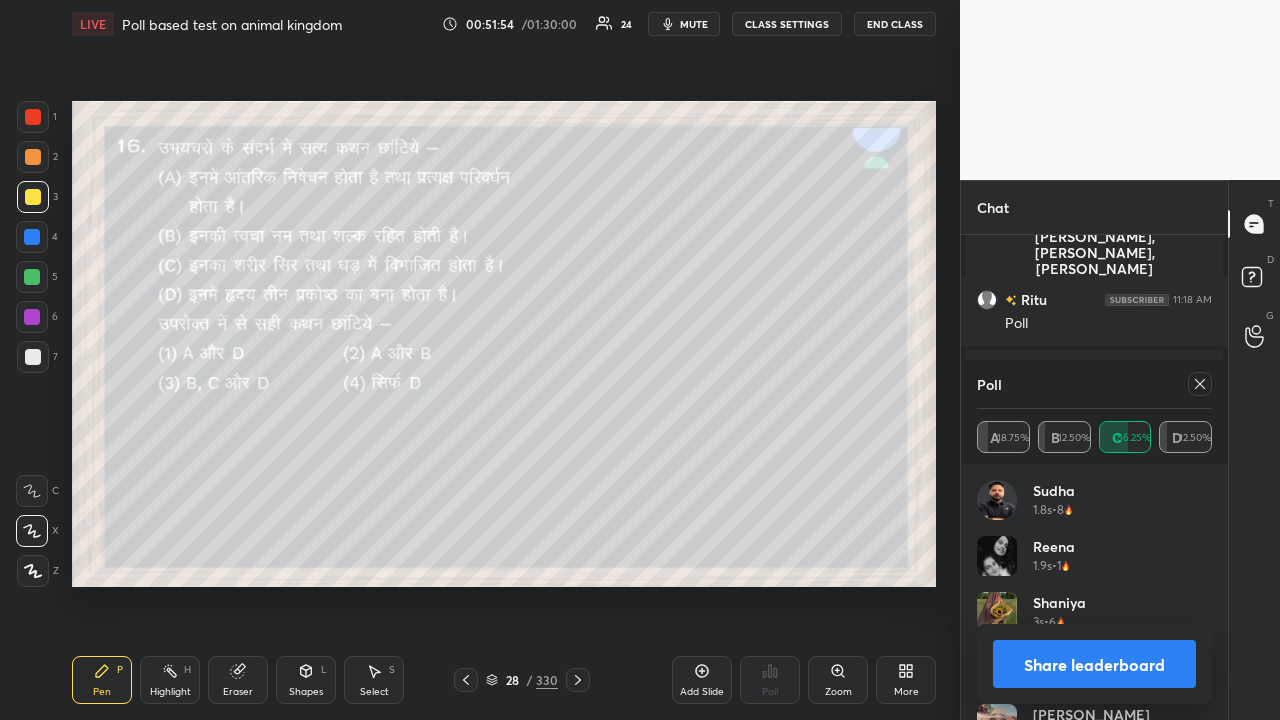 drag, startPoint x: 1200, startPoint y: 378, endPoint x: 1154, endPoint y: 398, distance: 50.159744 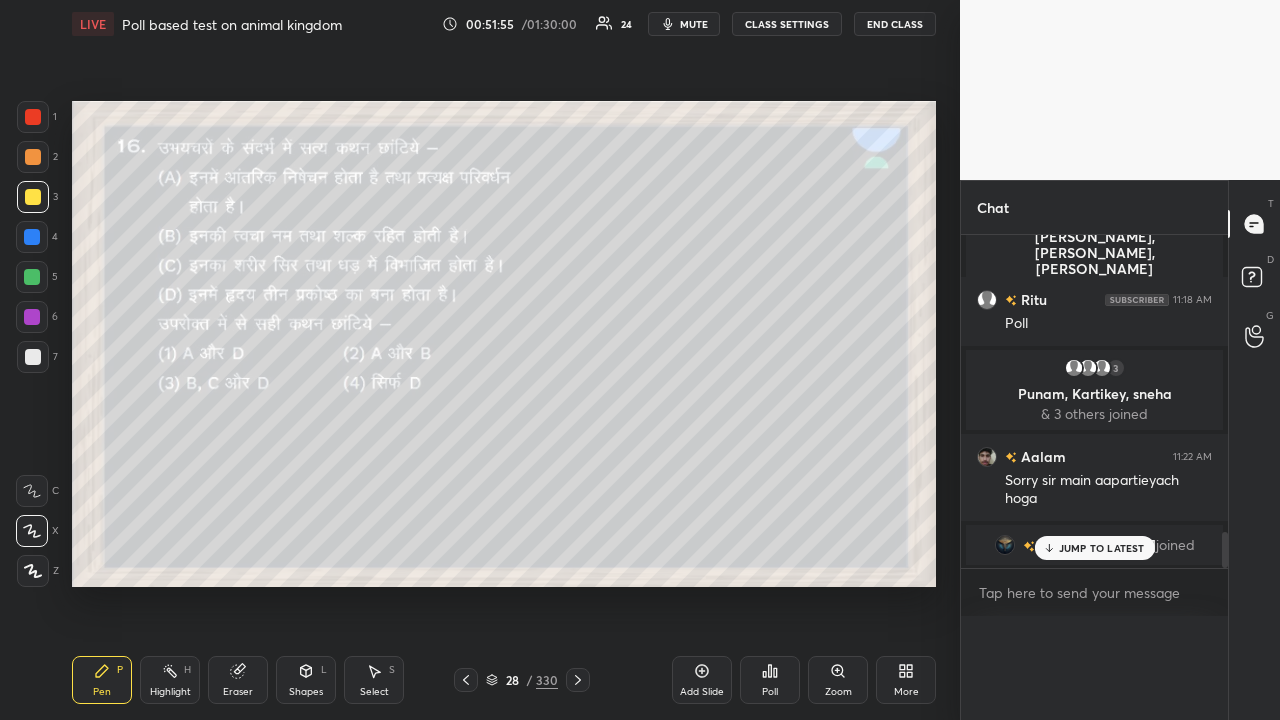scroll, scrollTop: 150, scrollLeft: 229, axis: both 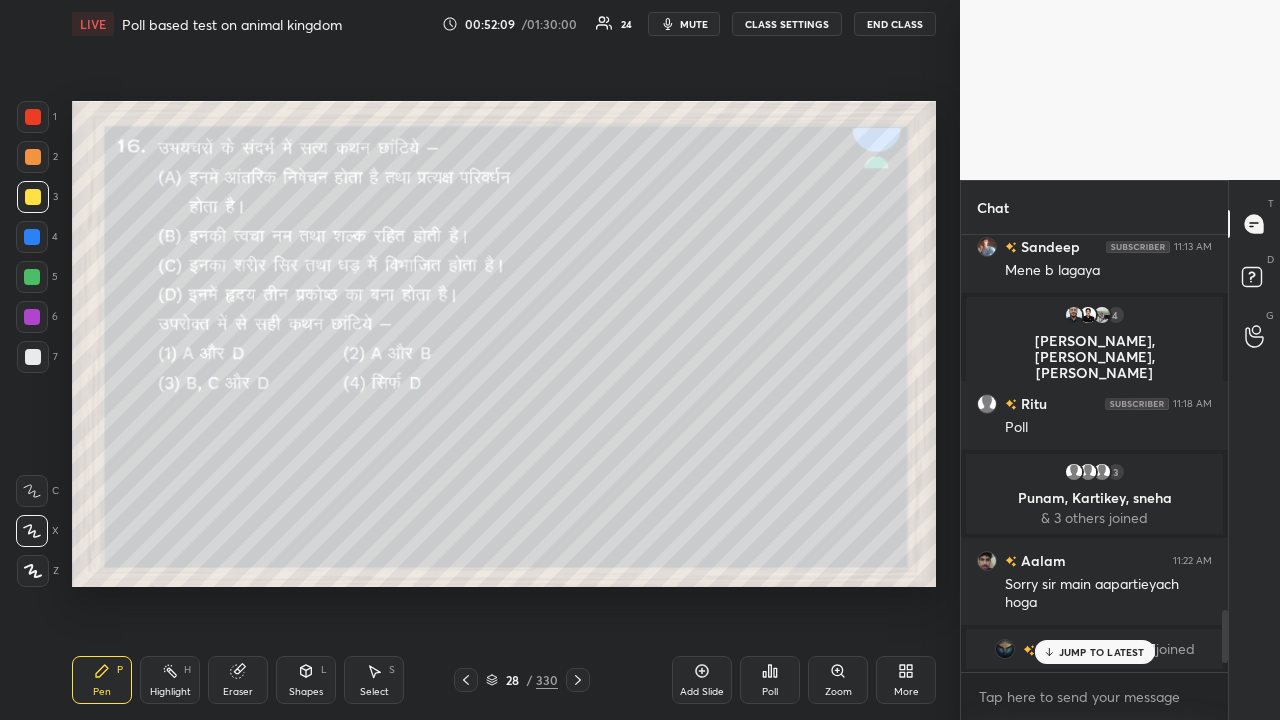 click 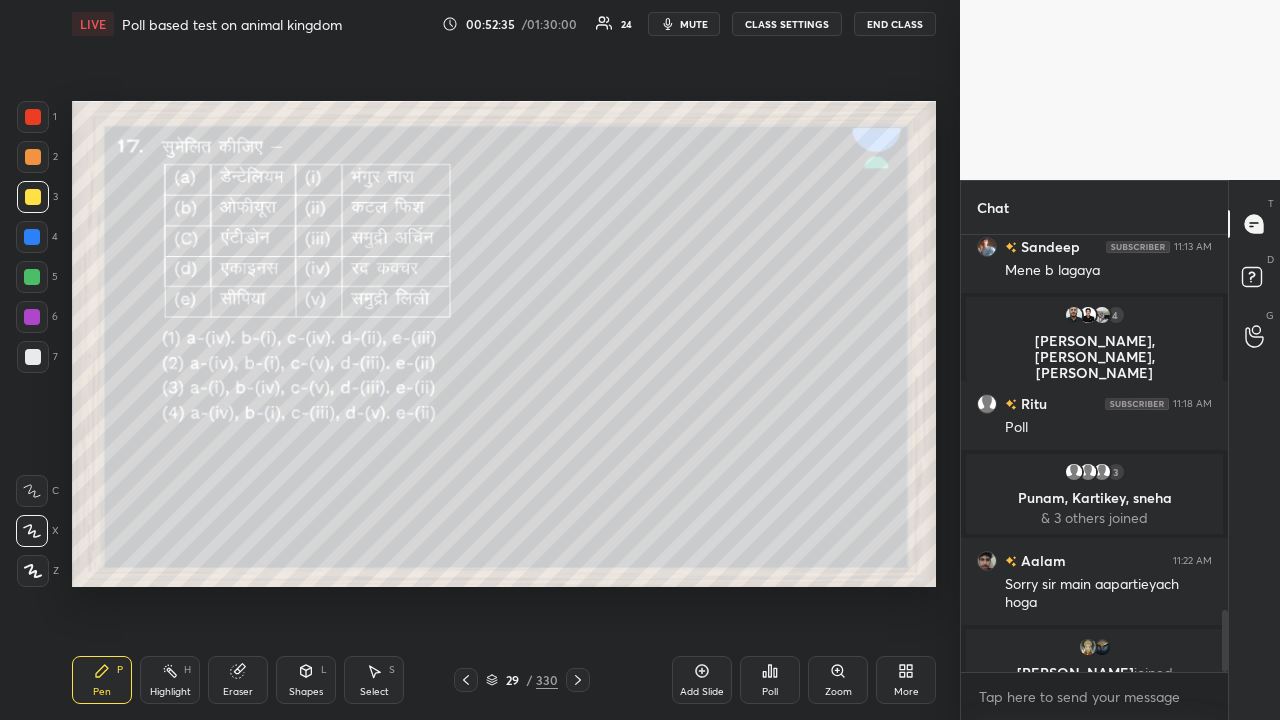 click on "Poll" at bounding box center [770, 680] 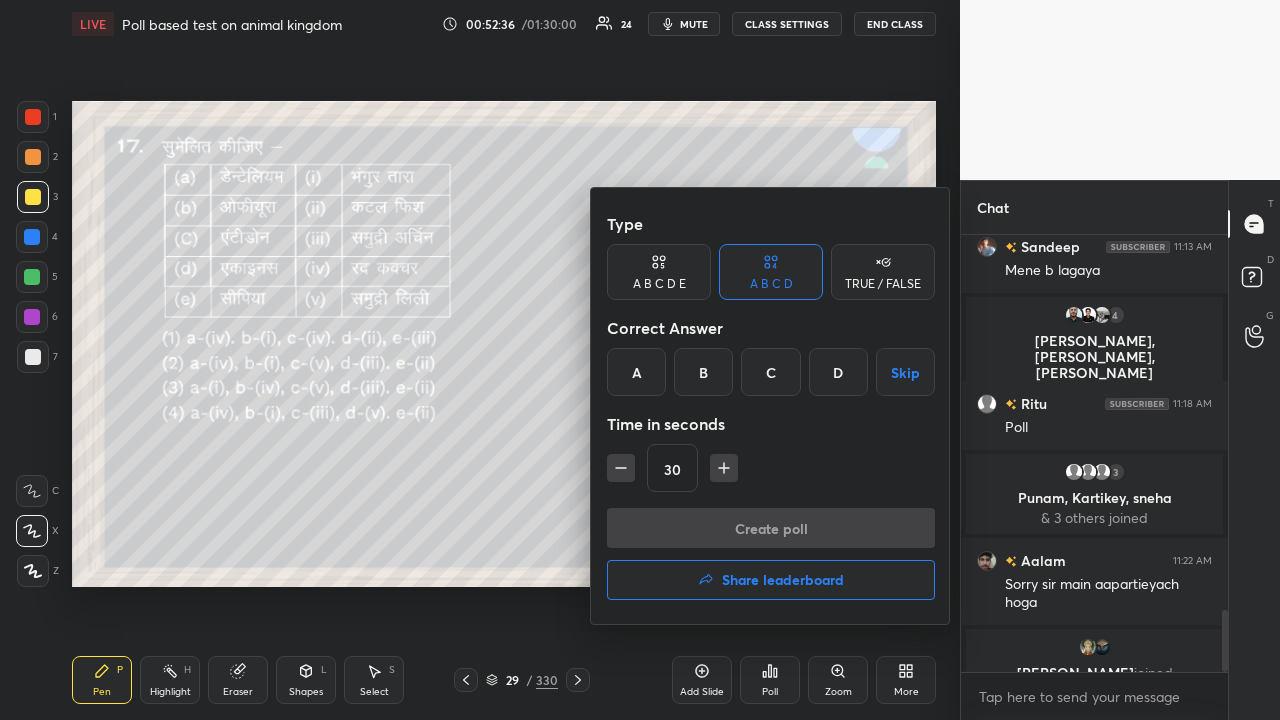 click on "B" at bounding box center [703, 372] 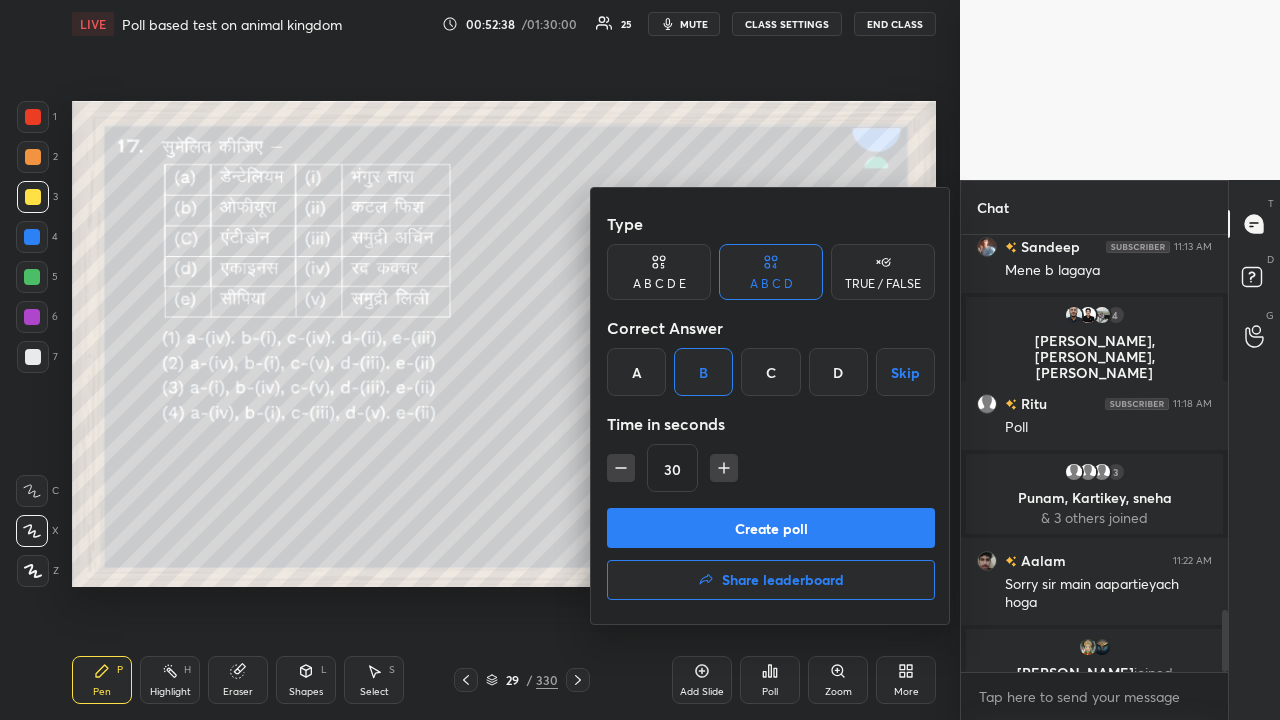 click on "Create poll" at bounding box center [771, 528] 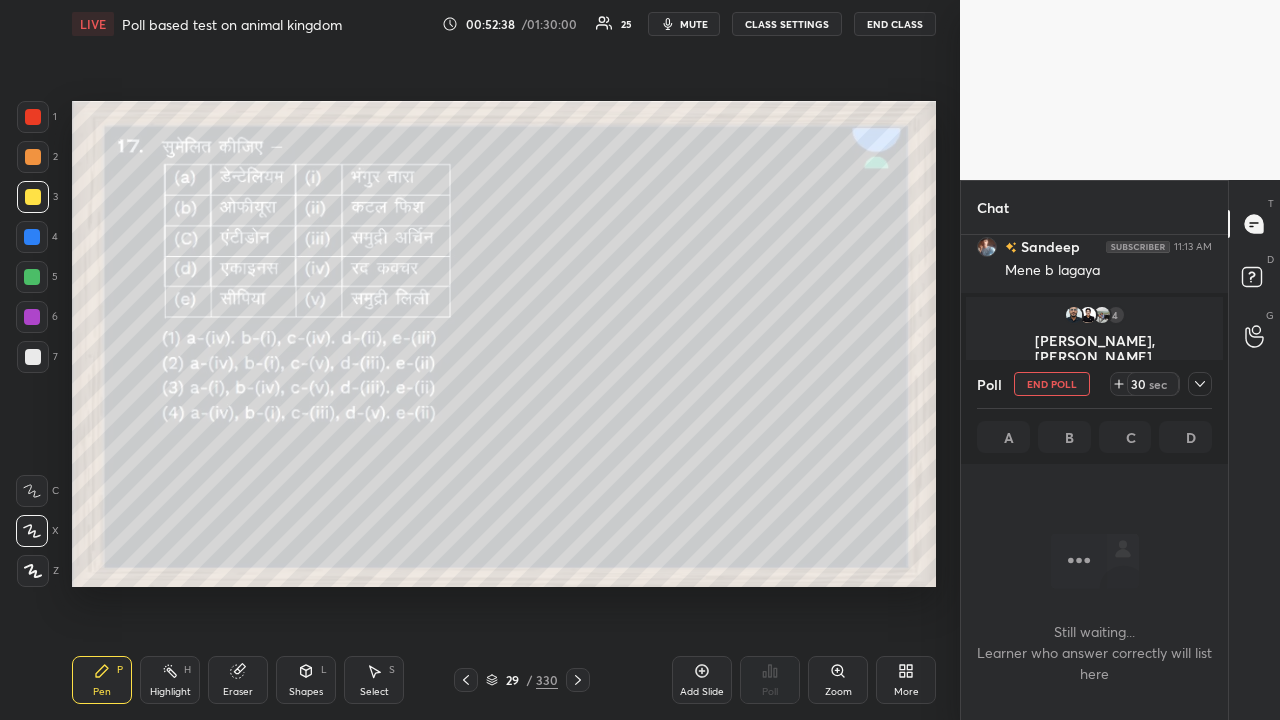 scroll, scrollTop: 203, scrollLeft: 261, axis: both 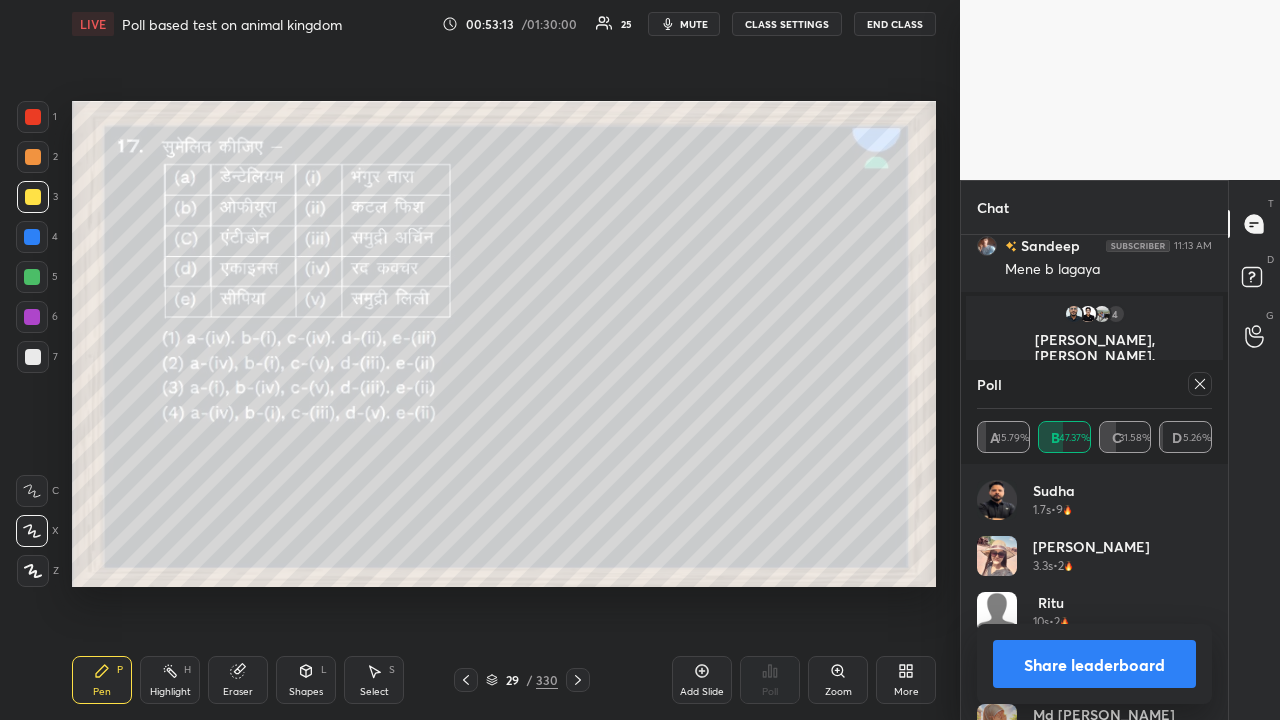 click 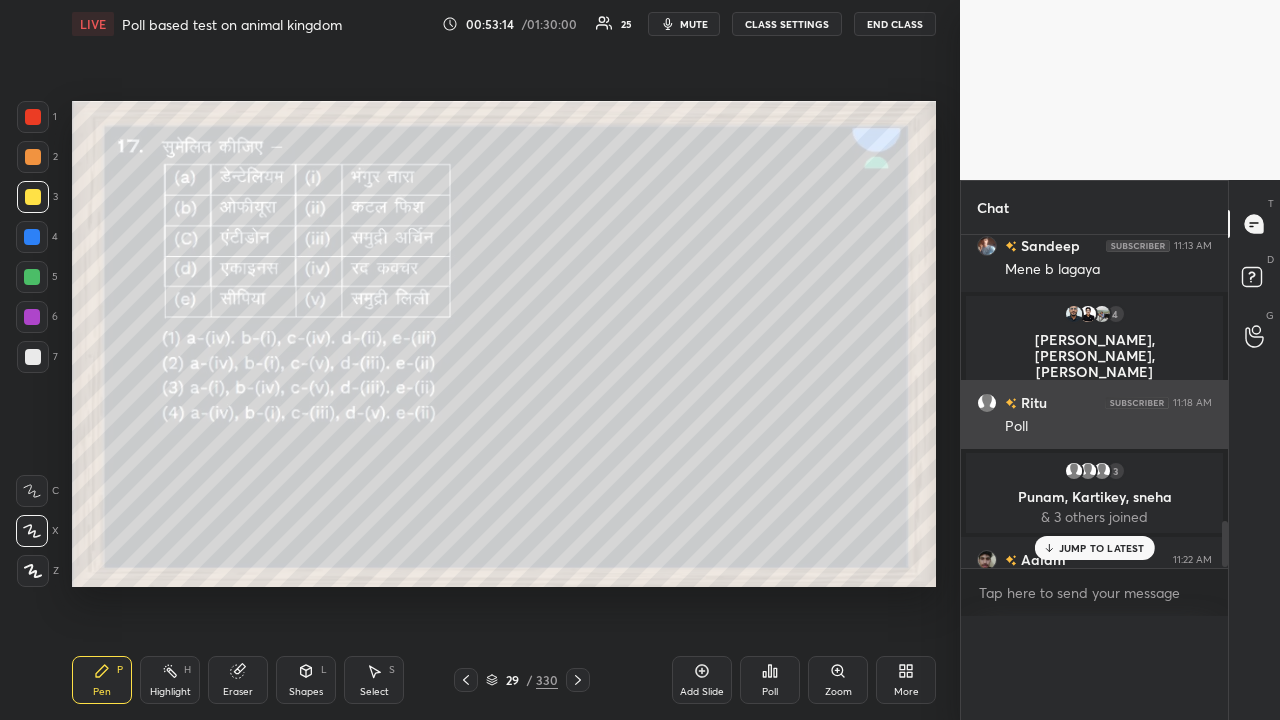 scroll, scrollTop: 88, scrollLeft: 229, axis: both 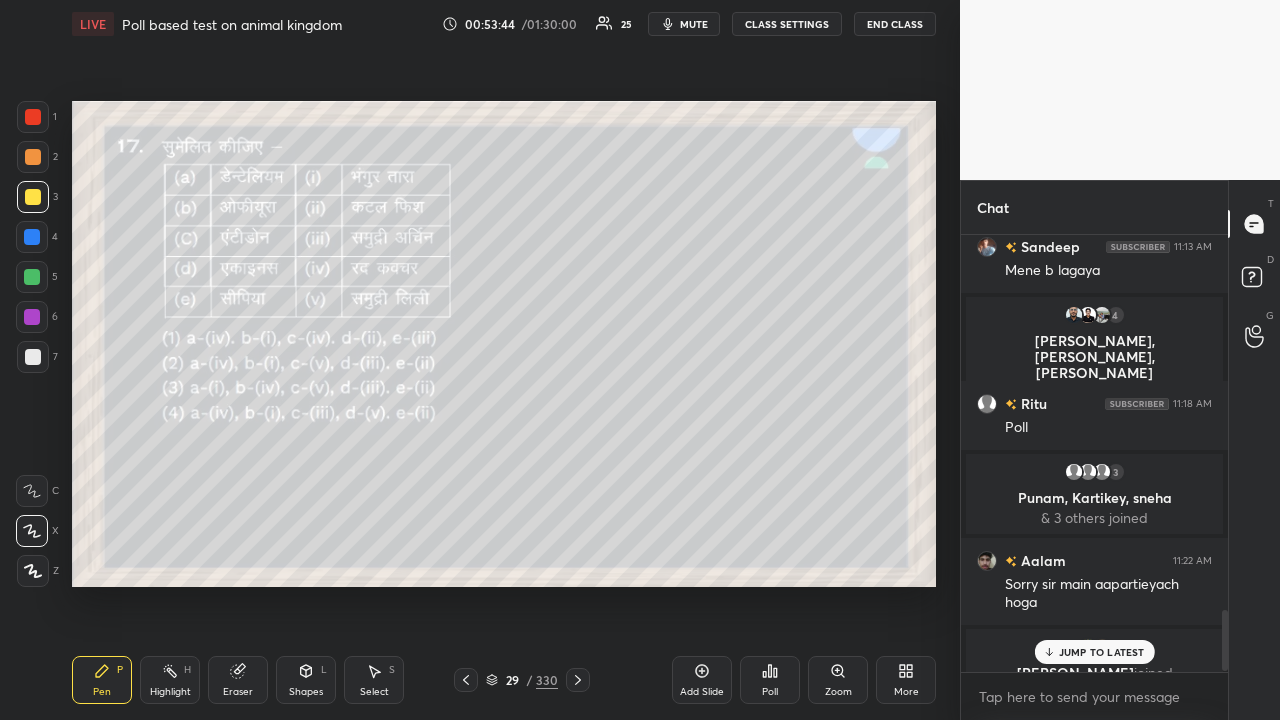 click on "JUMP TO LATEST" at bounding box center (1102, 652) 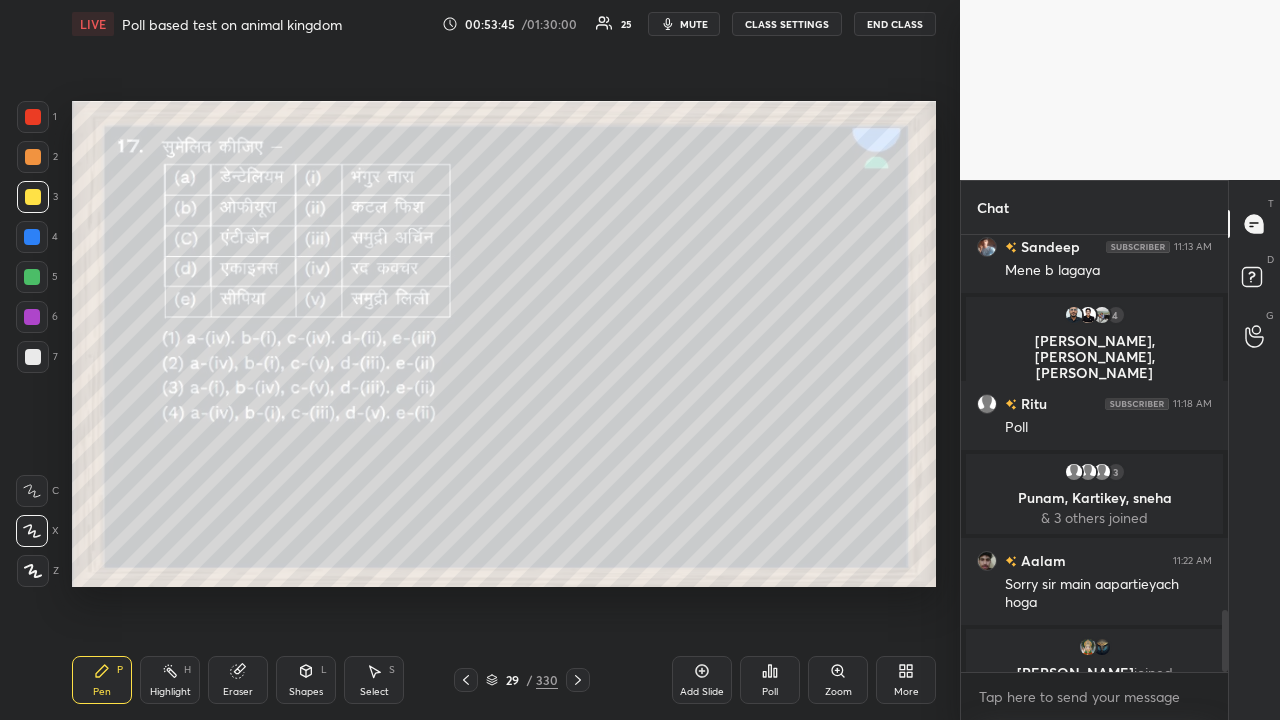 click 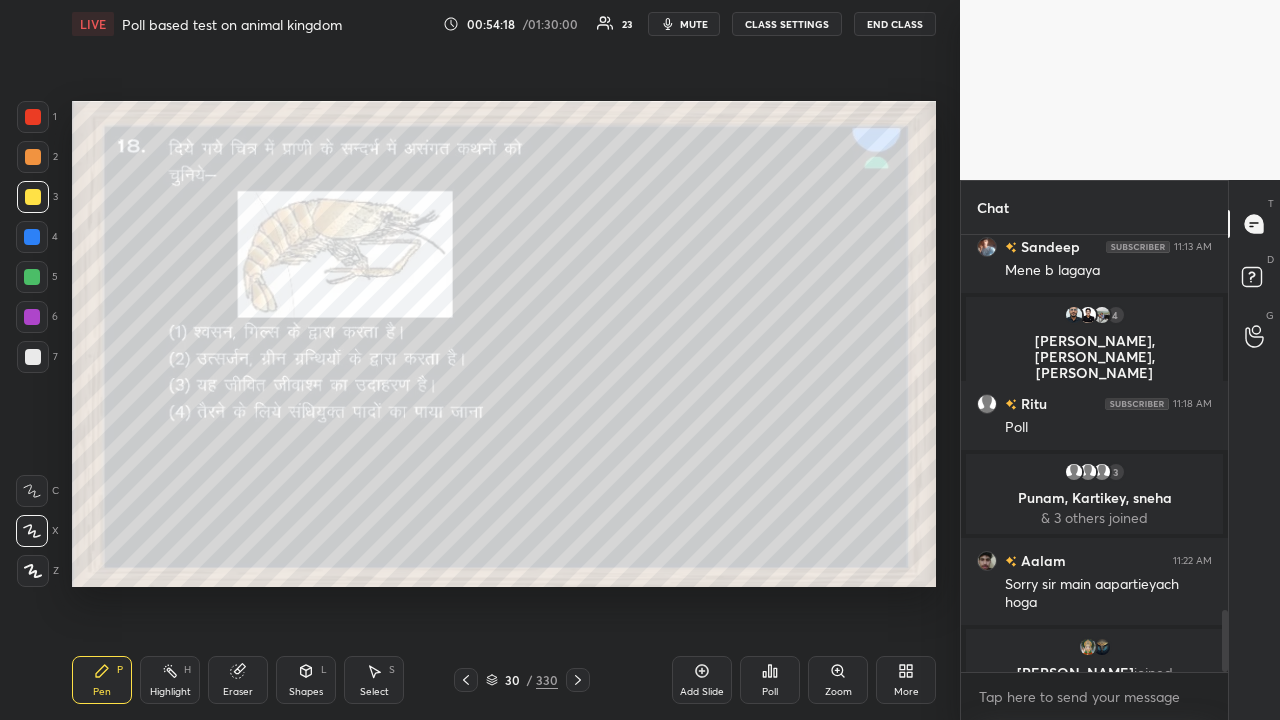 click on "Poll" at bounding box center (770, 692) 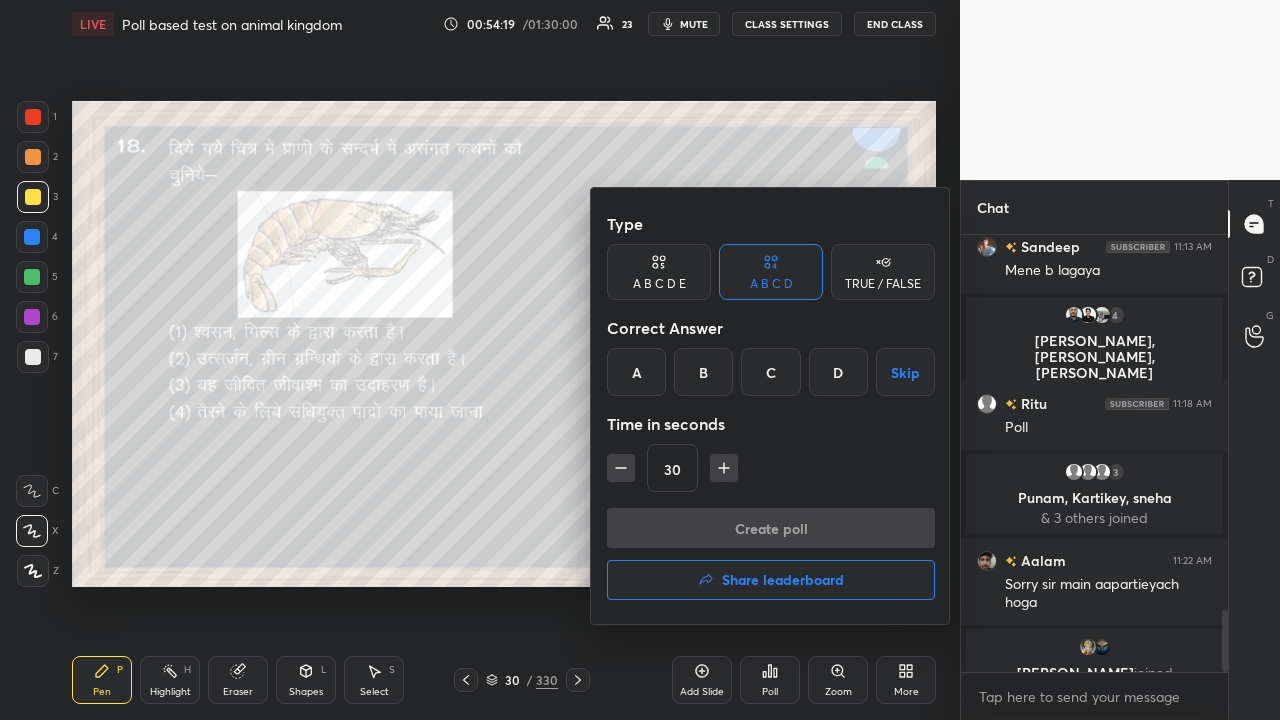 click on "C" at bounding box center [770, 372] 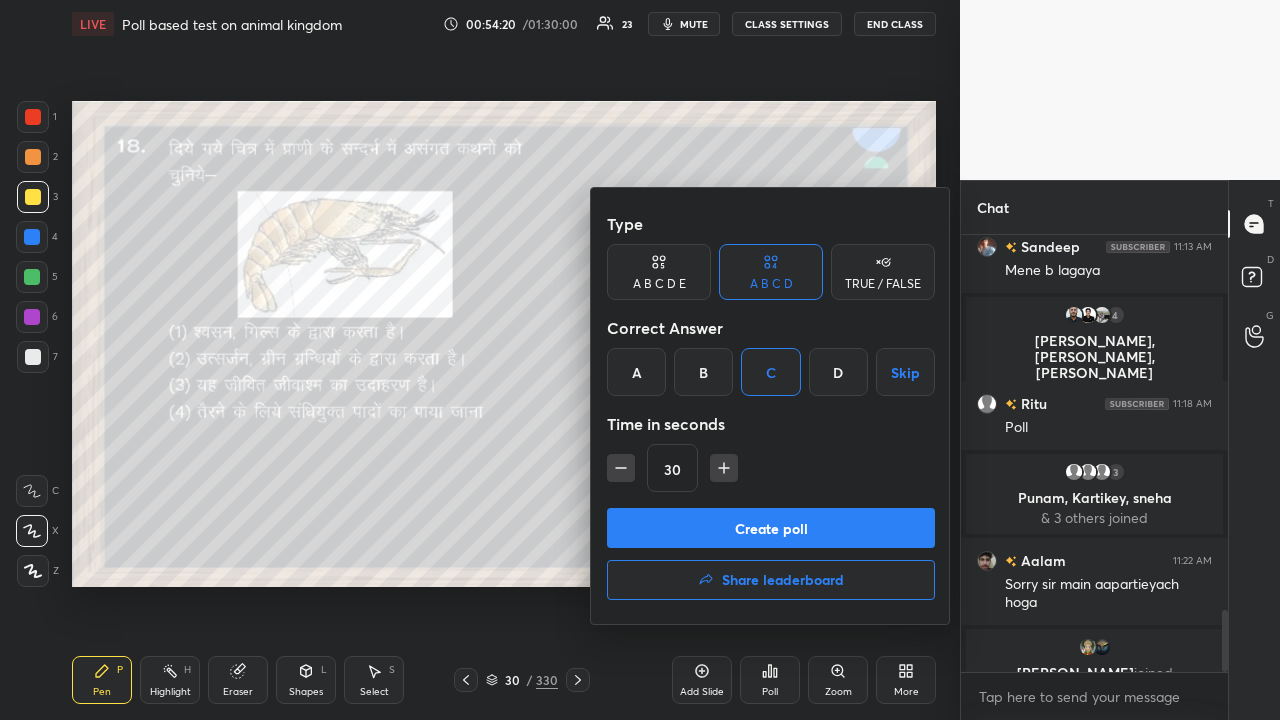 click on "Create poll" at bounding box center [771, 528] 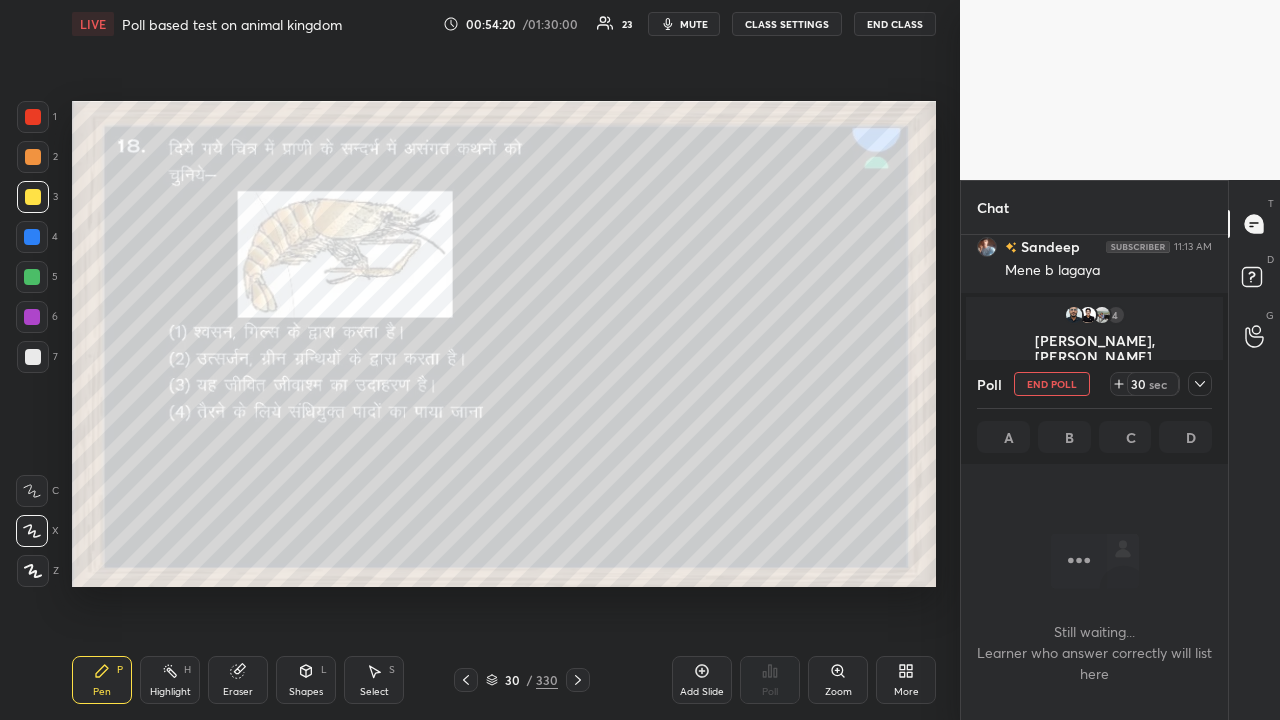 scroll, scrollTop: 338, scrollLeft: 261, axis: both 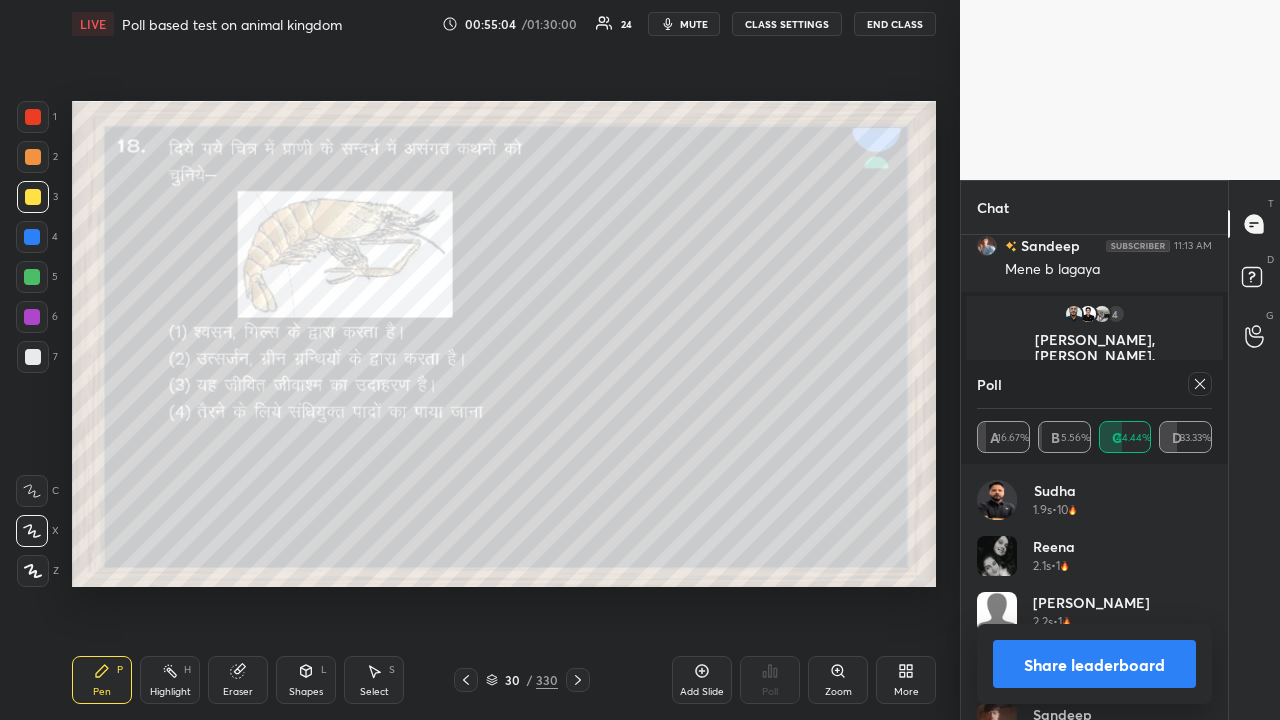 click 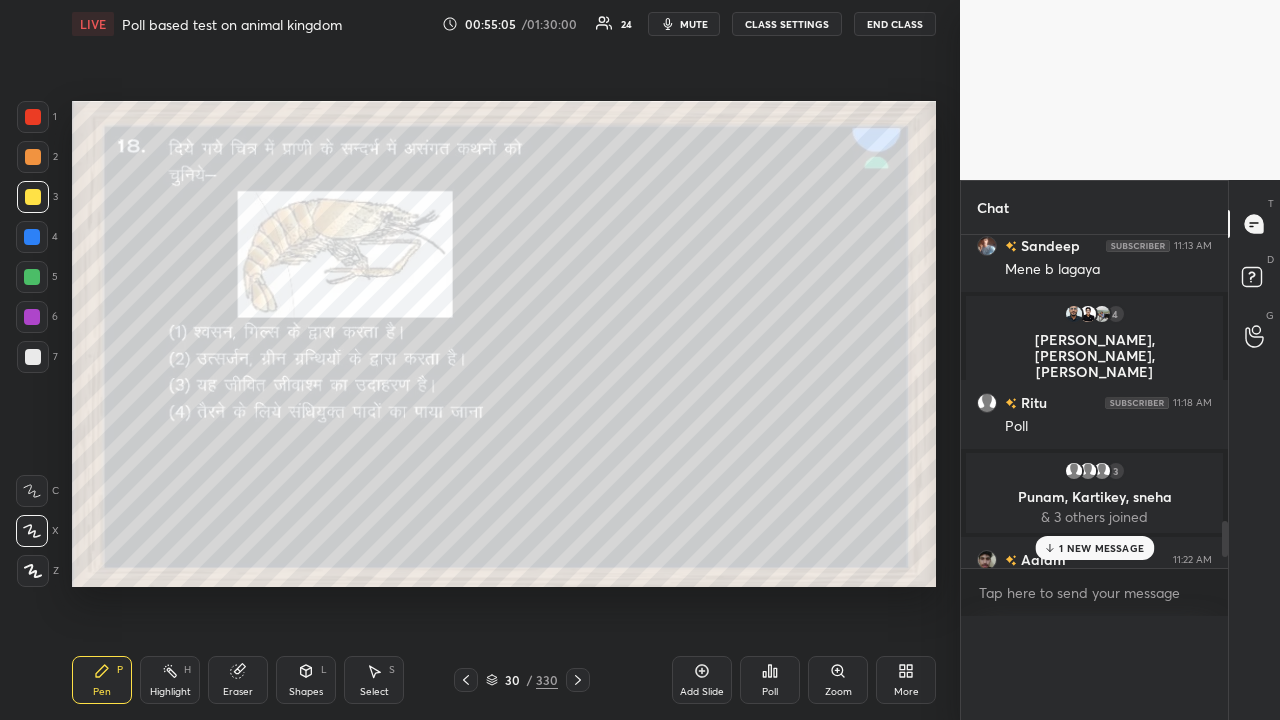 scroll, scrollTop: 0, scrollLeft: 0, axis: both 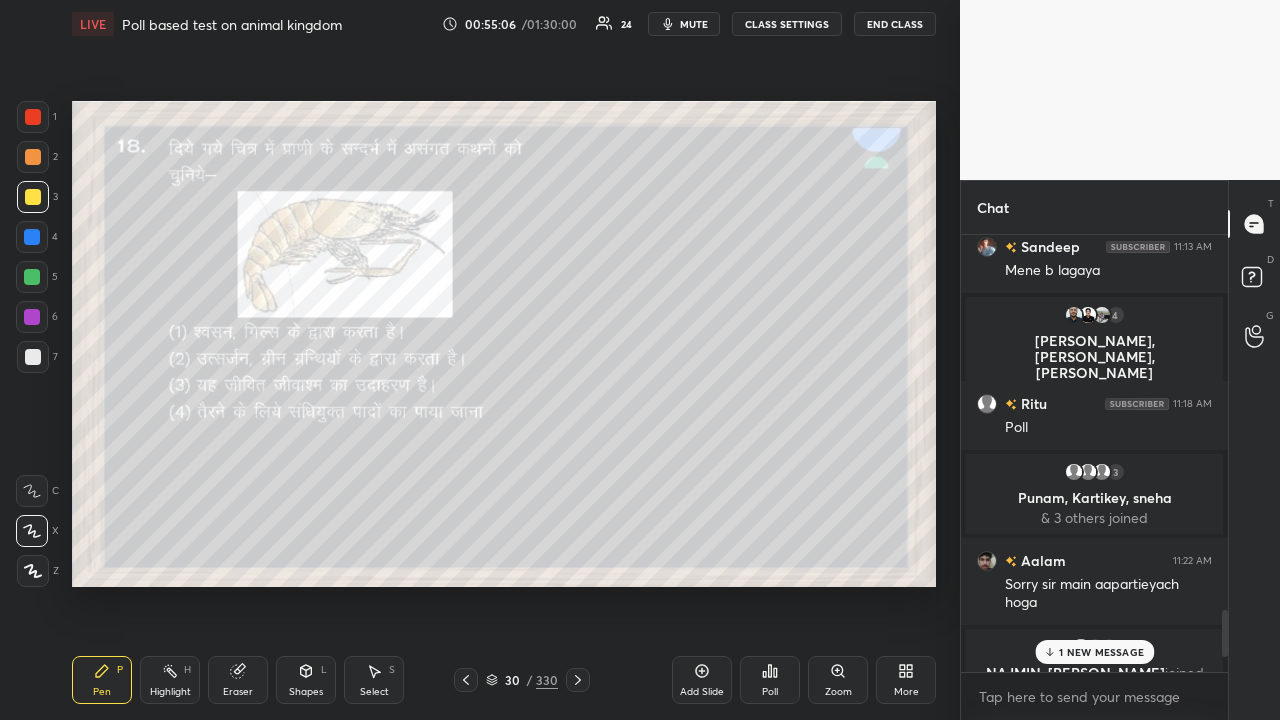 click 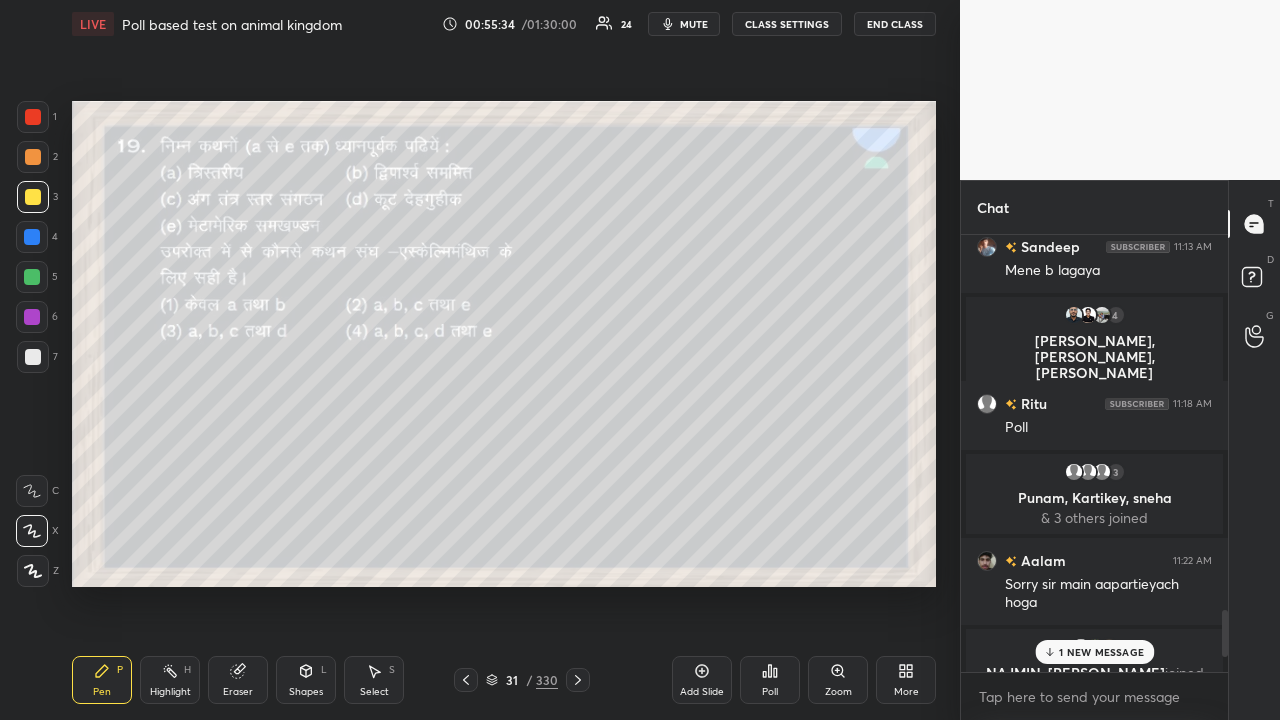 click on "Poll" at bounding box center [770, 680] 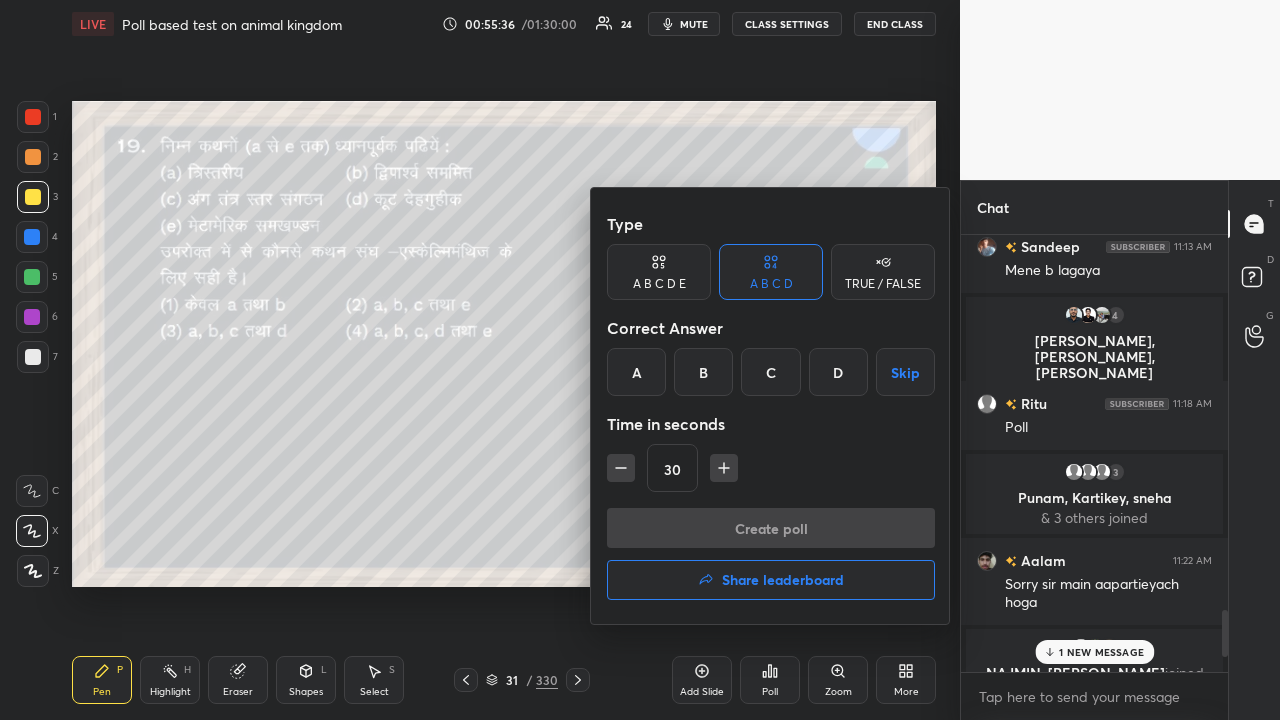 drag, startPoint x: 769, startPoint y: 383, endPoint x: 741, endPoint y: 416, distance: 43.27817 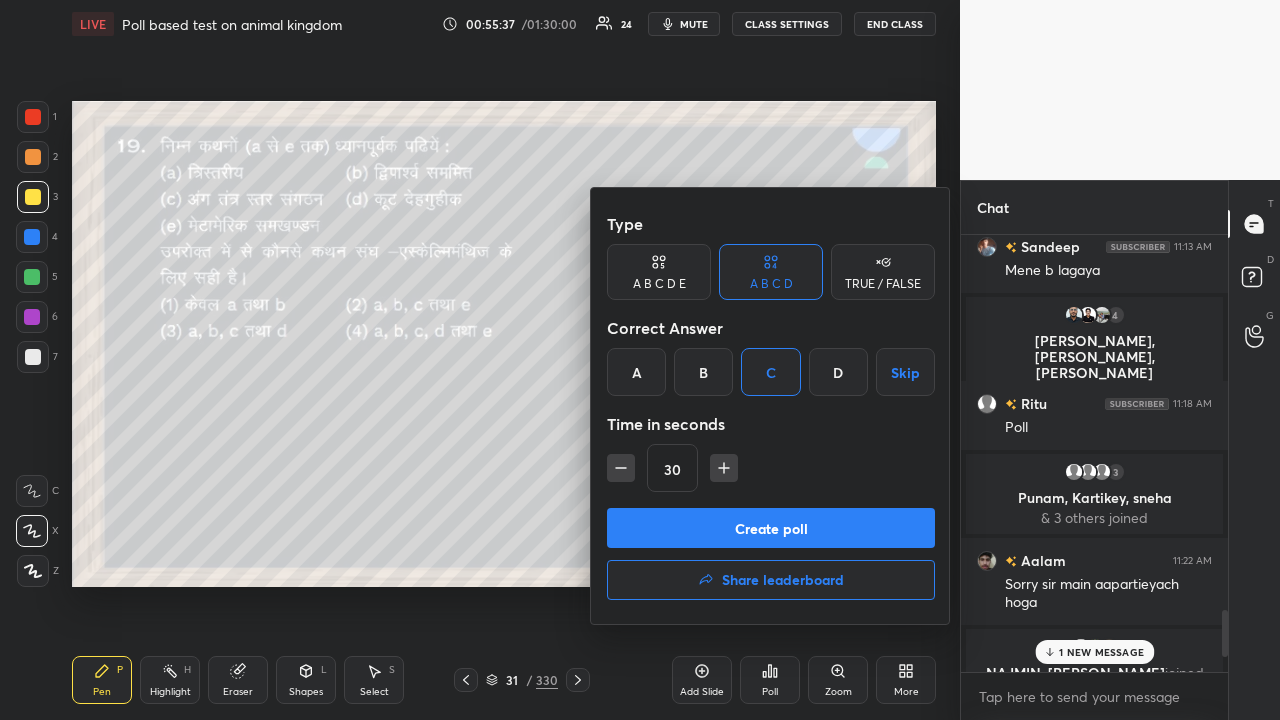 click on "Create poll" at bounding box center (771, 528) 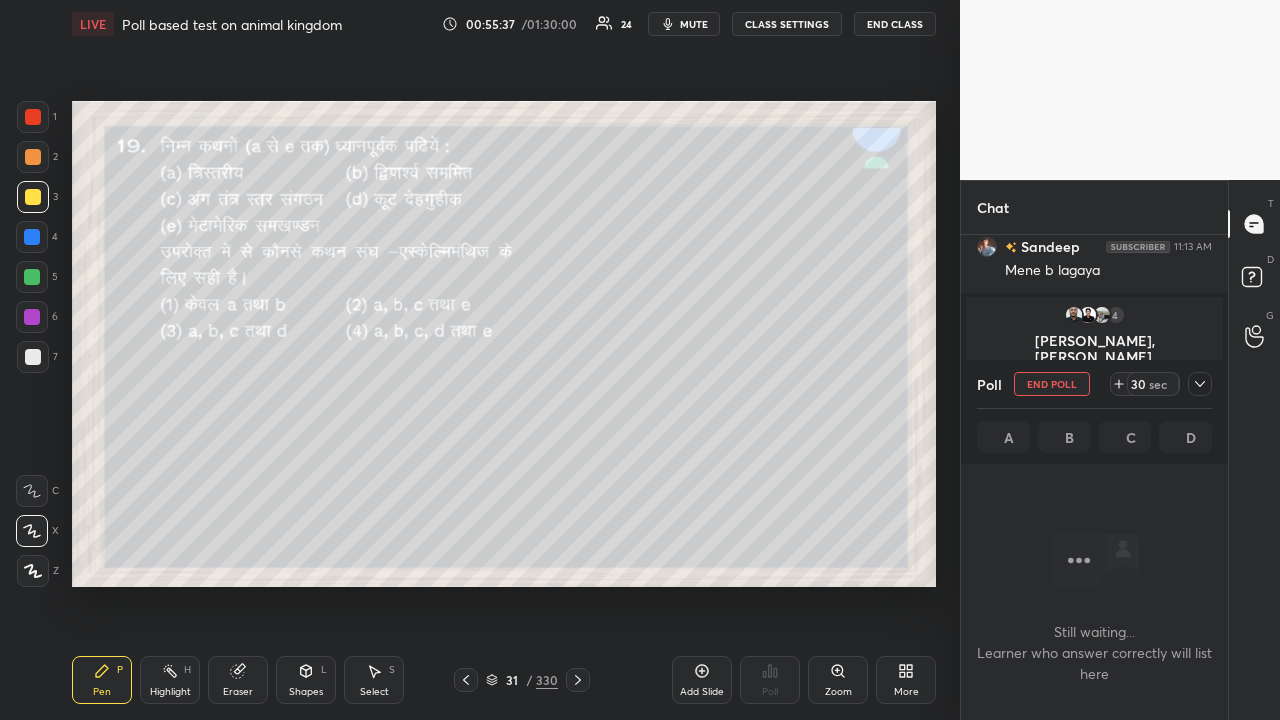 scroll, scrollTop: 398, scrollLeft: 261, axis: both 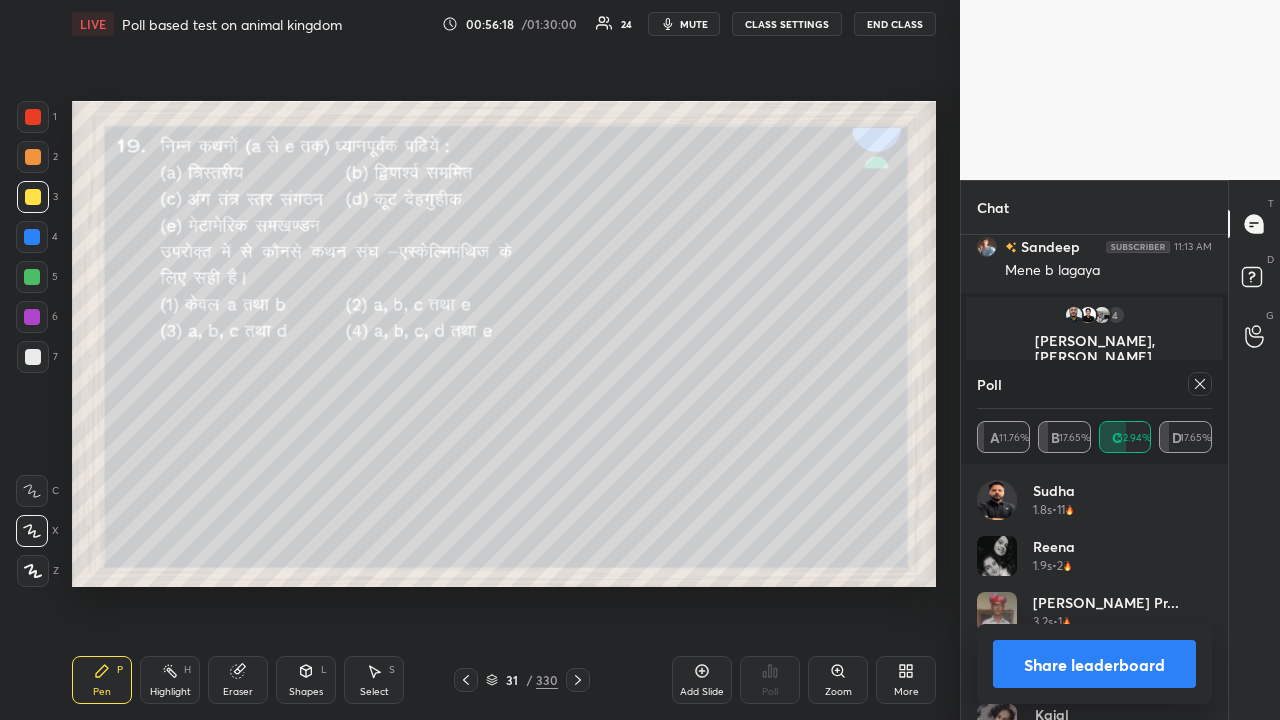 click at bounding box center [33, 357] 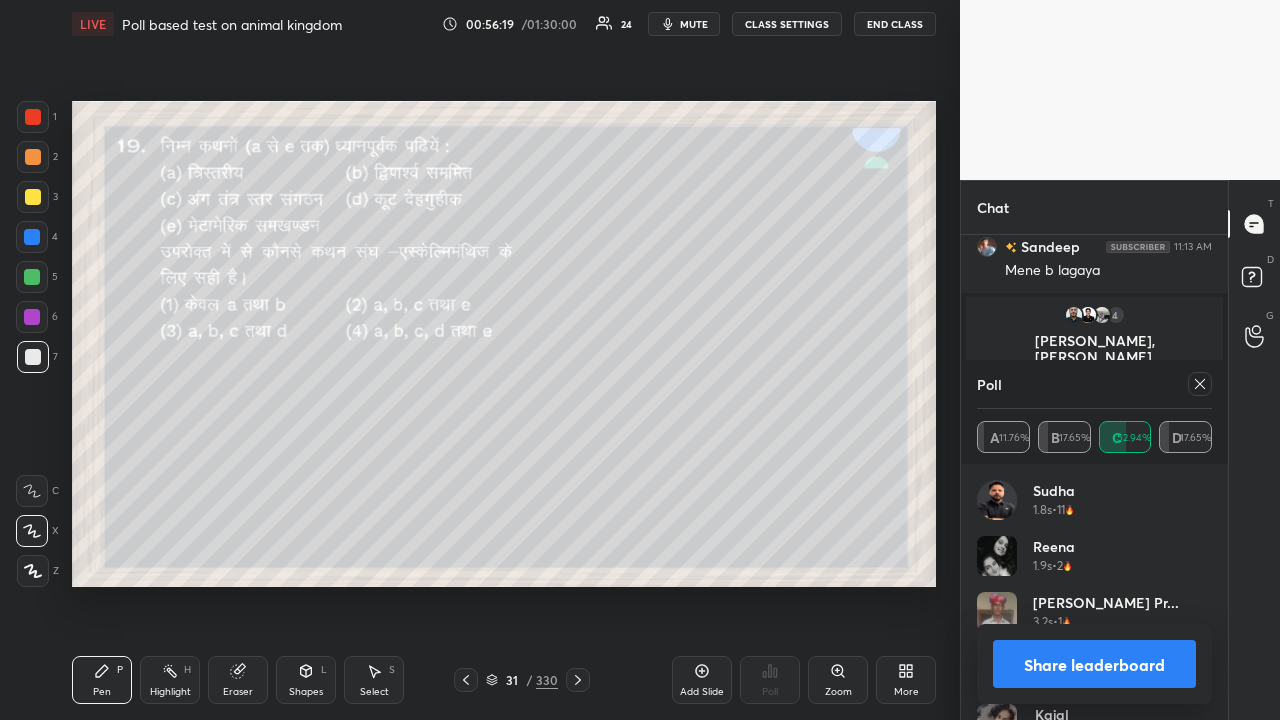 click 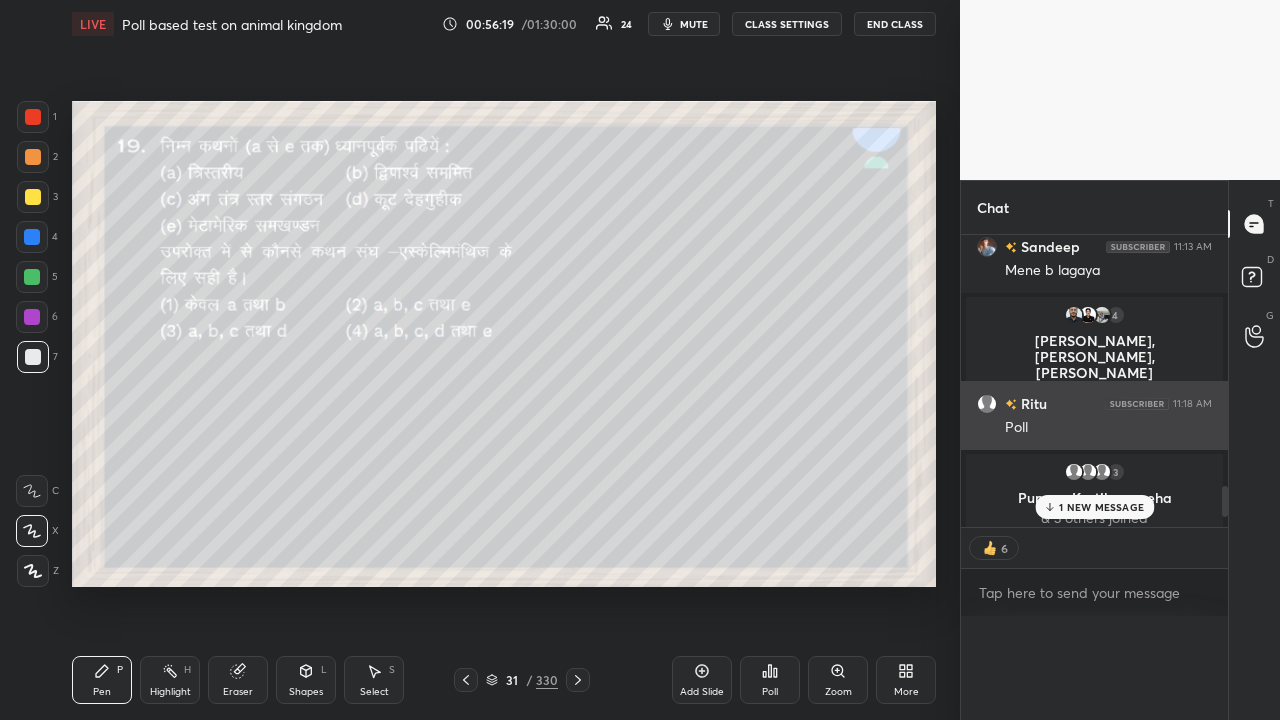 scroll, scrollTop: 151, scrollLeft: 229, axis: both 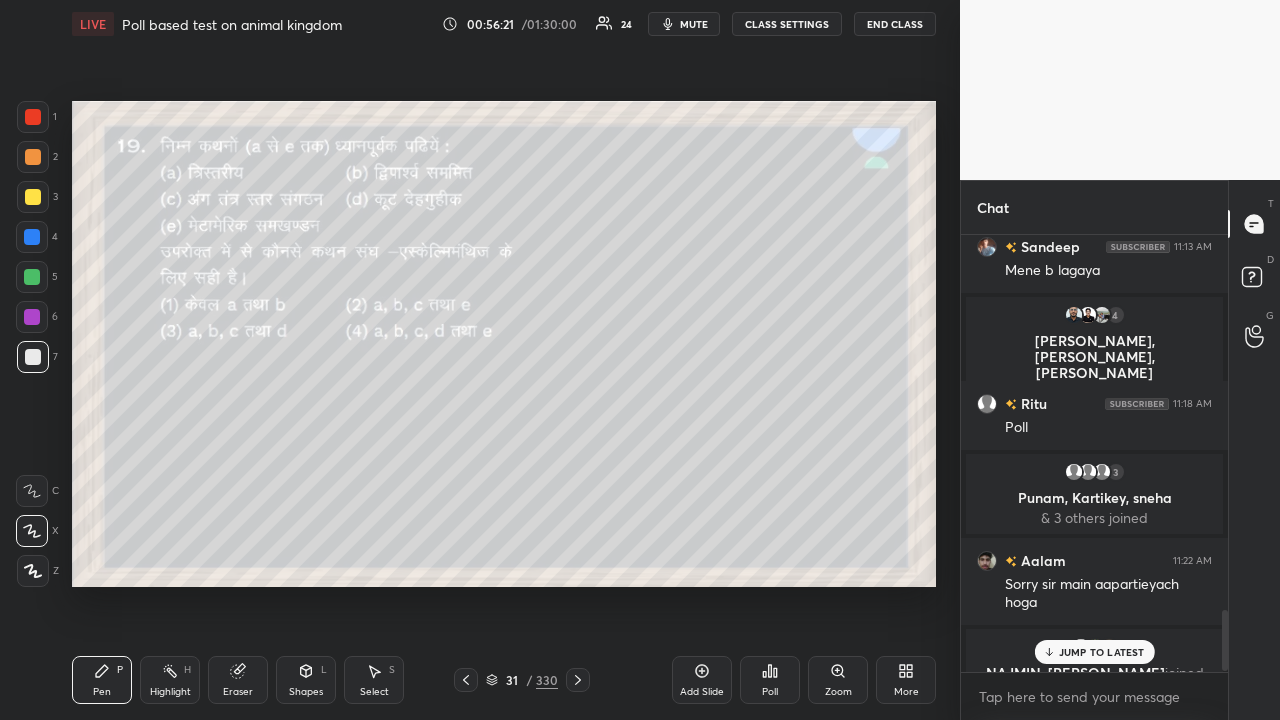 click 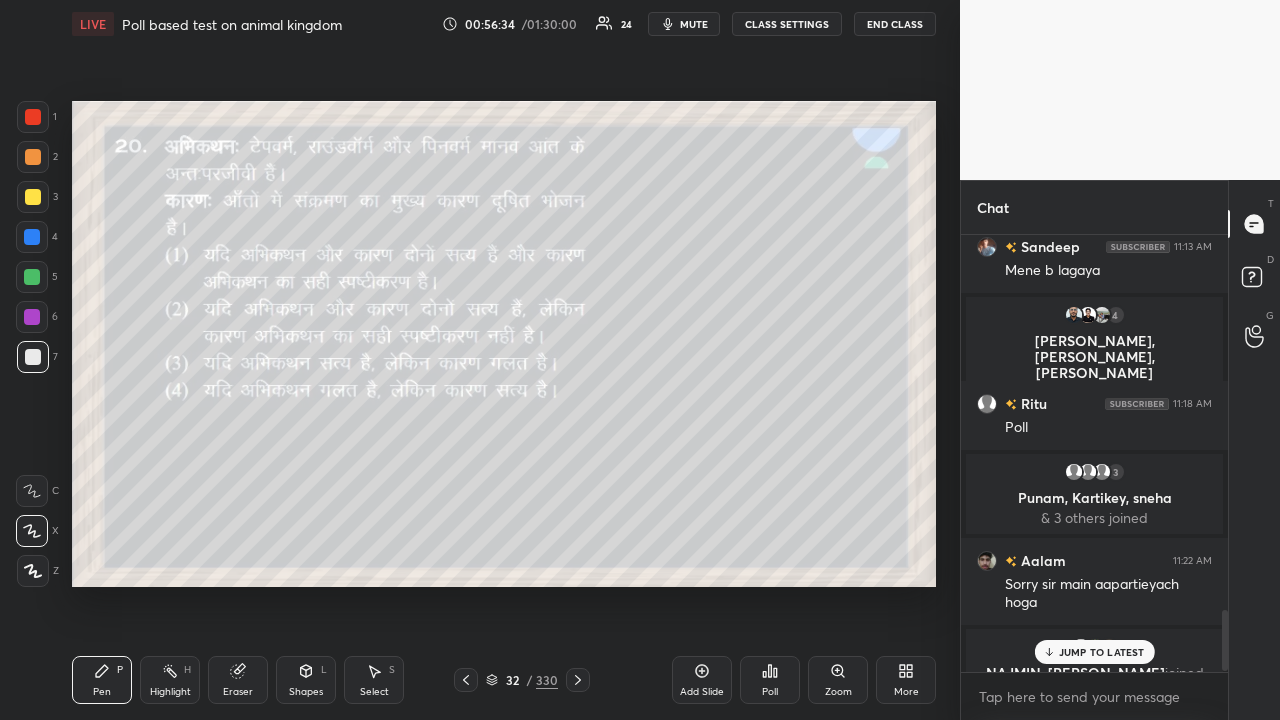 click on "Add Slide Poll Zoom More" at bounding box center [804, 680] 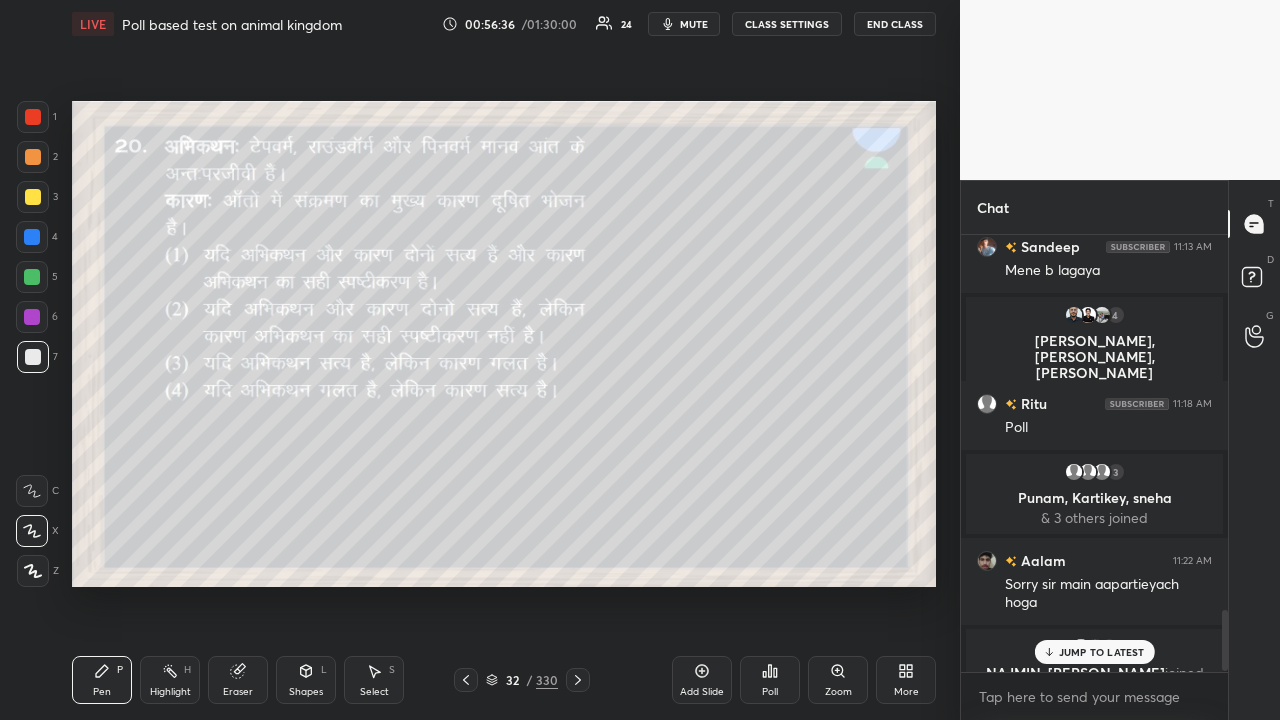 click on "Poll" at bounding box center (770, 680) 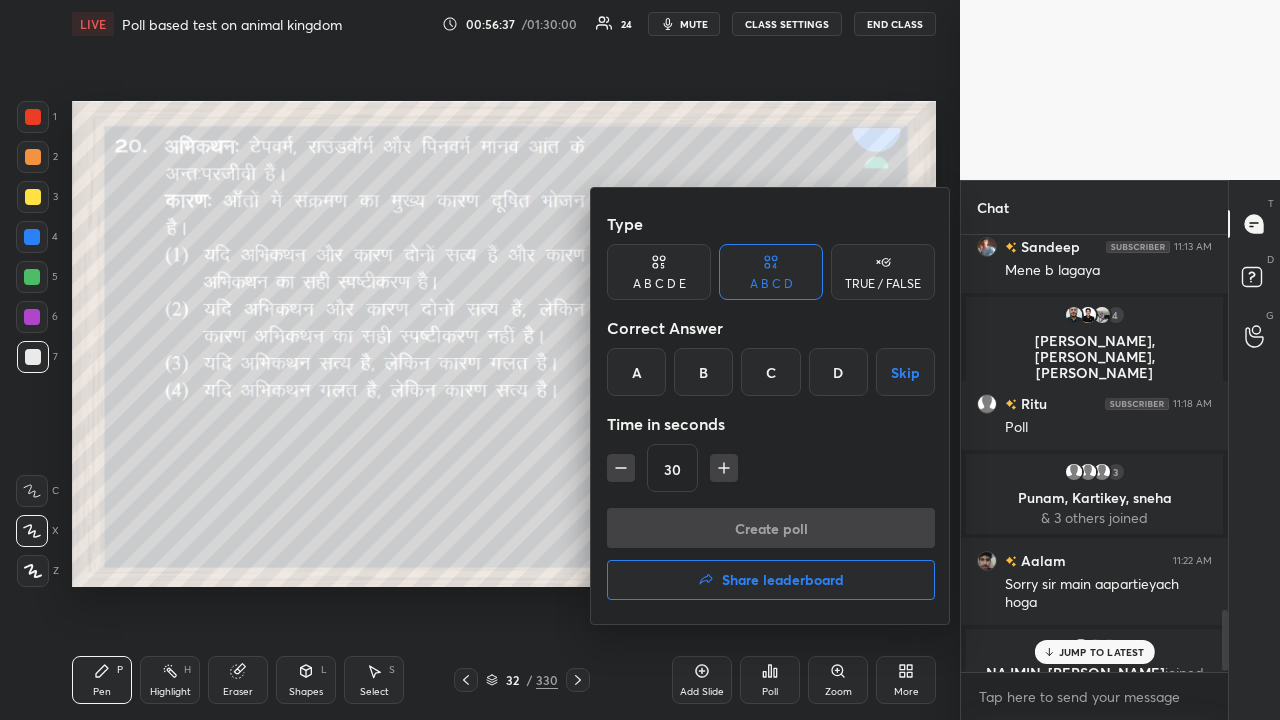 drag, startPoint x: 709, startPoint y: 385, endPoint x: 709, endPoint y: 404, distance: 19 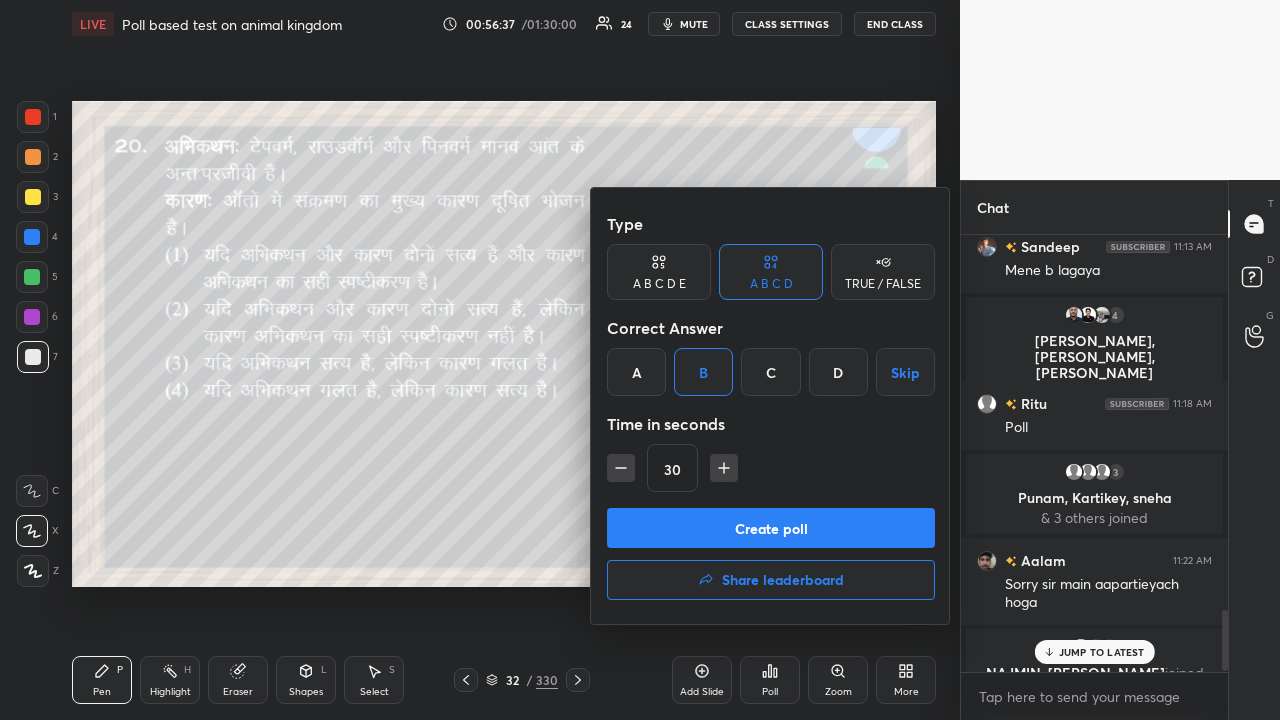 click on "Create poll" at bounding box center (771, 528) 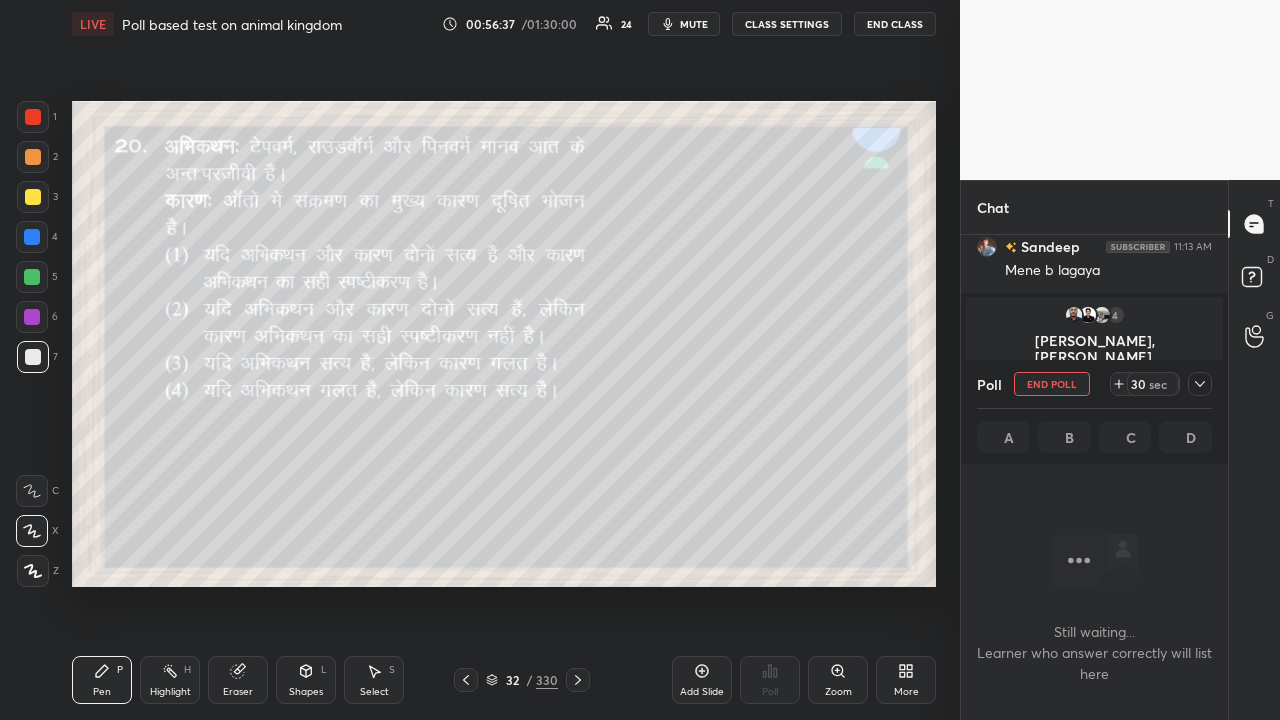scroll, scrollTop: 398, scrollLeft: 261, axis: both 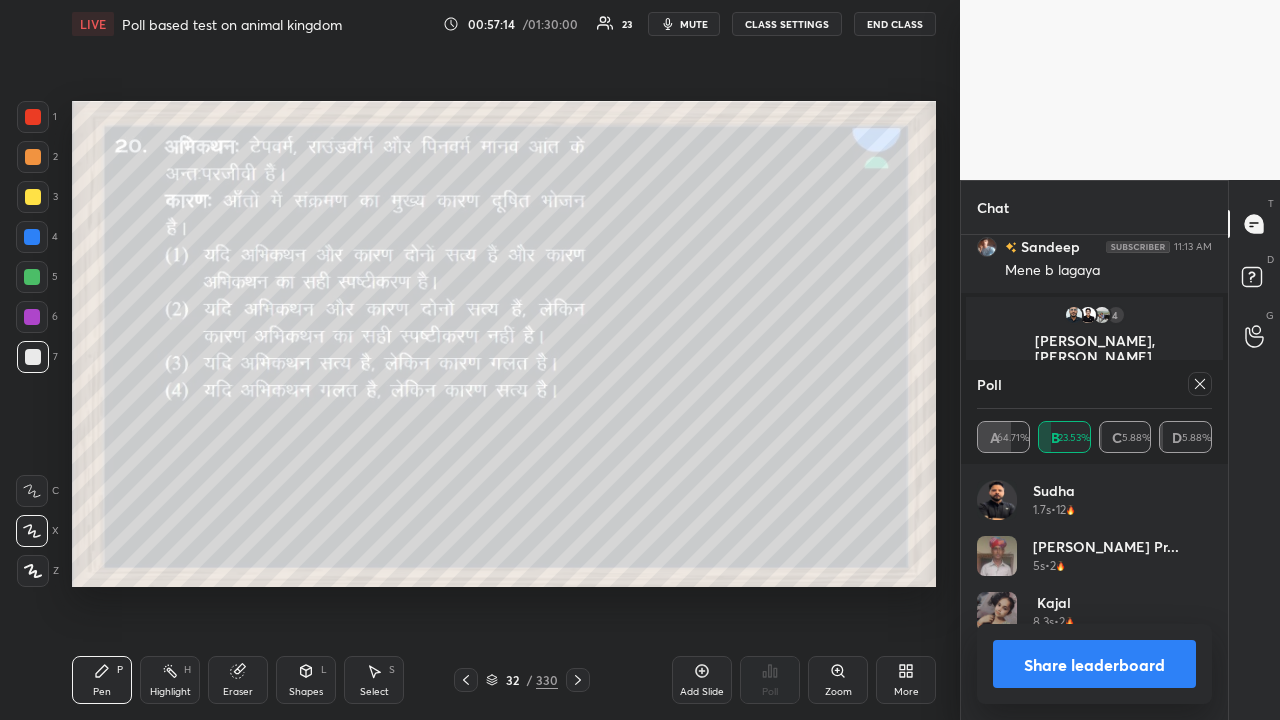 click 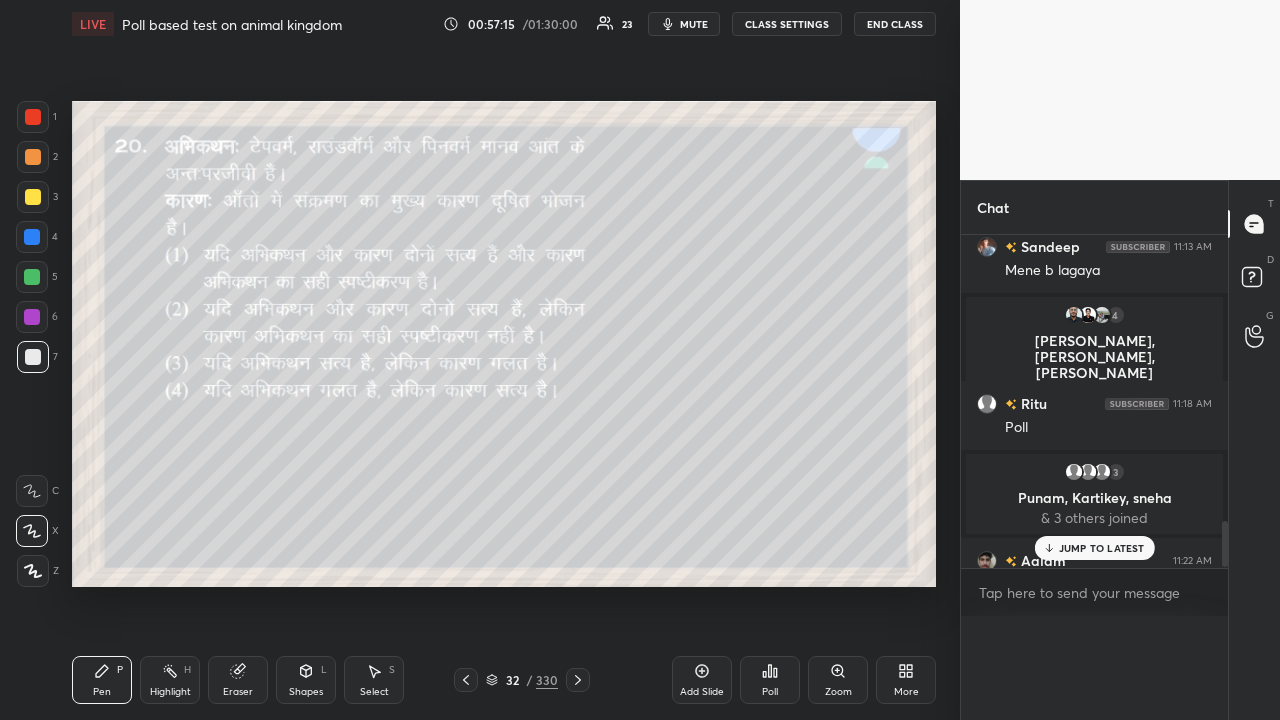 scroll, scrollTop: 88, scrollLeft: 229, axis: both 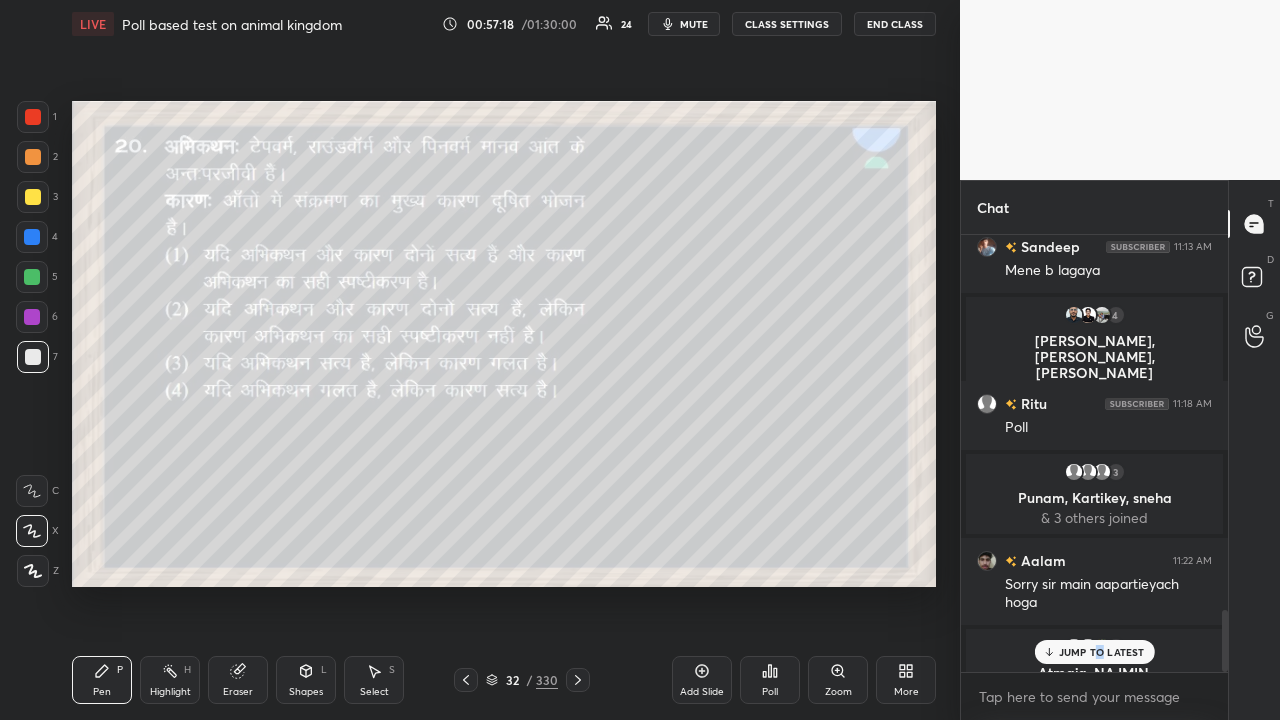 click on "JUMP TO LATEST" at bounding box center [1102, 652] 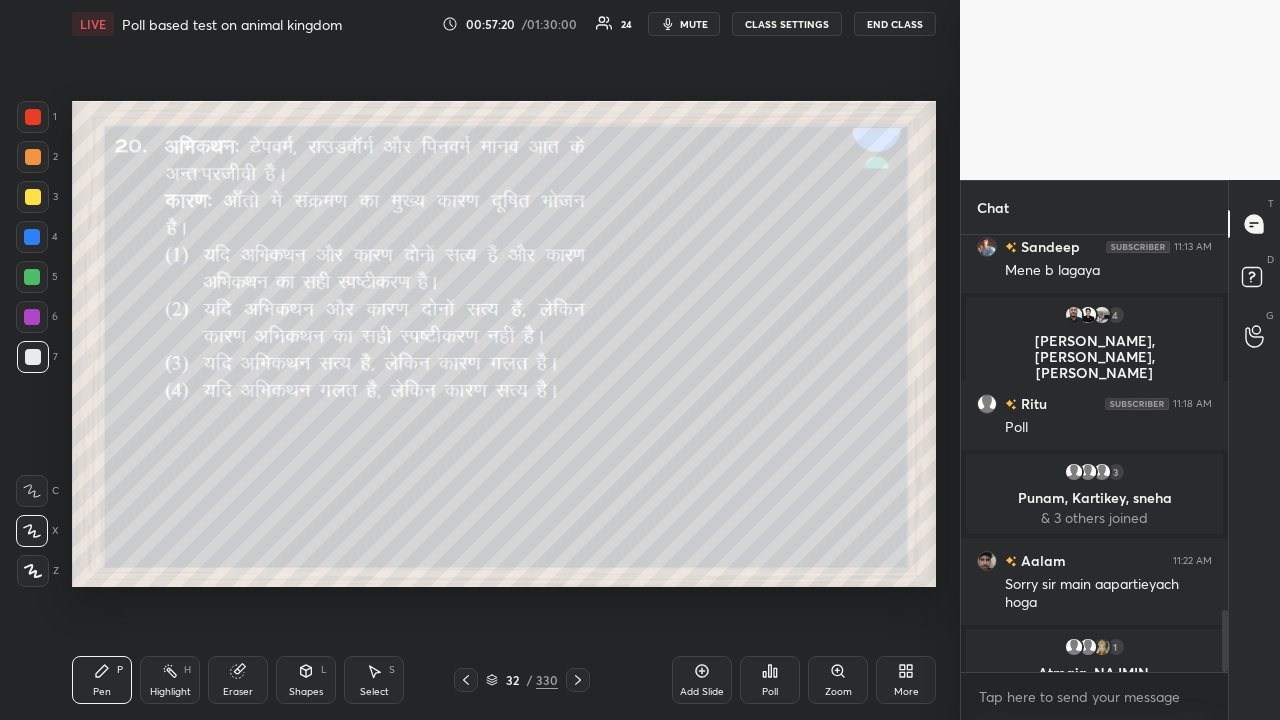 click 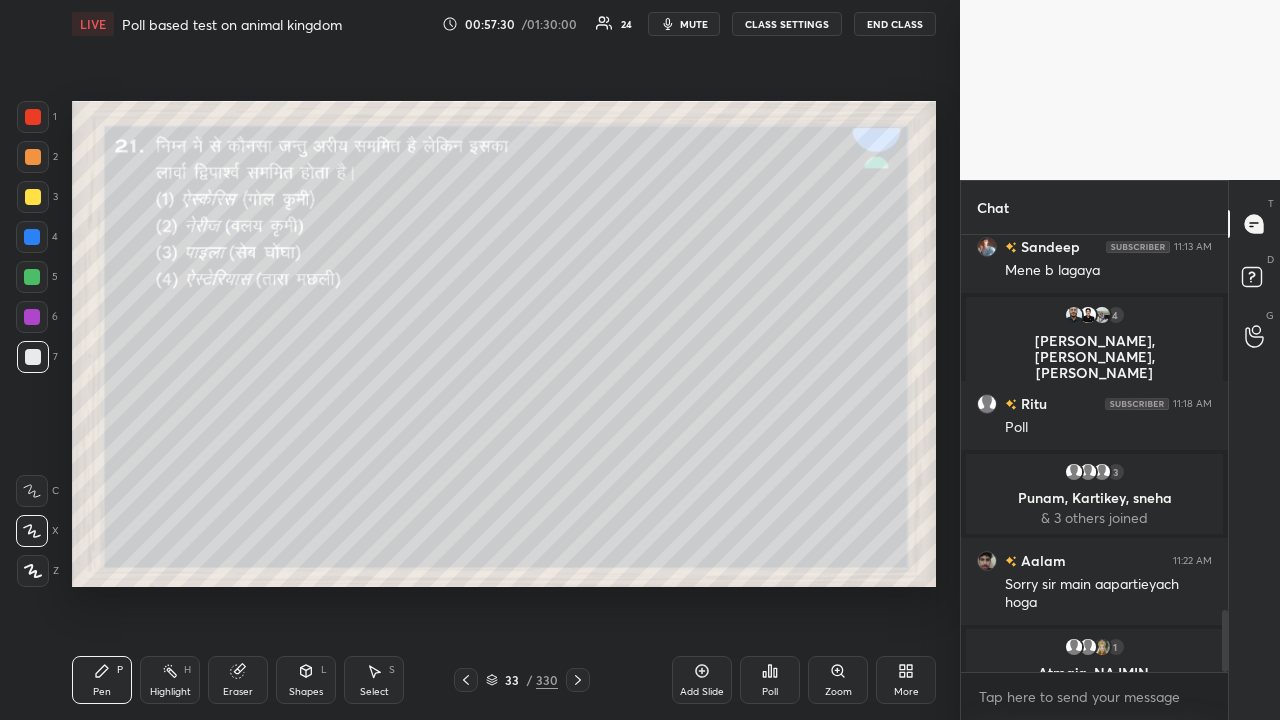 click on "Poll" at bounding box center [770, 680] 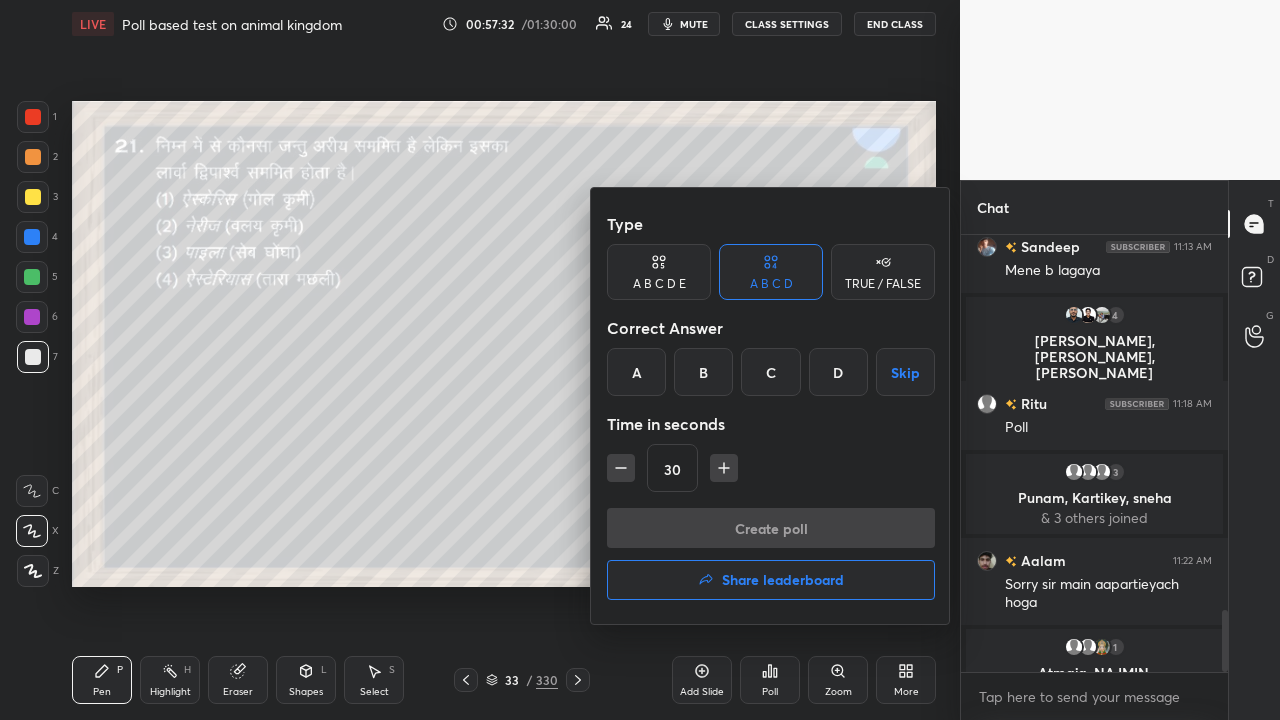 click on "C" at bounding box center (770, 372) 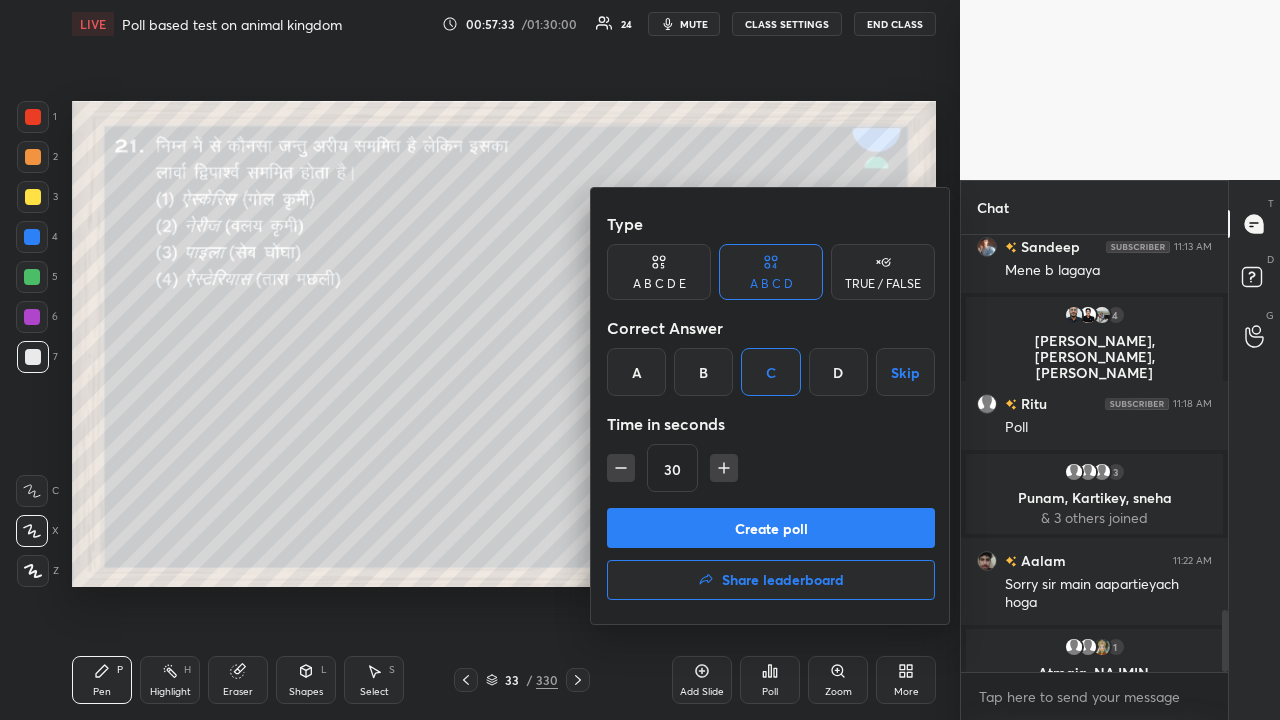 click on "Create poll" at bounding box center (771, 528) 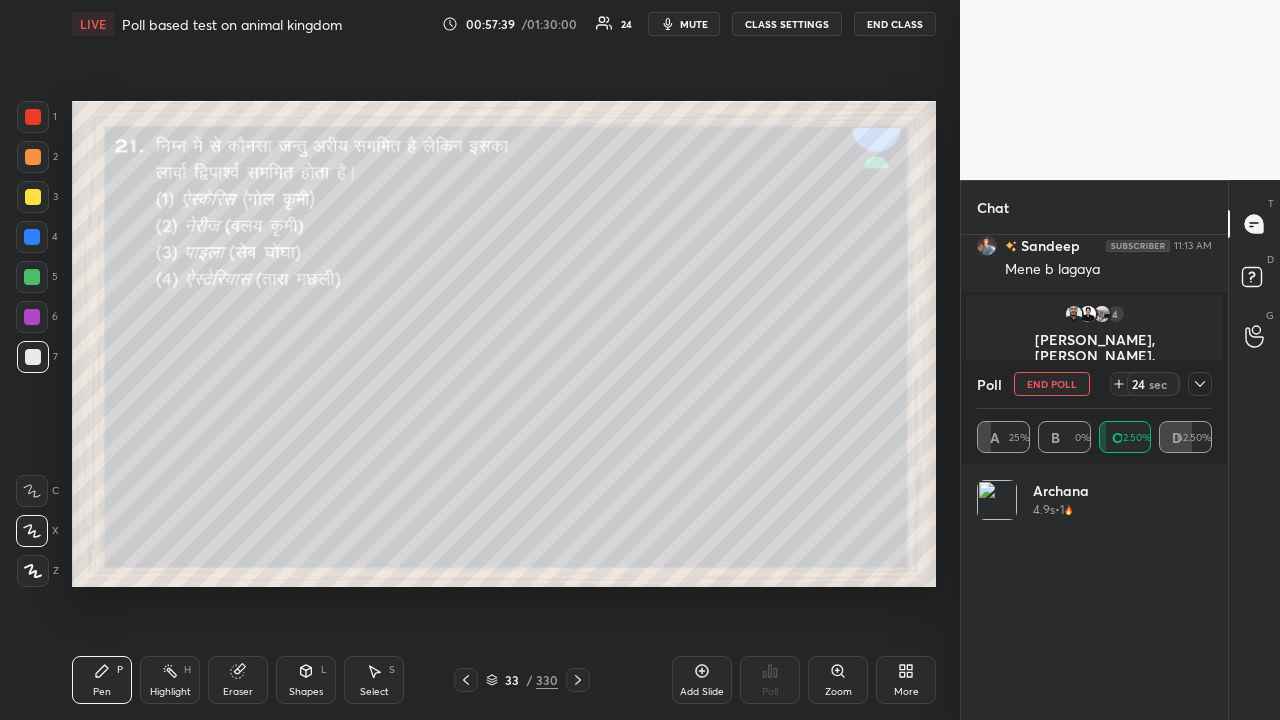 scroll, scrollTop: 7, scrollLeft: 6, axis: both 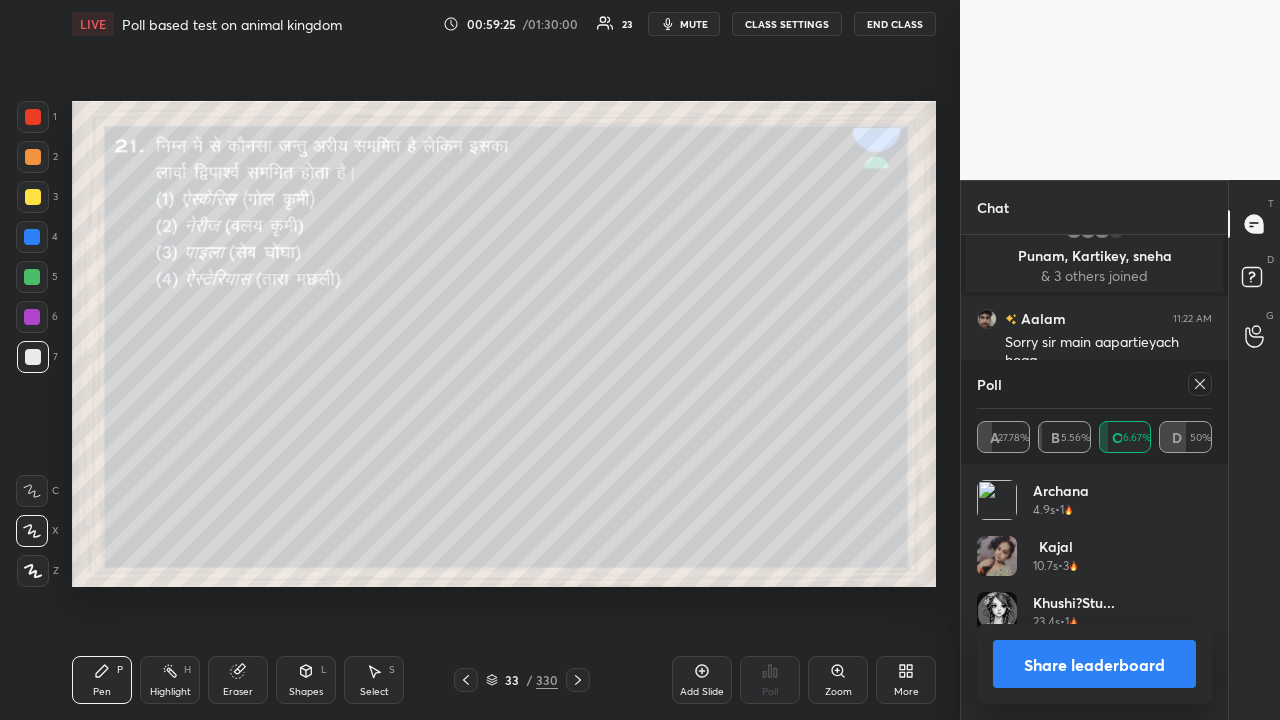 click 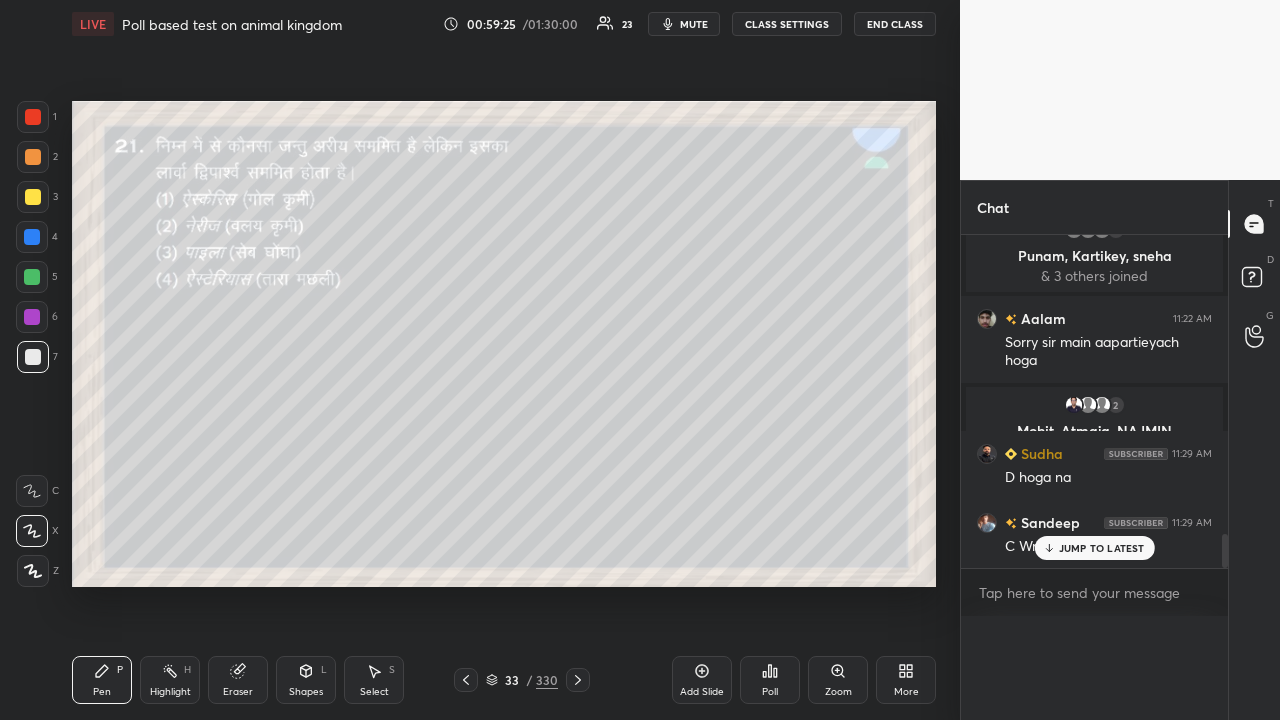scroll, scrollTop: 0, scrollLeft: 0, axis: both 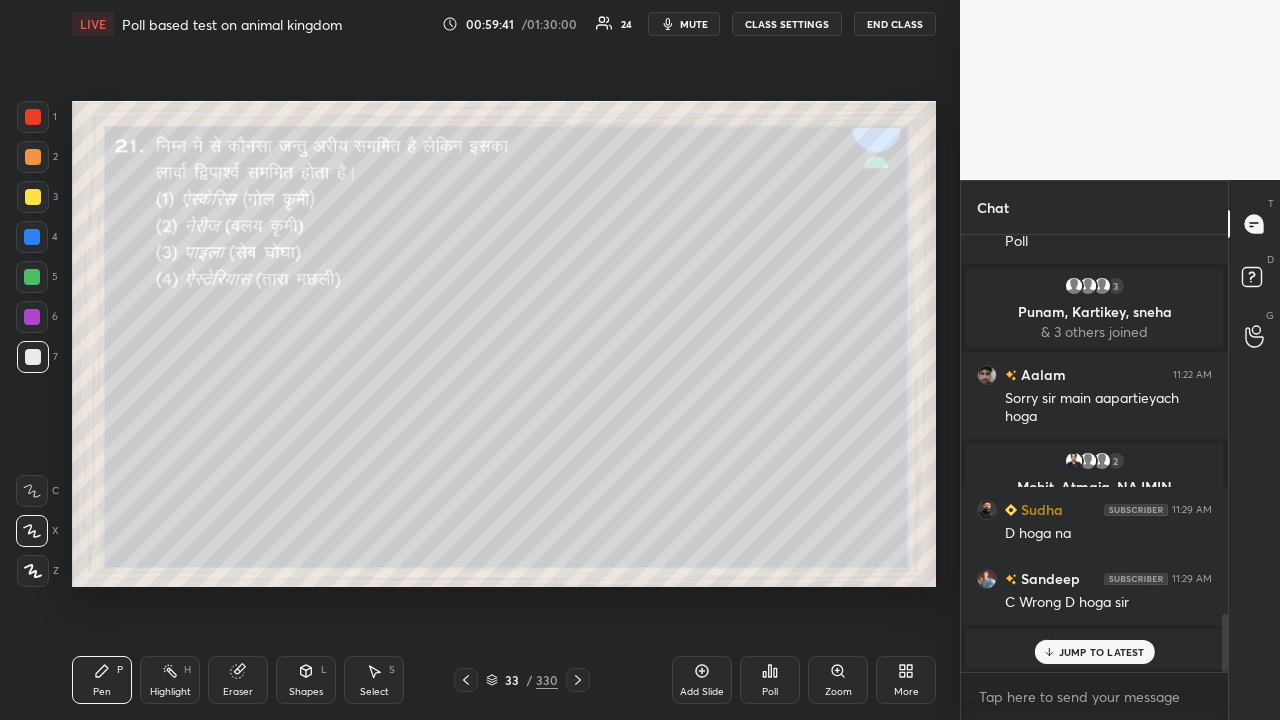 click on "Eraser" at bounding box center [238, 680] 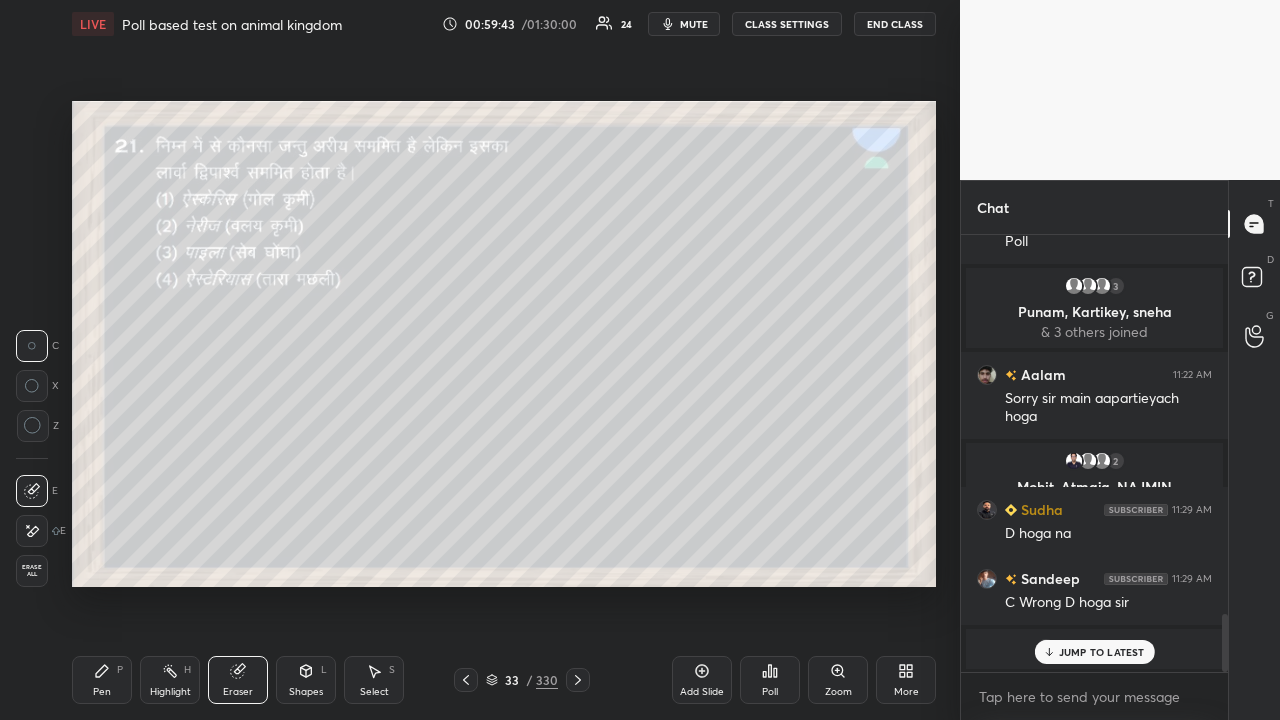 click on "Pen P" at bounding box center (102, 680) 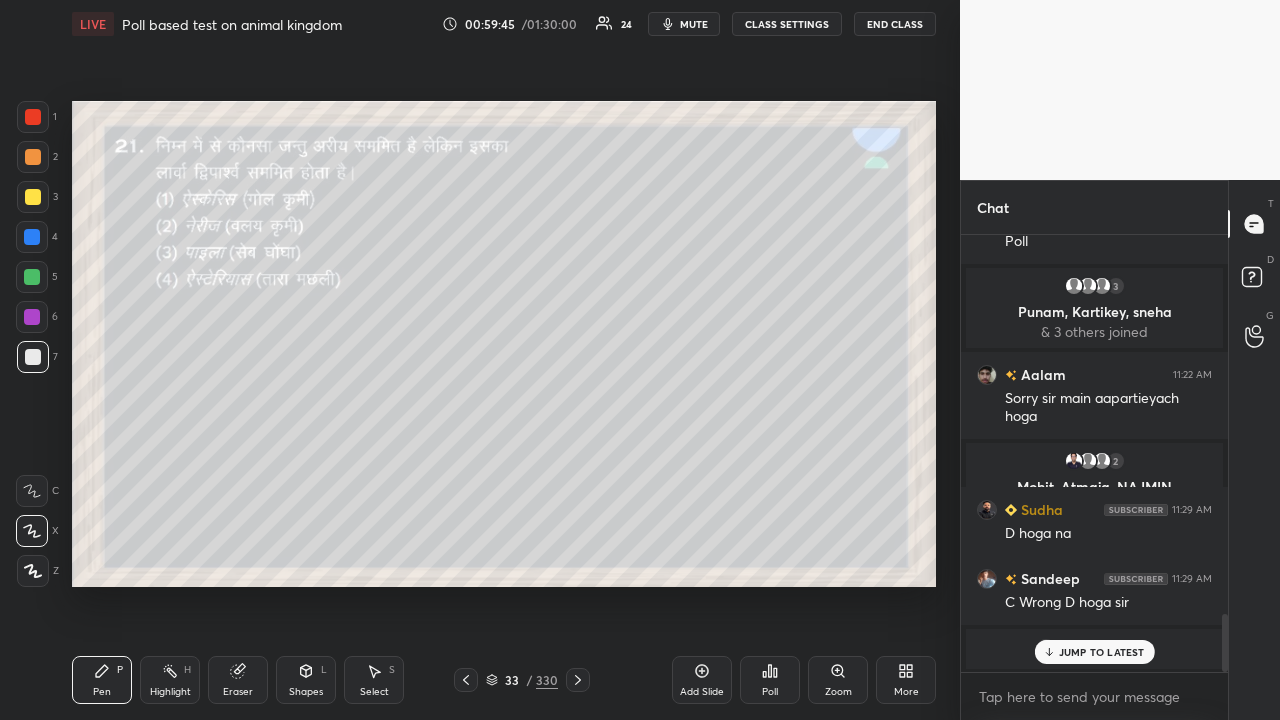 click on "Eraser" at bounding box center [238, 680] 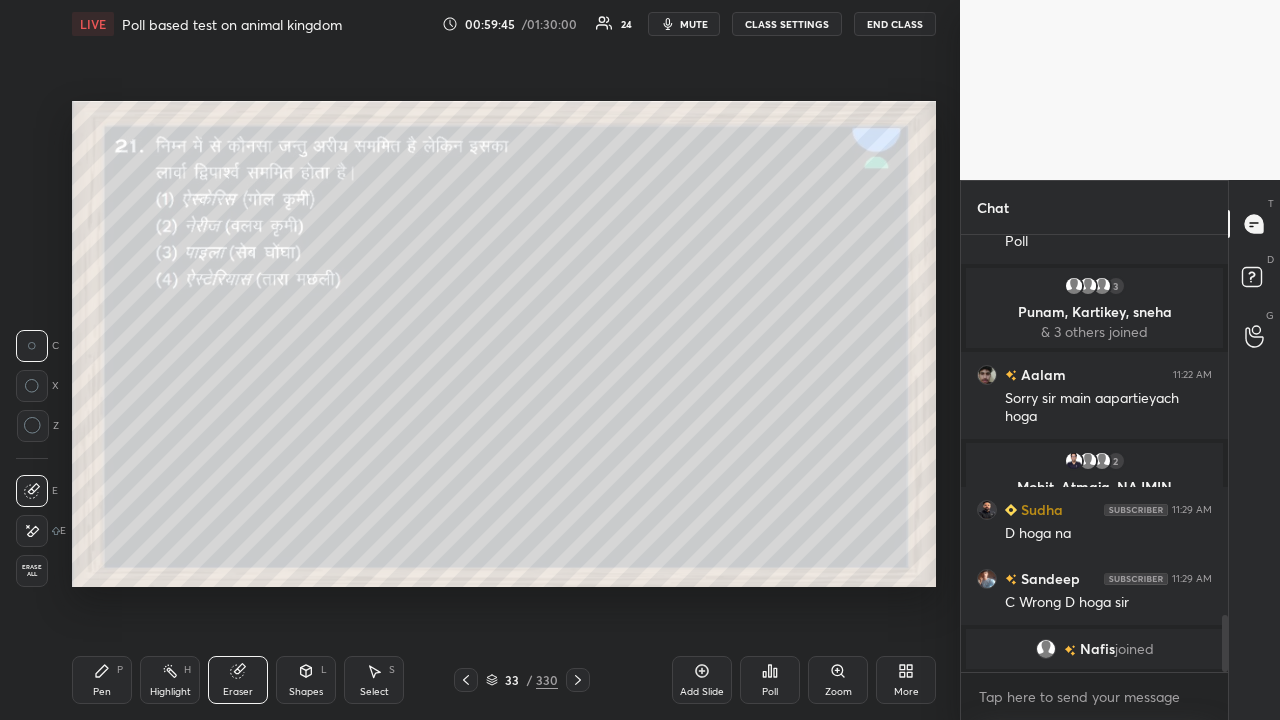 scroll, scrollTop: 2920, scrollLeft: 0, axis: vertical 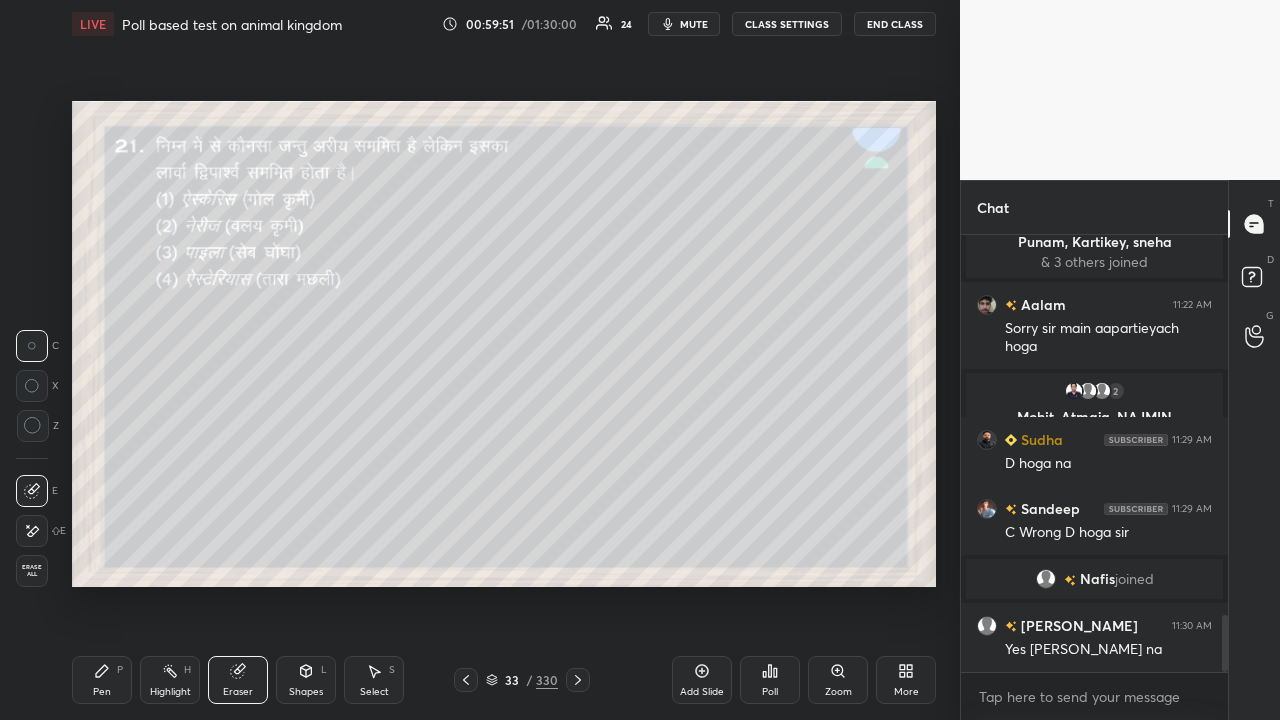 drag, startPoint x: 92, startPoint y: 681, endPoint x: 125, endPoint y: 621, distance: 68.47627 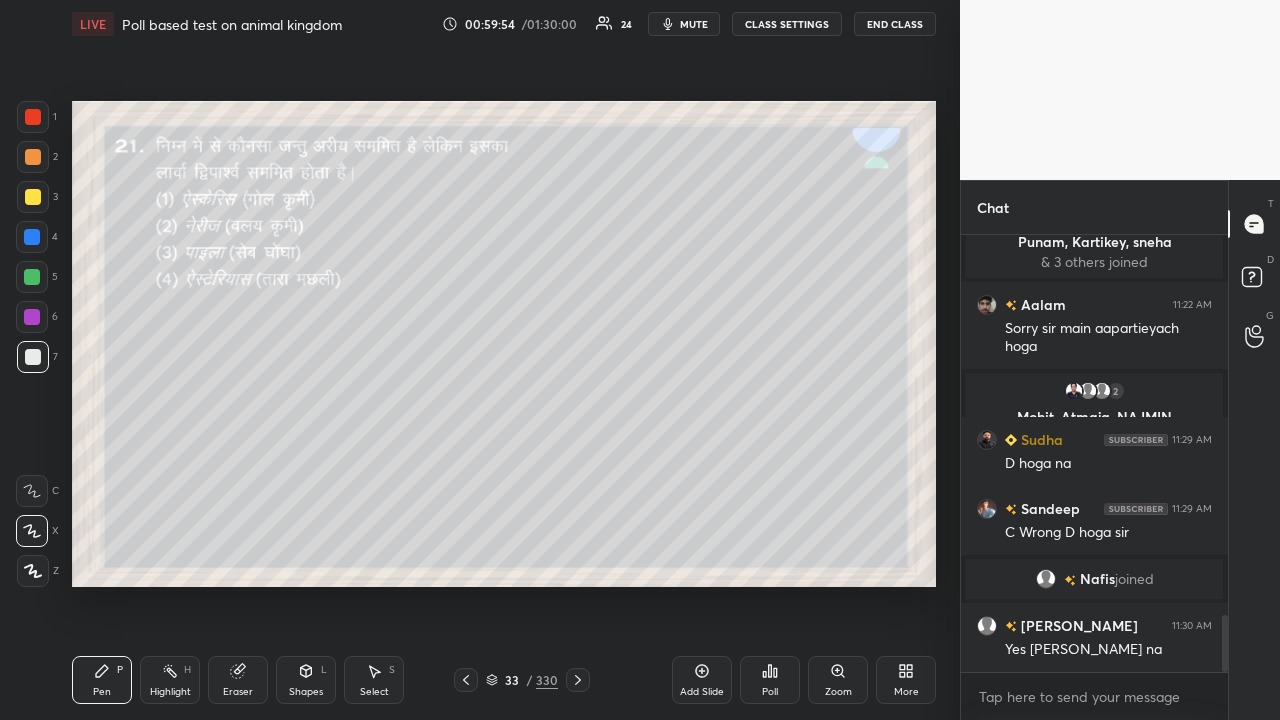 click at bounding box center (33, 197) 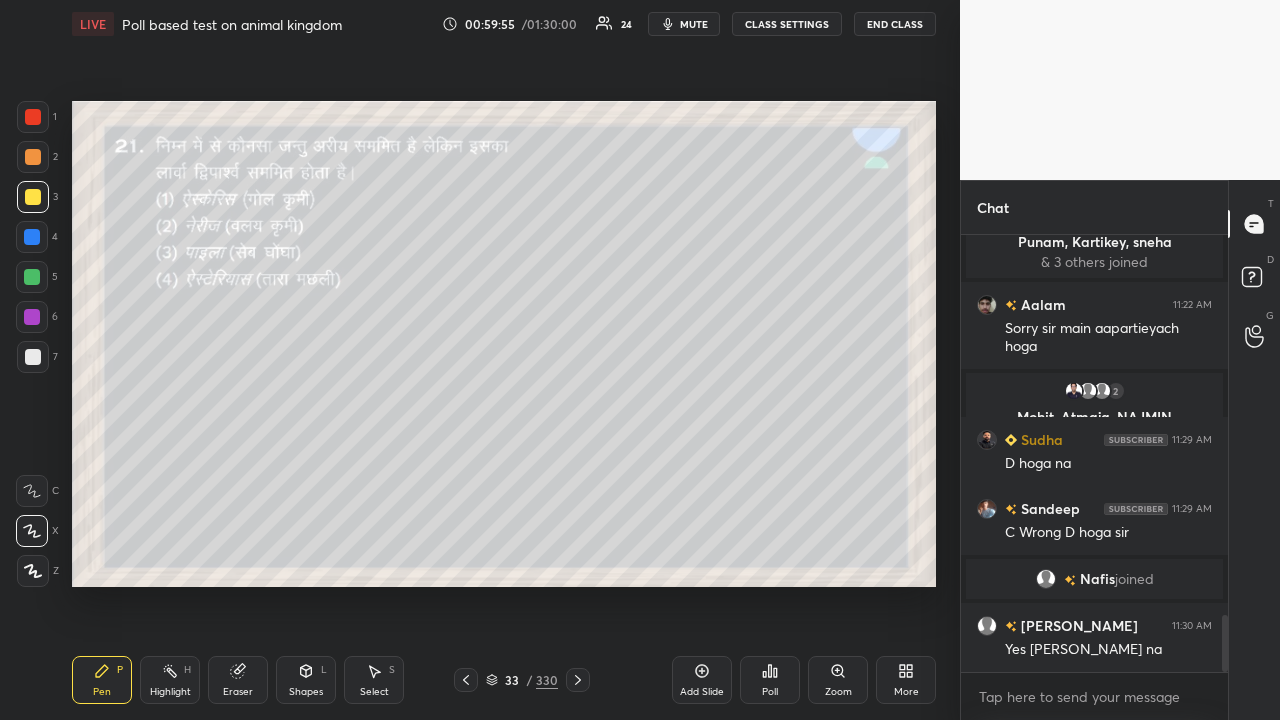 drag, startPoint x: 226, startPoint y: 672, endPoint x: 214, endPoint y: 616, distance: 57.271286 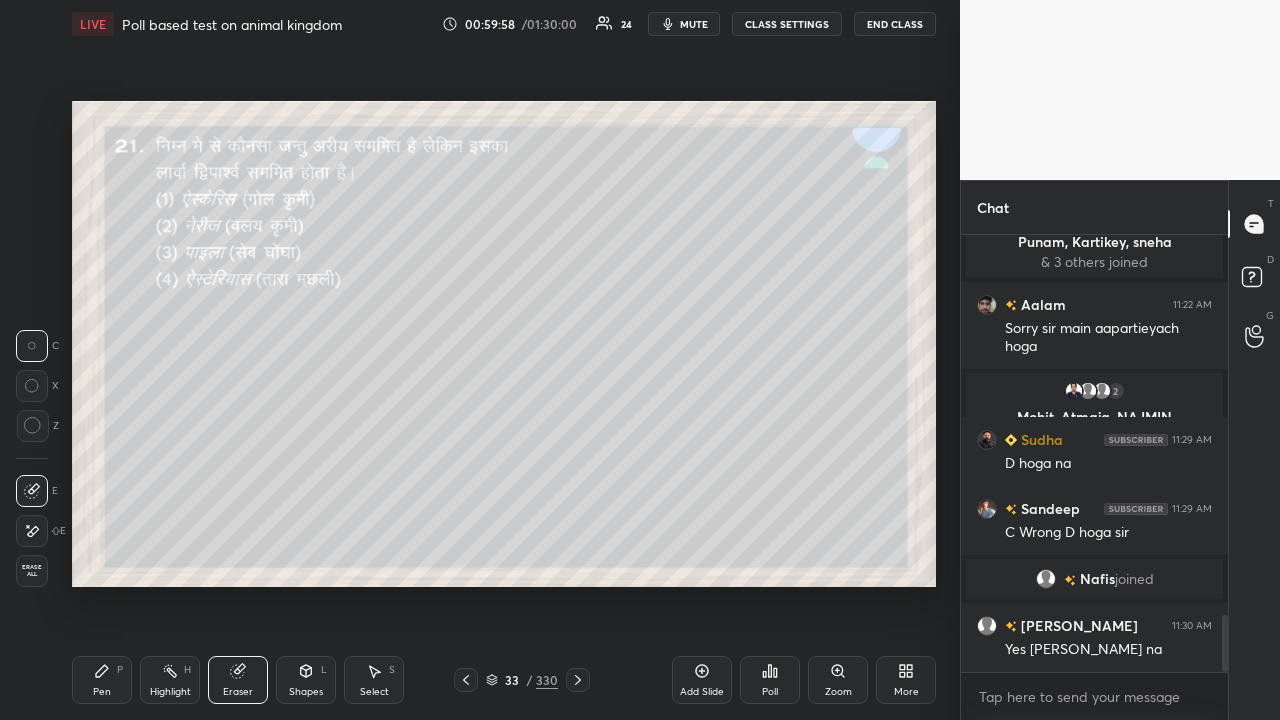 drag, startPoint x: 96, startPoint y: 677, endPoint x: 96, endPoint y: 656, distance: 21 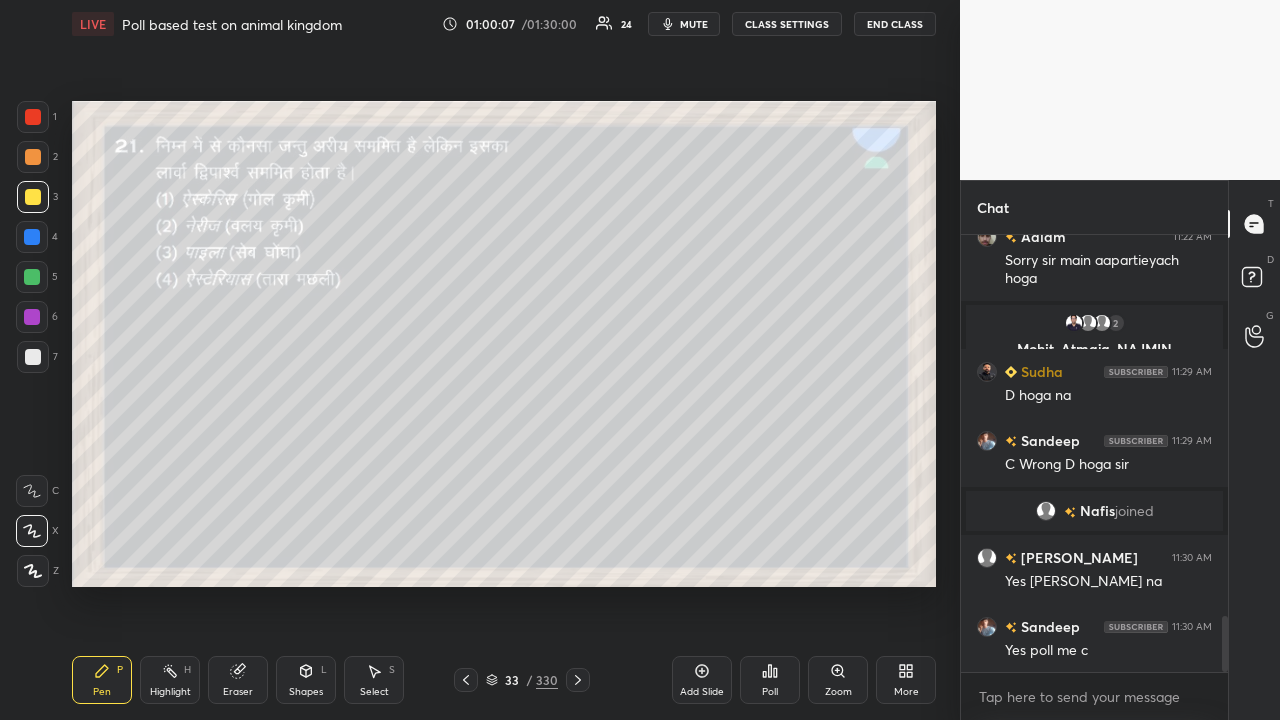 click at bounding box center [32, 277] 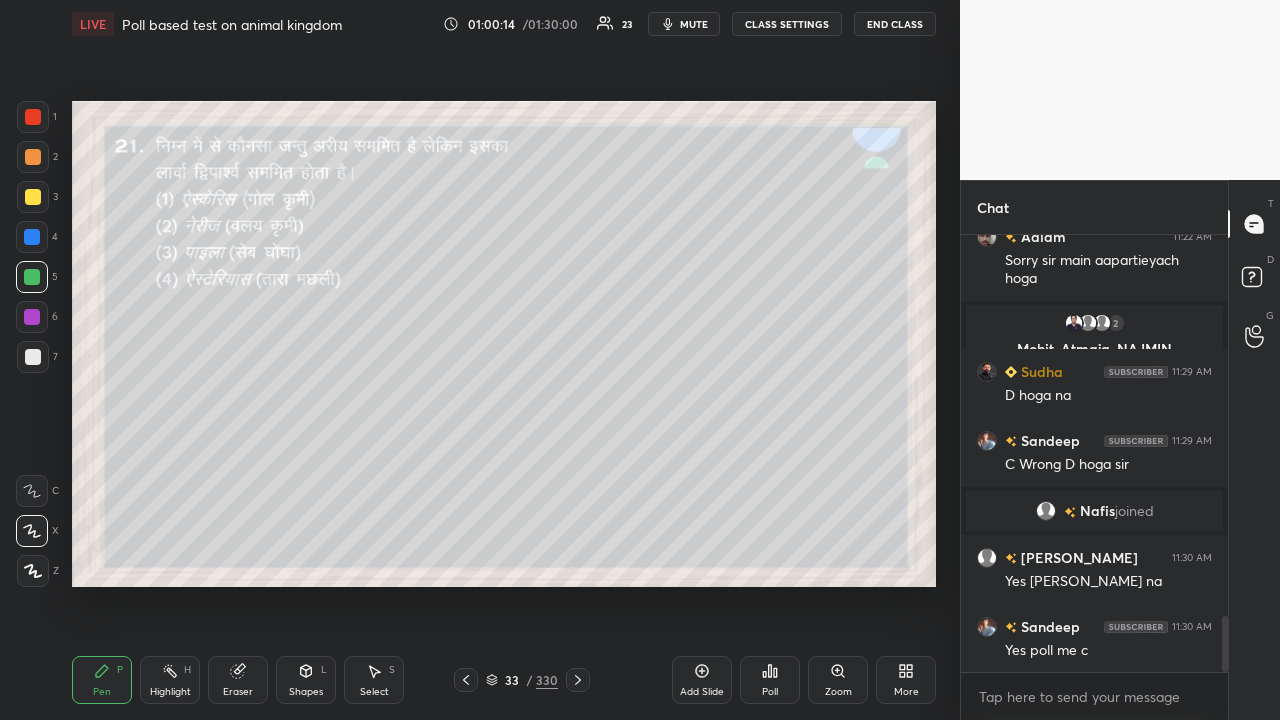 click 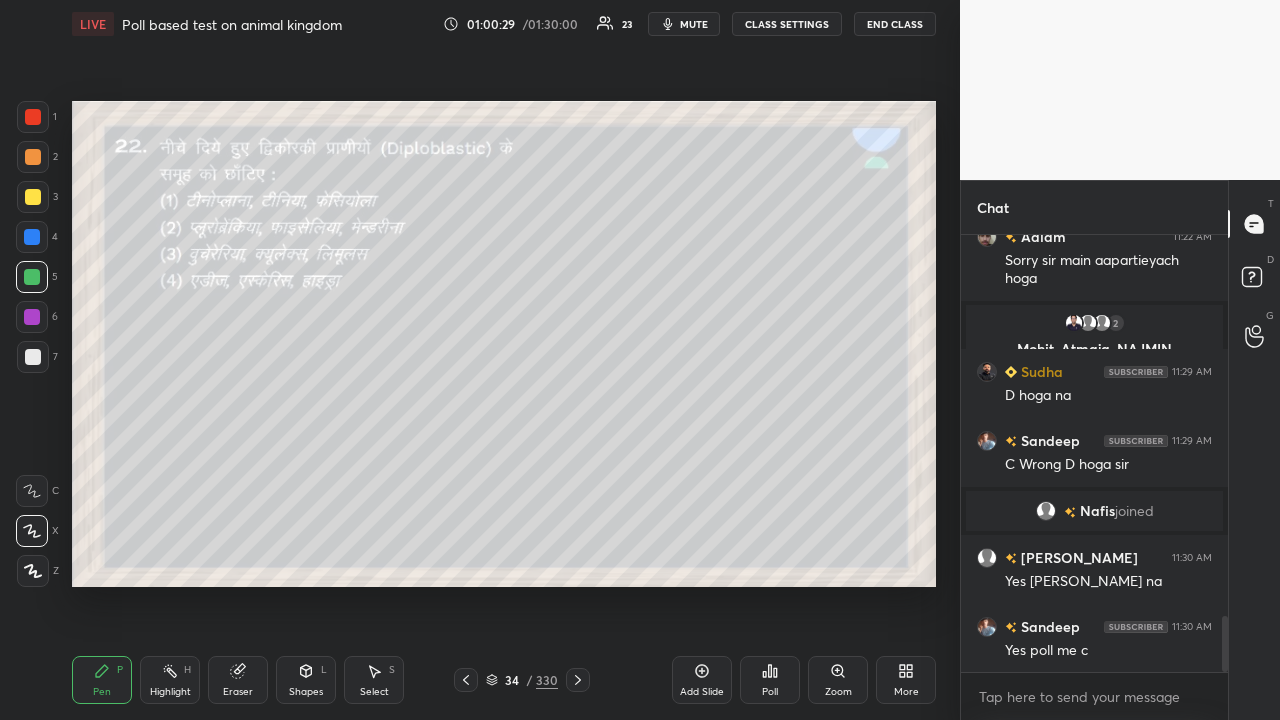 click on "Poll" at bounding box center (770, 680) 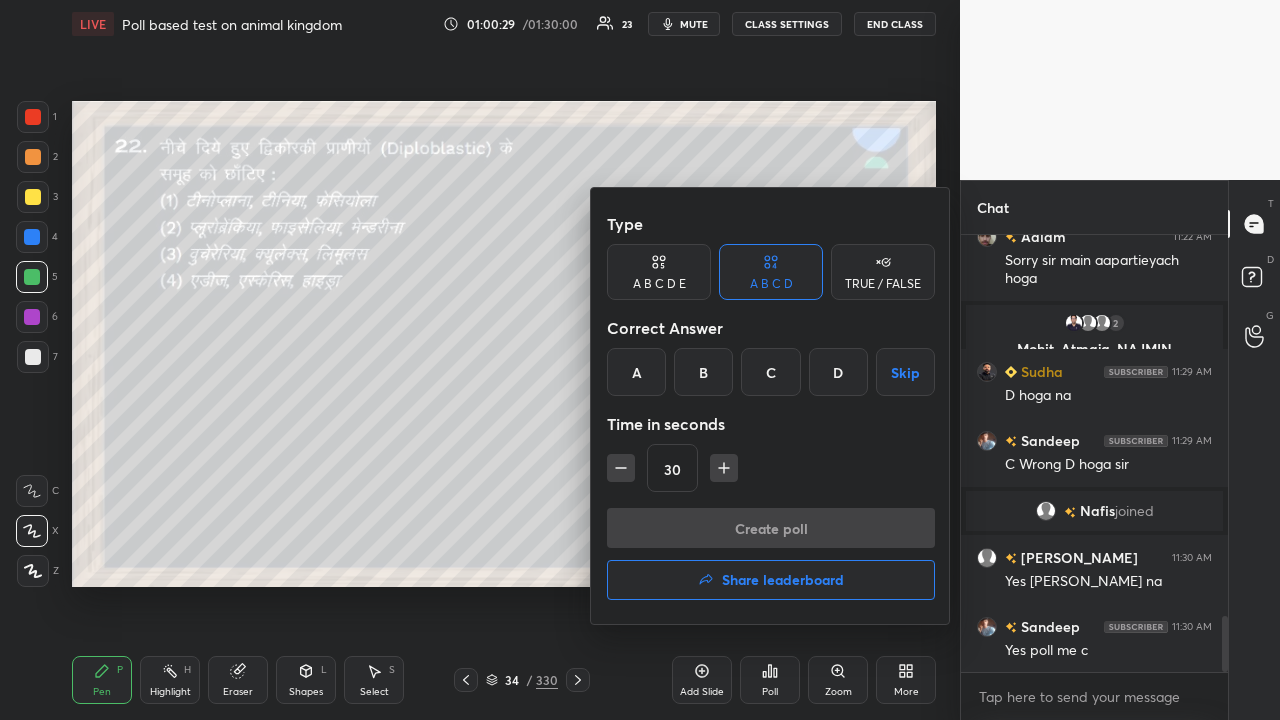 click on "B" at bounding box center (703, 372) 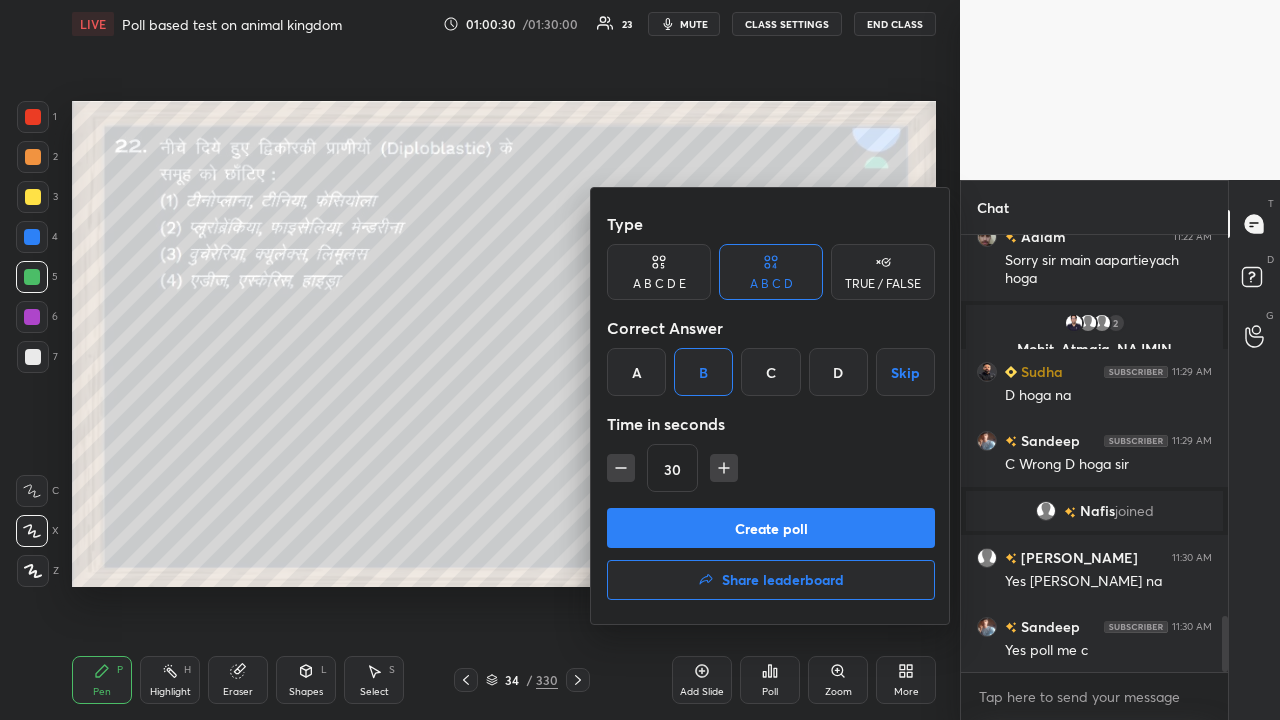 click on "Create poll" at bounding box center (771, 528) 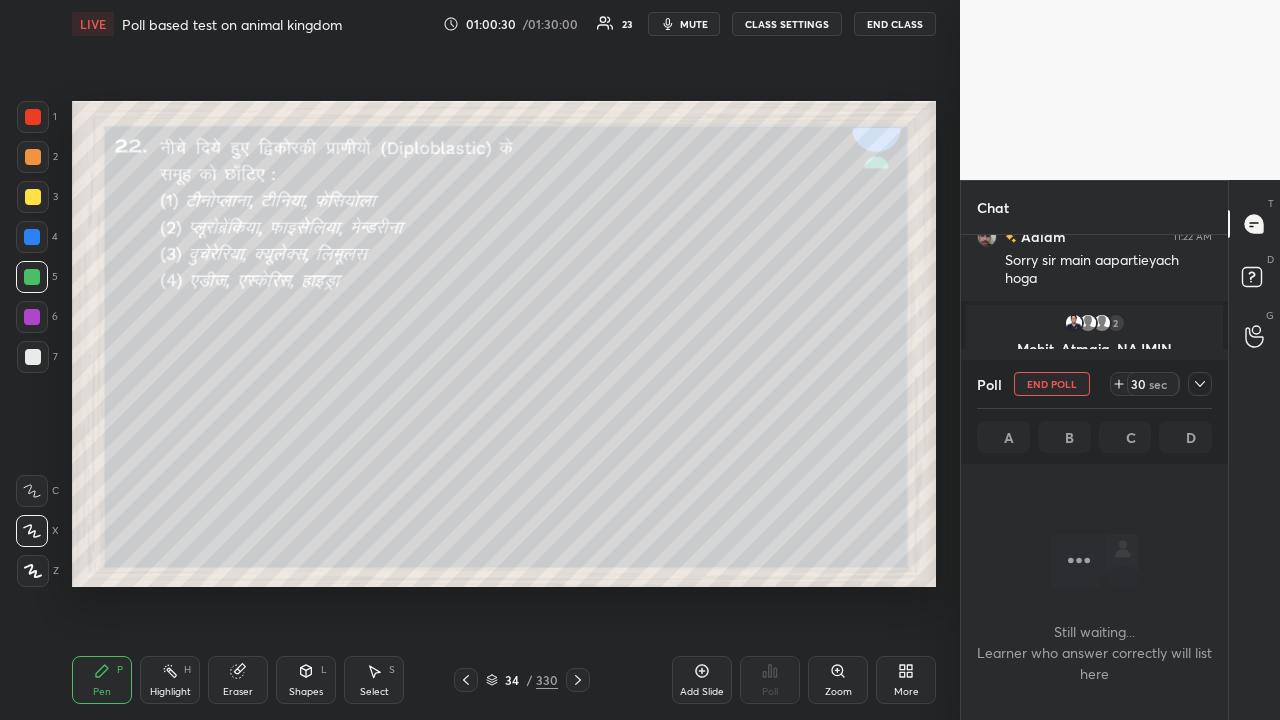 scroll, scrollTop: 338, scrollLeft: 261, axis: both 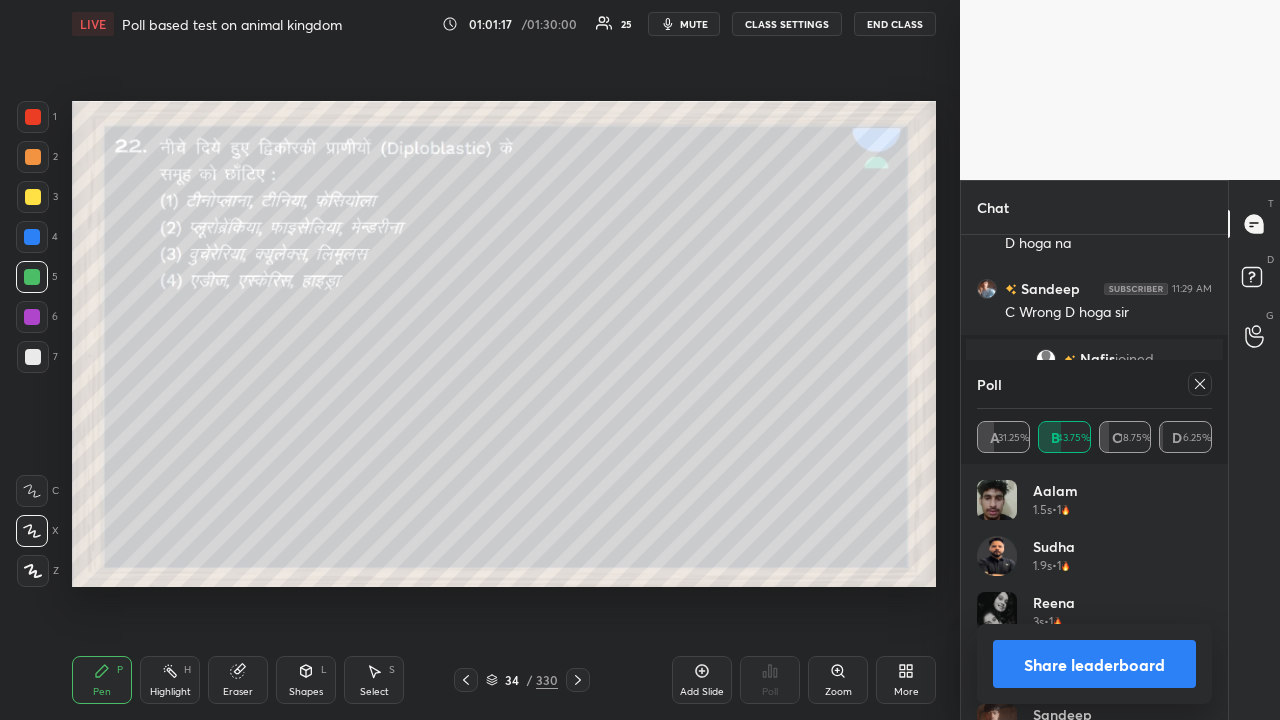 click 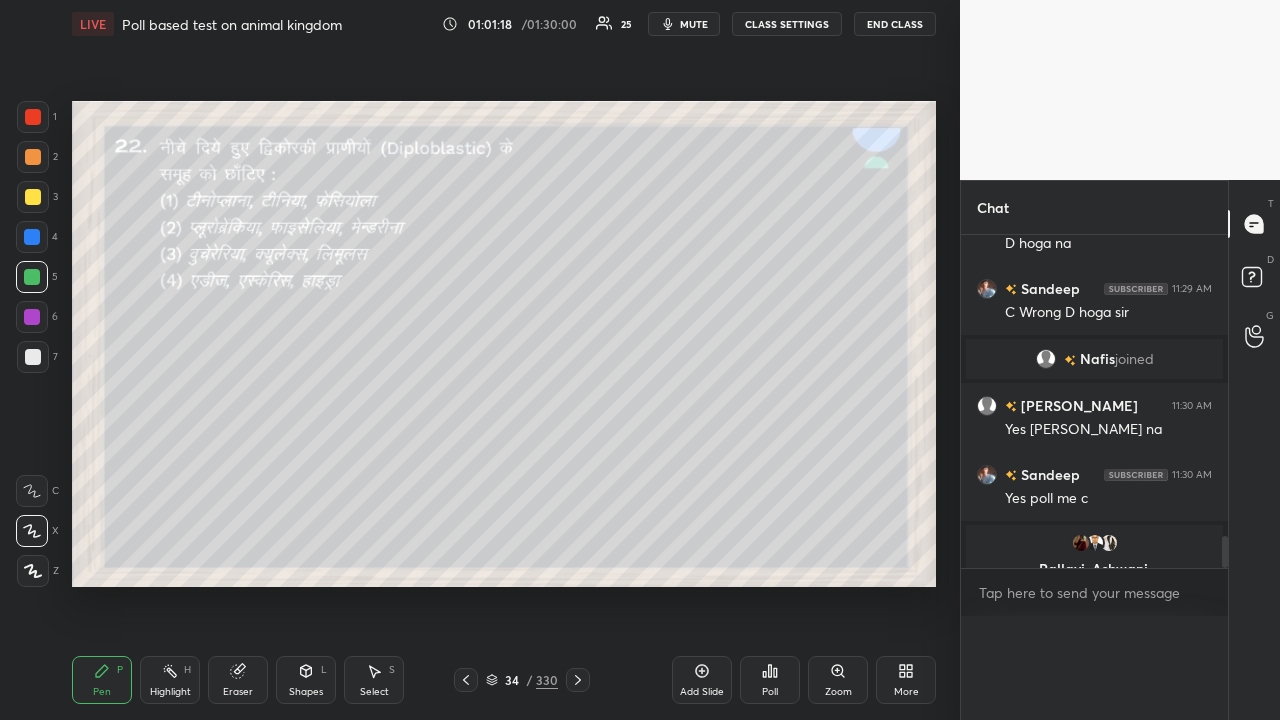 scroll, scrollTop: 0, scrollLeft: 0, axis: both 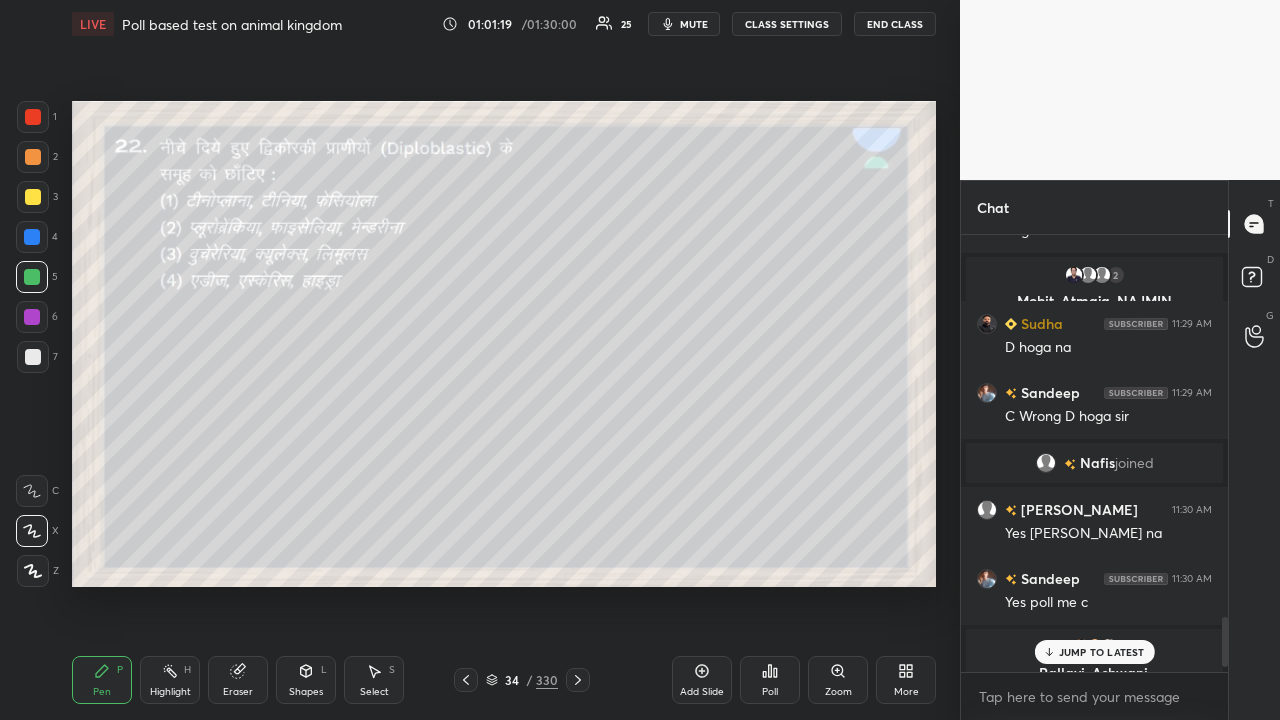 click 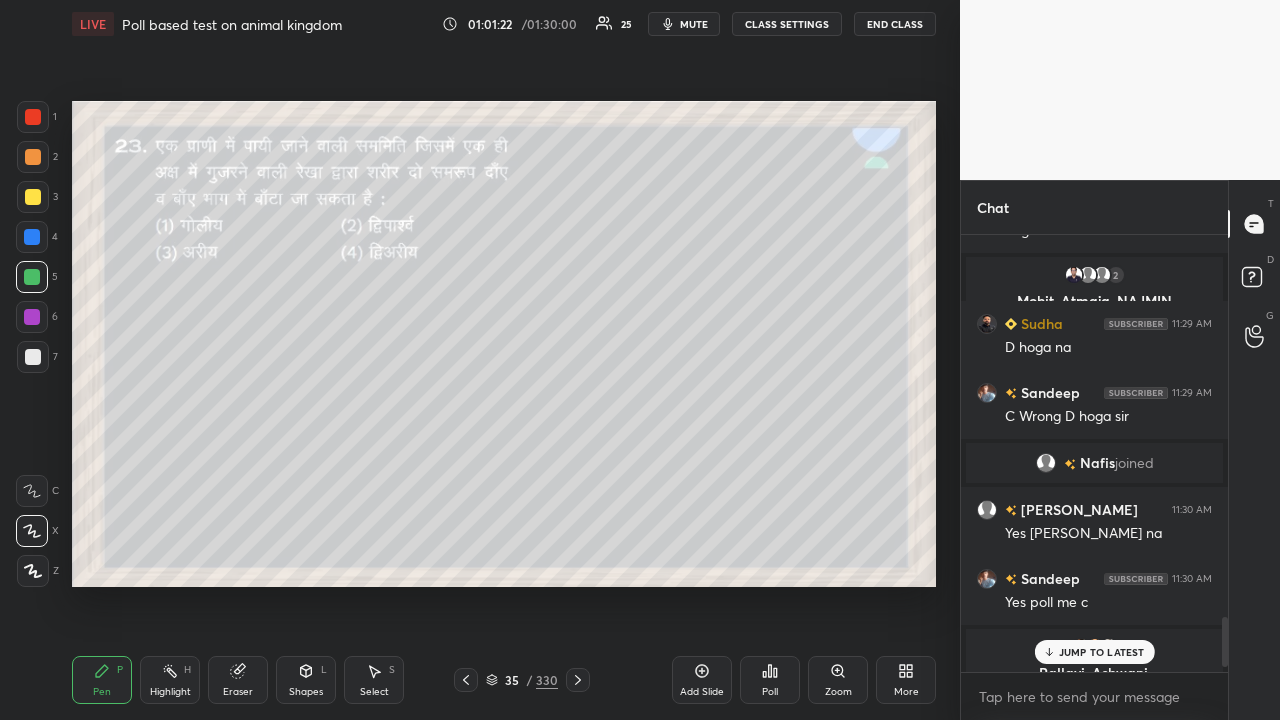 click at bounding box center (33, 197) 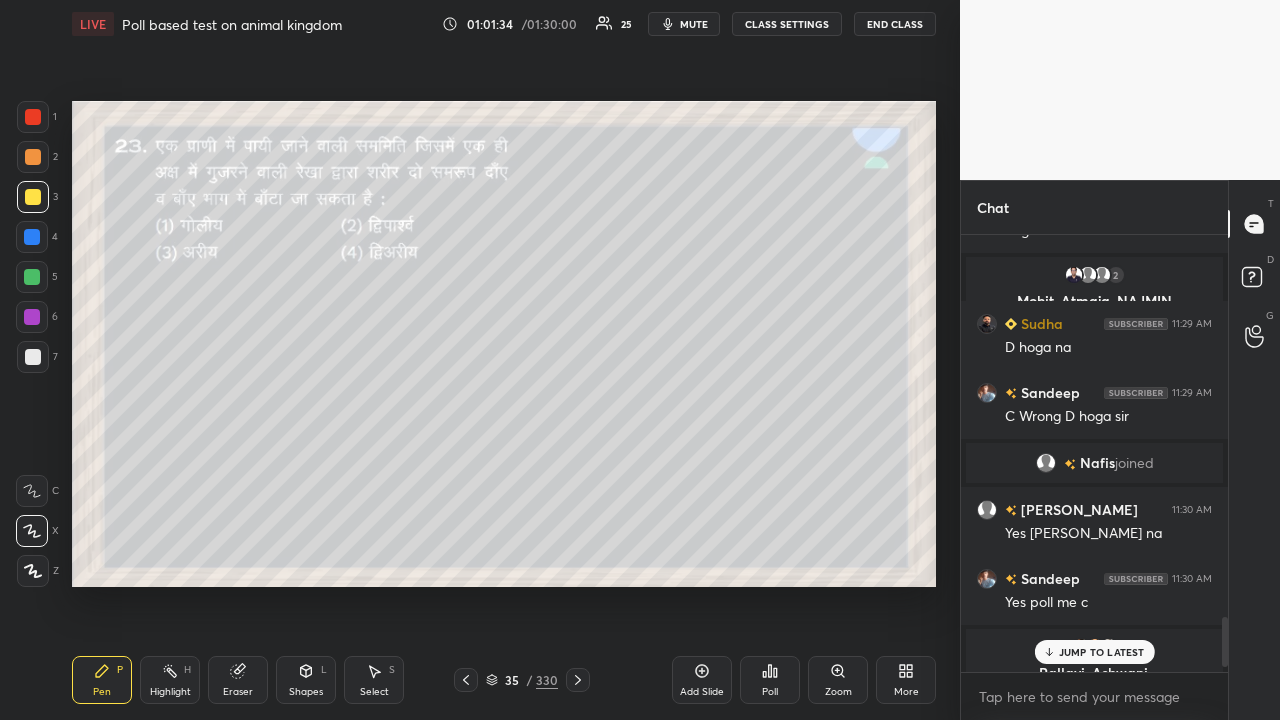 click on "Poll" at bounding box center [770, 692] 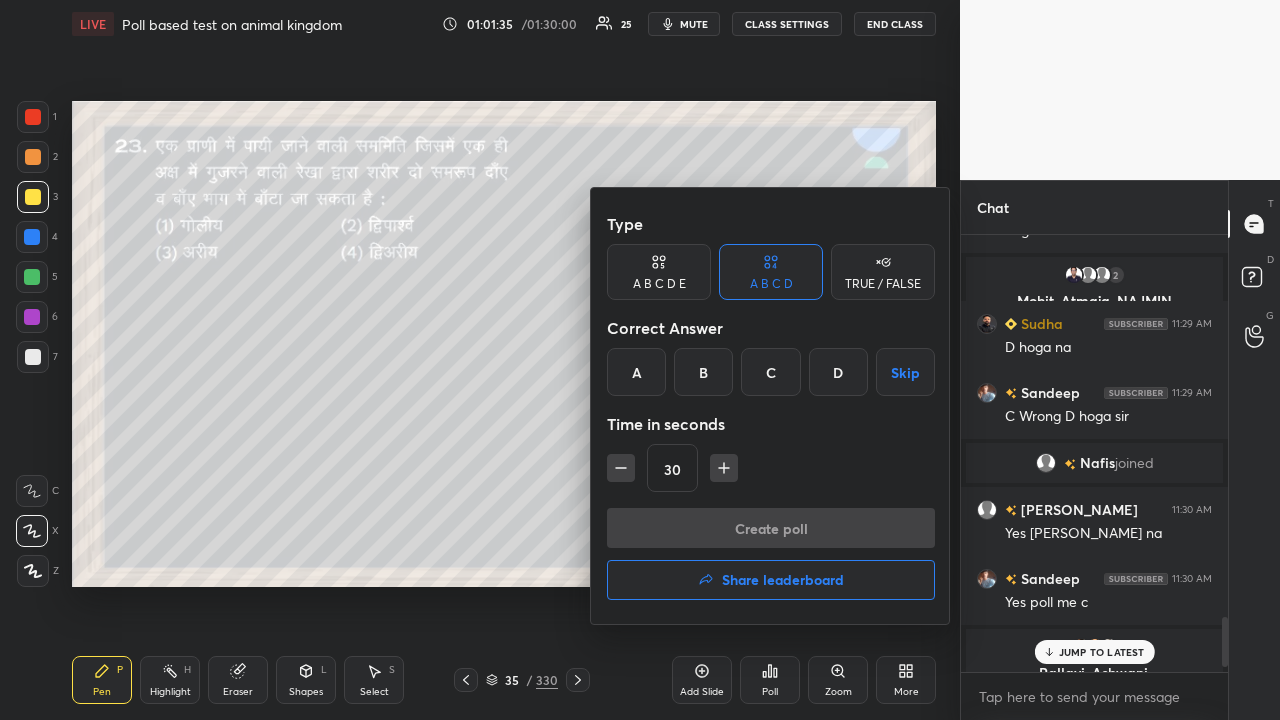 click on "B" at bounding box center (703, 372) 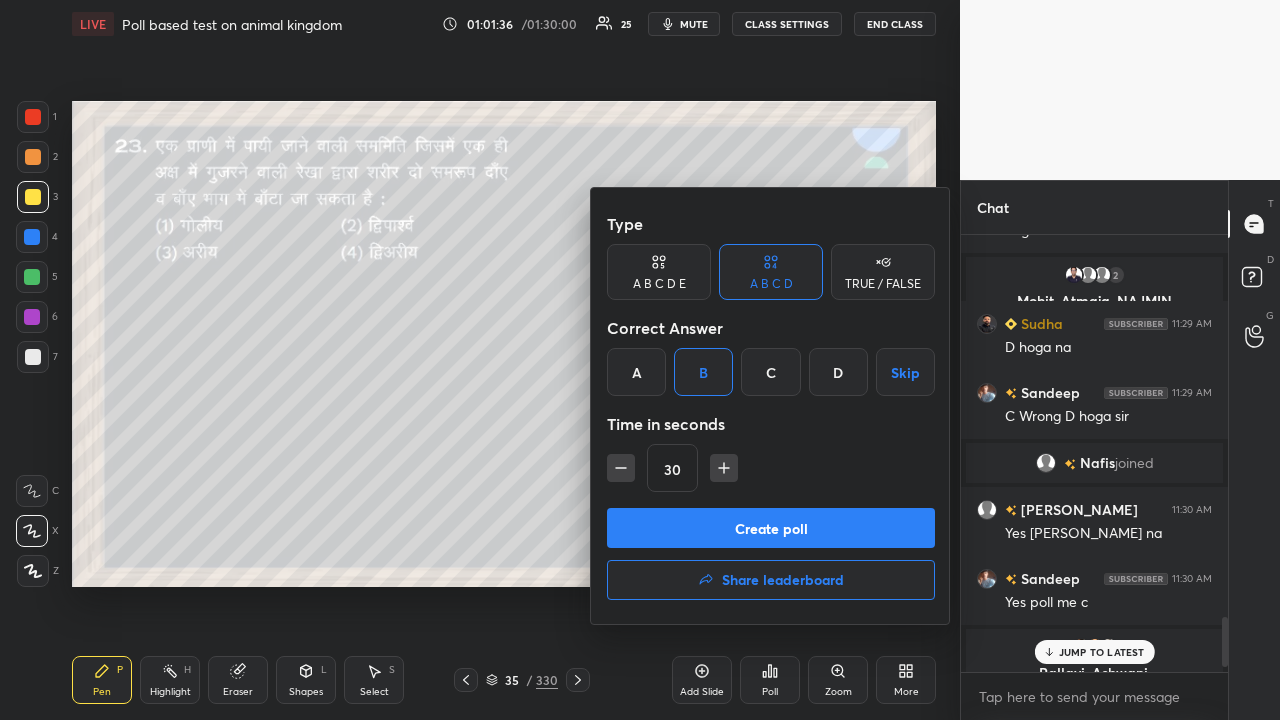 click on "Create poll" at bounding box center [771, 528] 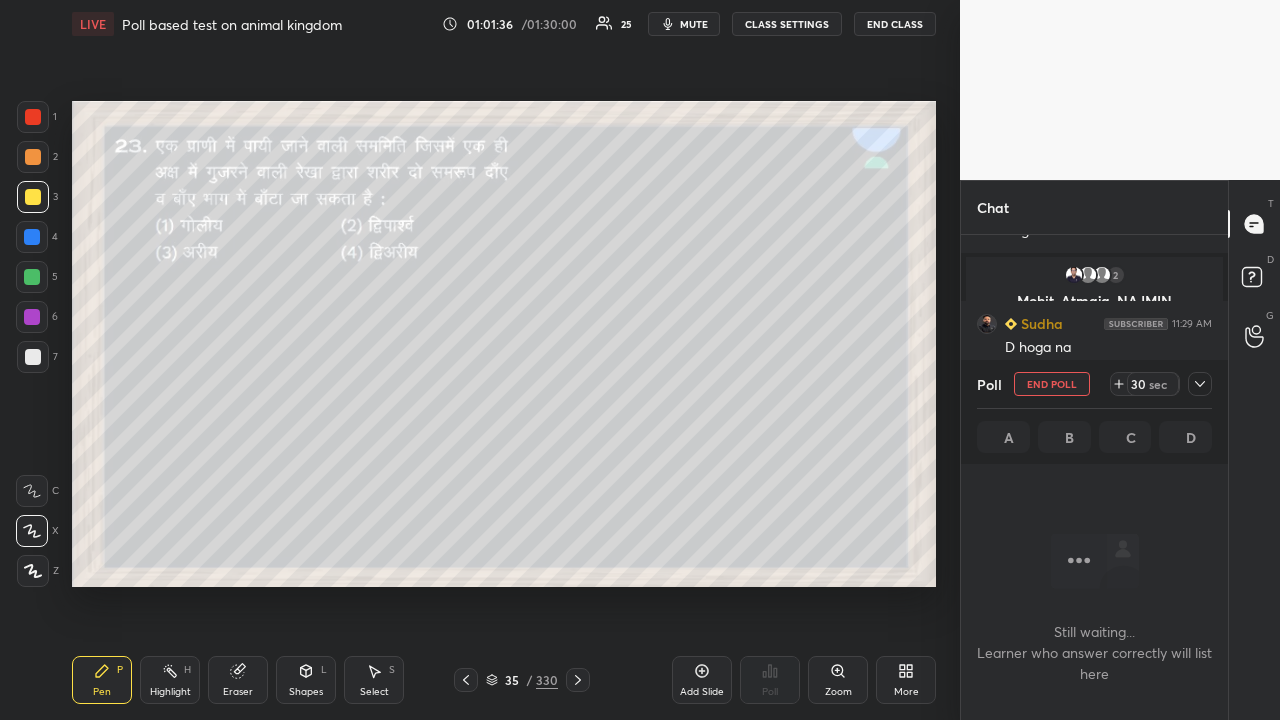 scroll, scrollTop: 327, scrollLeft: 261, axis: both 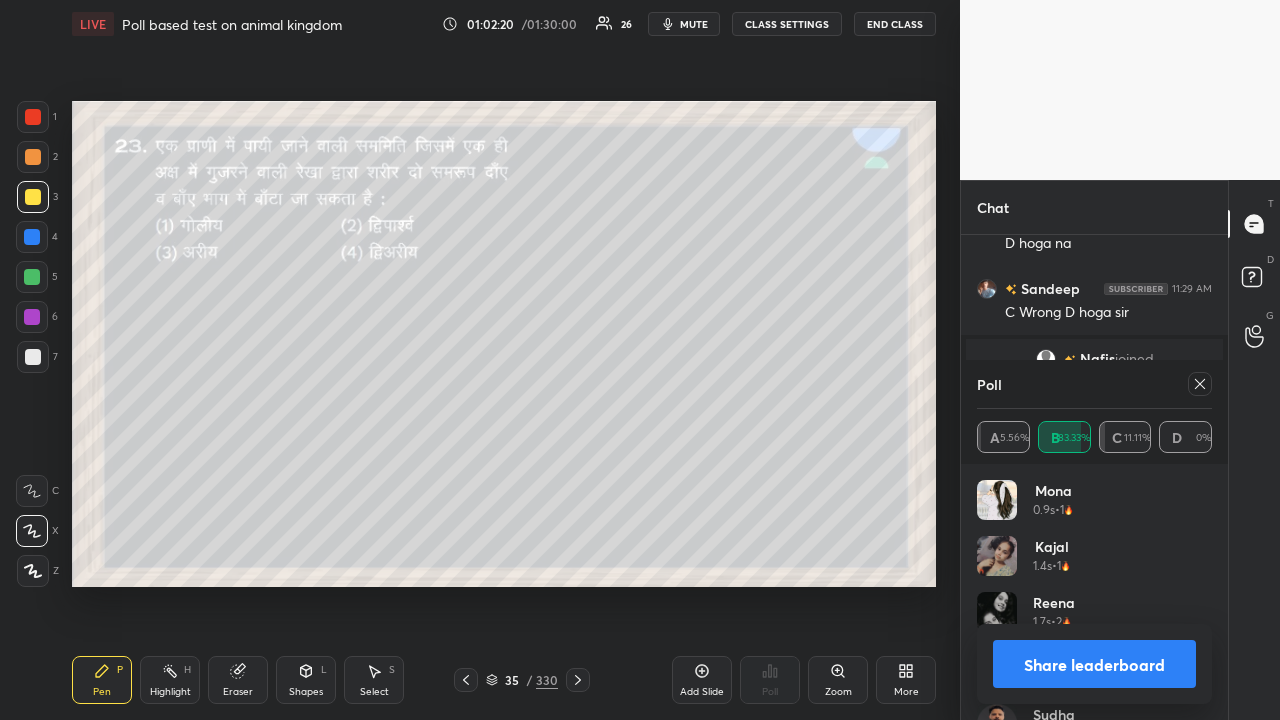 click 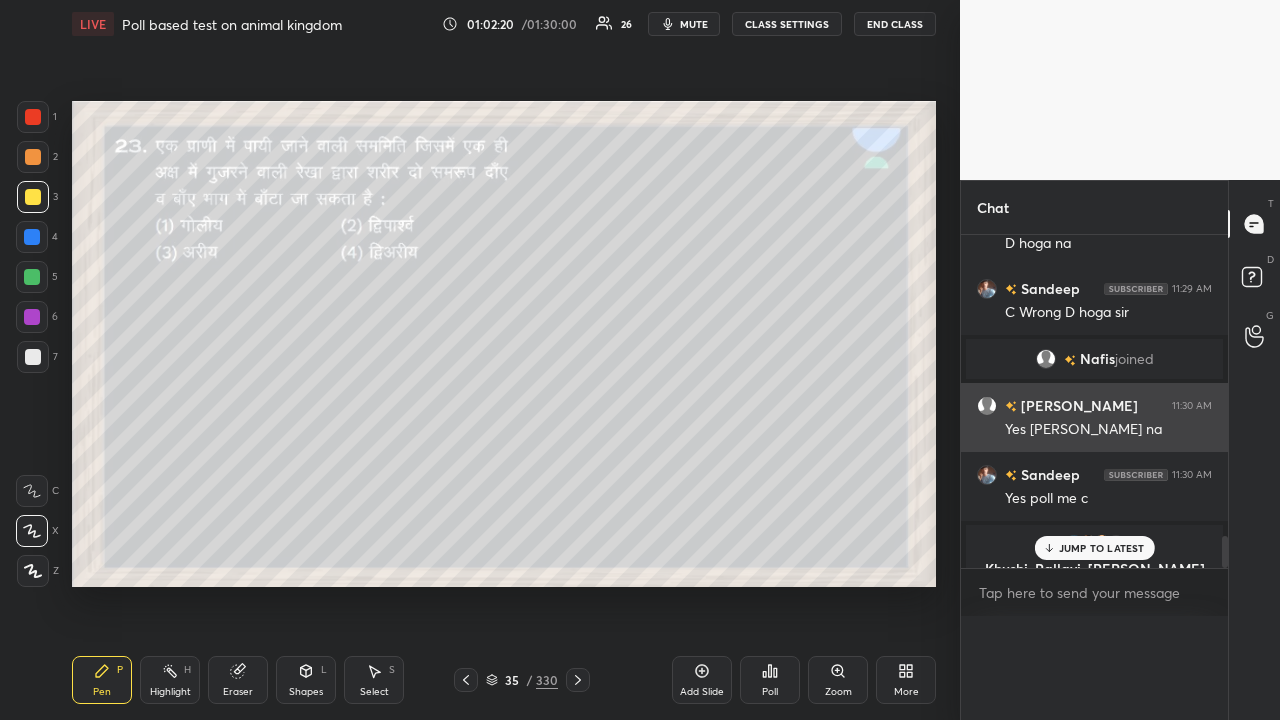 scroll, scrollTop: 0, scrollLeft: 0, axis: both 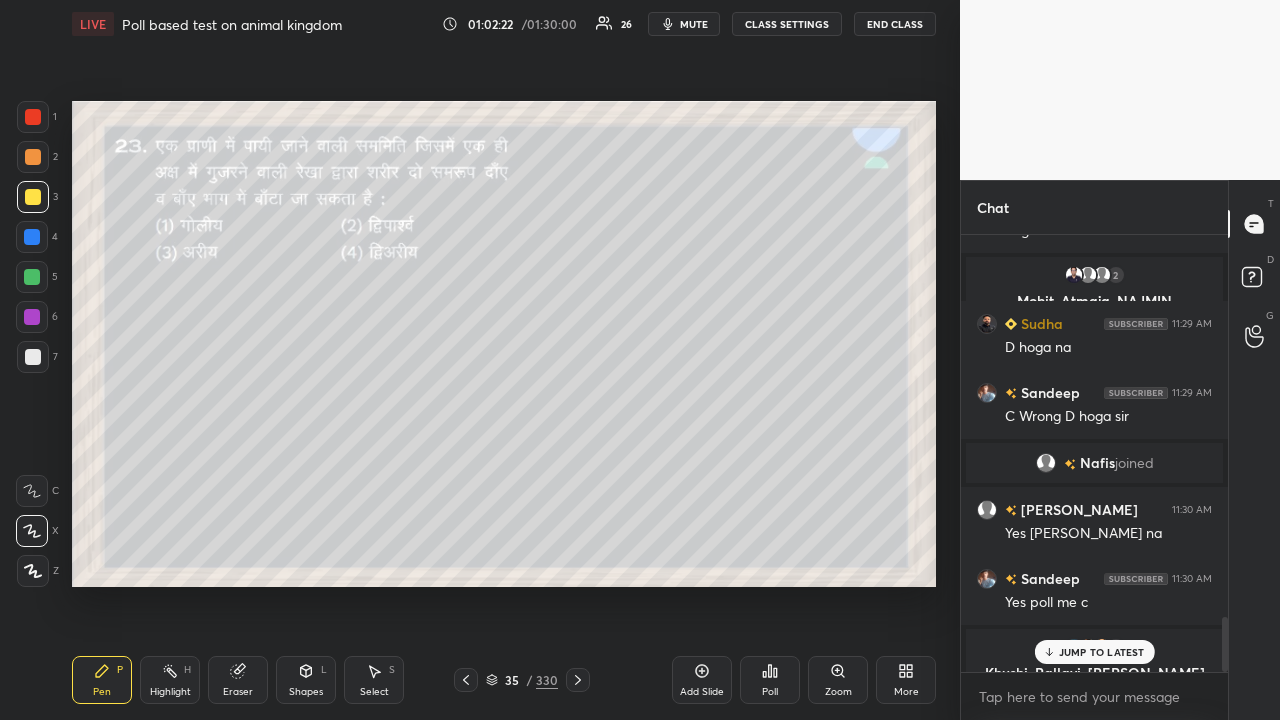 click at bounding box center (578, 680) 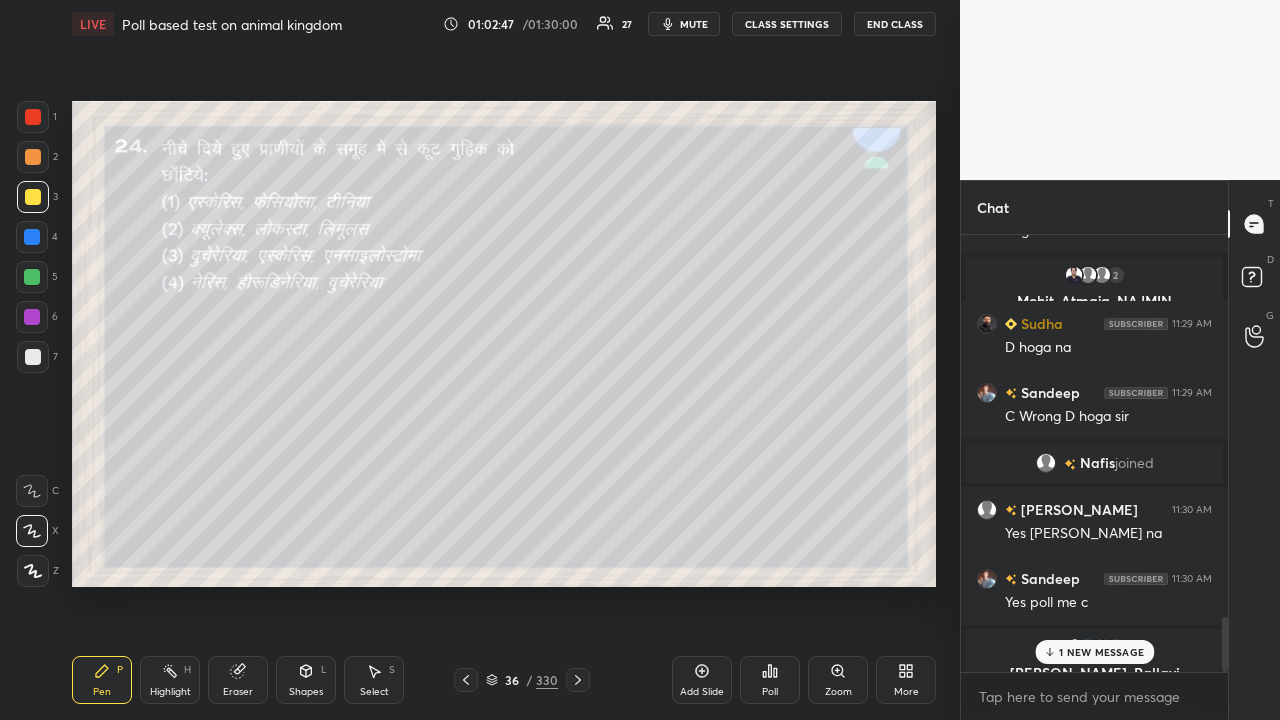 click on "Poll" at bounding box center [770, 680] 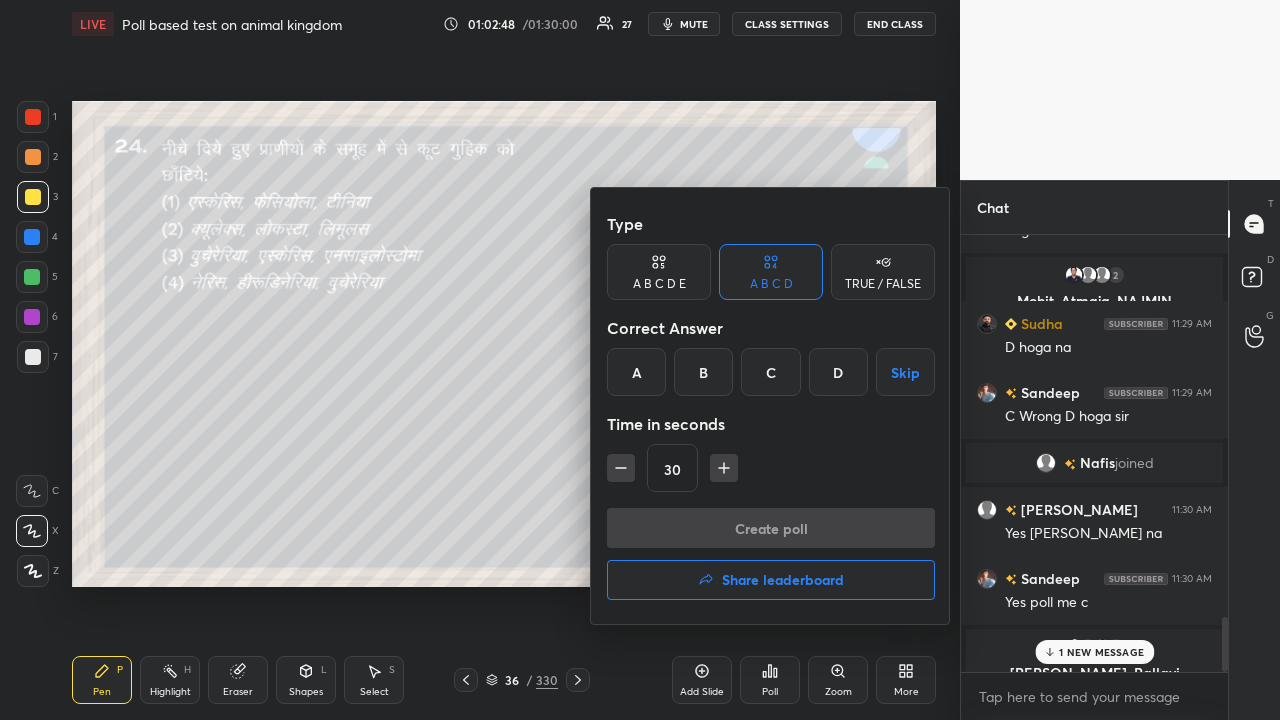 click on "C" at bounding box center [770, 372] 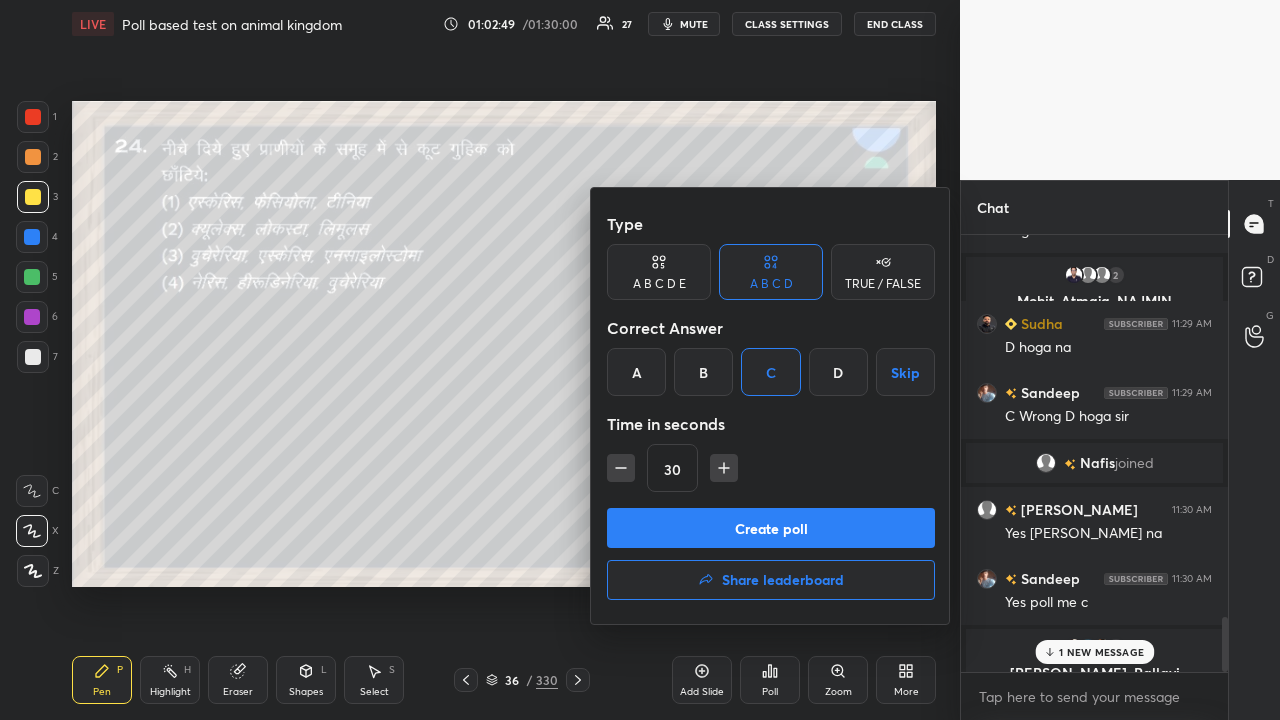 click on "Create poll" at bounding box center [771, 528] 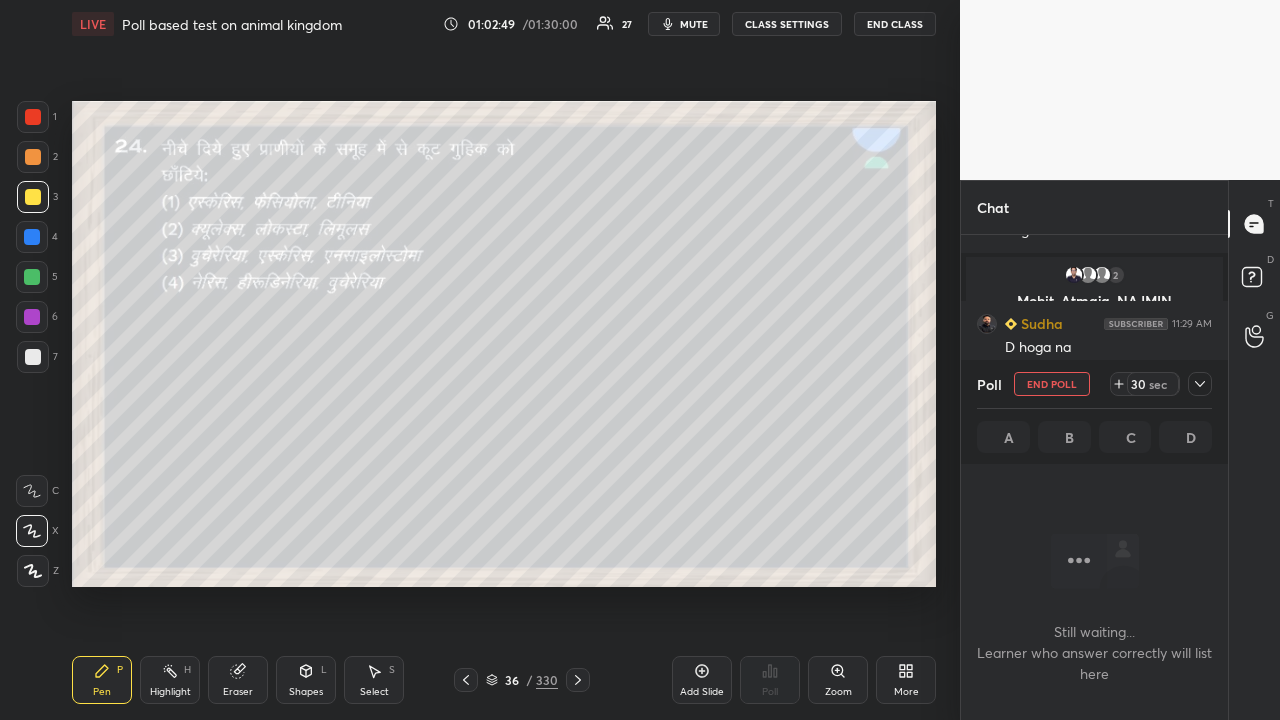 scroll, scrollTop: 398, scrollLeft: 261, axis: both 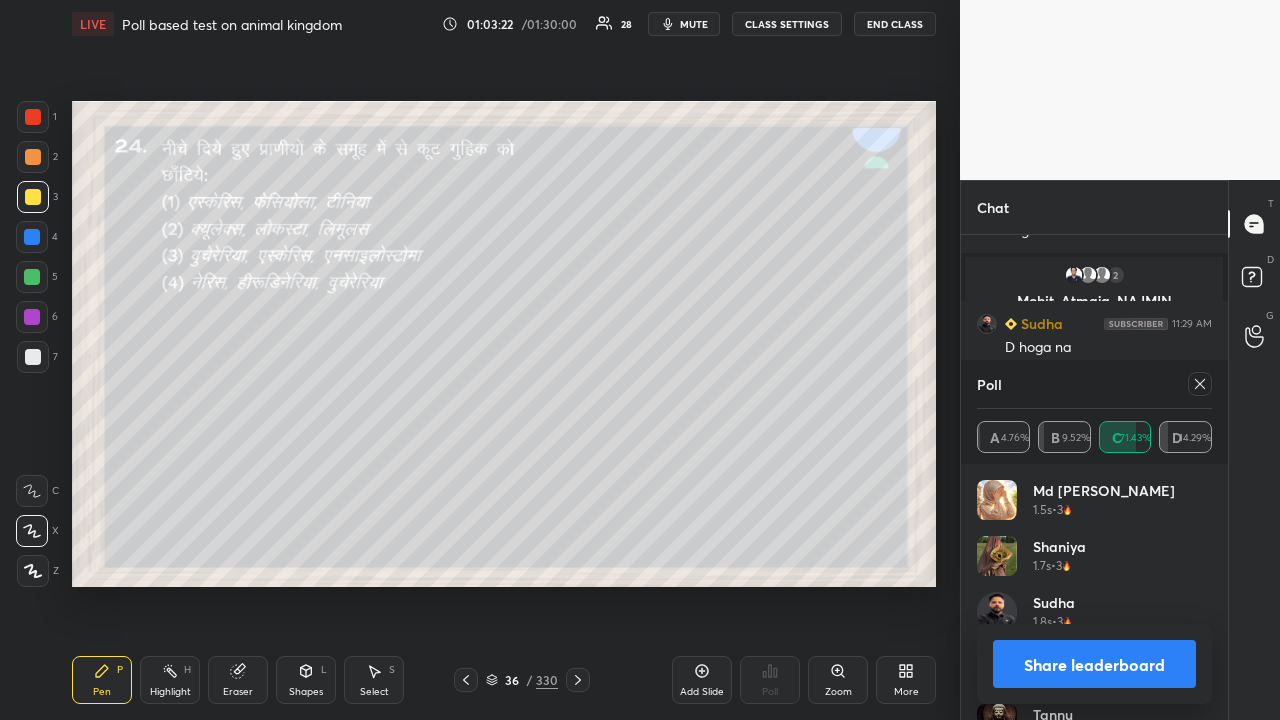 drag, startPoint x: 1204, startPoint y: 384, endPoint x: 1180, endPoint y: 390, distance: 24.738634 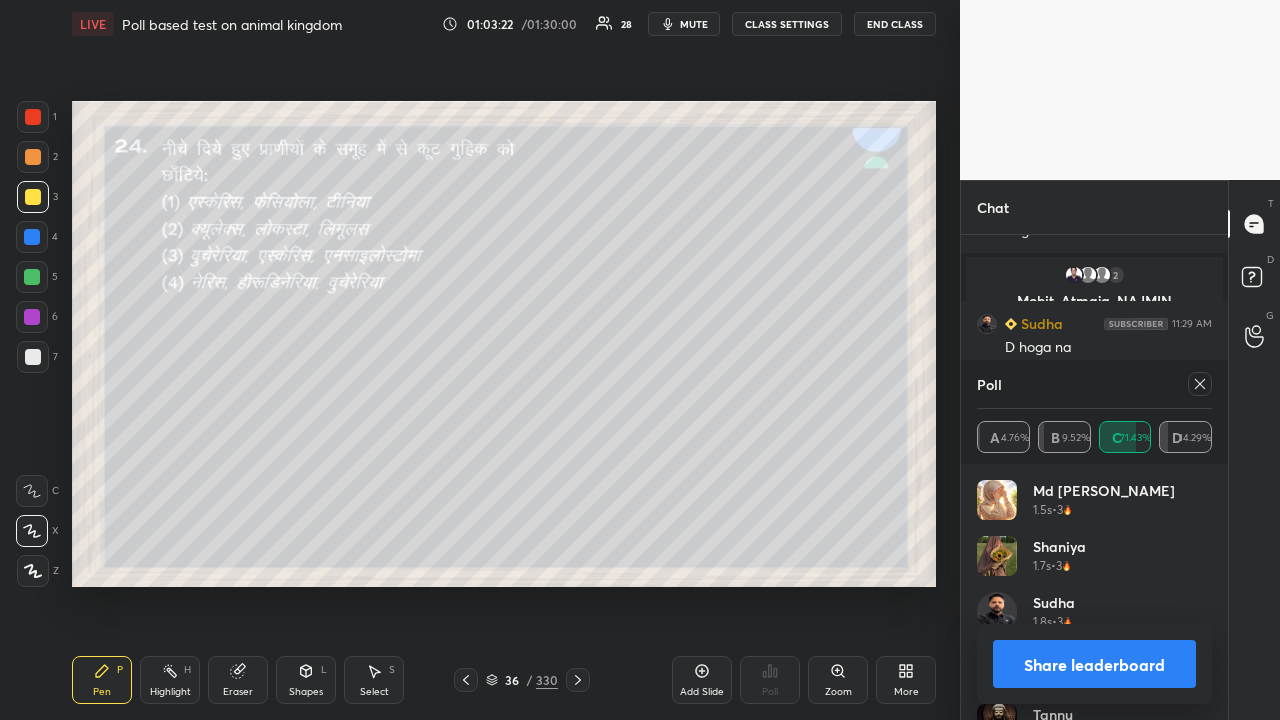 click 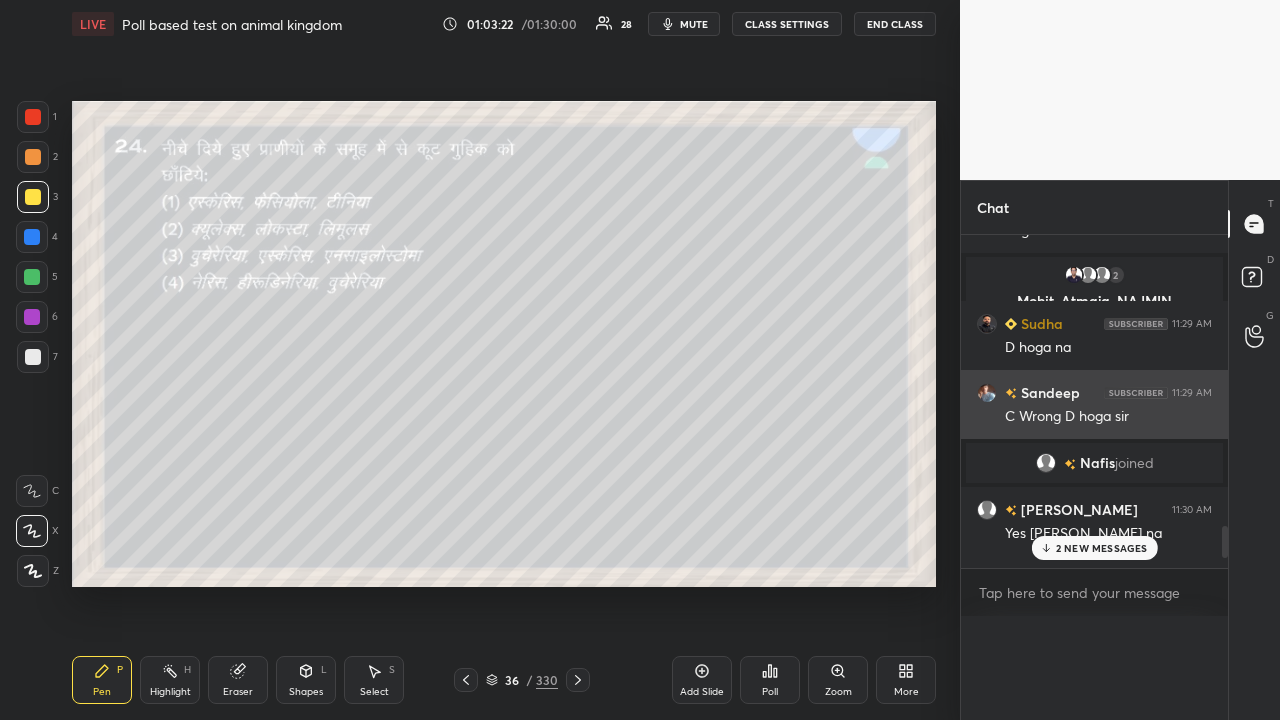 scroll, scrollTop: 121, scrollLeft: 229, axis: both 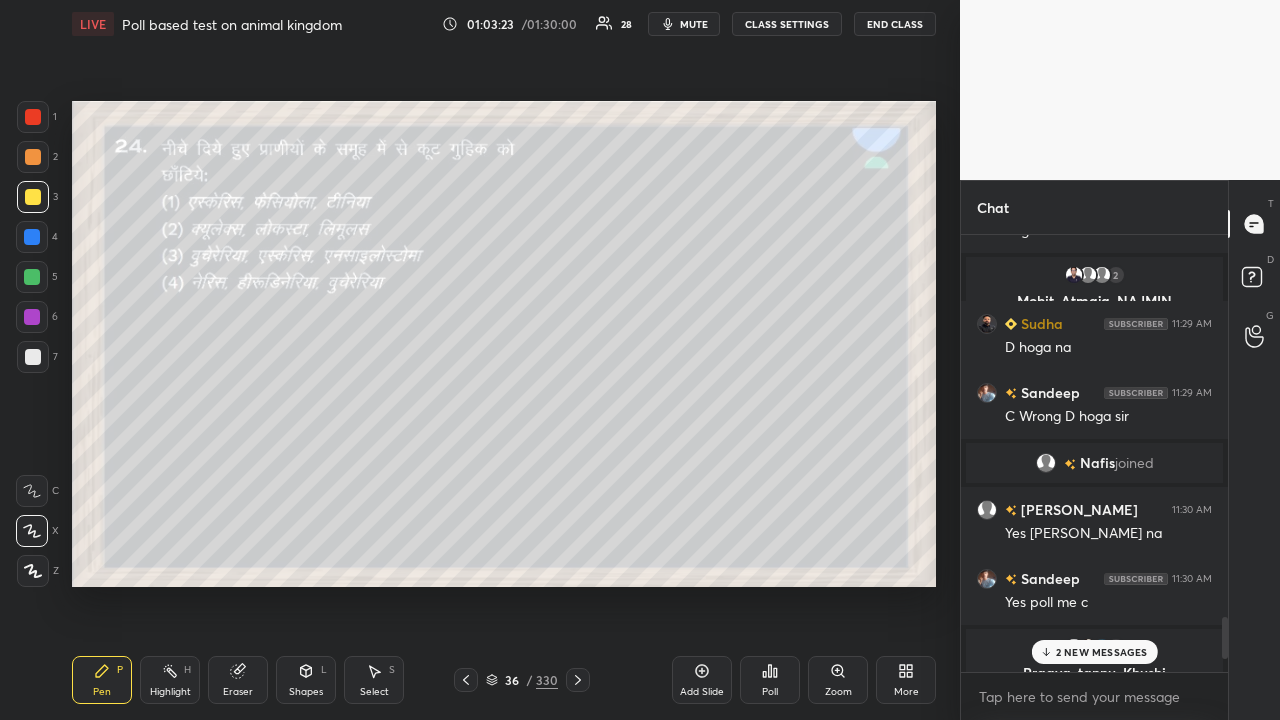 click 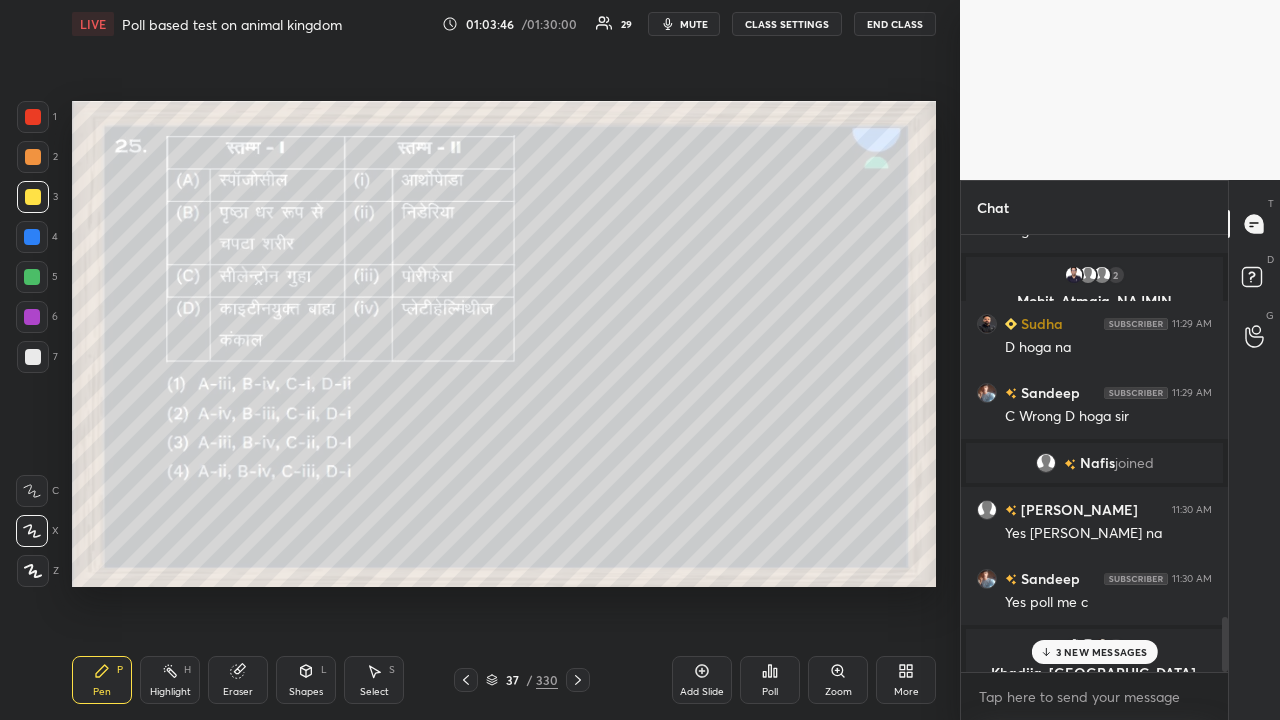 click on "Poll" at bounding box center [770, 680] 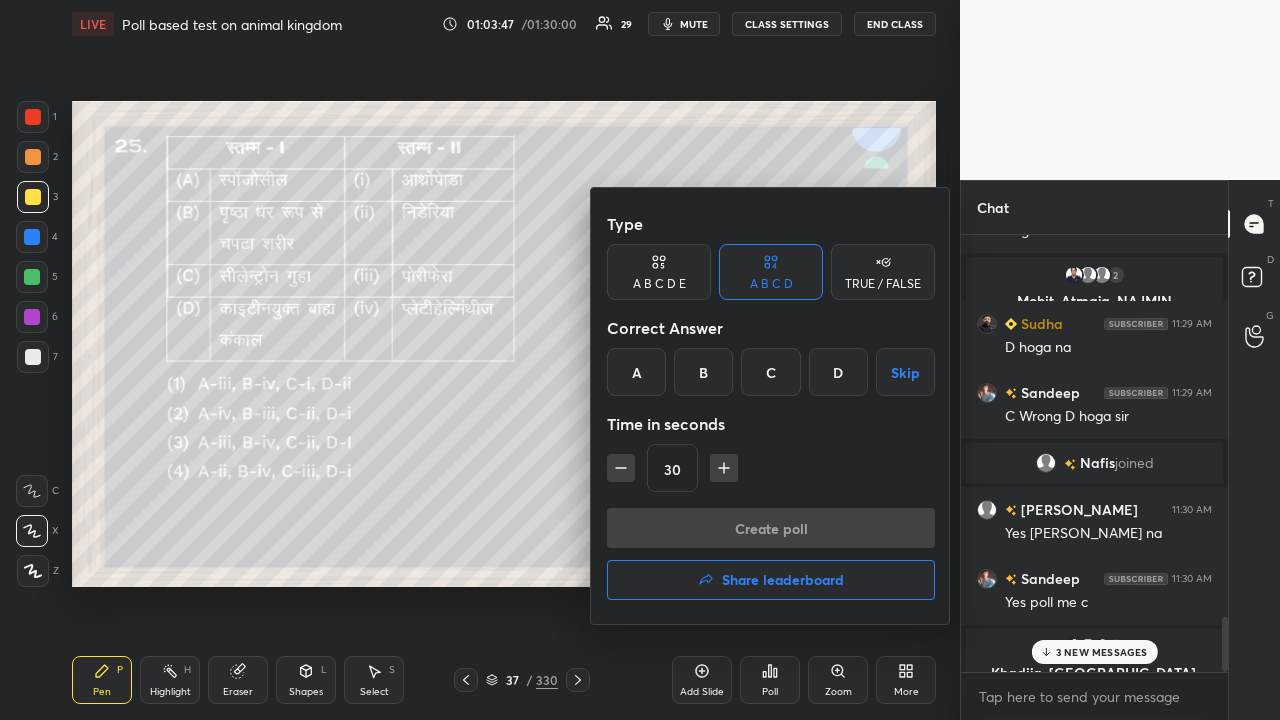 drag, startPoint x: 764, startPoint y: 368, endPoint x: 759, endPoint y: 378, distance: 11.18034 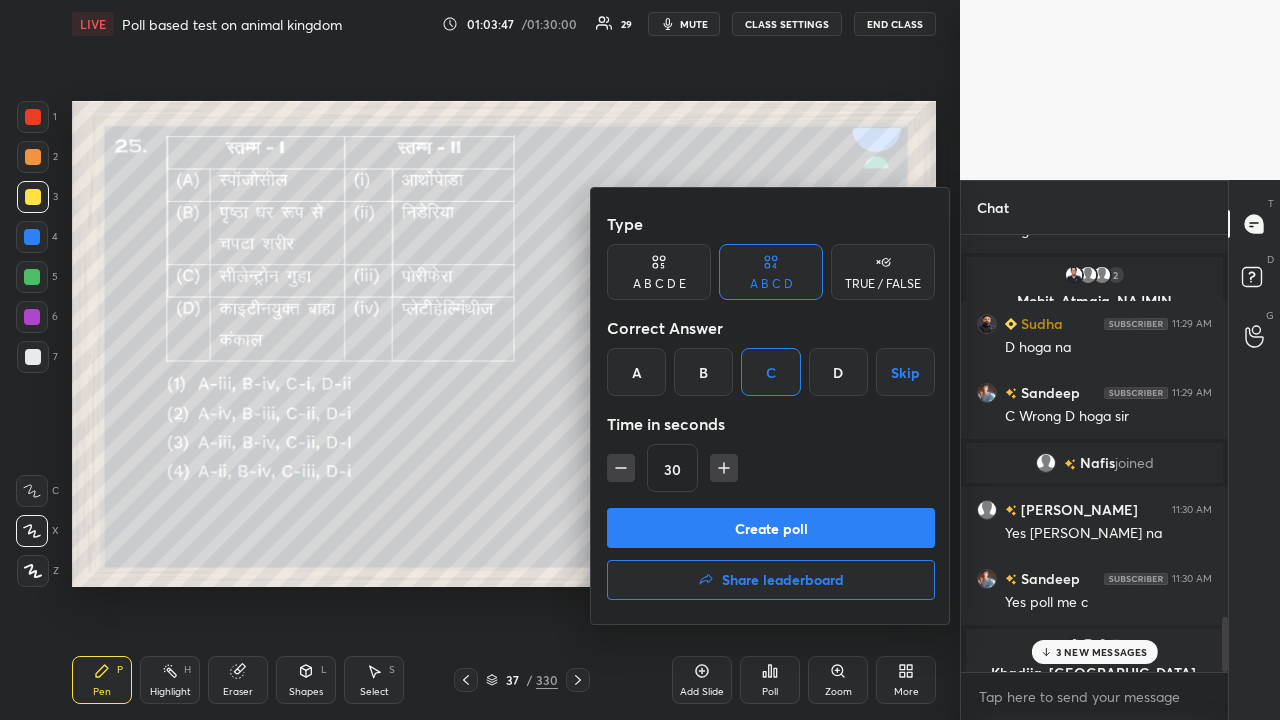 click on "Create poll" at bounding box center (771, 528) 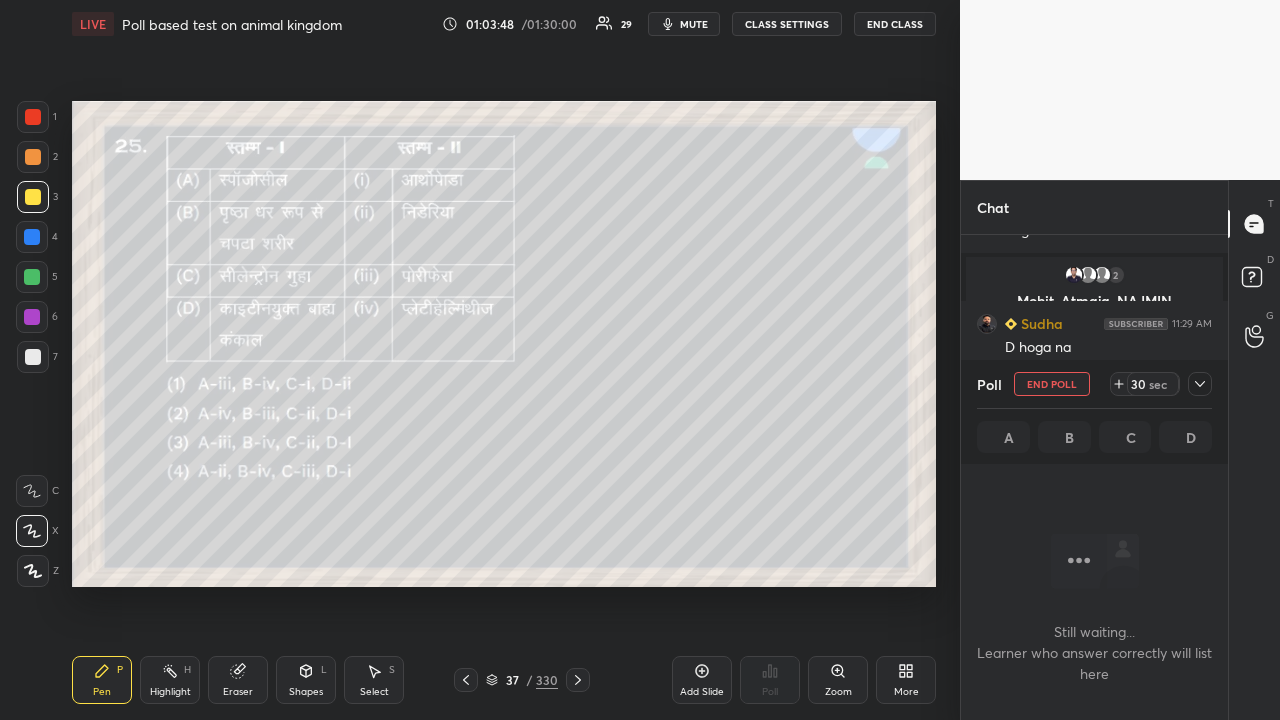 scroll, scrollTop: 333, scrollLeft: 261, axis: both 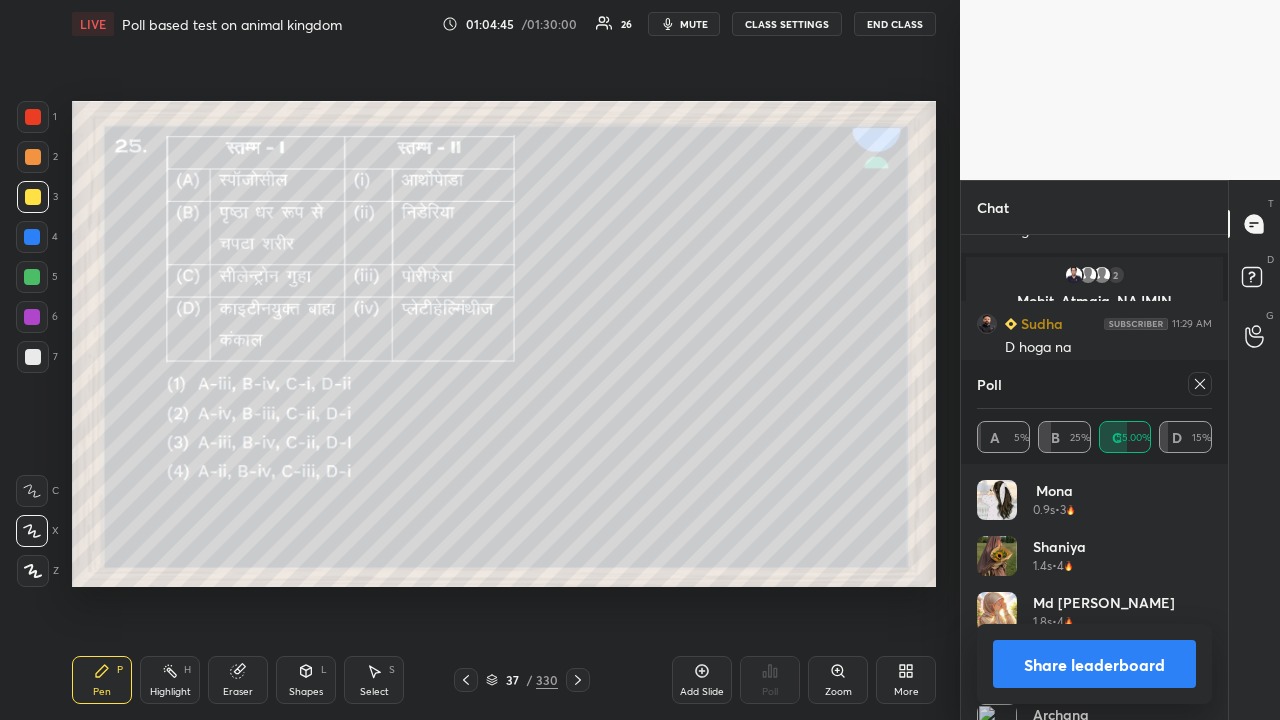 click 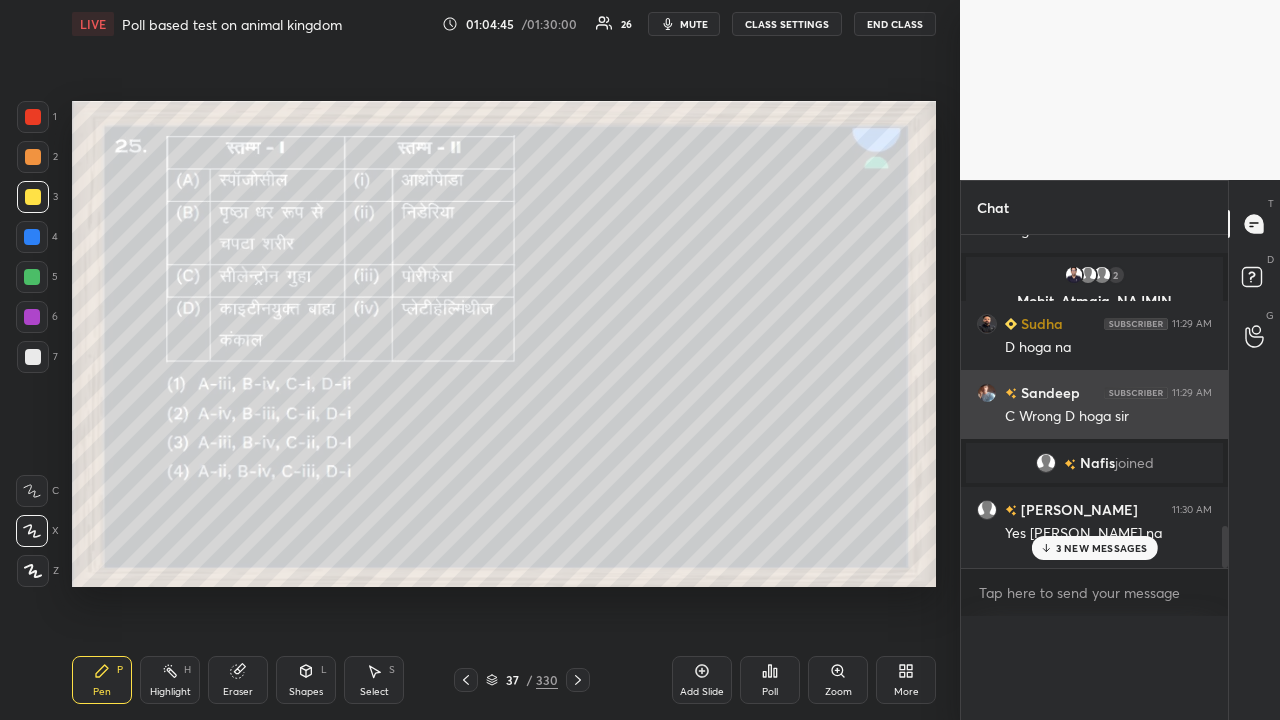 scroll, scrollTop: 1, scrollLeft: 6, axis: both 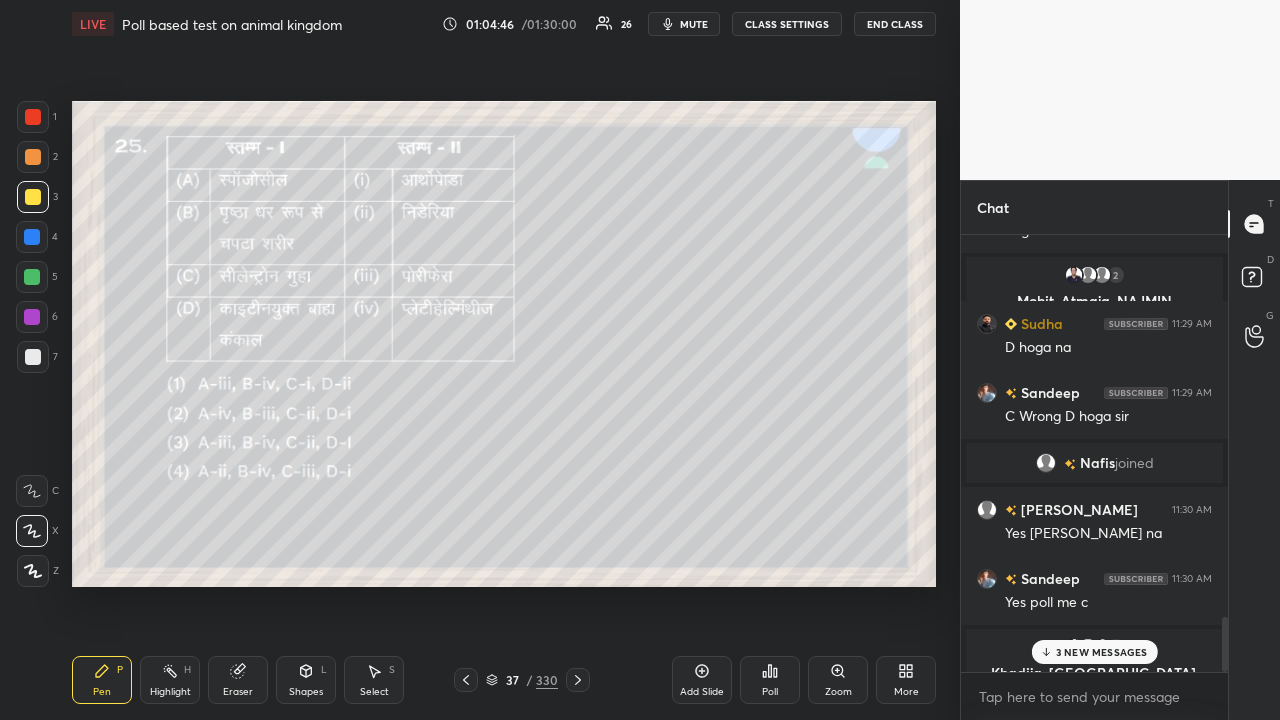 drag, startPoint x: 1079, startPoint y: 648, endPoint x: 1044, endPoint y: 639, distance: 36.138622 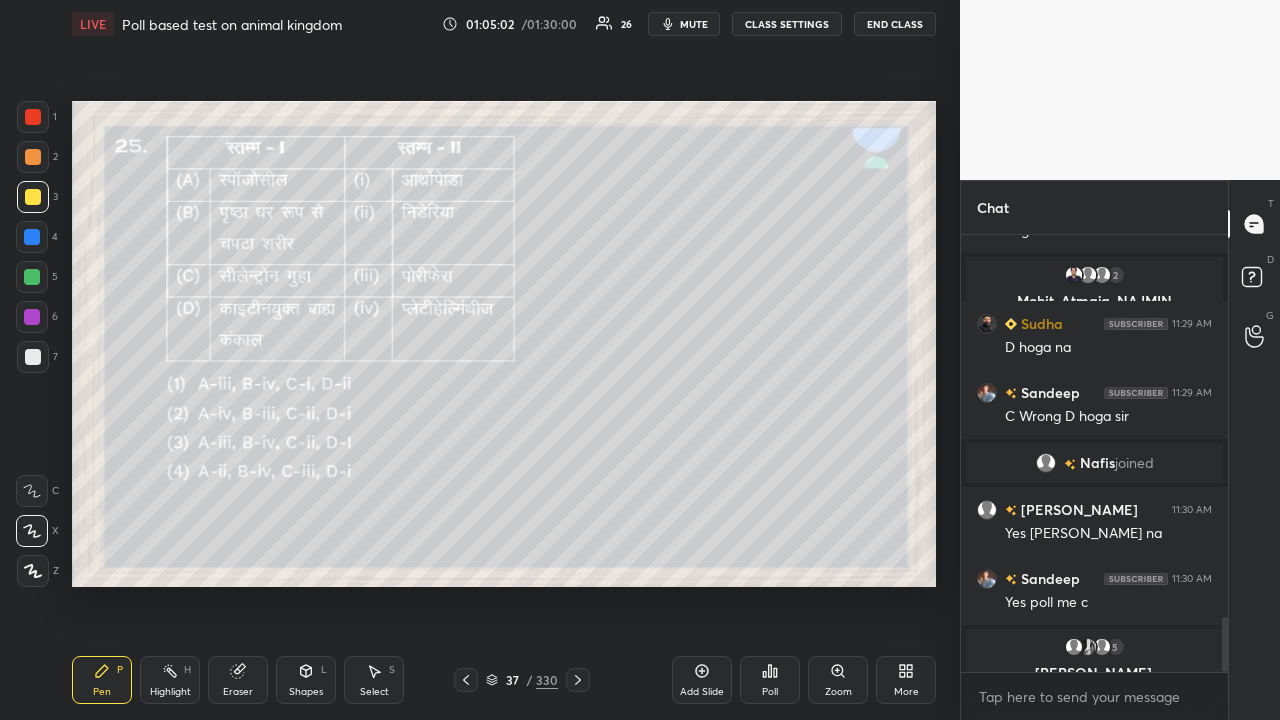 click on "37 / 330" at bounding box center (522, 680) 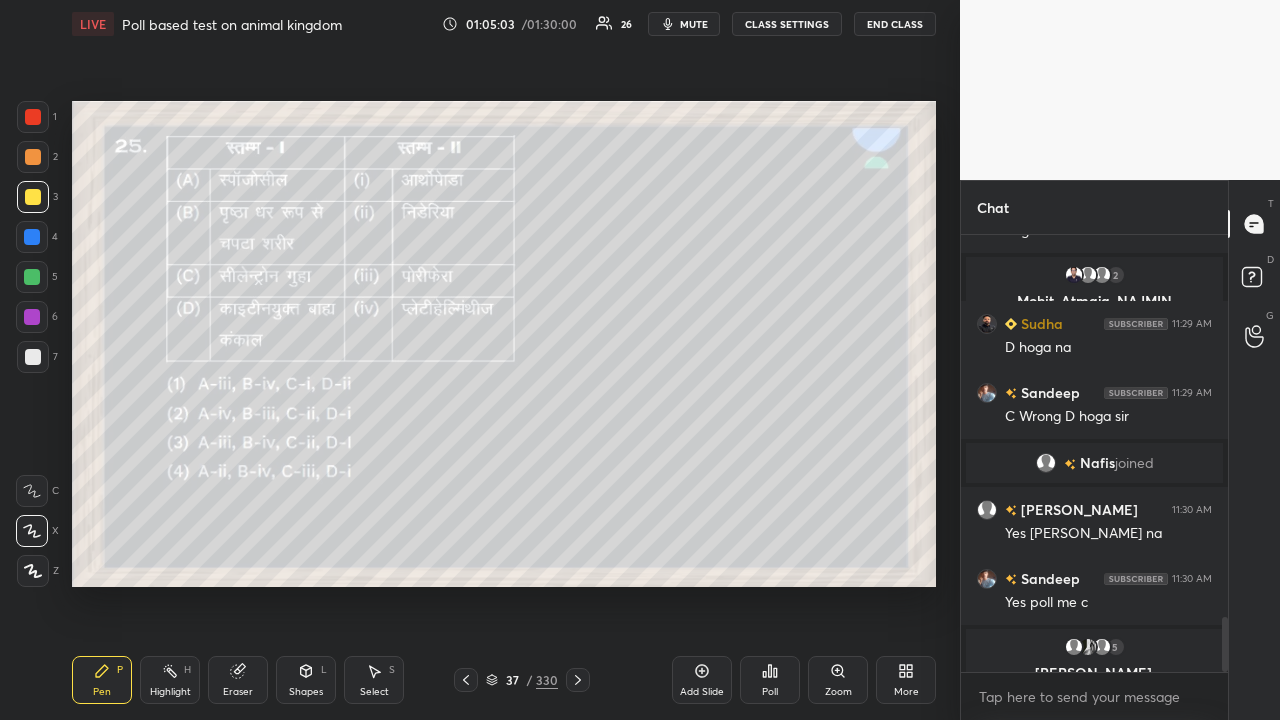 click 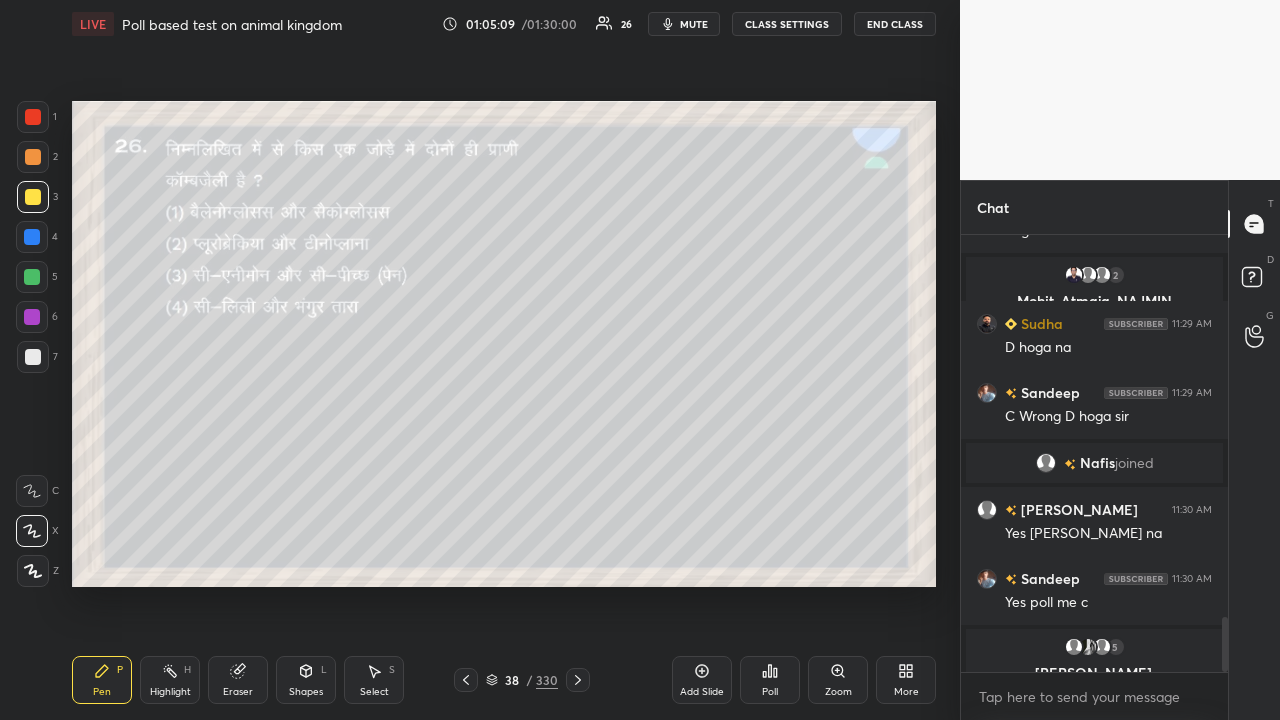 click on "Poll" at bounding box center [770, 692] 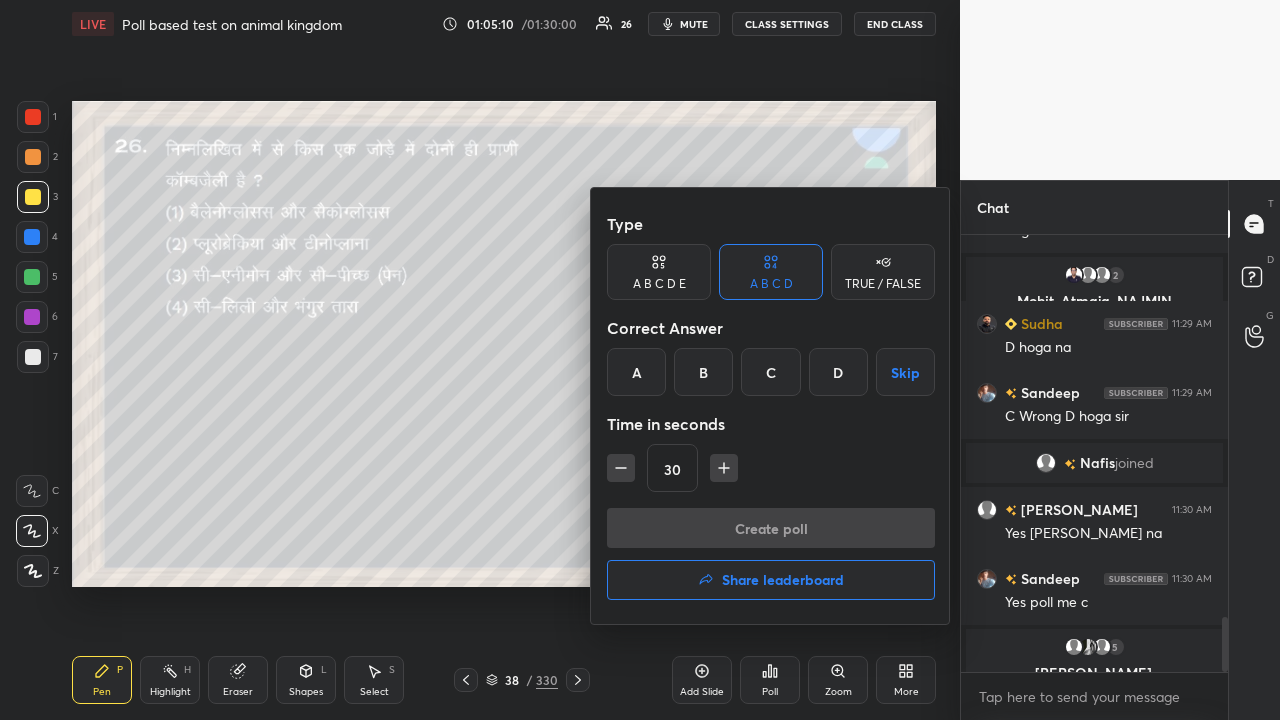 click on "B" at bounding box center (703, 372) 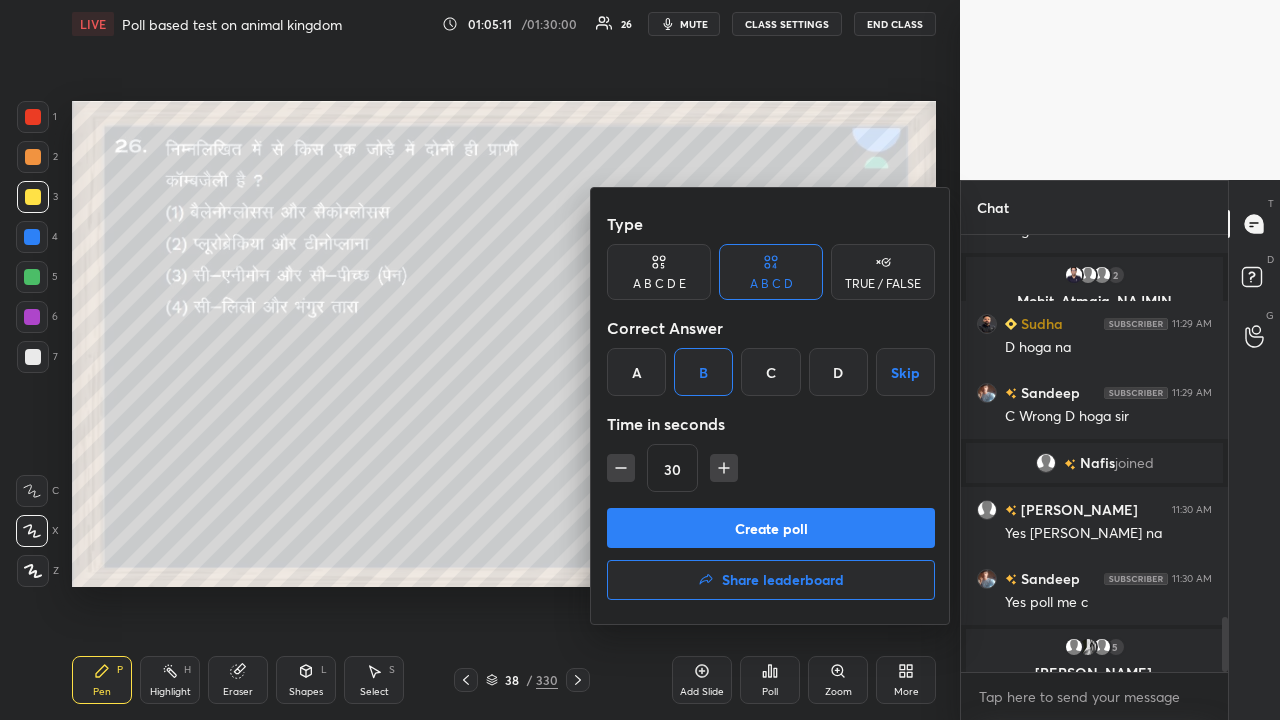 click on "Create poll" at bounding box center [771, 528] 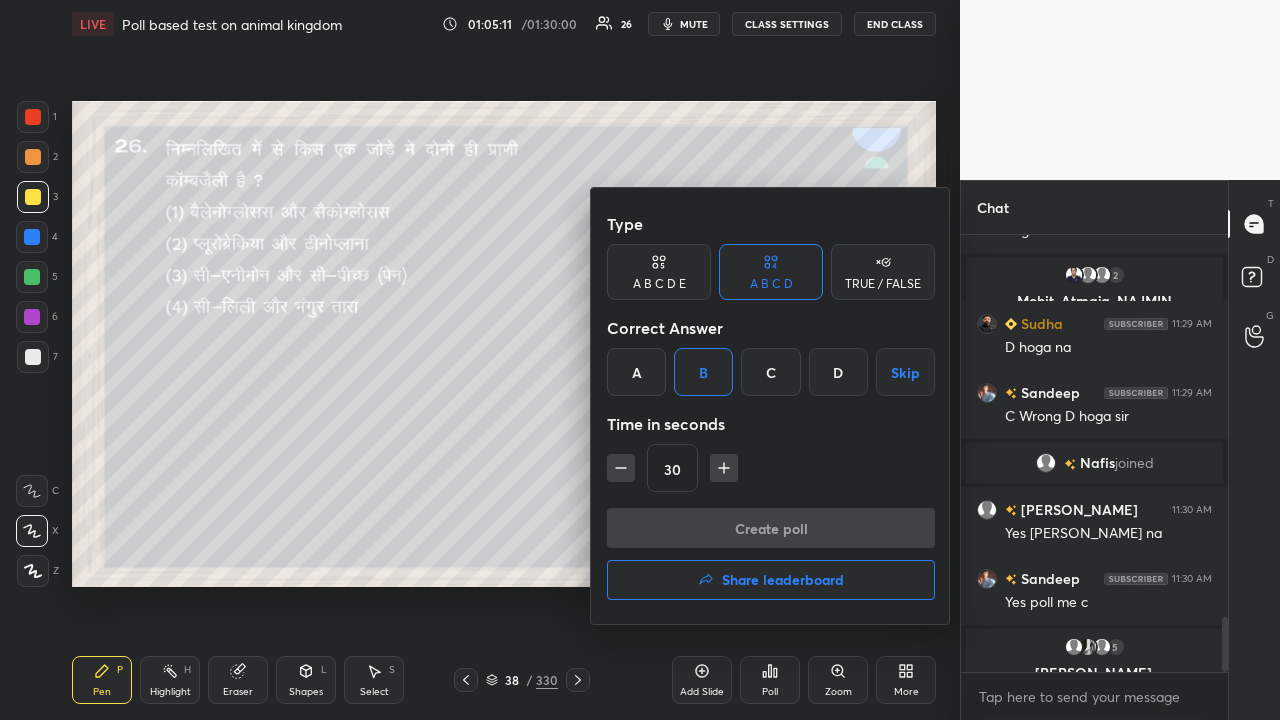 scroll, scrollTop: 389, scrollLeft: 261, axis: both 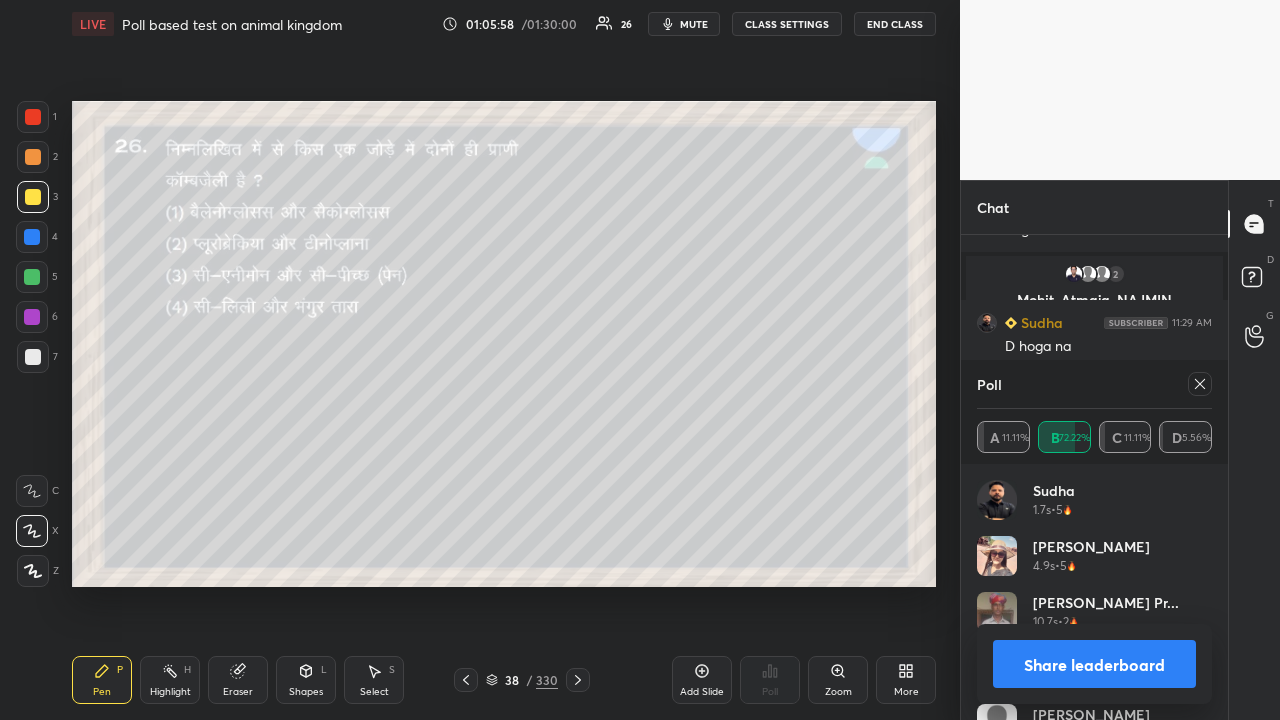click 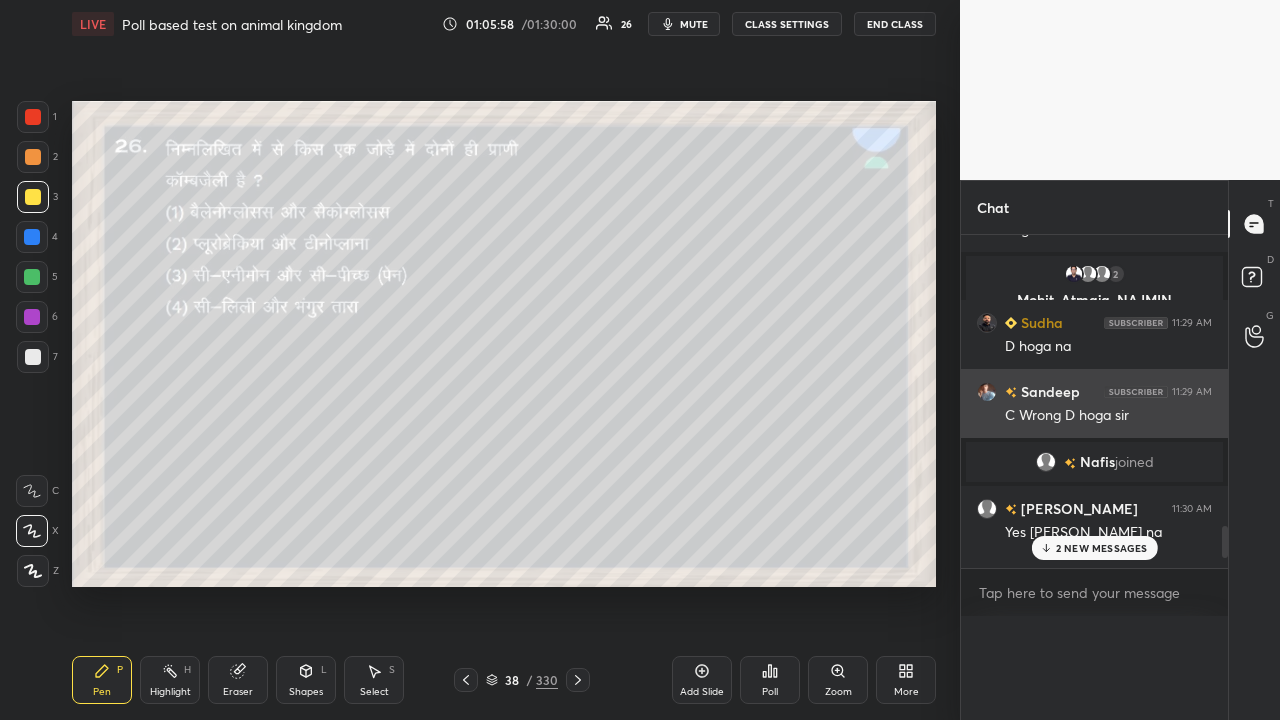 scroll, scrollTop: 120, scrollLeft: 229, axis: both 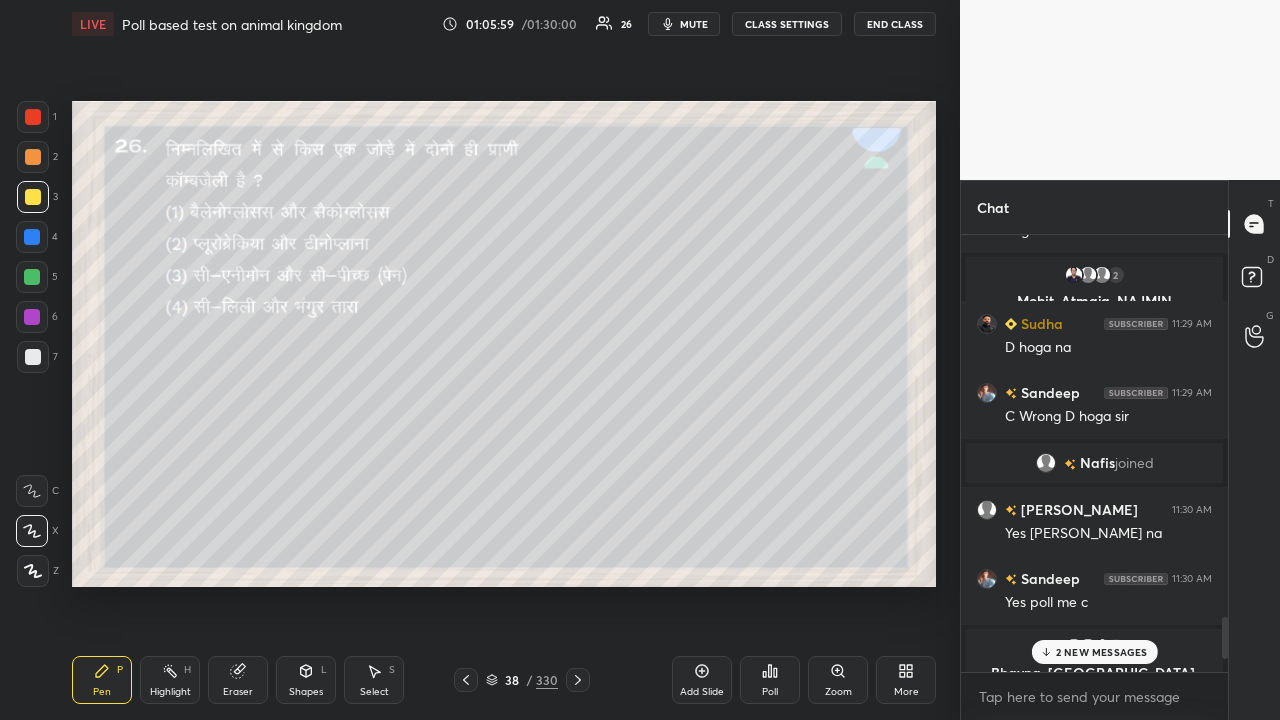 click 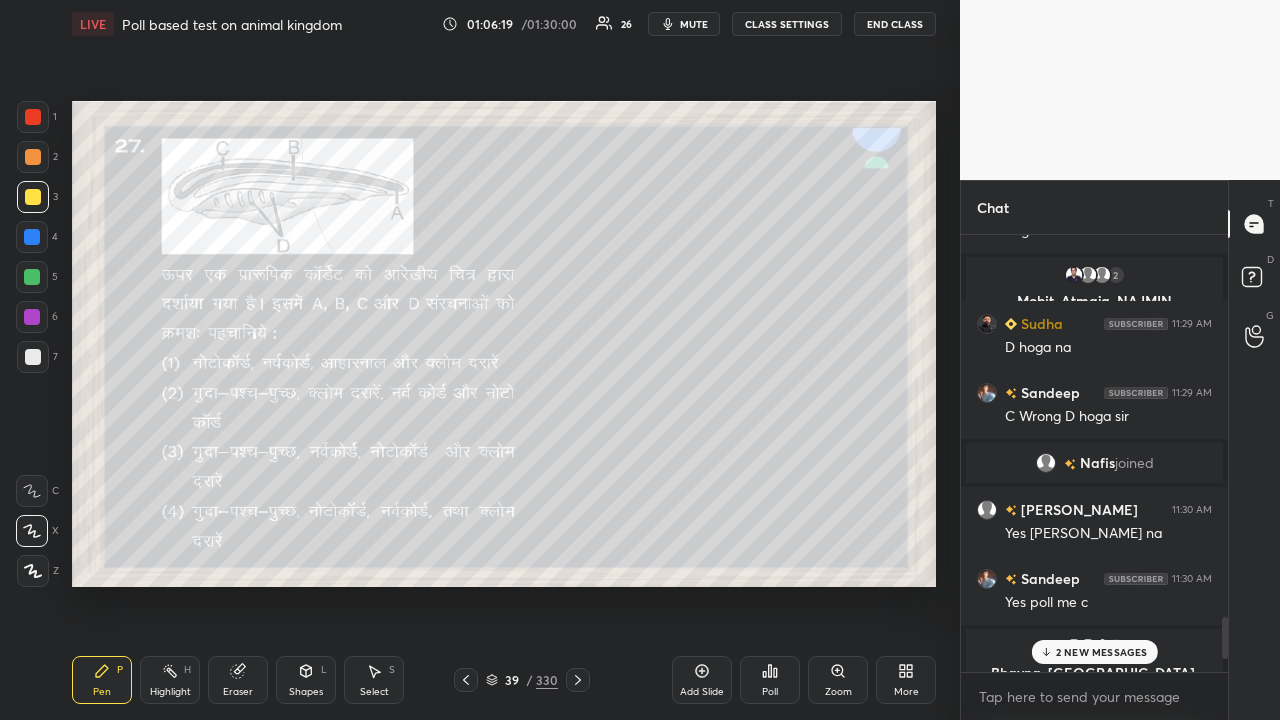 click on "Poll" at bounding box center (770, 680) 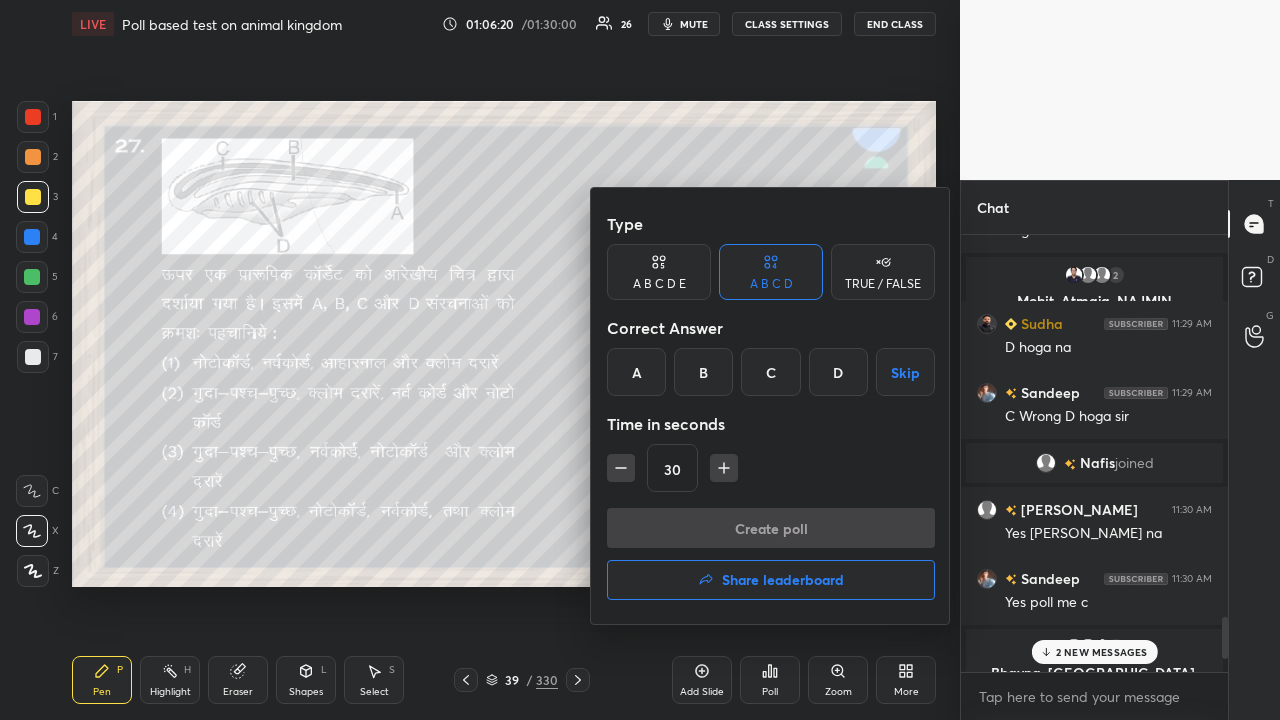 click on "D" at bounding box center (838, 372) 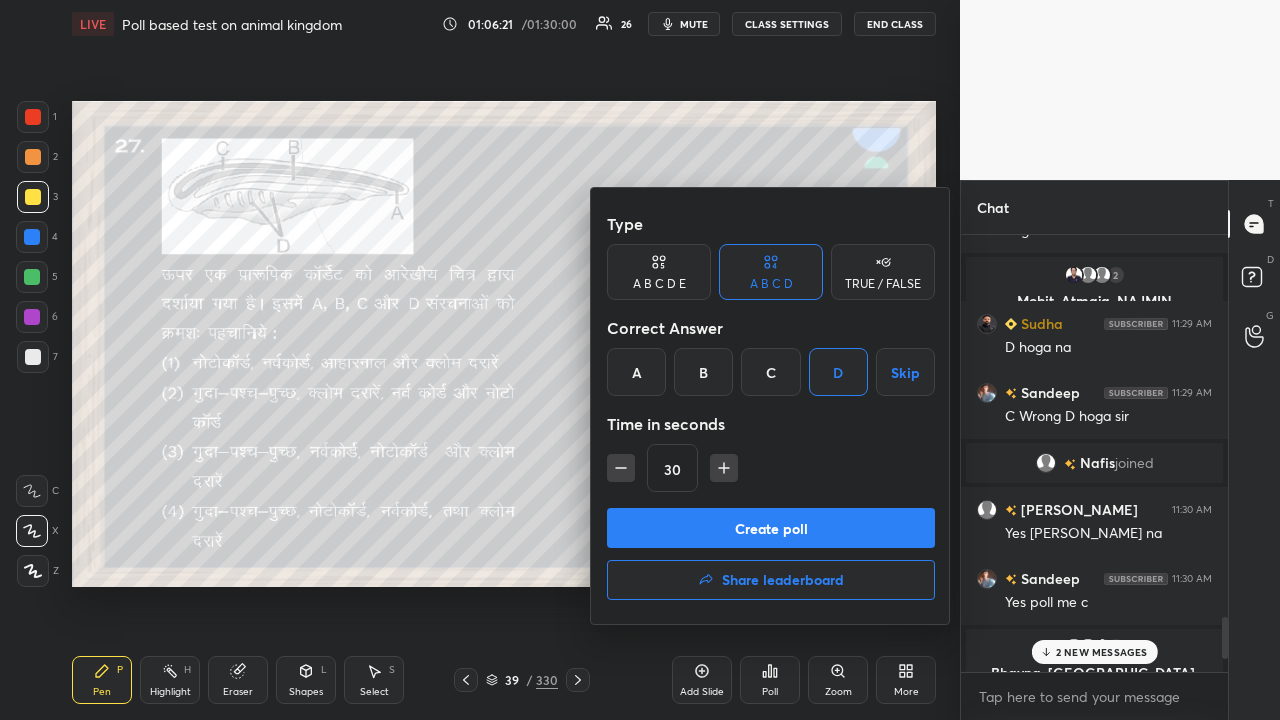 click on "Create poll" at bounding box center [771, 528] 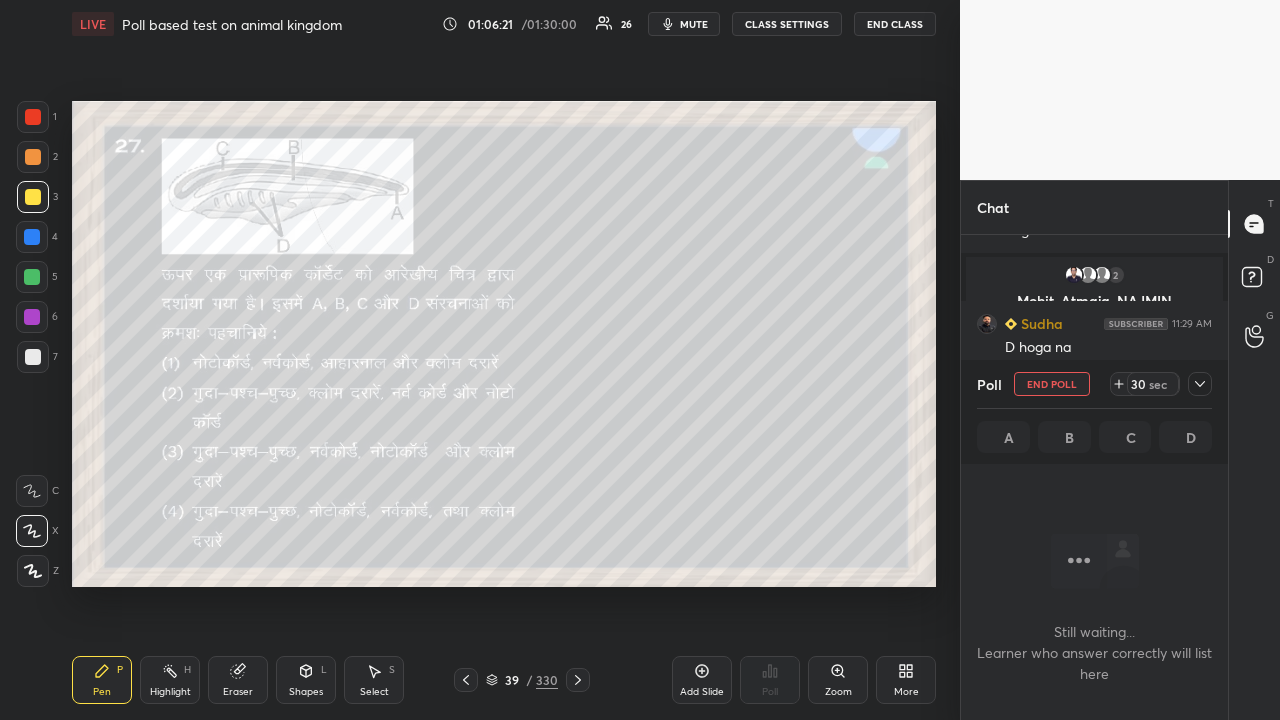 scroll, scrollTop: 338, scrollLeft: 261, axis: both 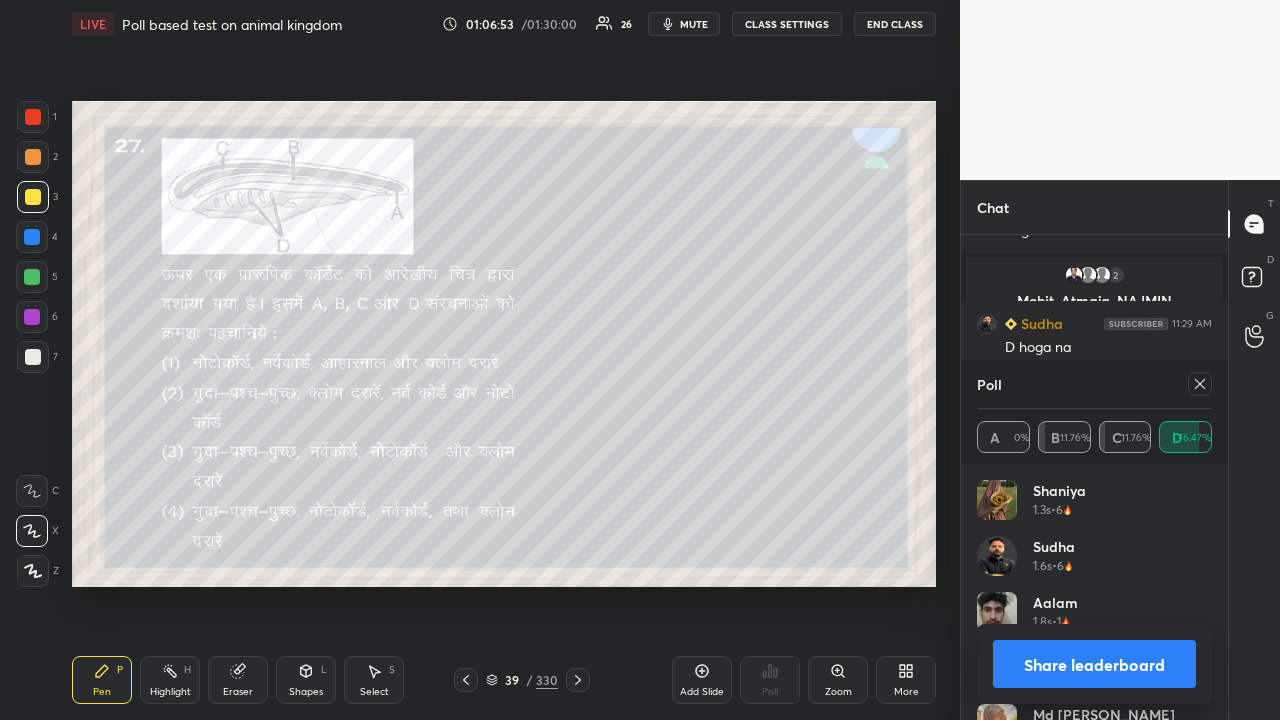click 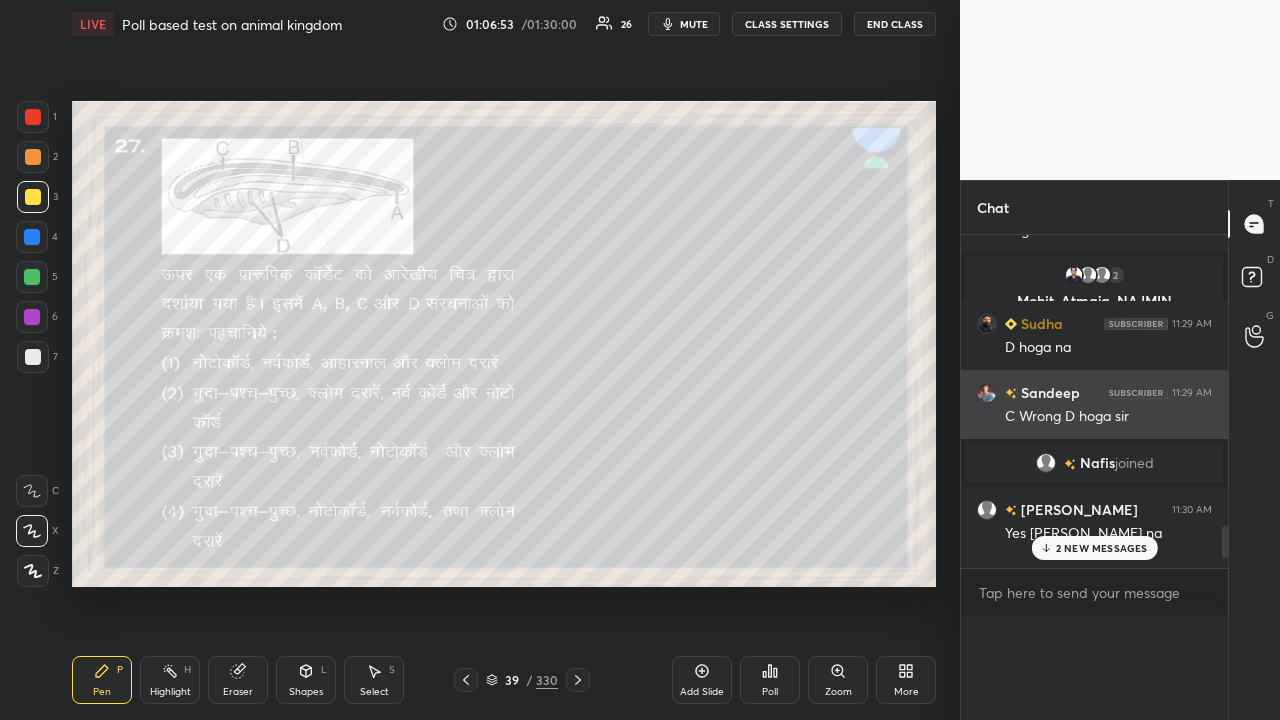 scroll, scrollTop: 120, scrollLeft: 229, axis: both 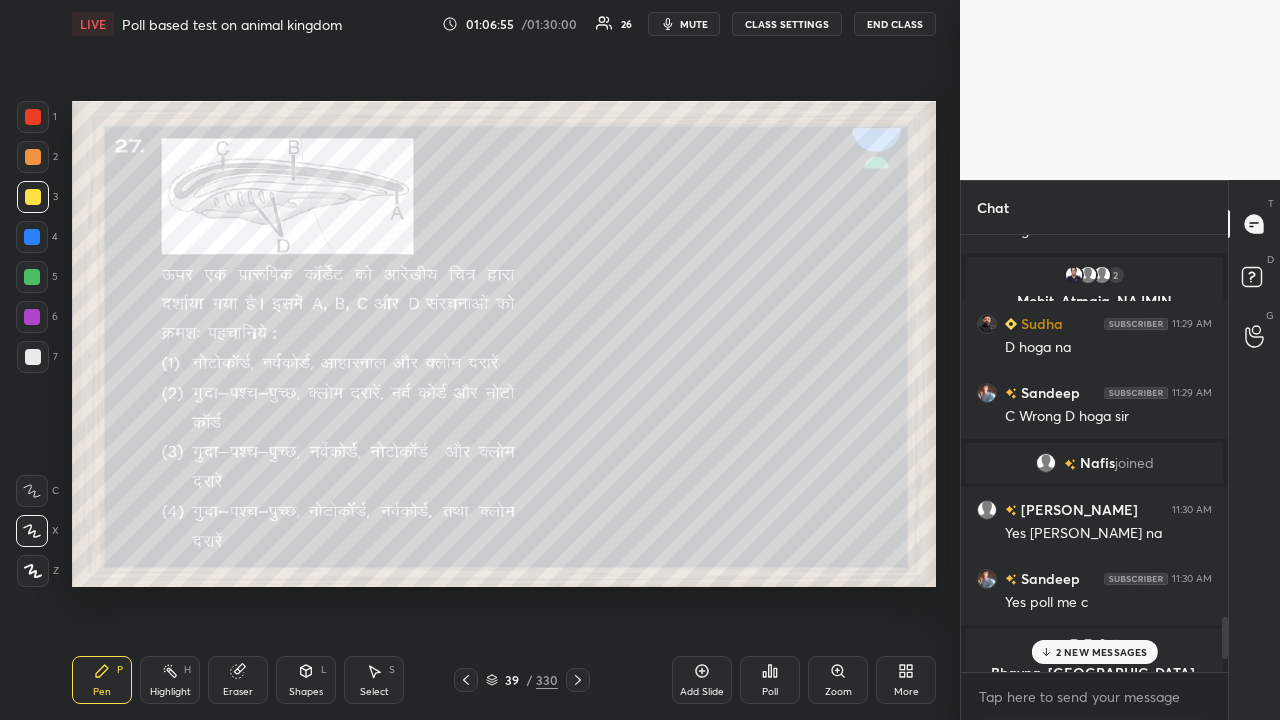 click 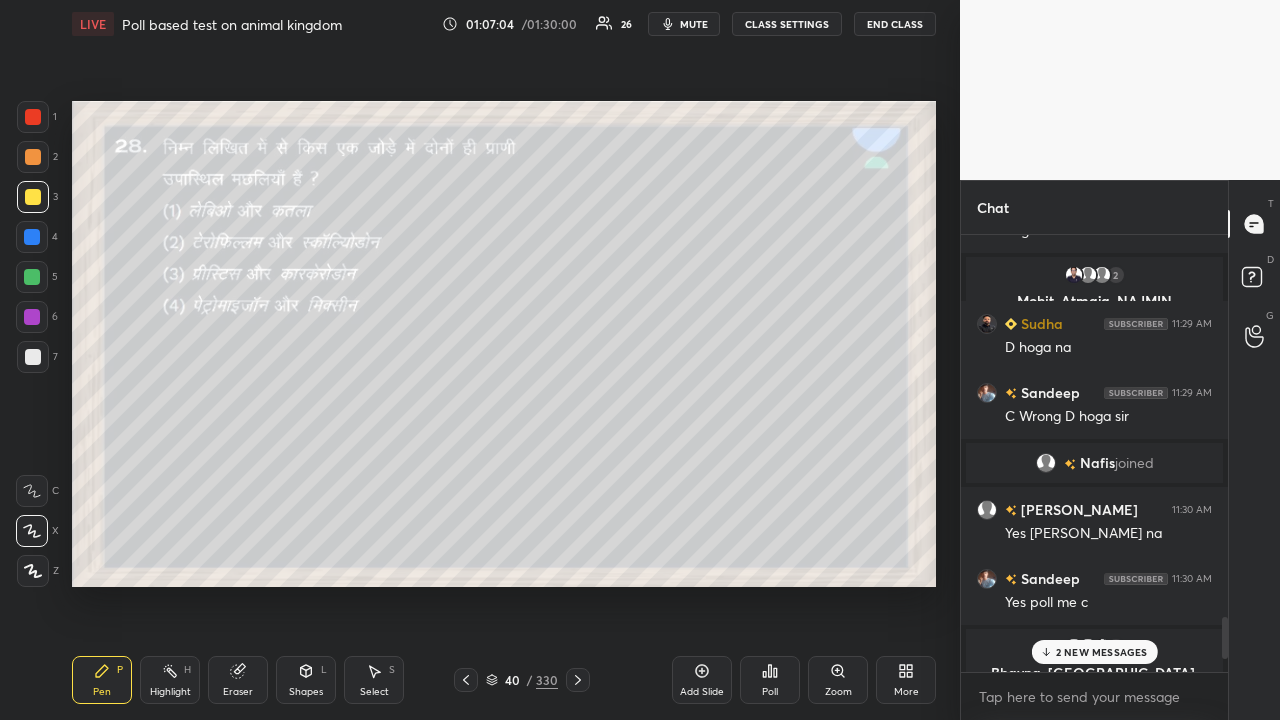 click on "Poll" at bounding box center (770, 680) 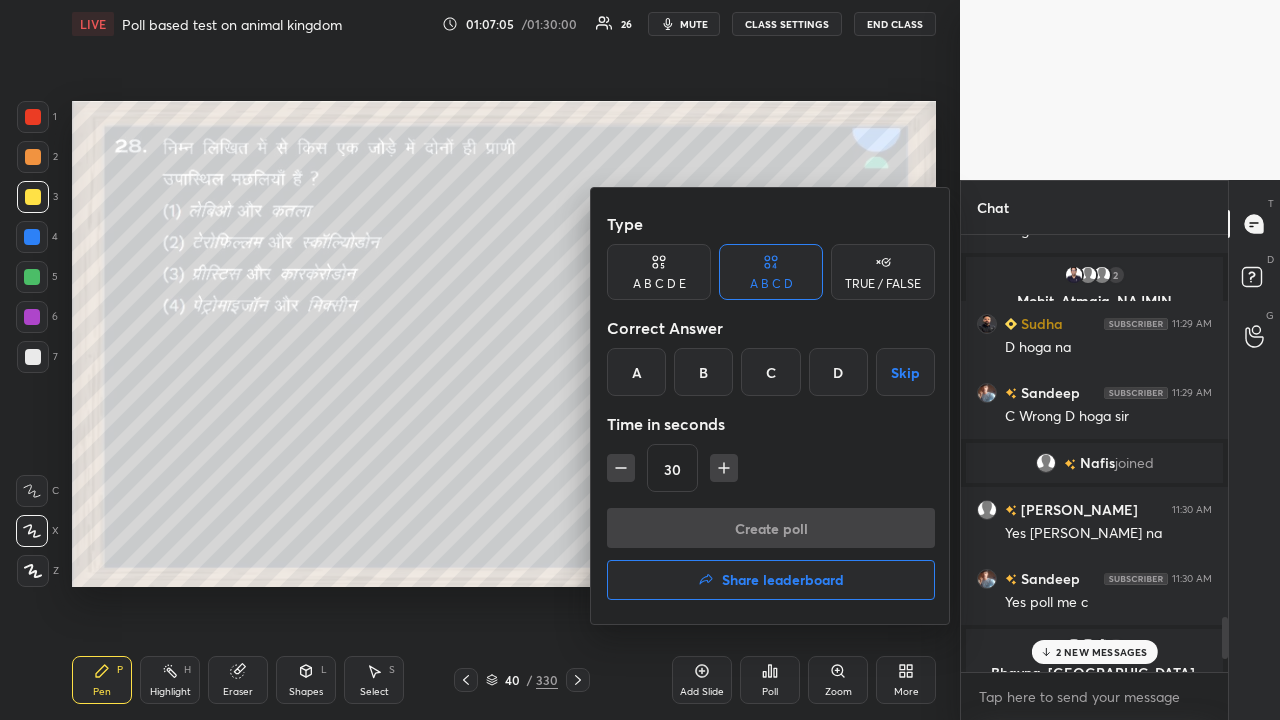 click on "C" at bounding box center [770, 372] 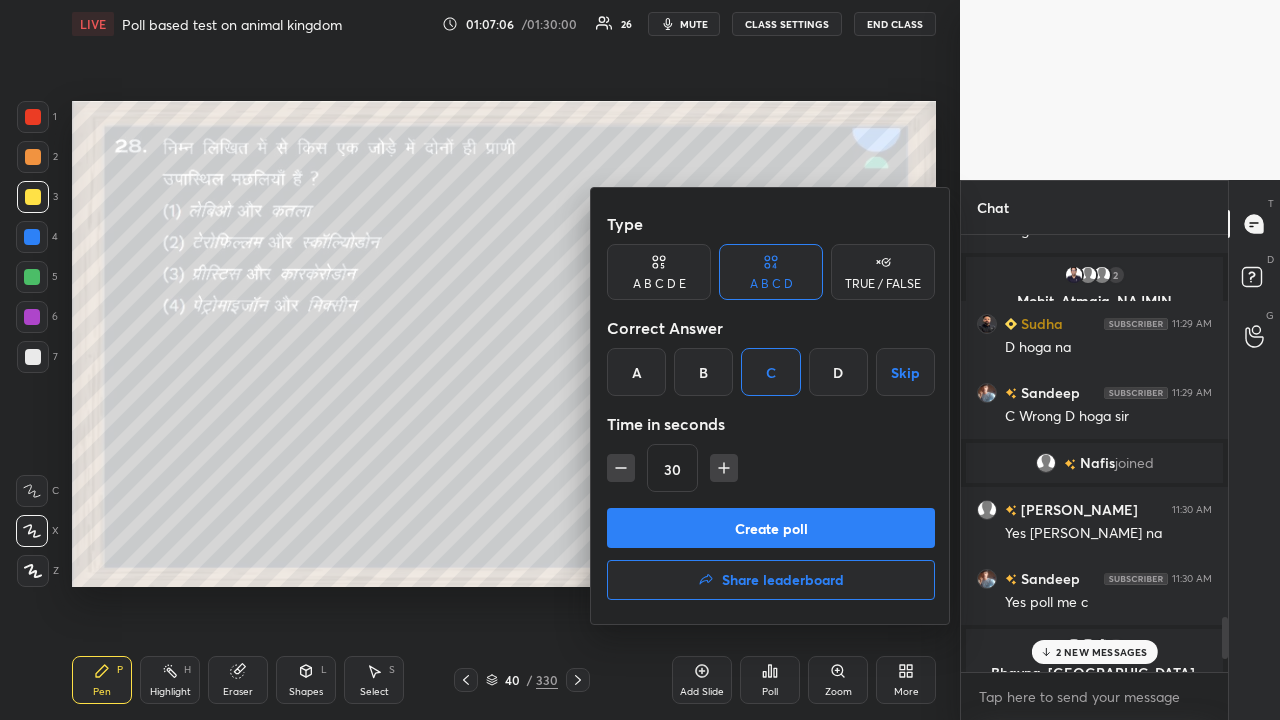 click on "Create poll" at bounding box center [771, 528] 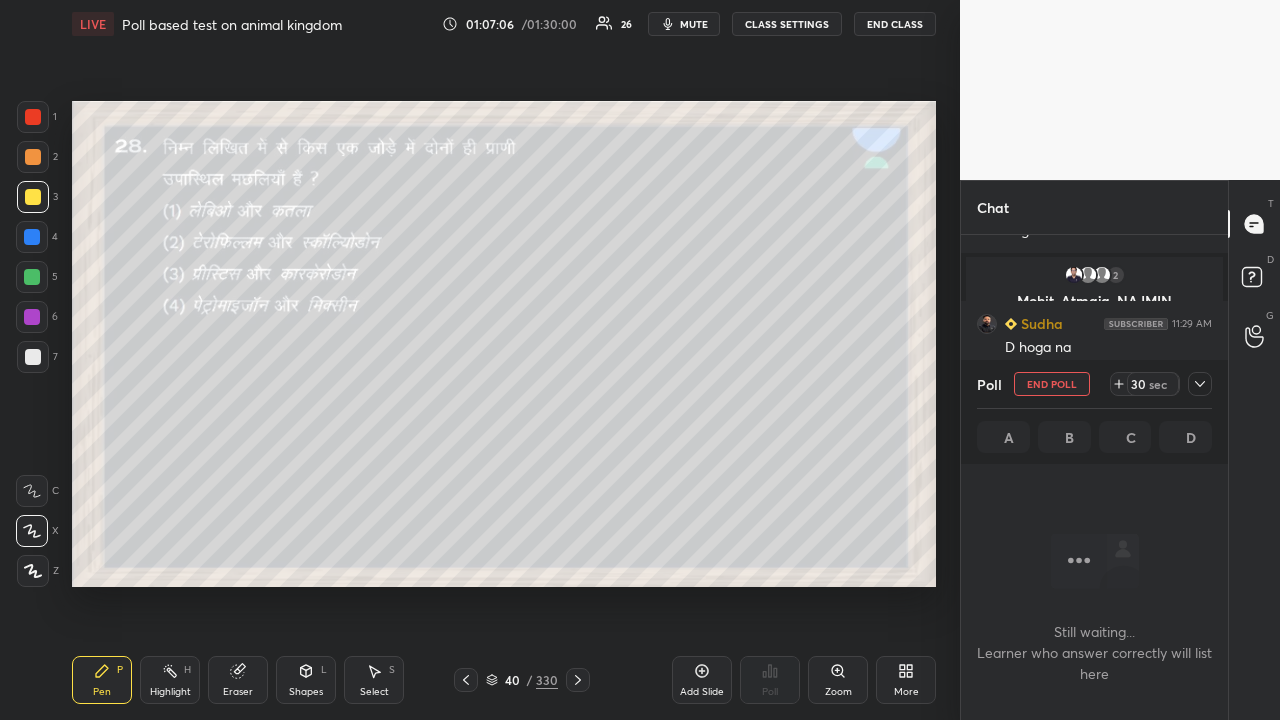 scroll, scrollTop: 333, scrollLeft: 261, axis: both 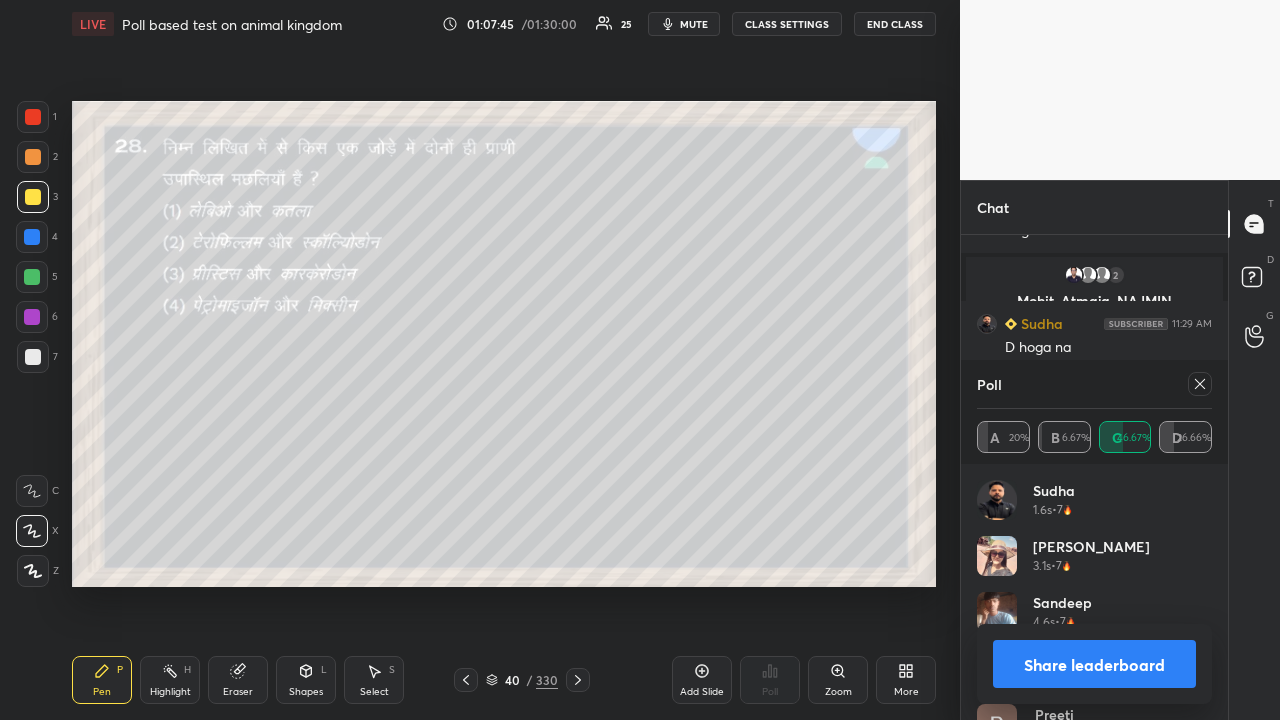 click 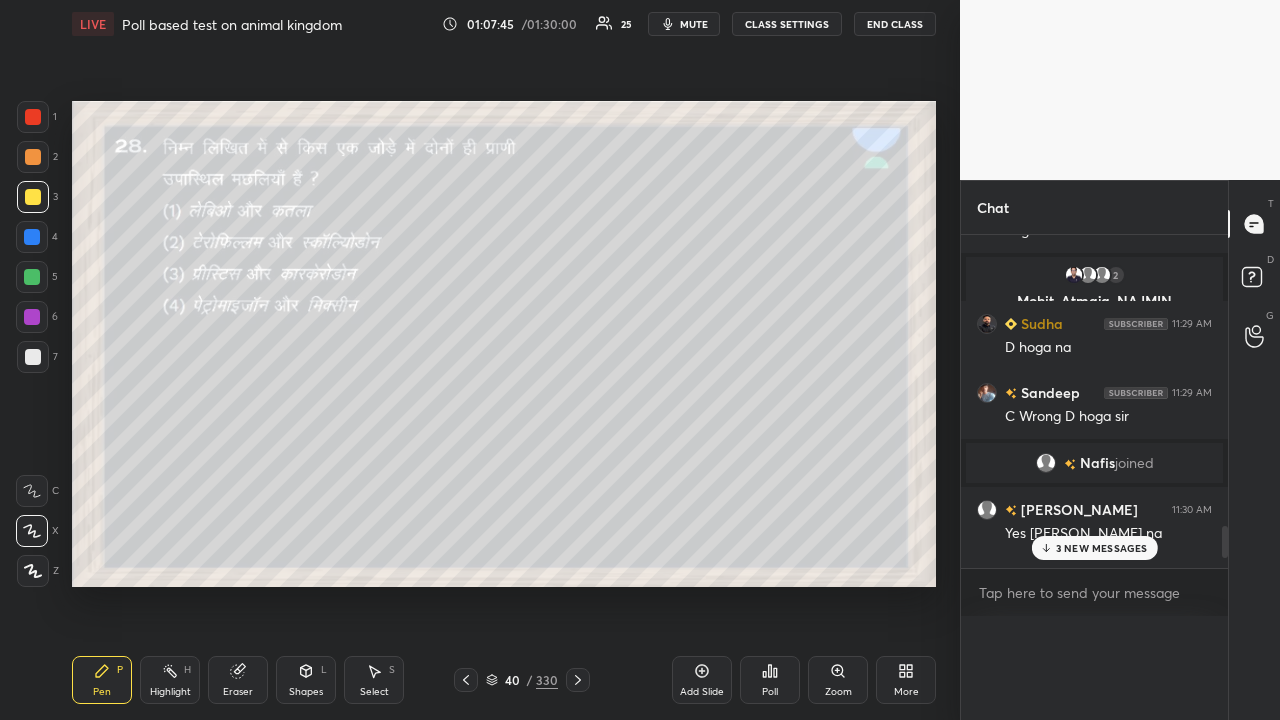 scroll, scrollTop: 119, scrollLeft: 229, axis: both 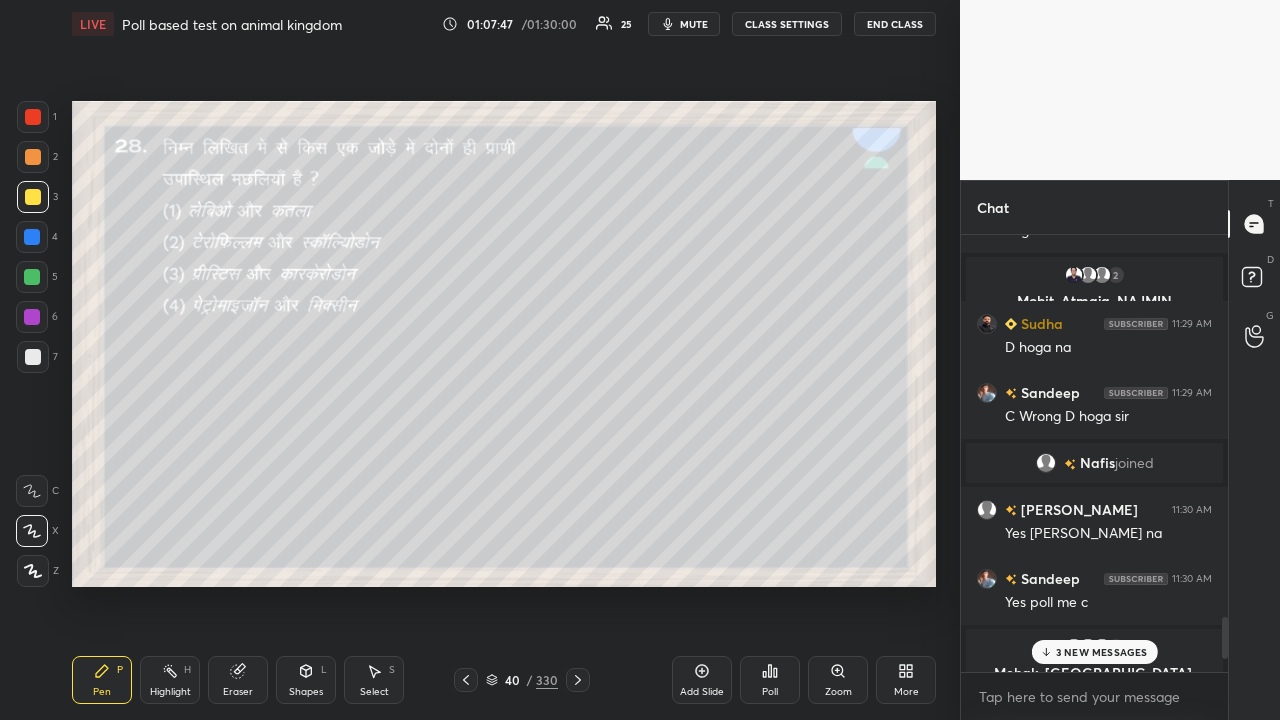 click 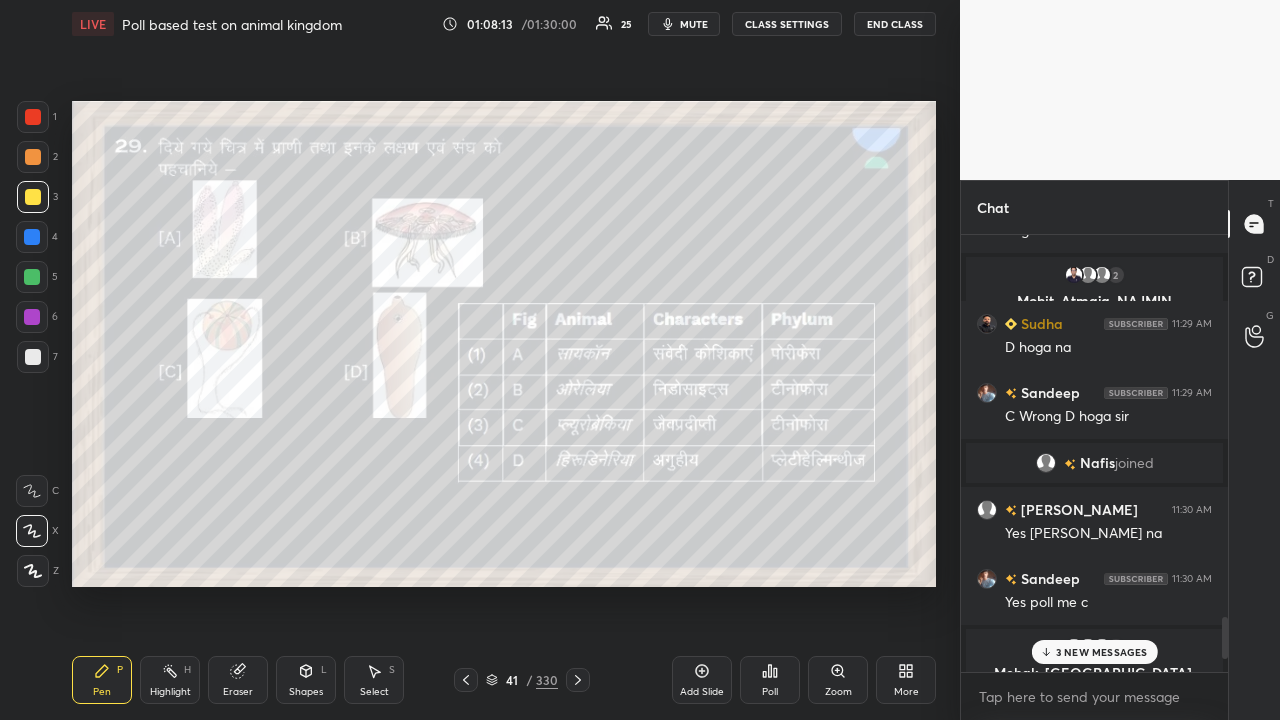 click on "Poll" at bounding box center [770, 680] 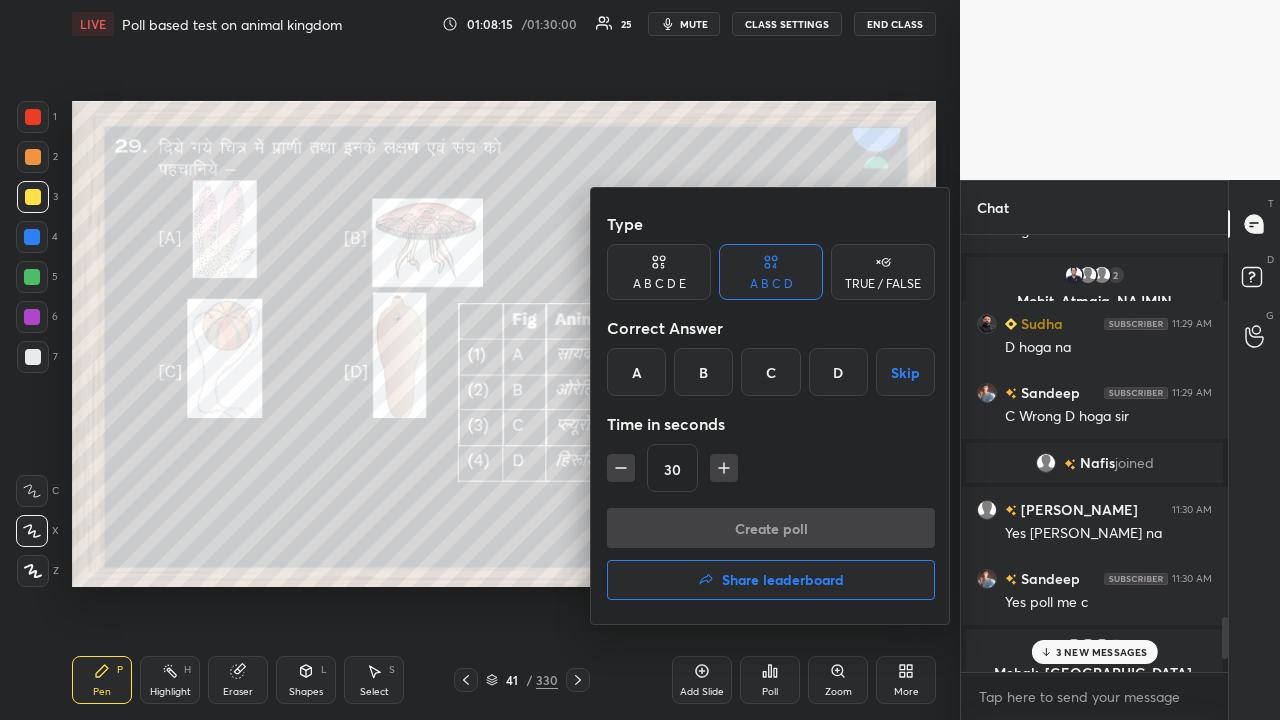 click on "C" at bounding box center [770, 372] 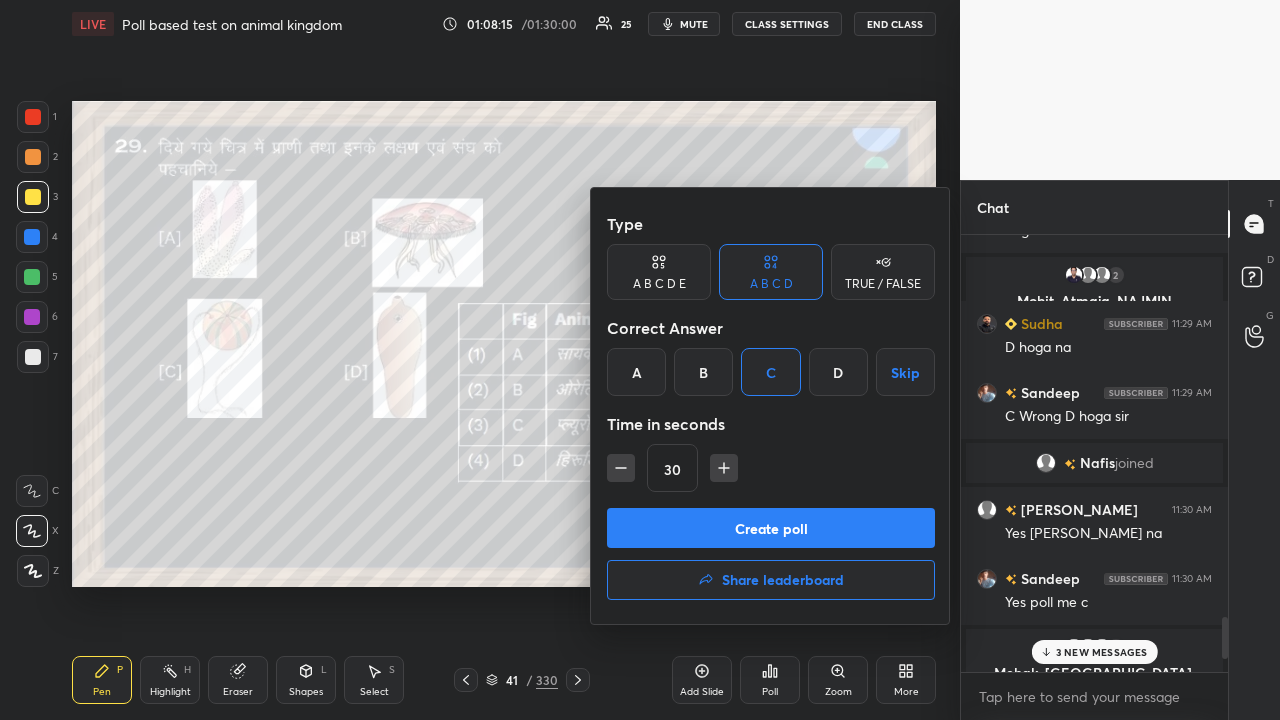 click on "Create poll" at bounding box center (771, 528) 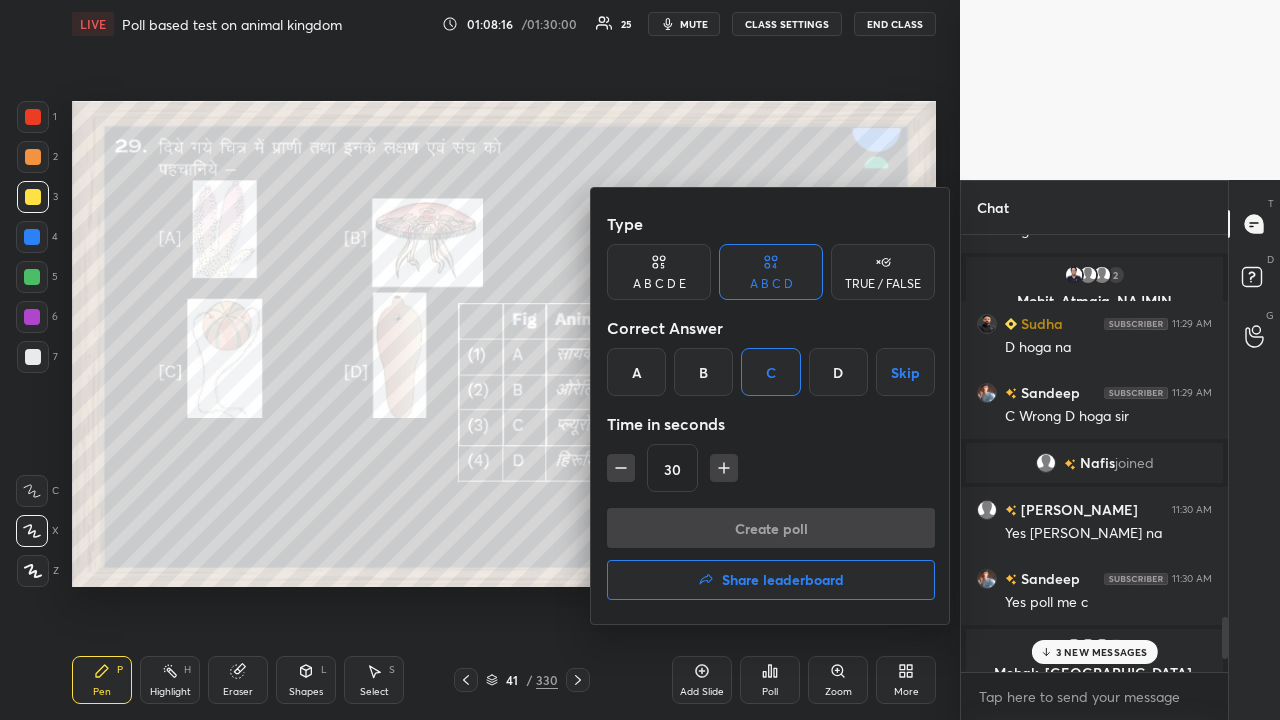 scroll, scrollTop: 398, scrollLeft: 261, axis: both 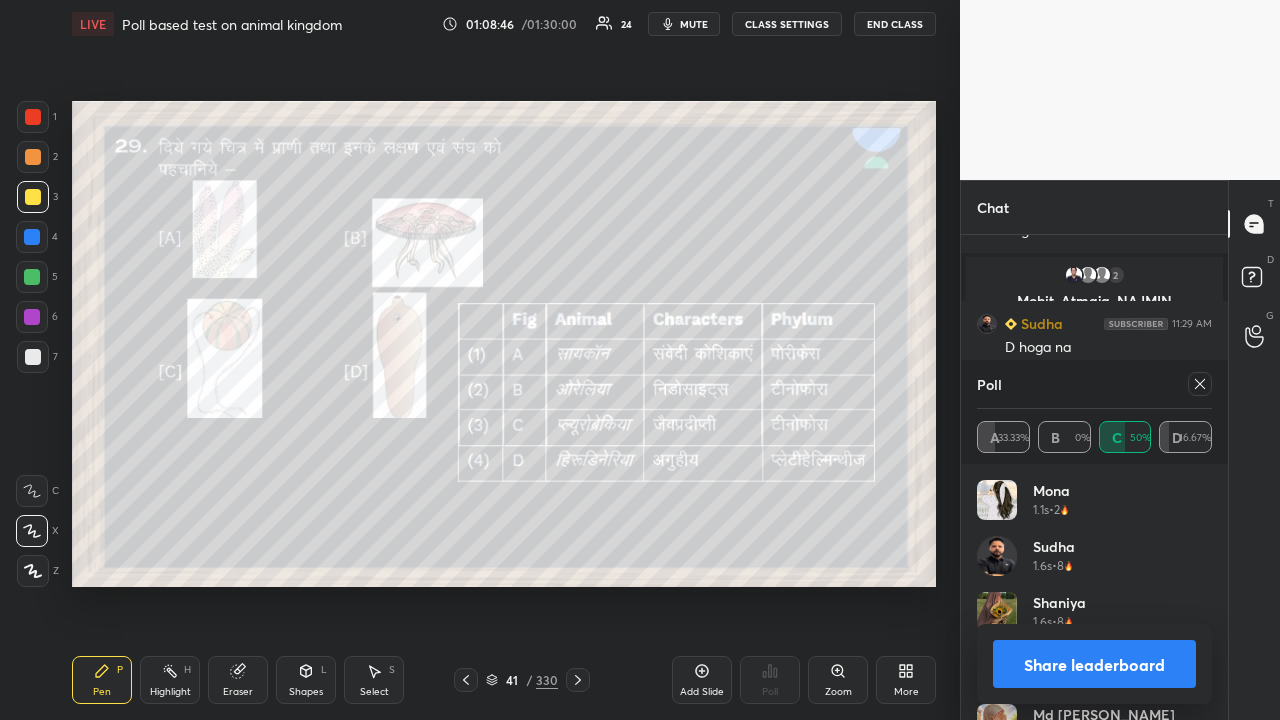 click 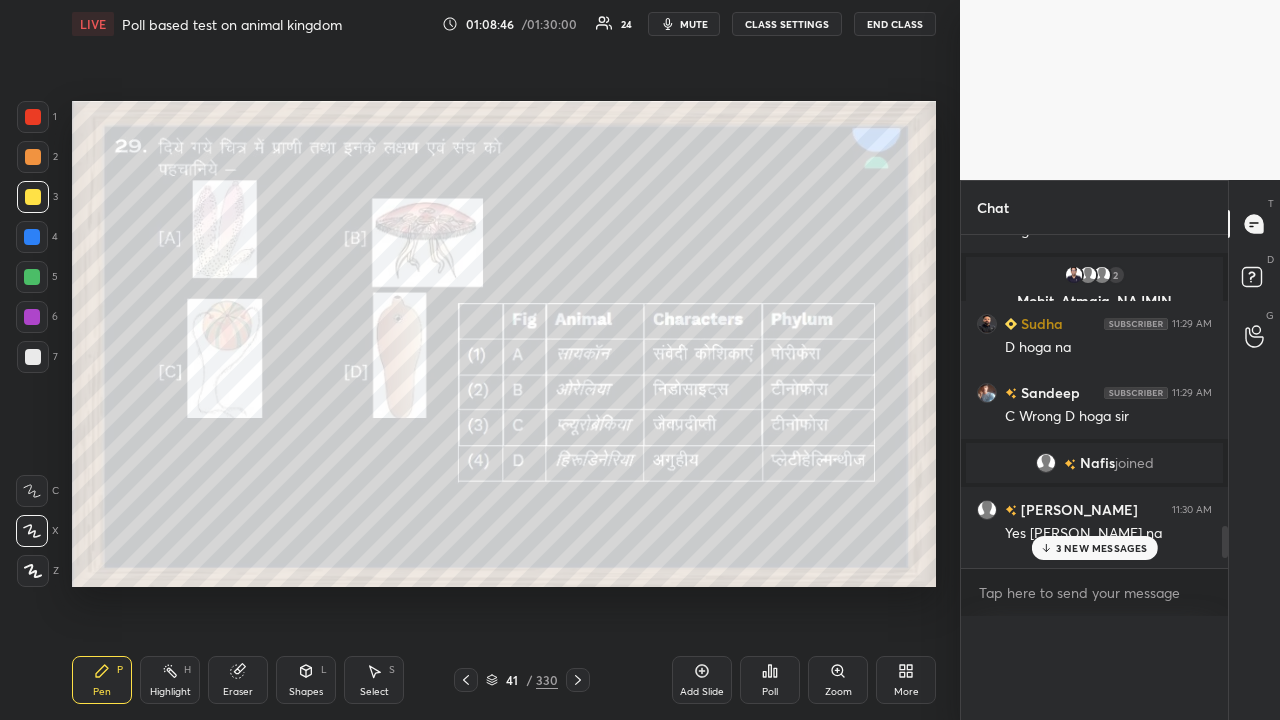 scroll, scrollTop: 0, scrollLeft: 0, axis: both 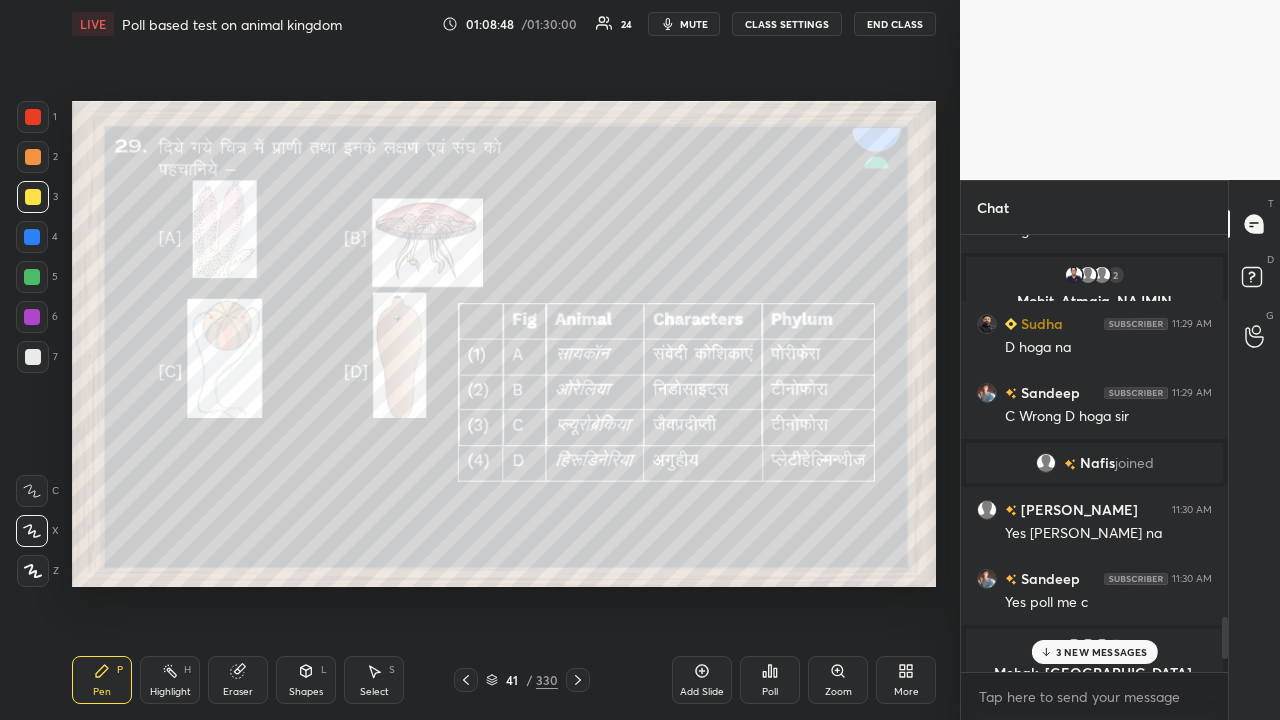 click 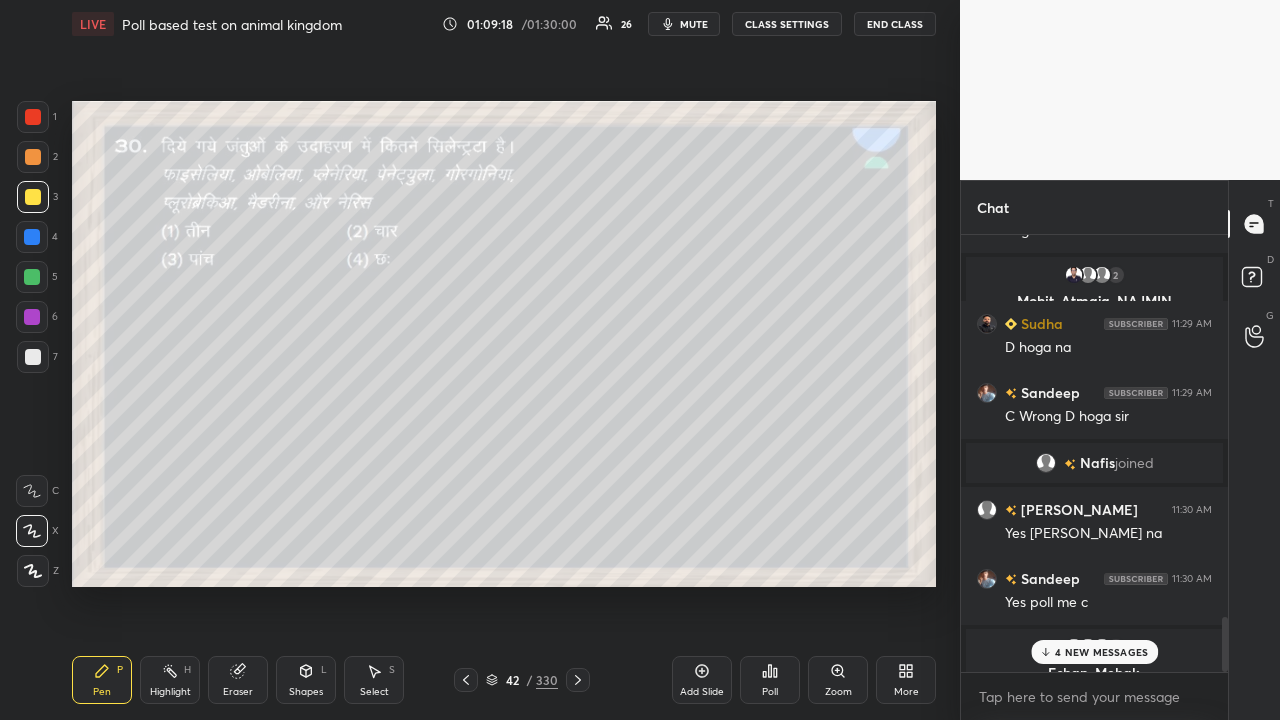 click on "Poll" at bounding box center [770, 680] 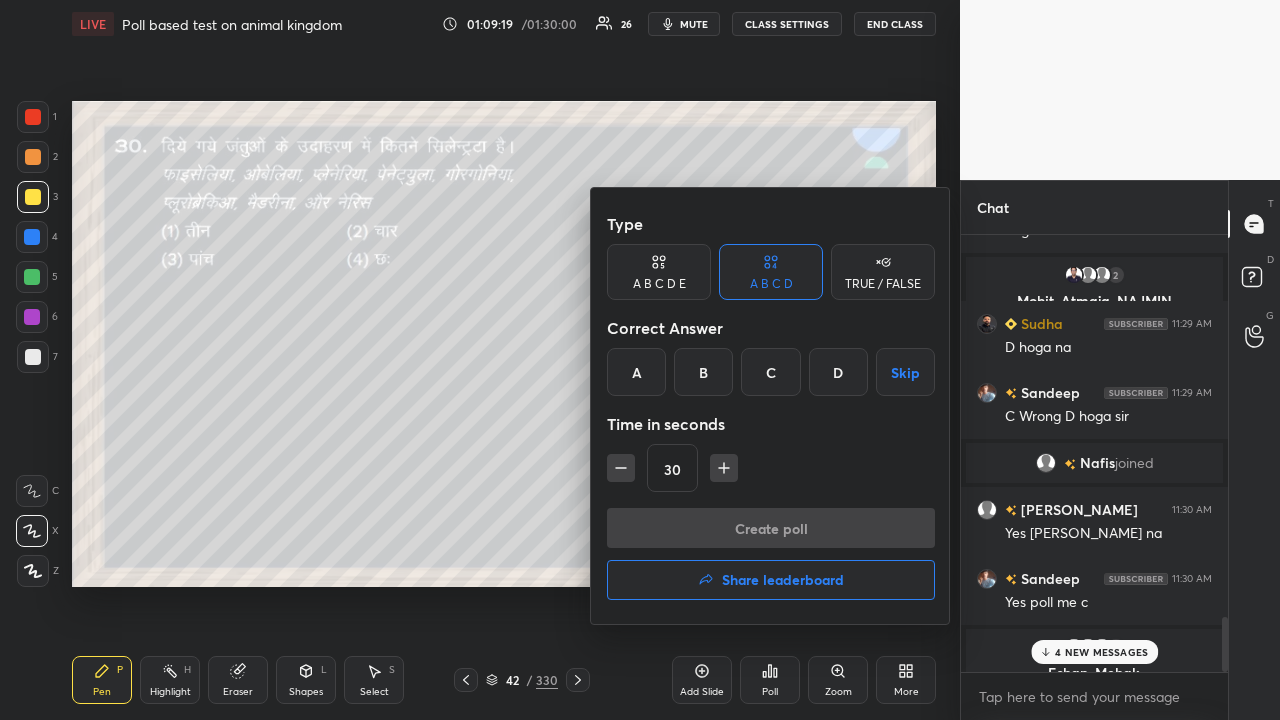 click on "C" at bounding box center [770, 372] 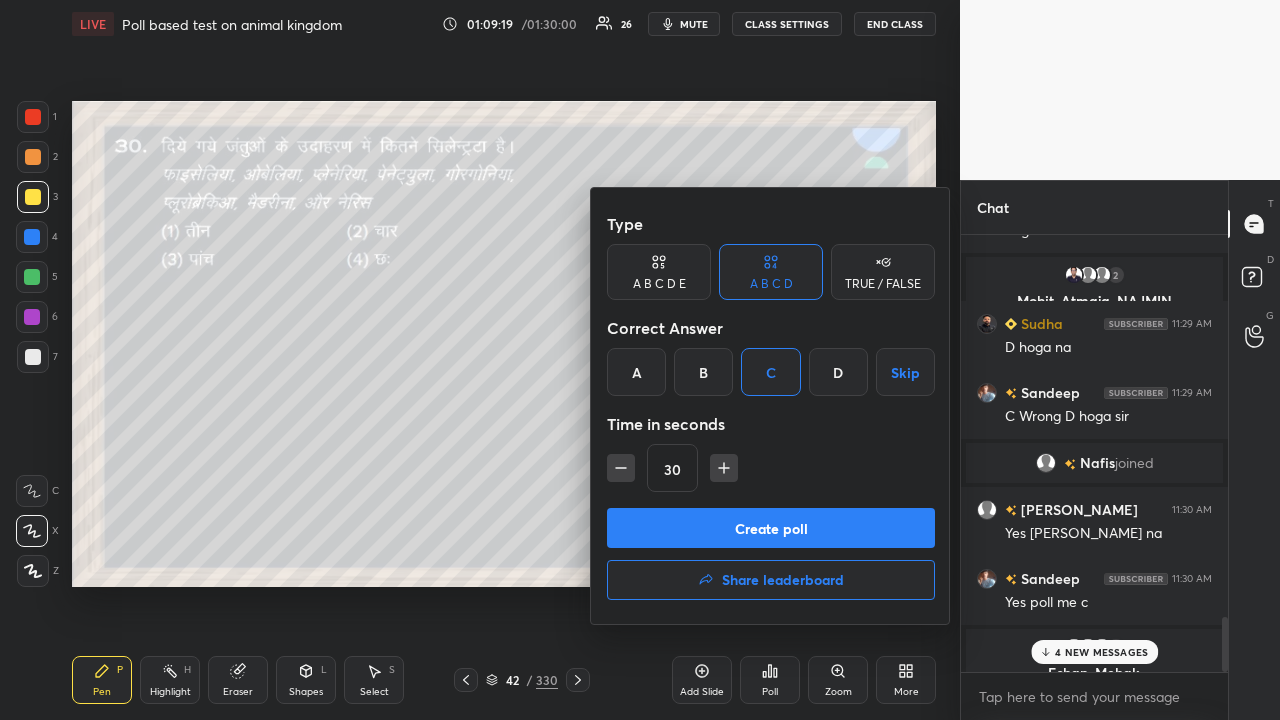 click on "Create poll" at bounding box center [771, 528] 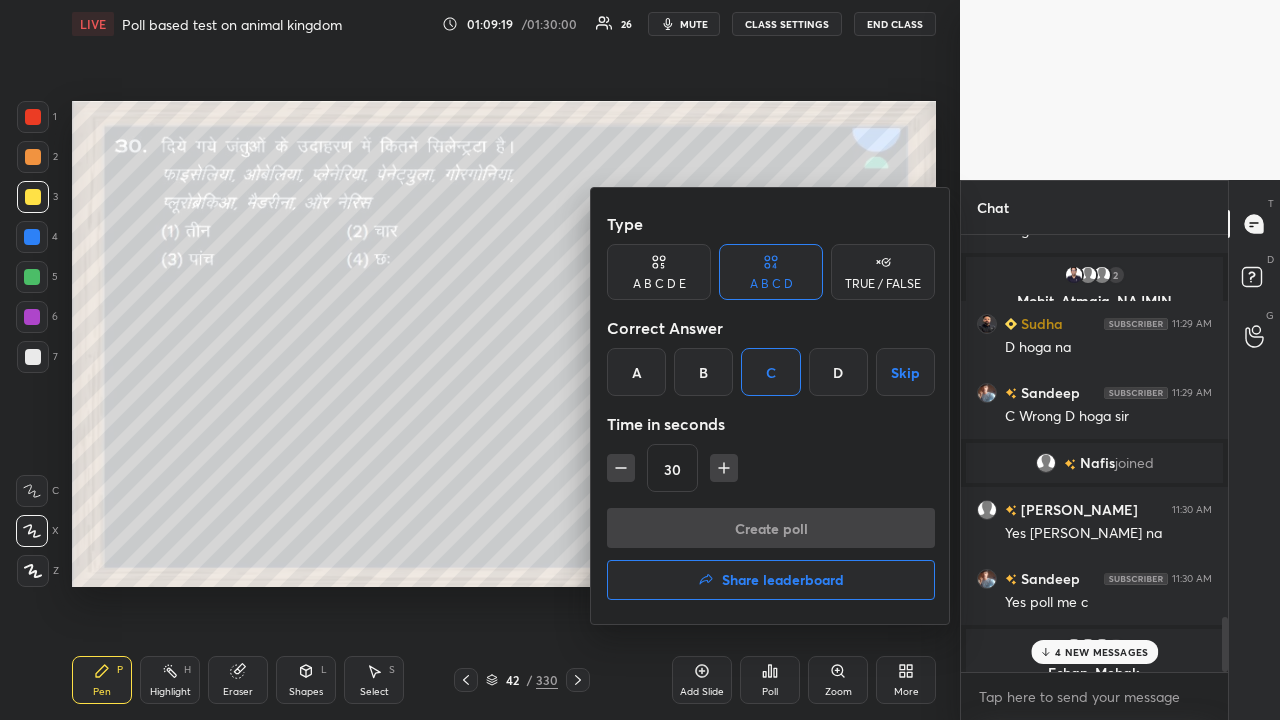scroll, scrollTop: 398, scrollLeft: 261, axis: both 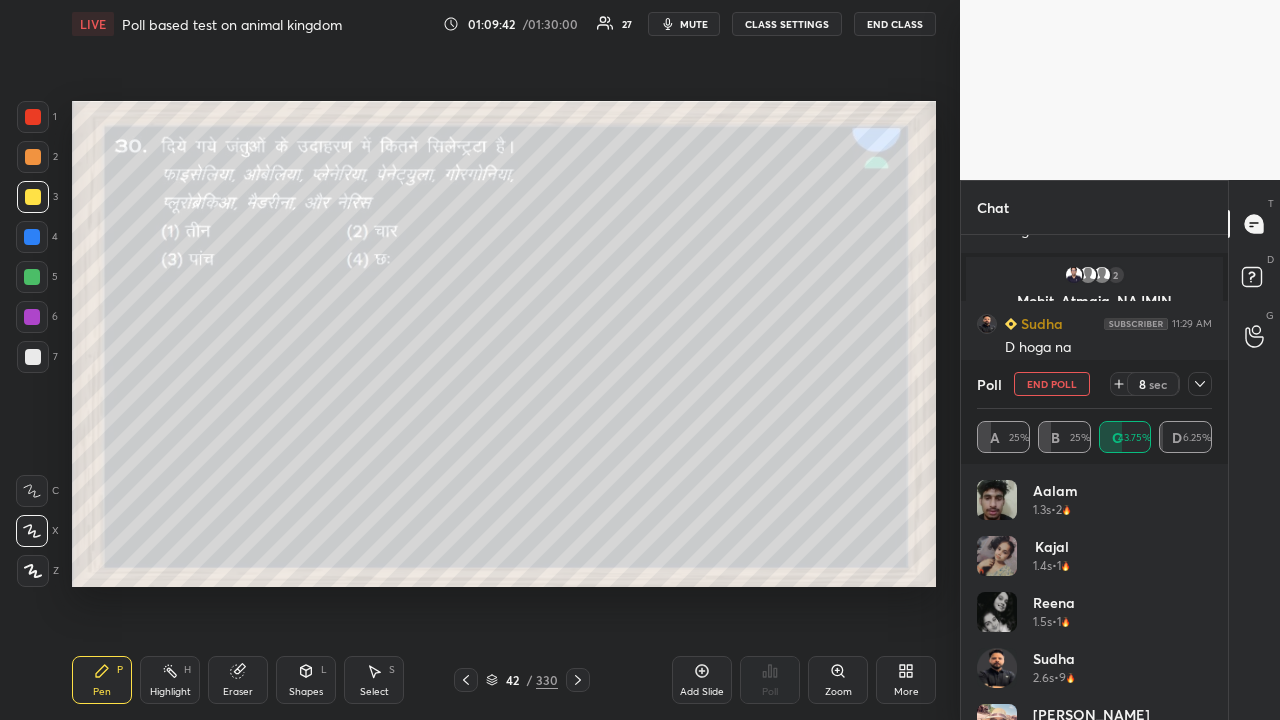 click on "End Poll" at bounding box center [1052, 384] 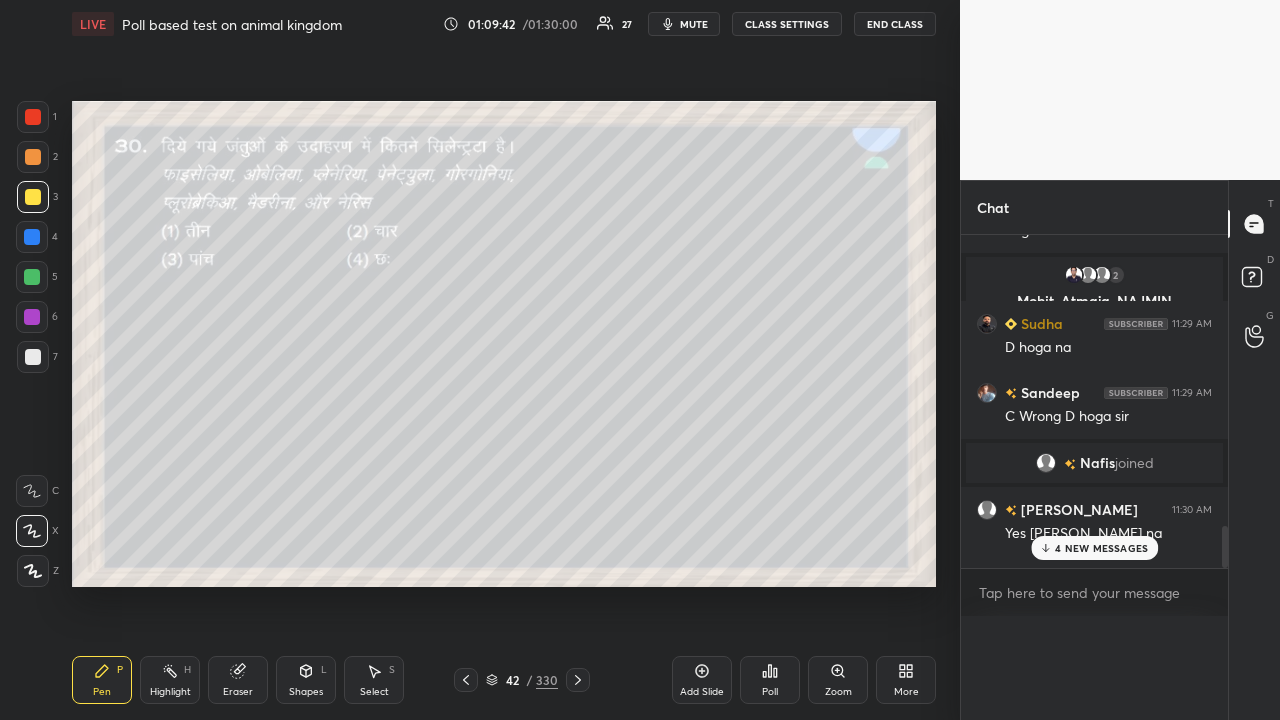 scroll, scrollTop: 1, scrollLeft: 6, axis: both 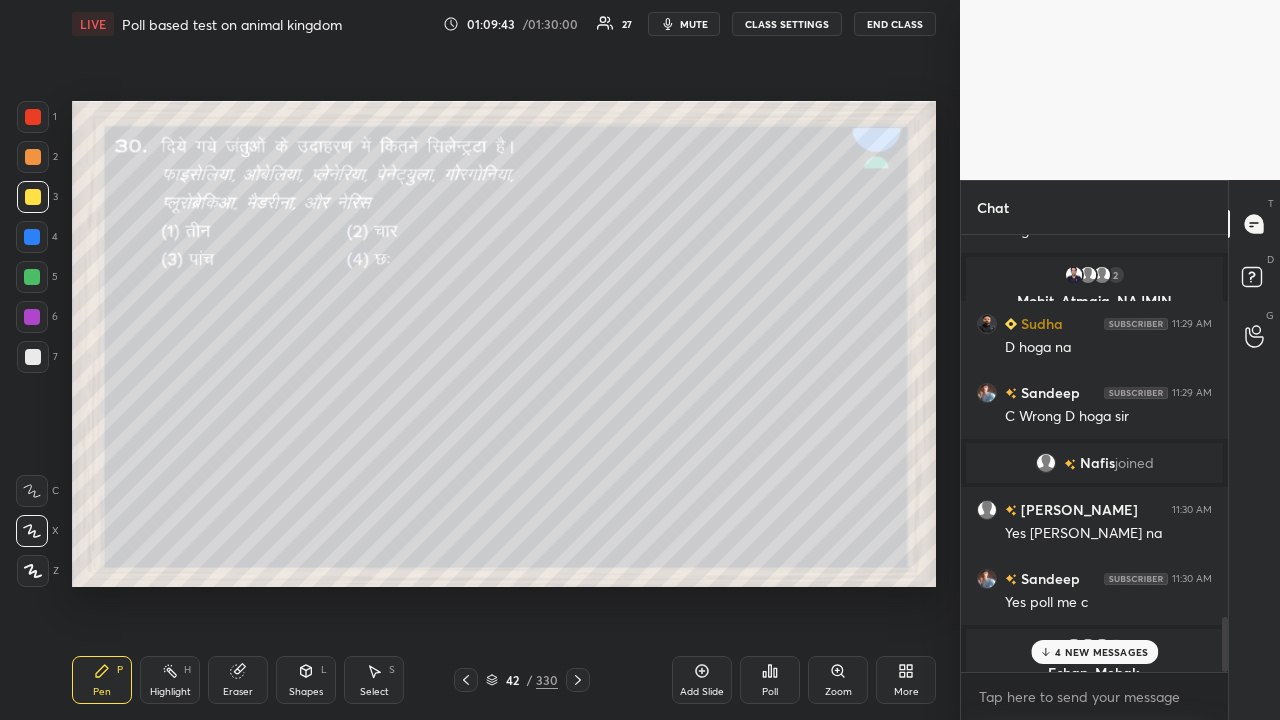 click on "4 NEW MESSAGES" at bounding box center (1094, 652) 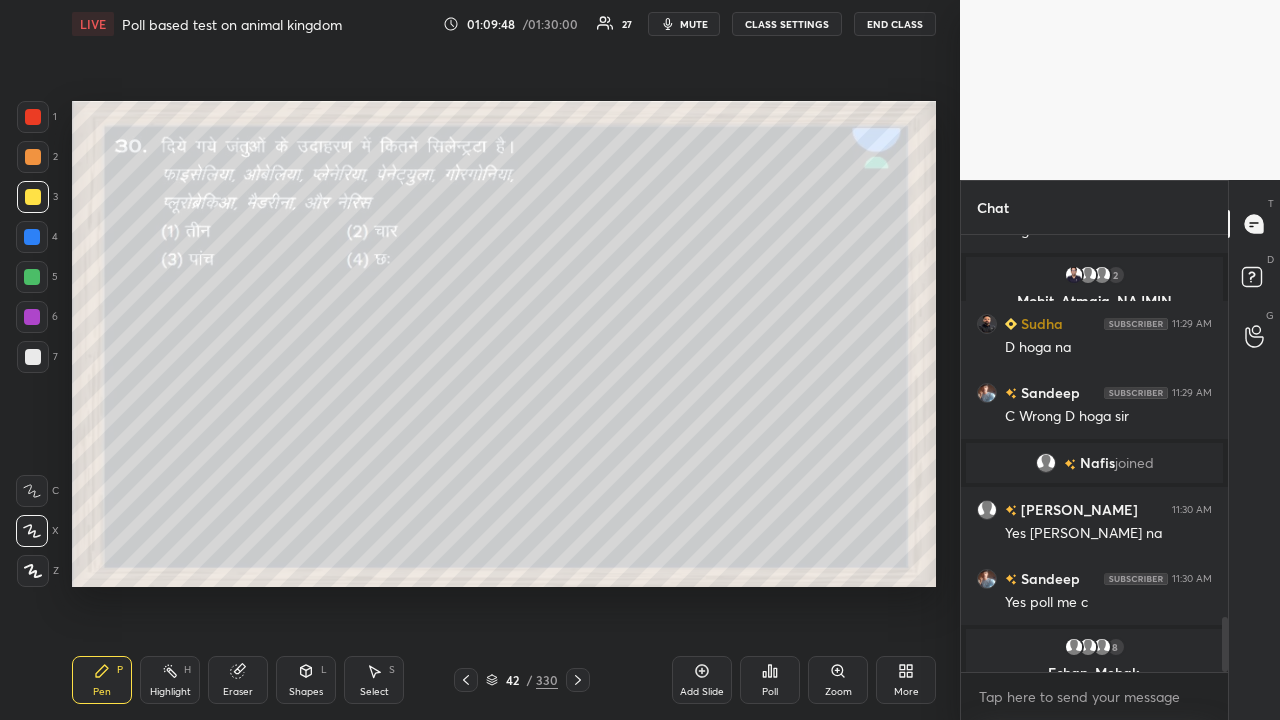 click at bounding box center [33, 357] 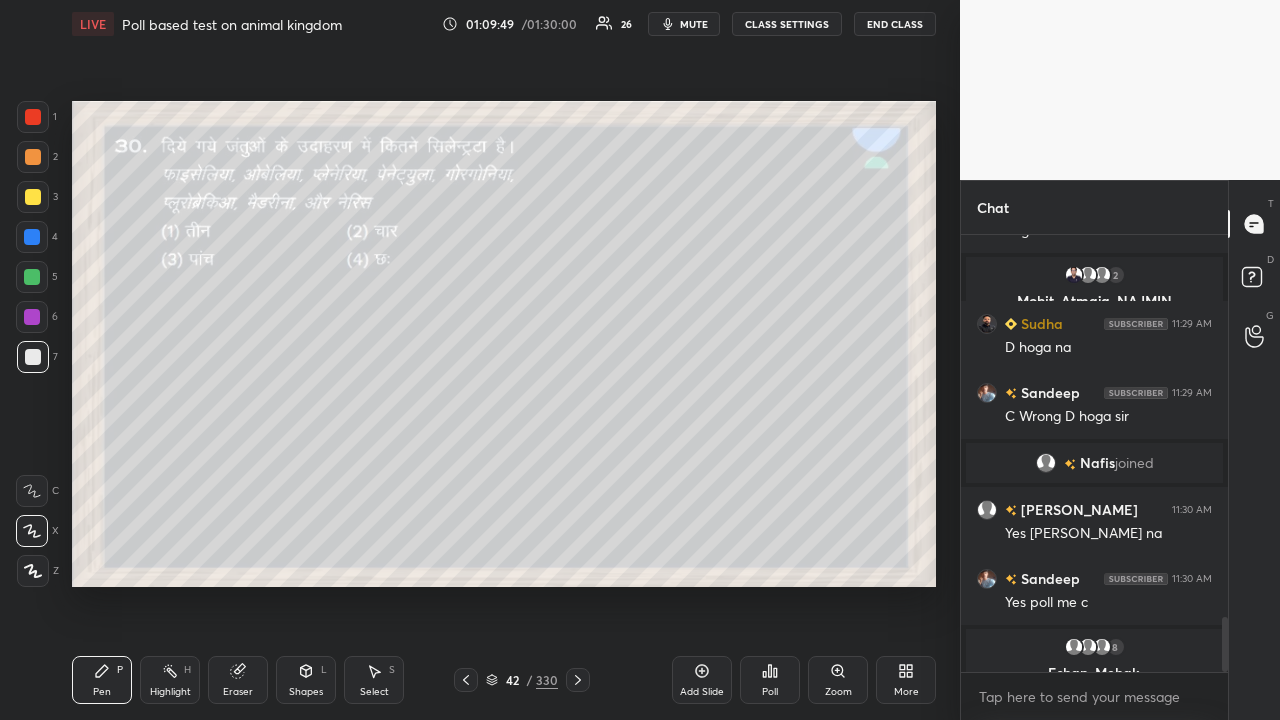 click at bounding box center (33, 197) 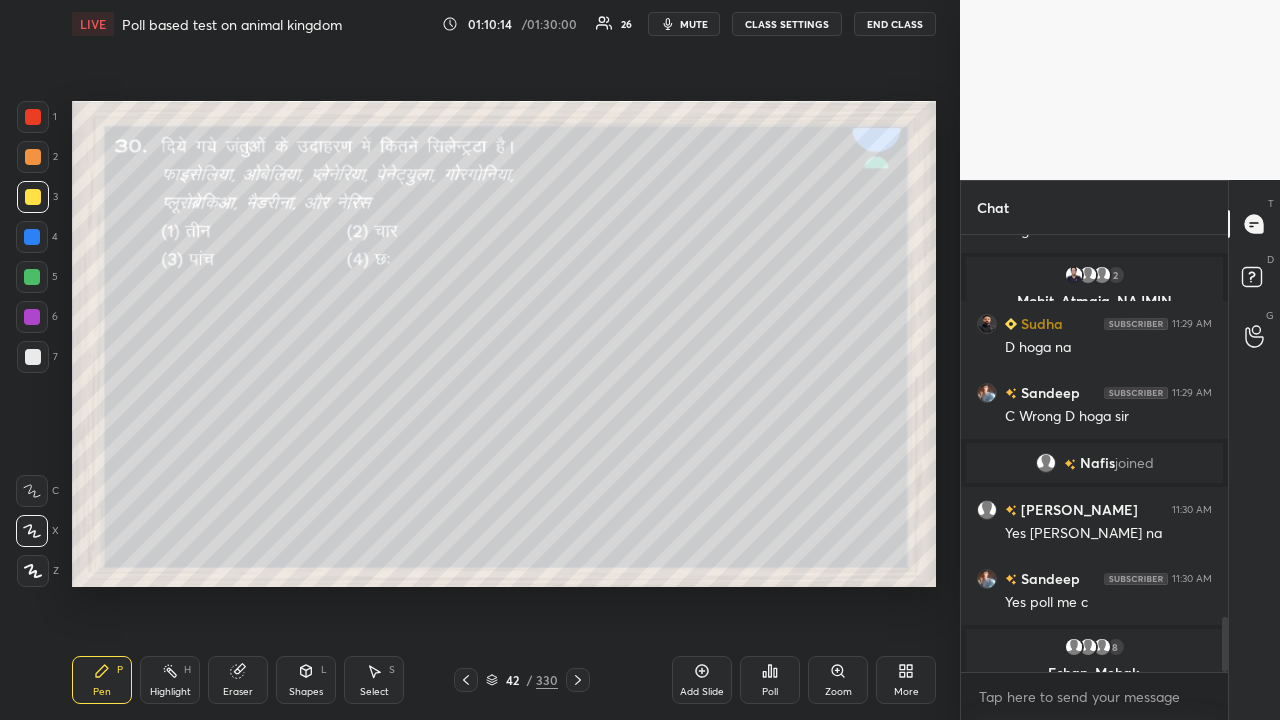 click on "Poll" at bounding box center (770, 680) 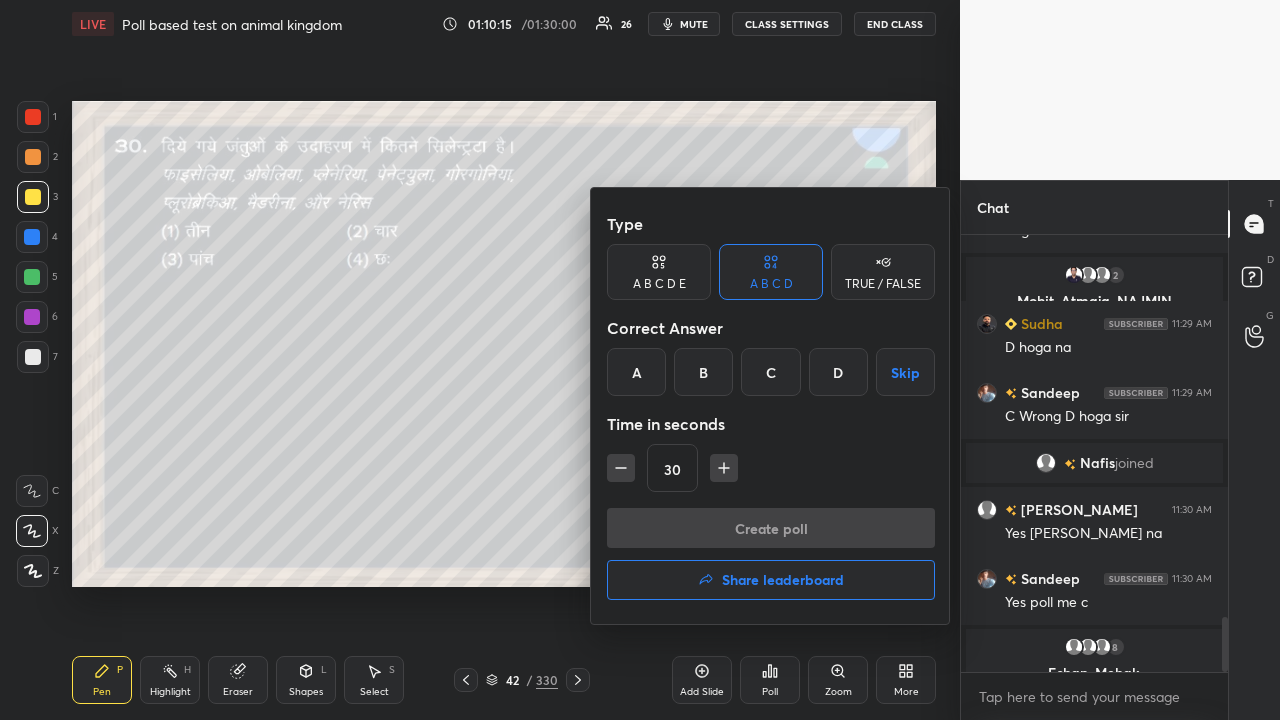 click on "Share leaderboard" at bounding box center (783, 580) 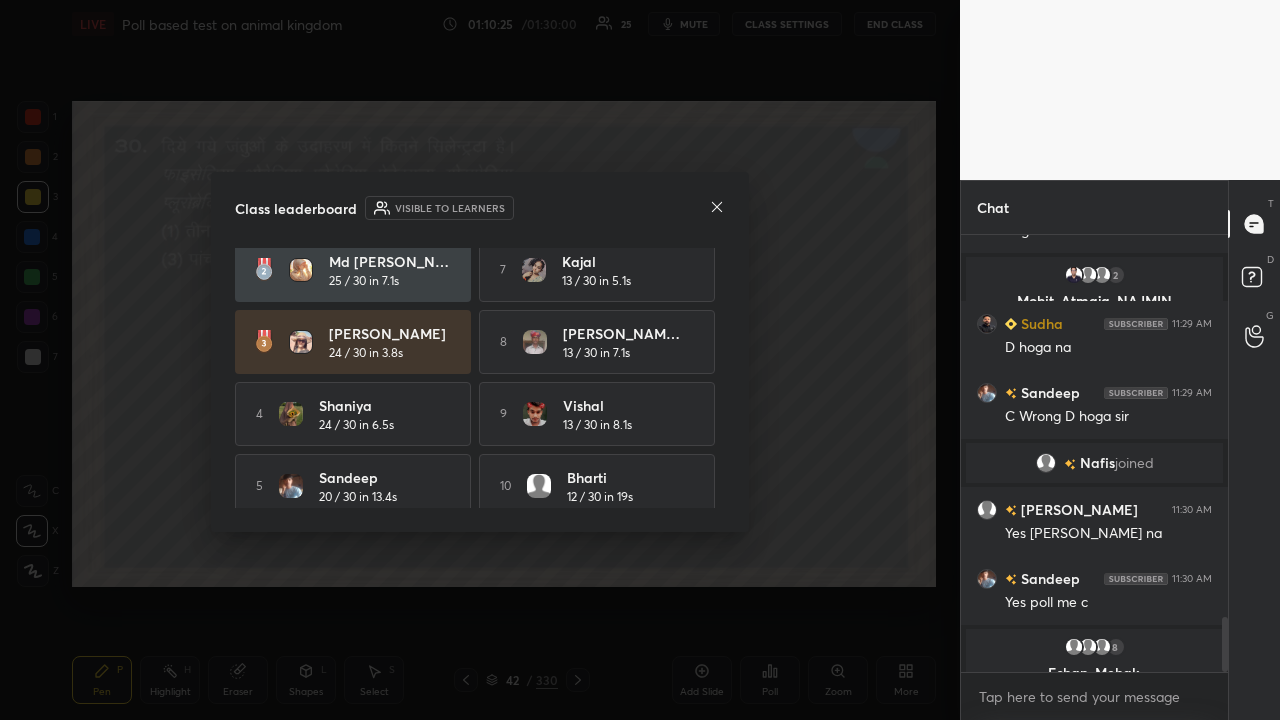 scroll, scrollTop: 98, scrollLeft: 0, axis: vertical 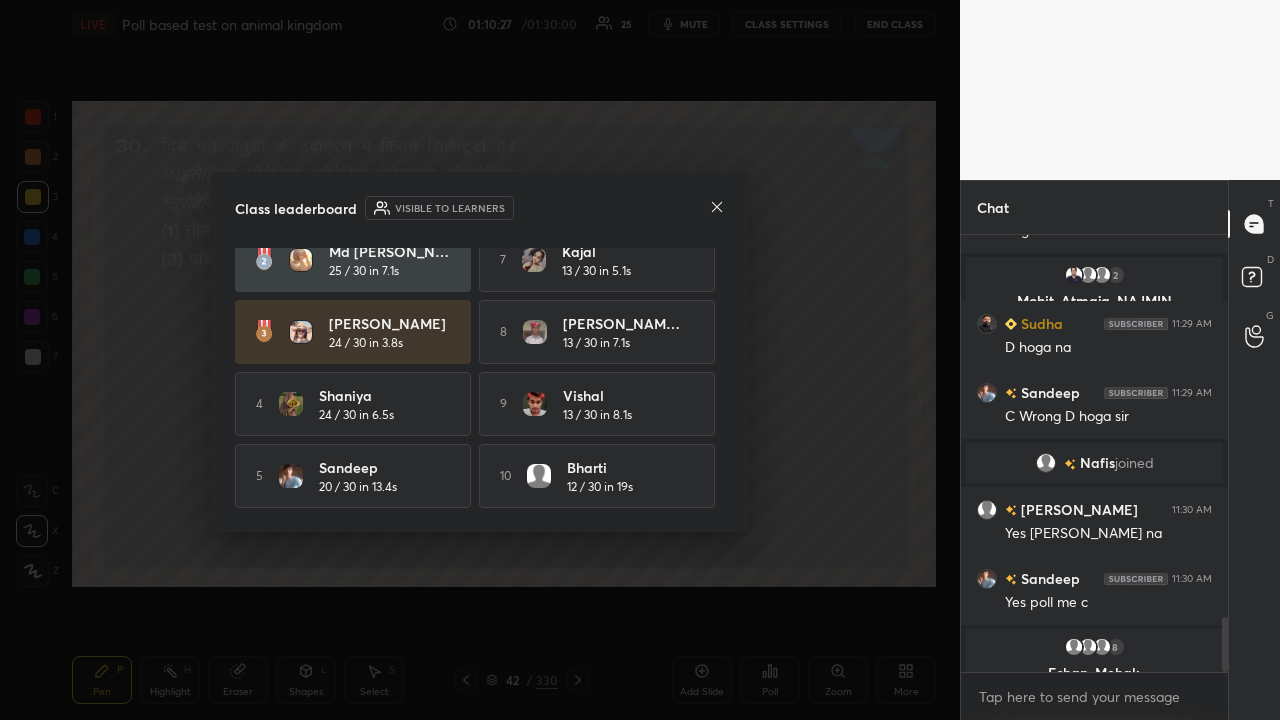 click 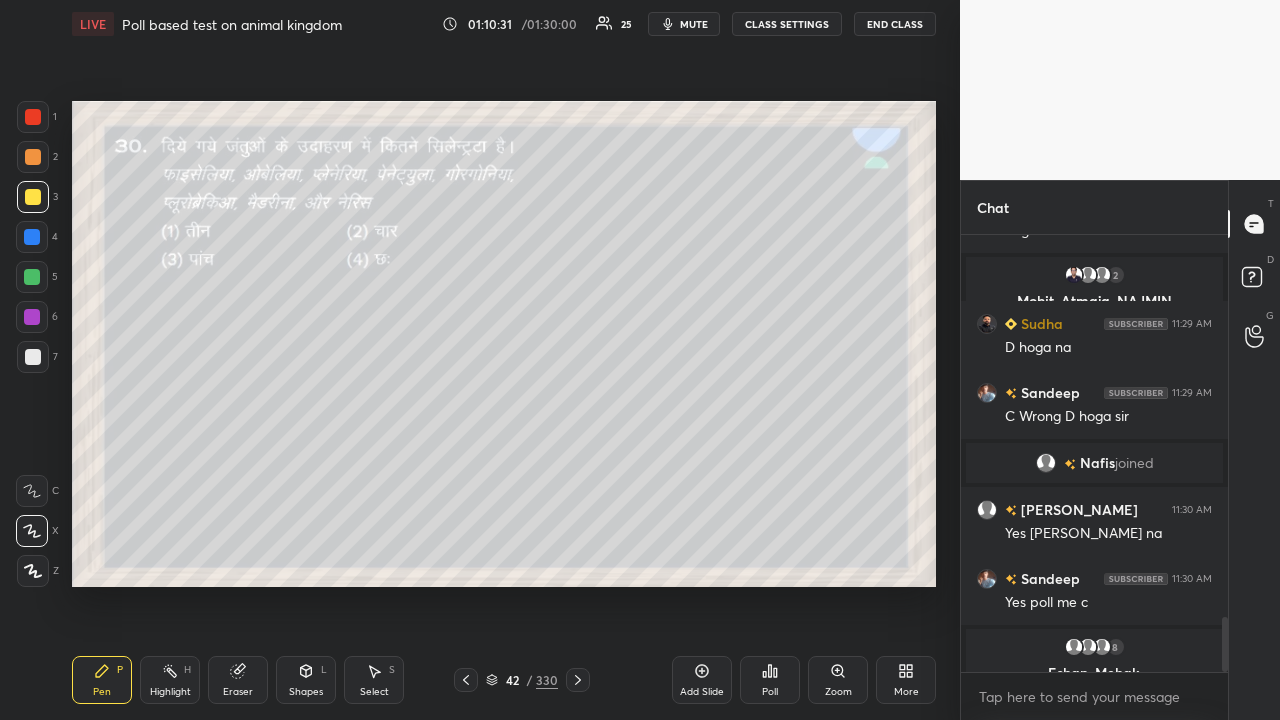 click at bounding box center [33, 357] 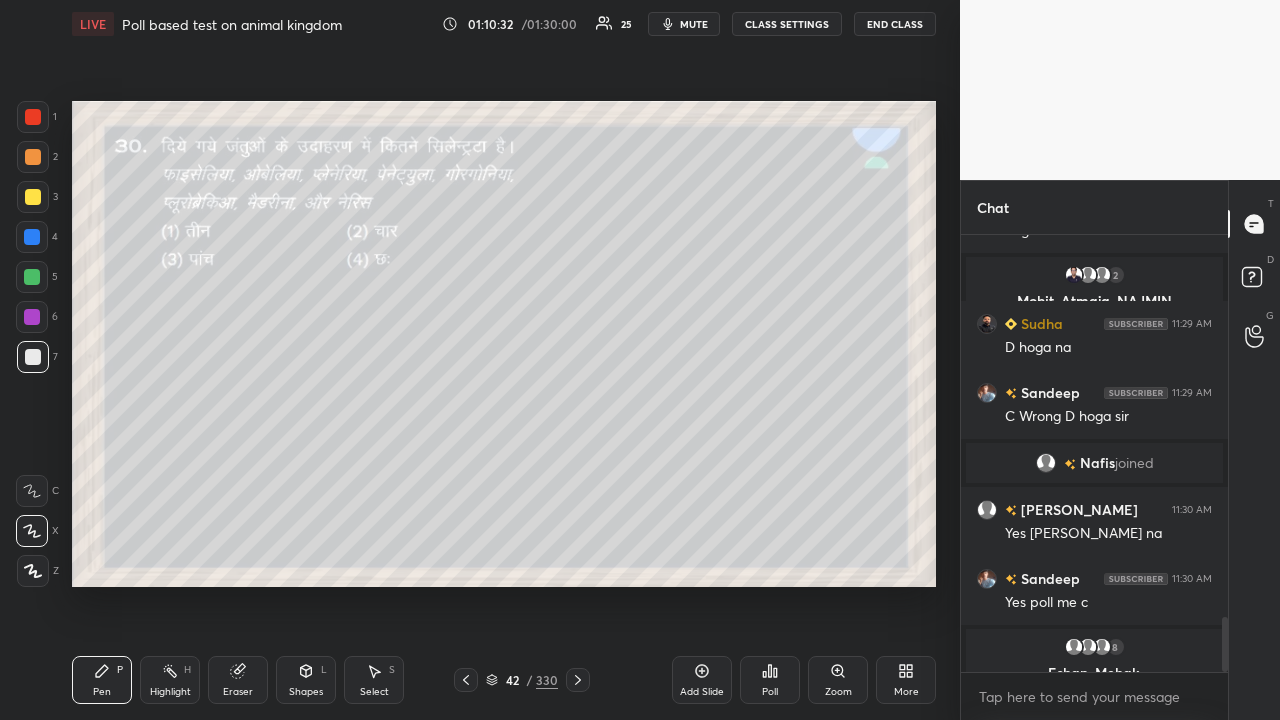 click at bounding box center (33, 197) 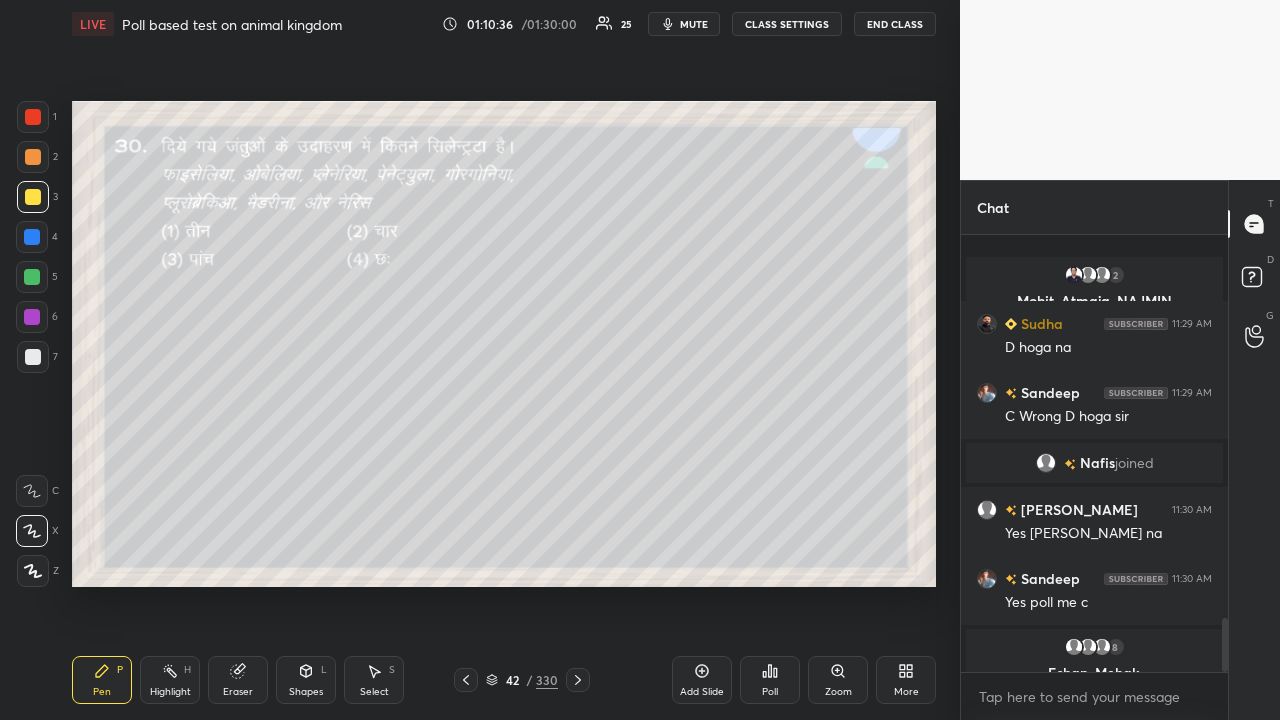 scroll, scrollTop: 3106, scrollLeft: 0, axis: vertical 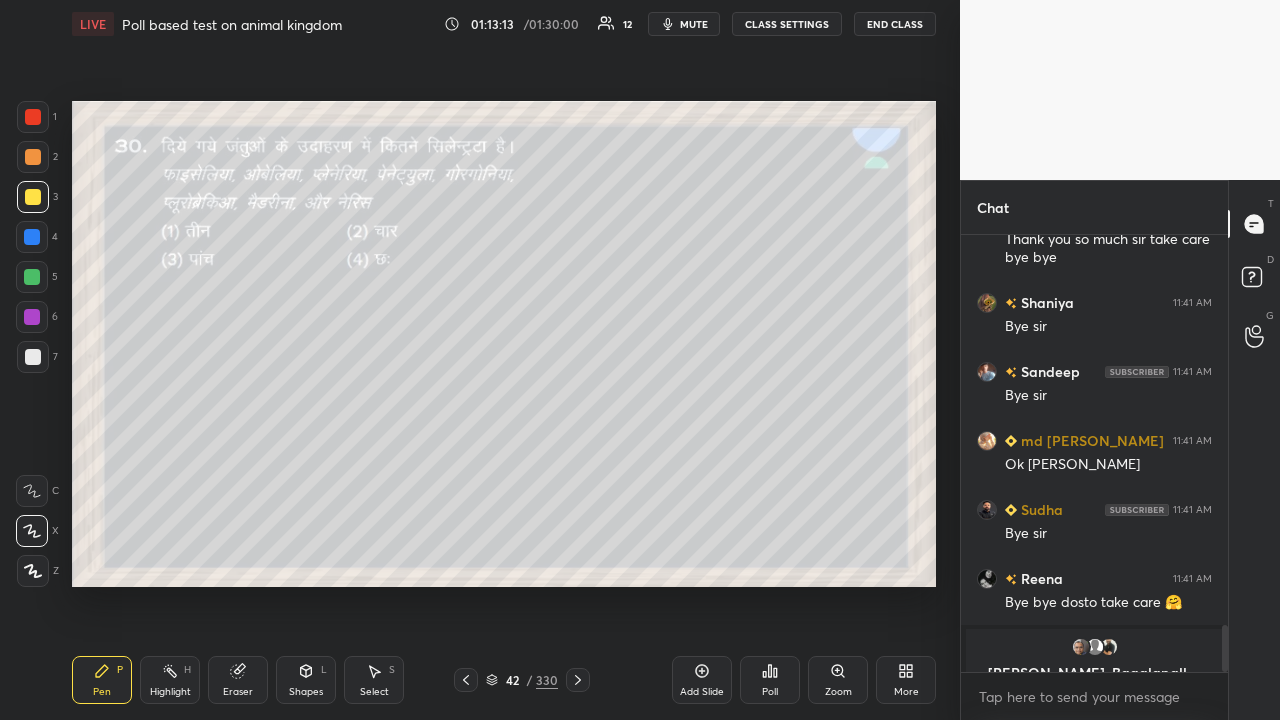 click on "mute" at bounding box center [684, 24] 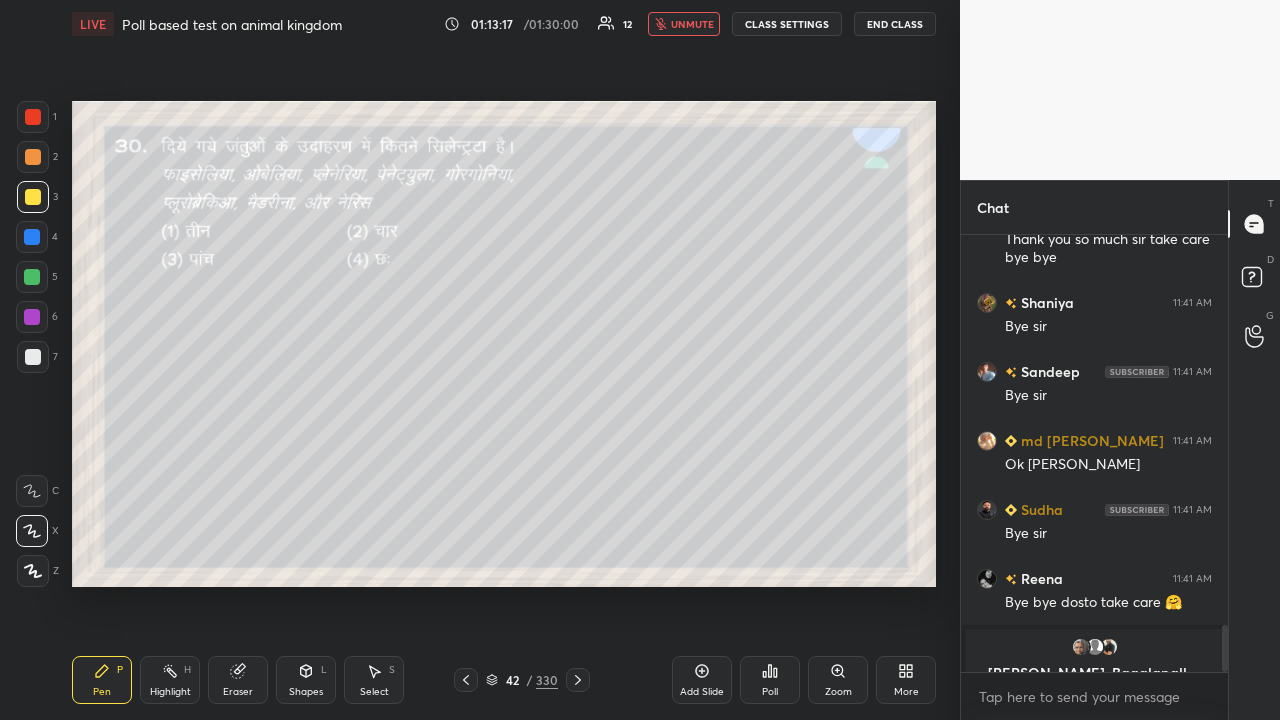 click at bounding box center (33, 357) 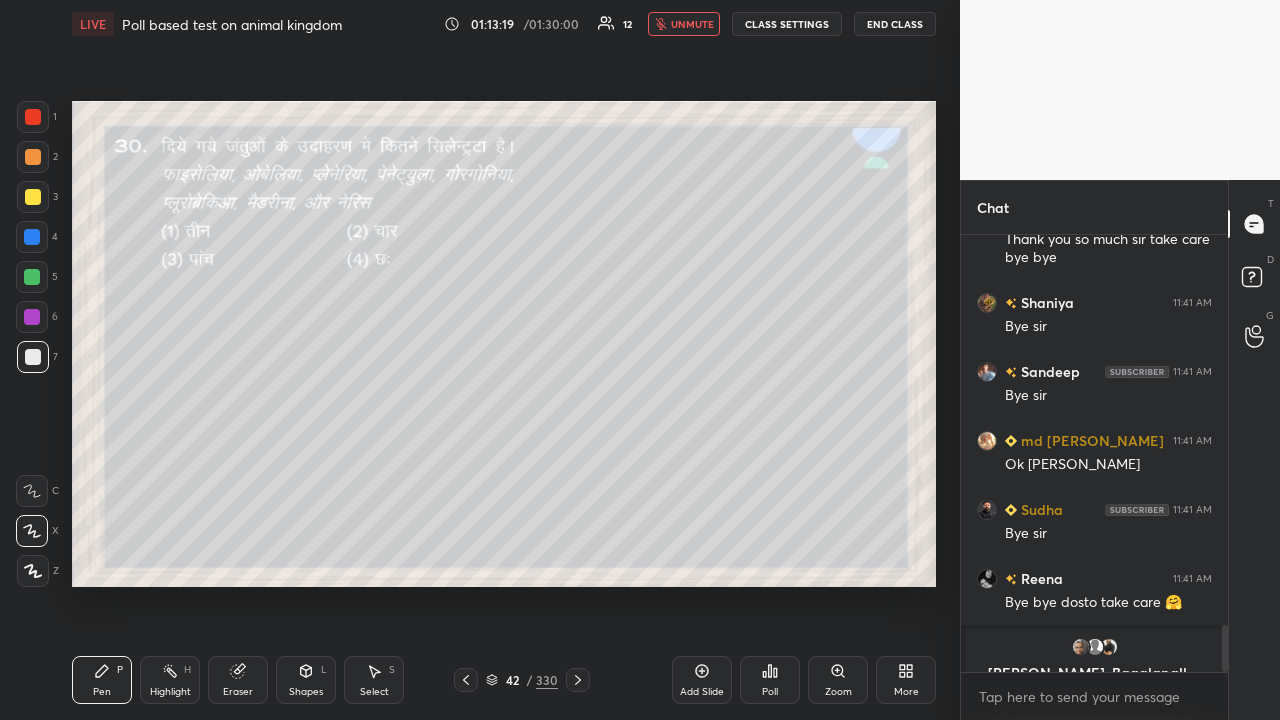 click at bounding box center (33, 197) 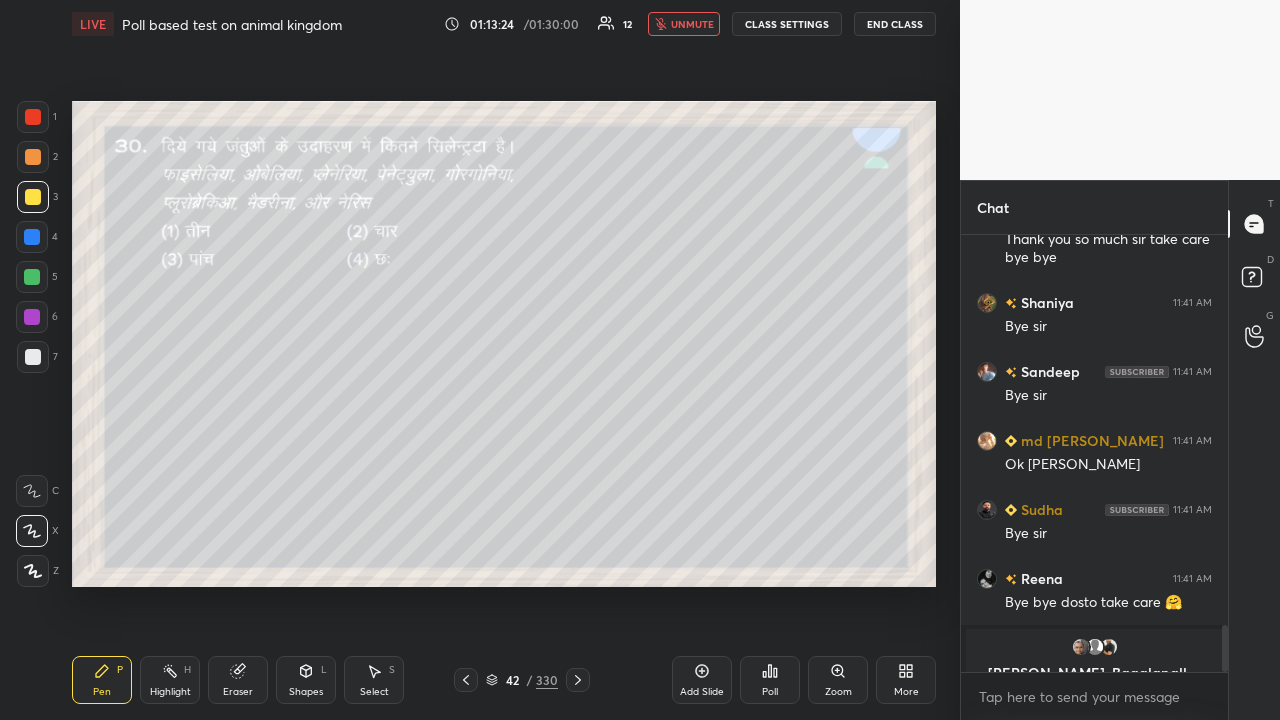 click at bounding box center [33, 357] 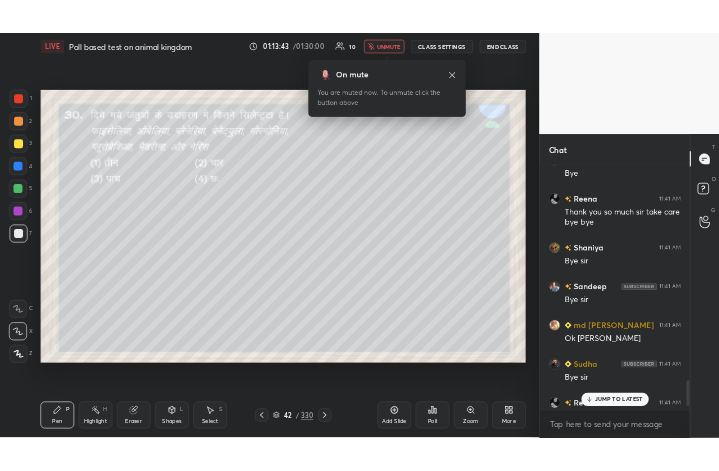 scroll, scrollTop: 3694, scrollLeft: 0, axis: vertical 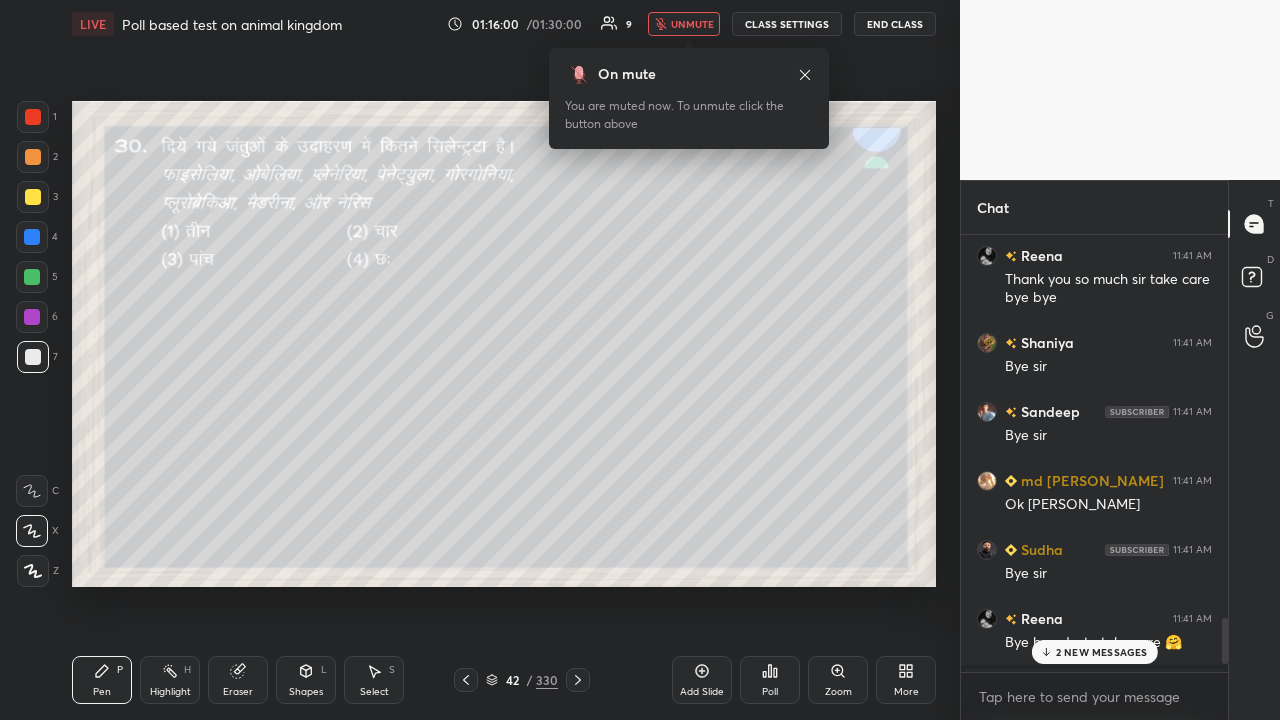 click 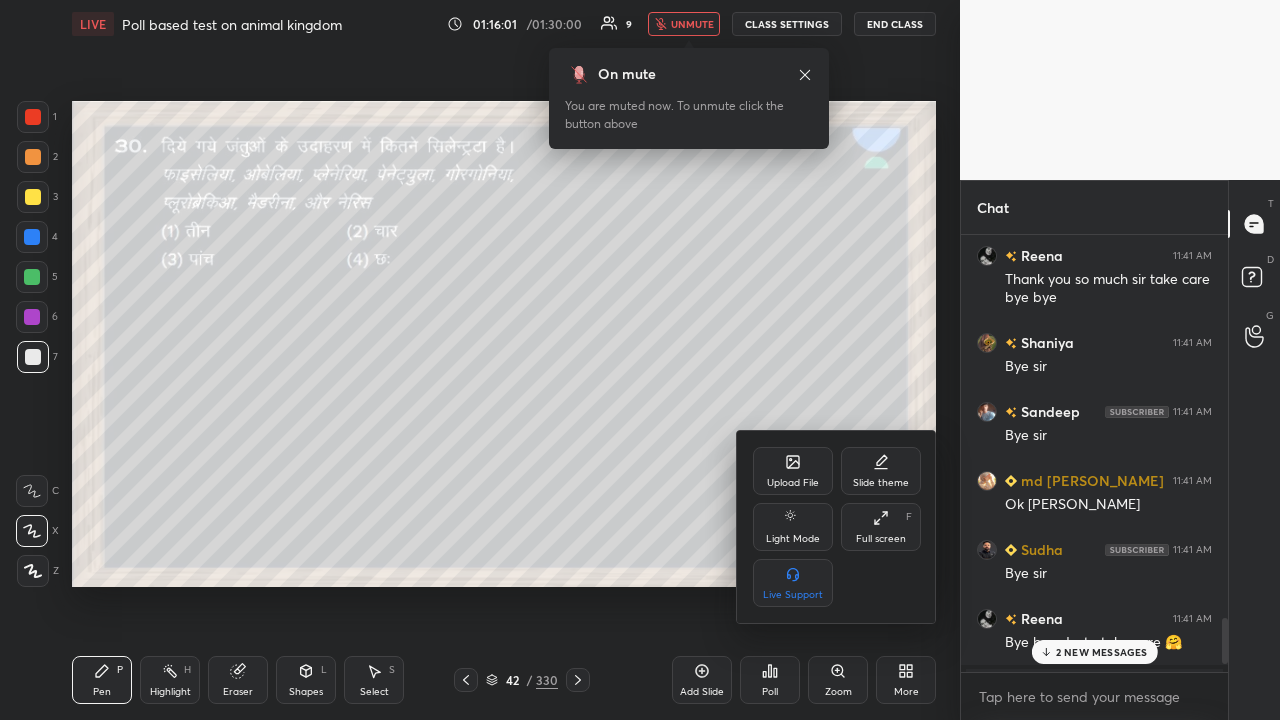 click on "Full screen F" at bounding box center (881, 527) 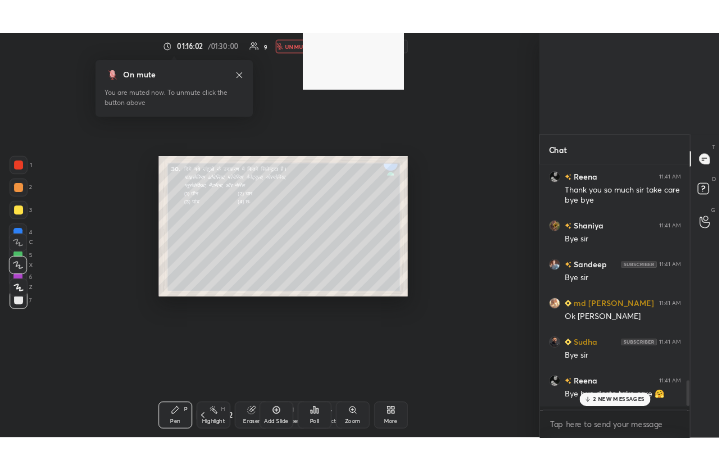 scroll, scrollTop: 343, scrollLeft: 460, axis: both 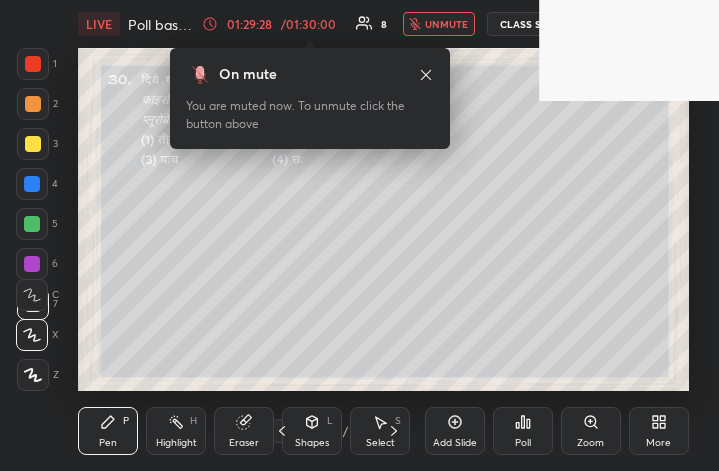 click on "More" at bounding box center (659, 431) 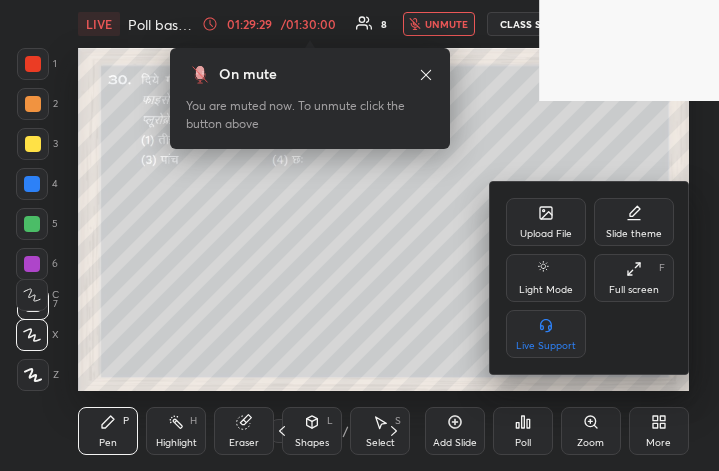 click on "Full screen F" at bounding box center (634, 278) 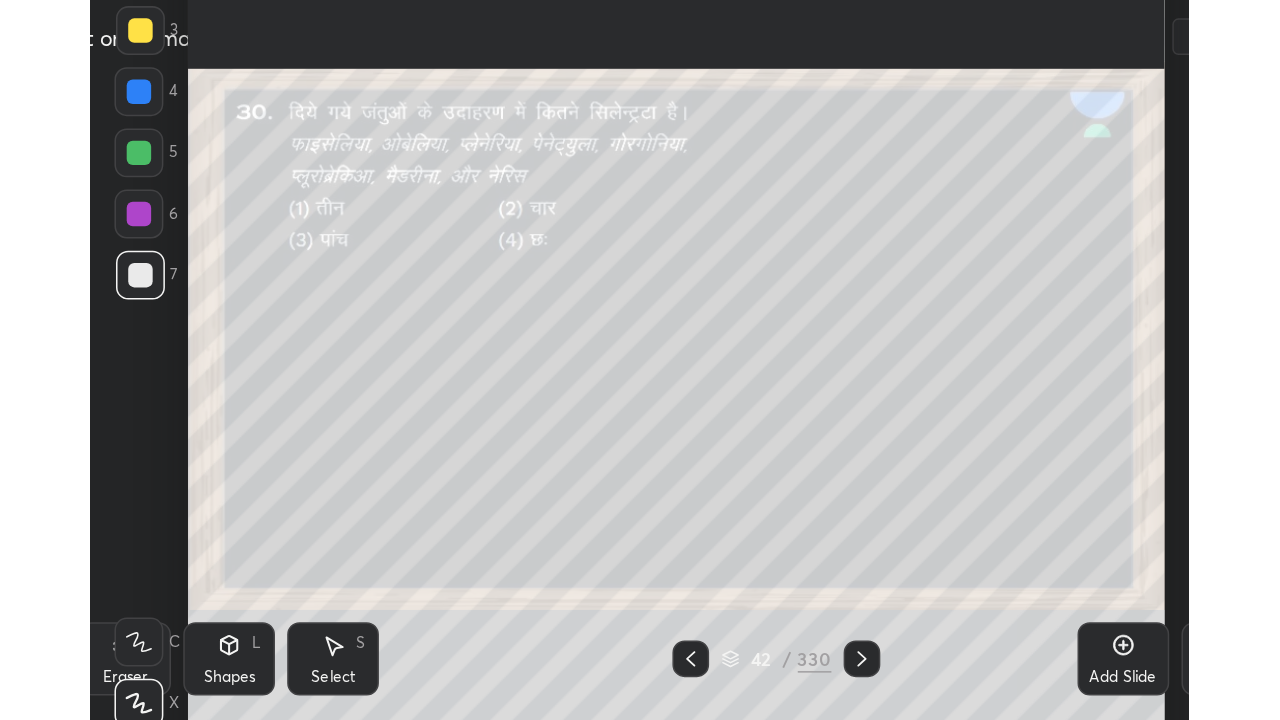 scroll, scrollTop: 99408, scrollLeft: 98812, axis: both 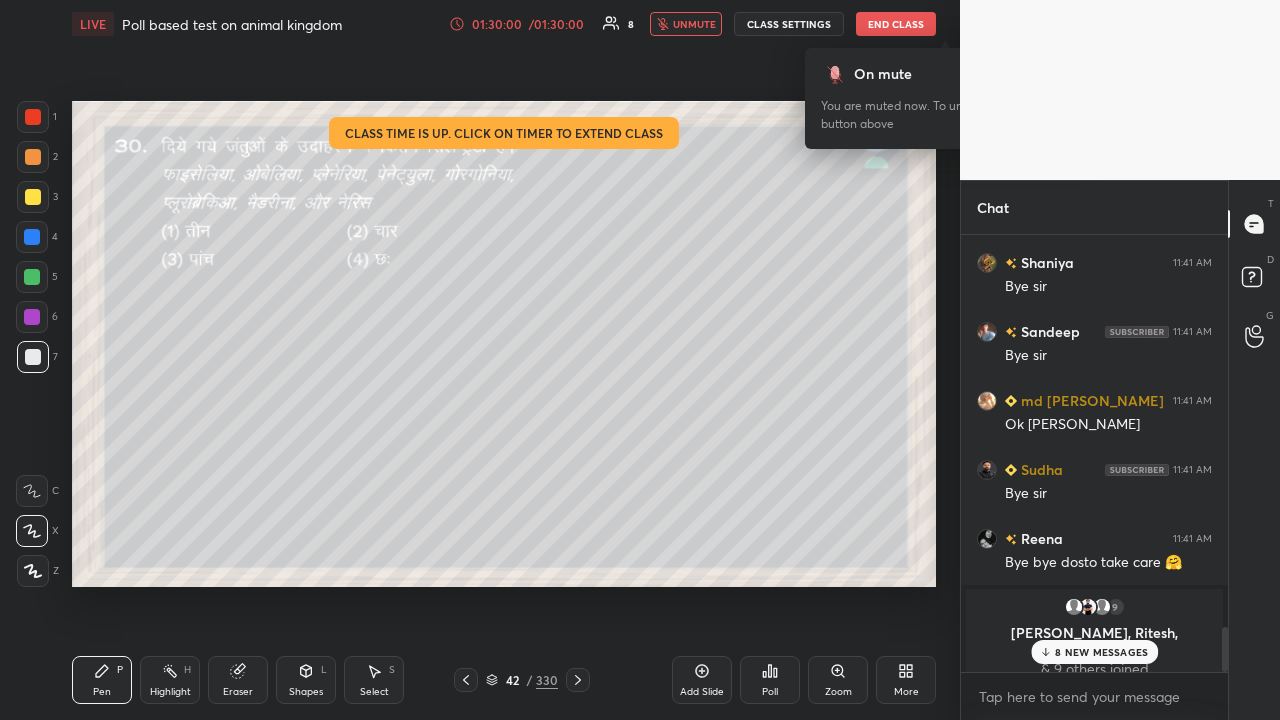 click on "End Class" at bounding box center [896, 24] 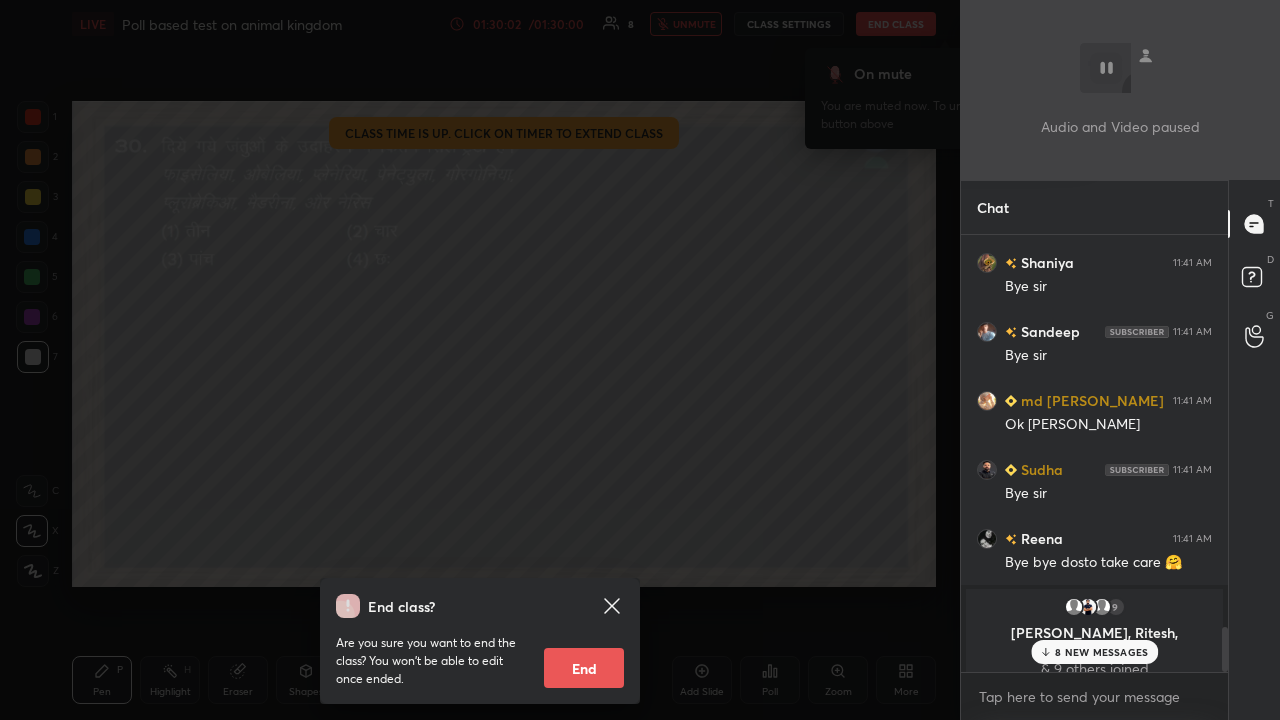 click on "End" at bounding box center [584, 668] 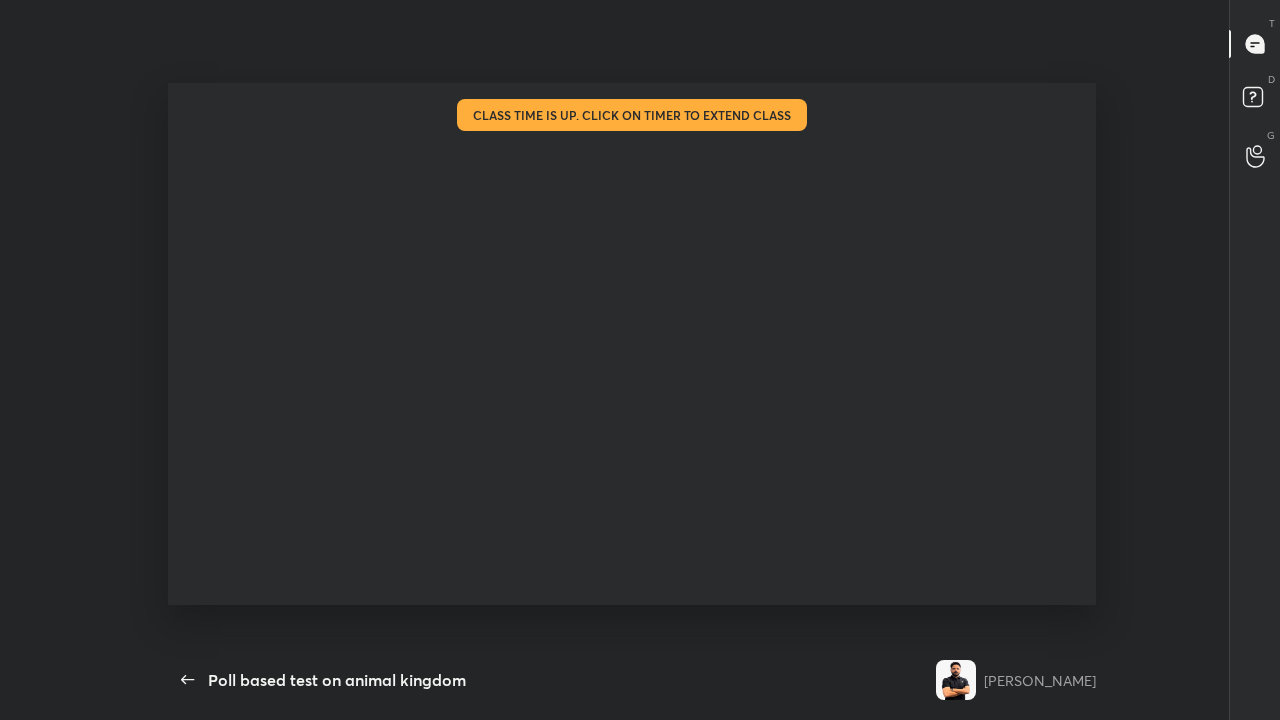 scroll, scrollTop: 99408, scrollLeft: 99044, axis: both 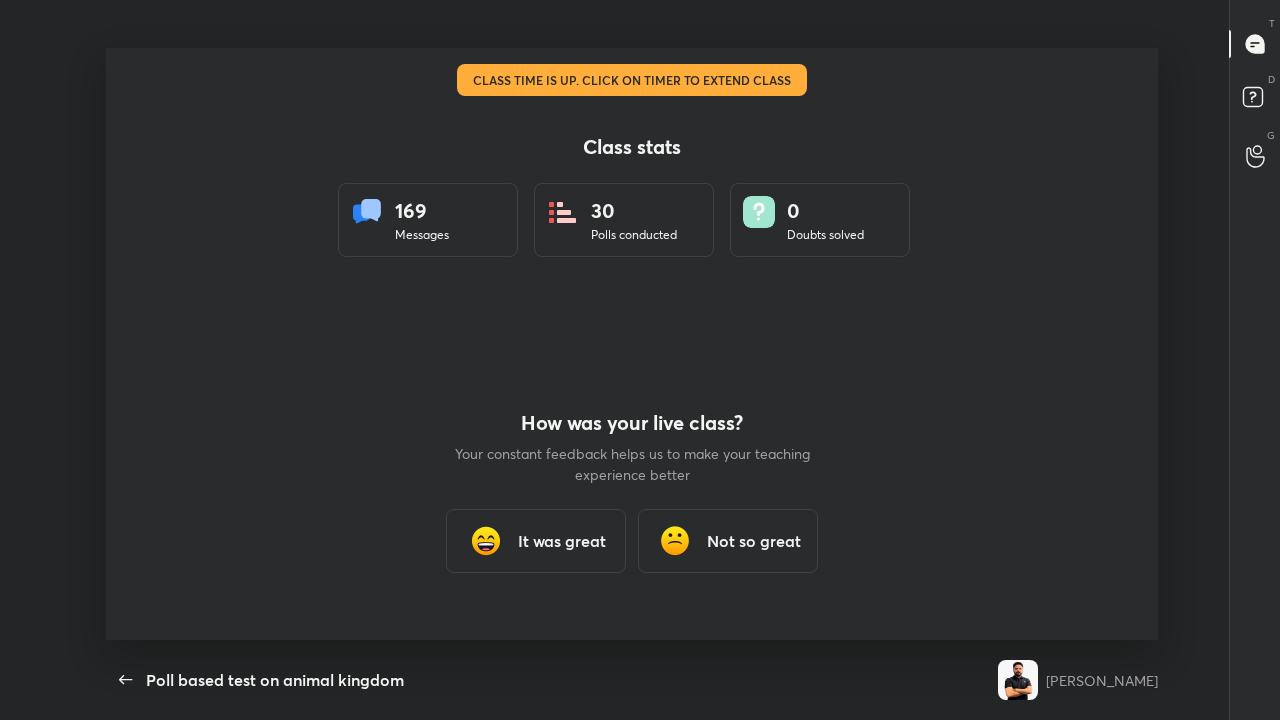 click on "It was great" at bounding box center [562, 541] 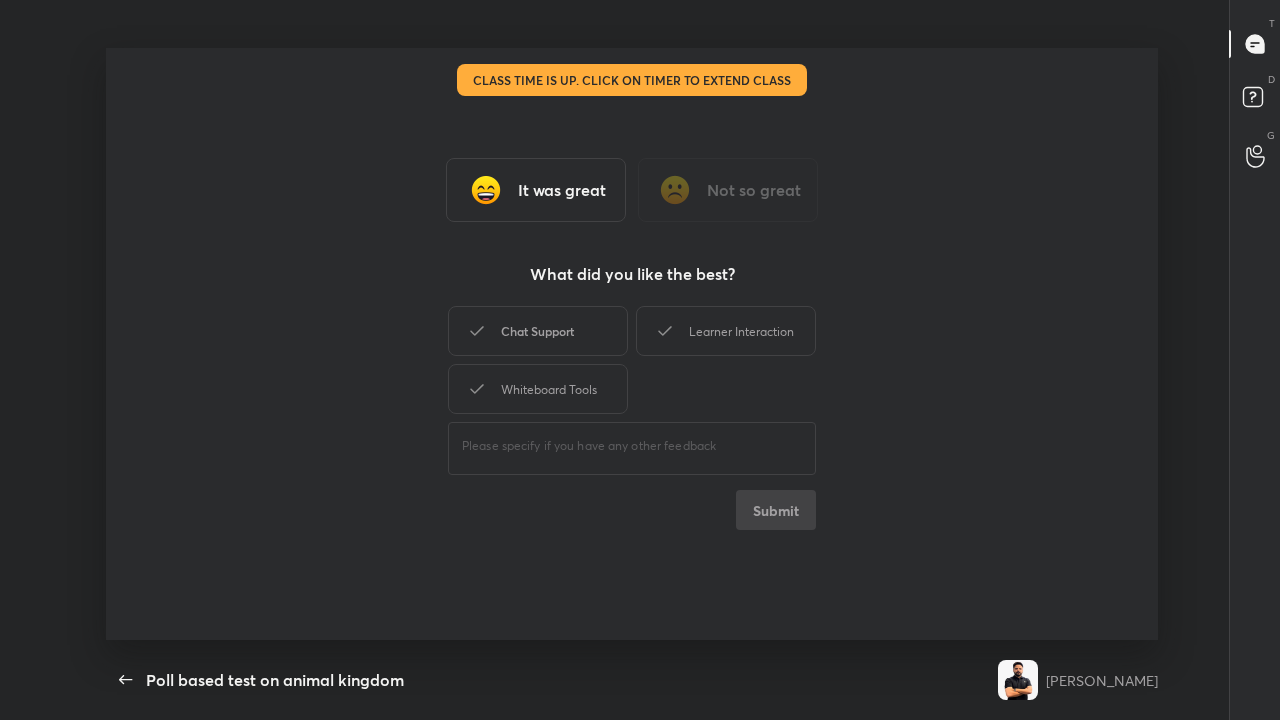 click on "Chat Support" at bounding box center [538, 331] 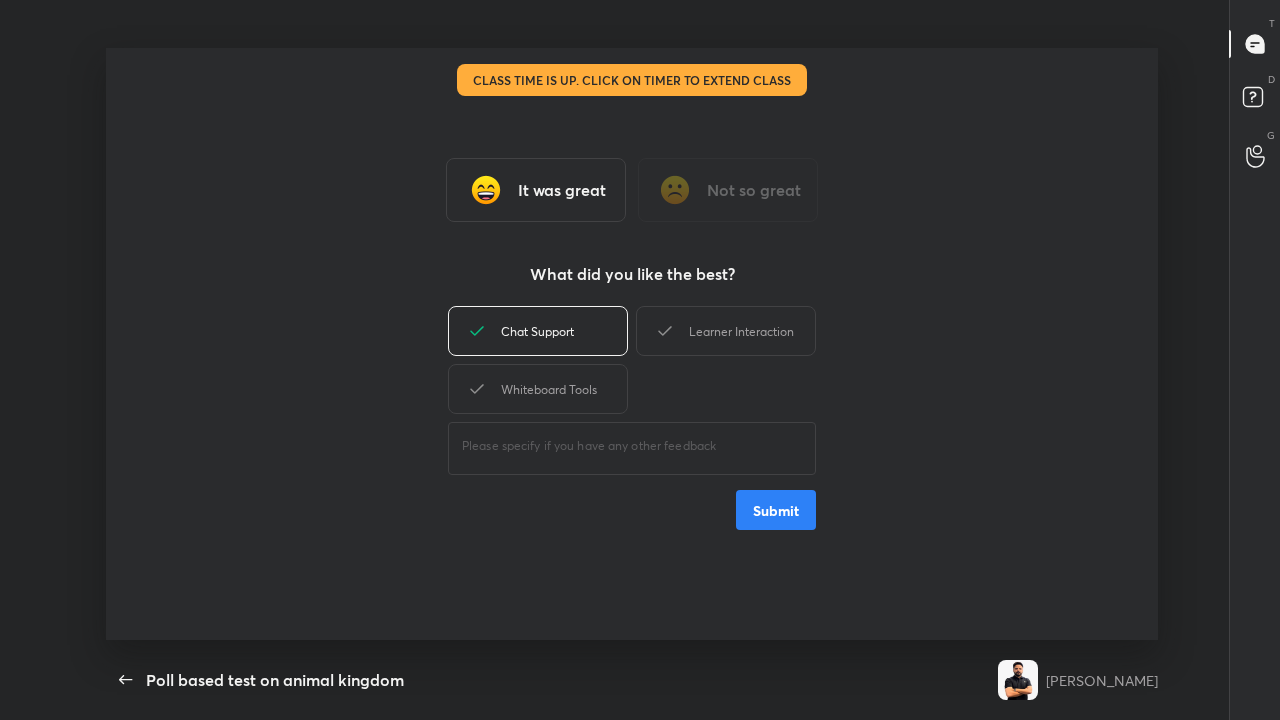 click on "Submit" at bounding box center [776, 510] 